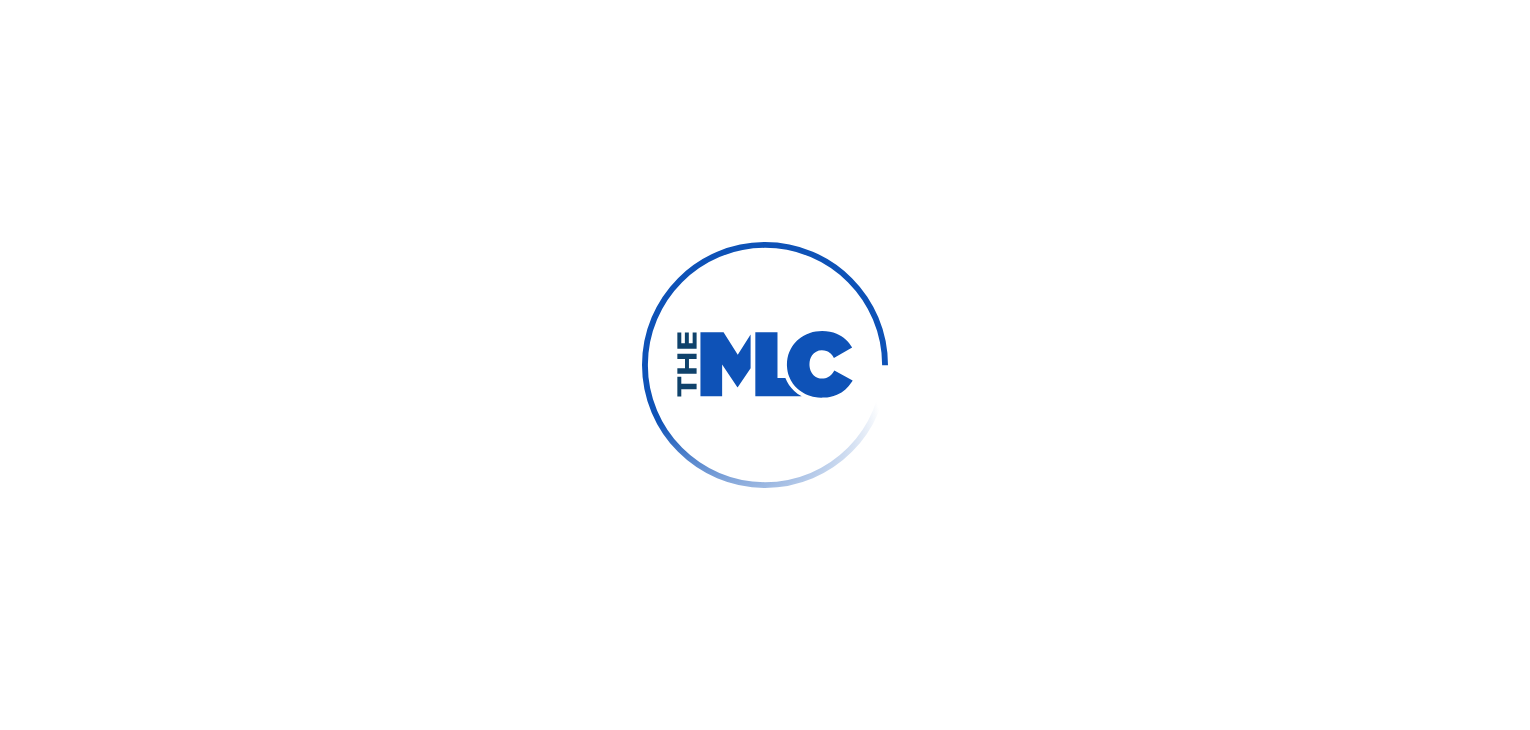 scroll, scrollTop: 0, scrollLeft: 0, axis: both 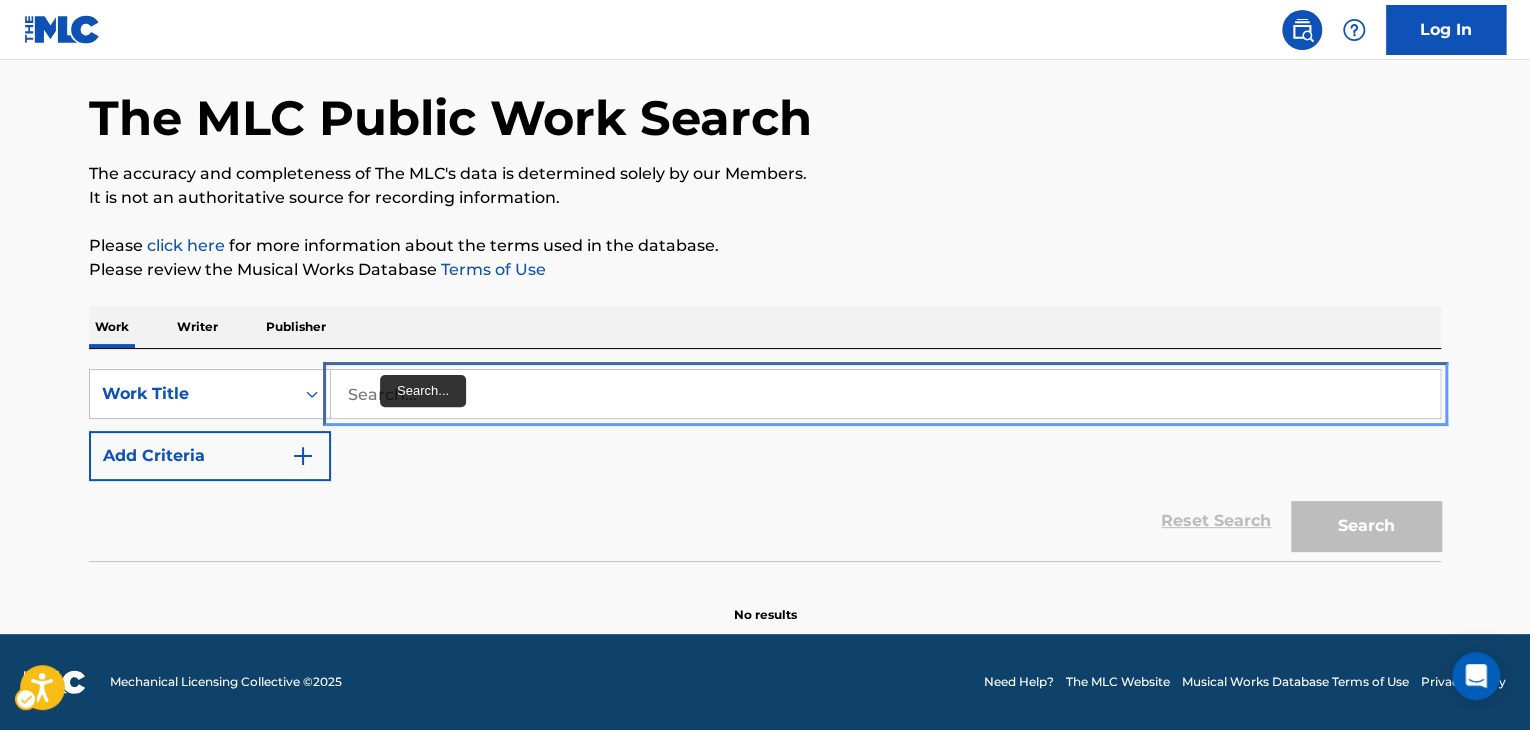 click at bounding box center [885, 394] 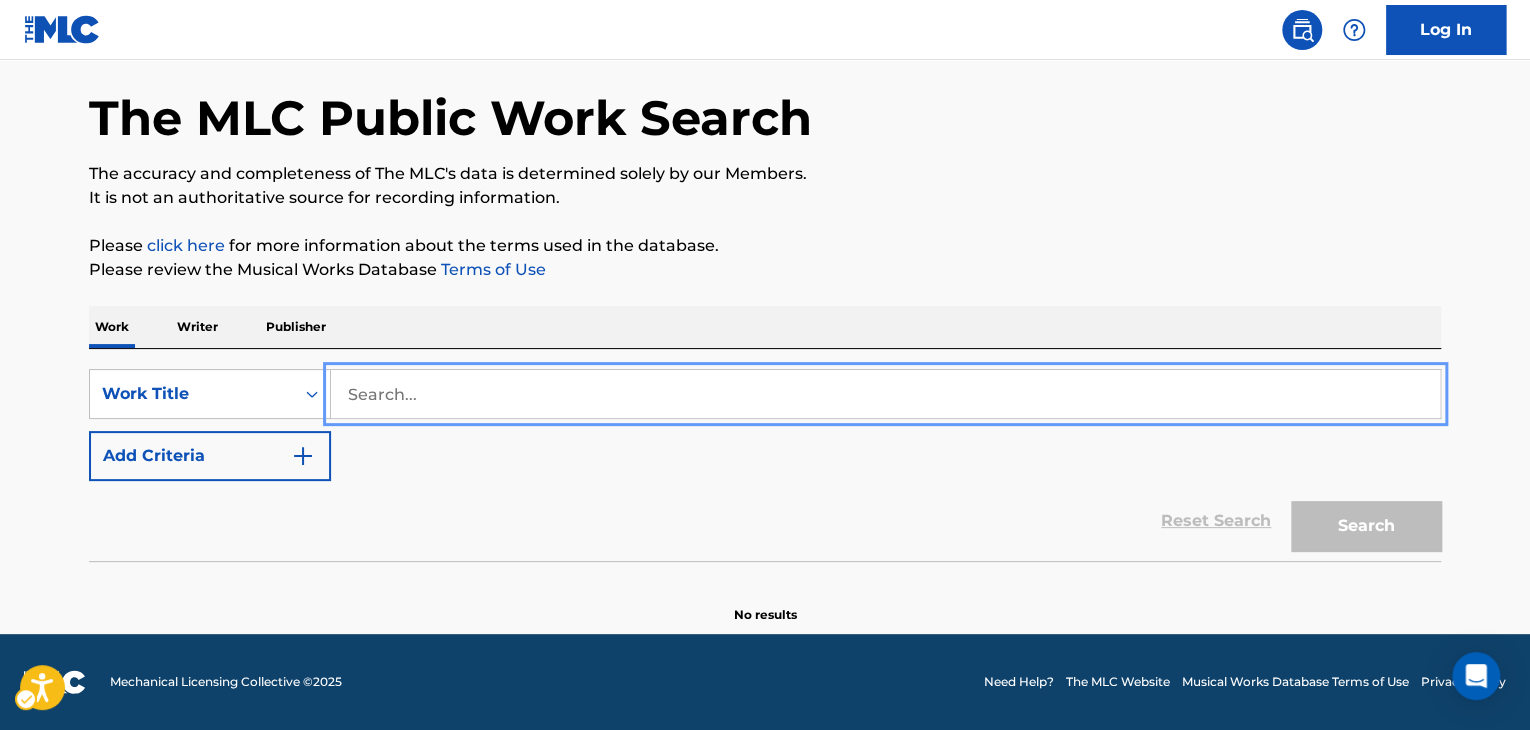 paste on "Woozy" 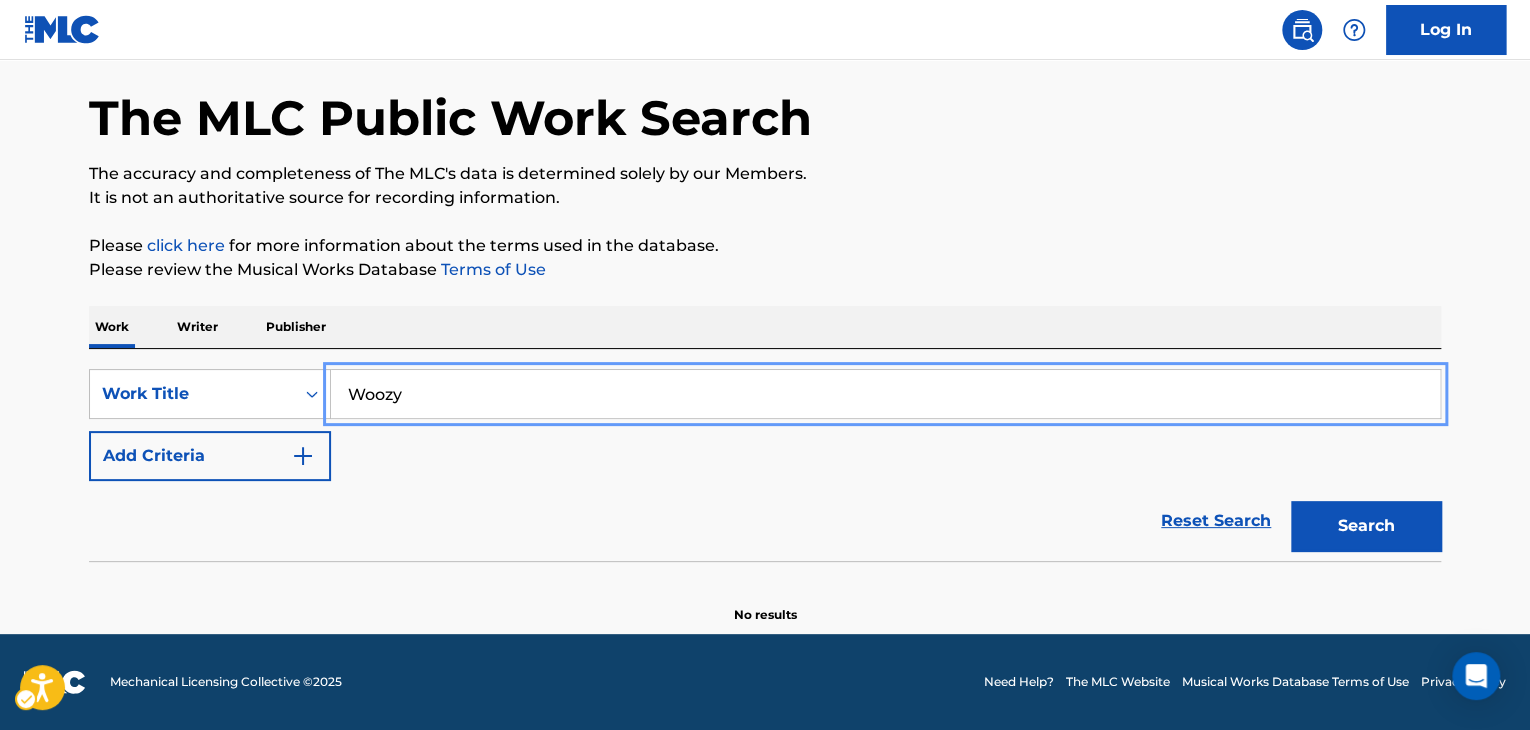 type on "Woozy" 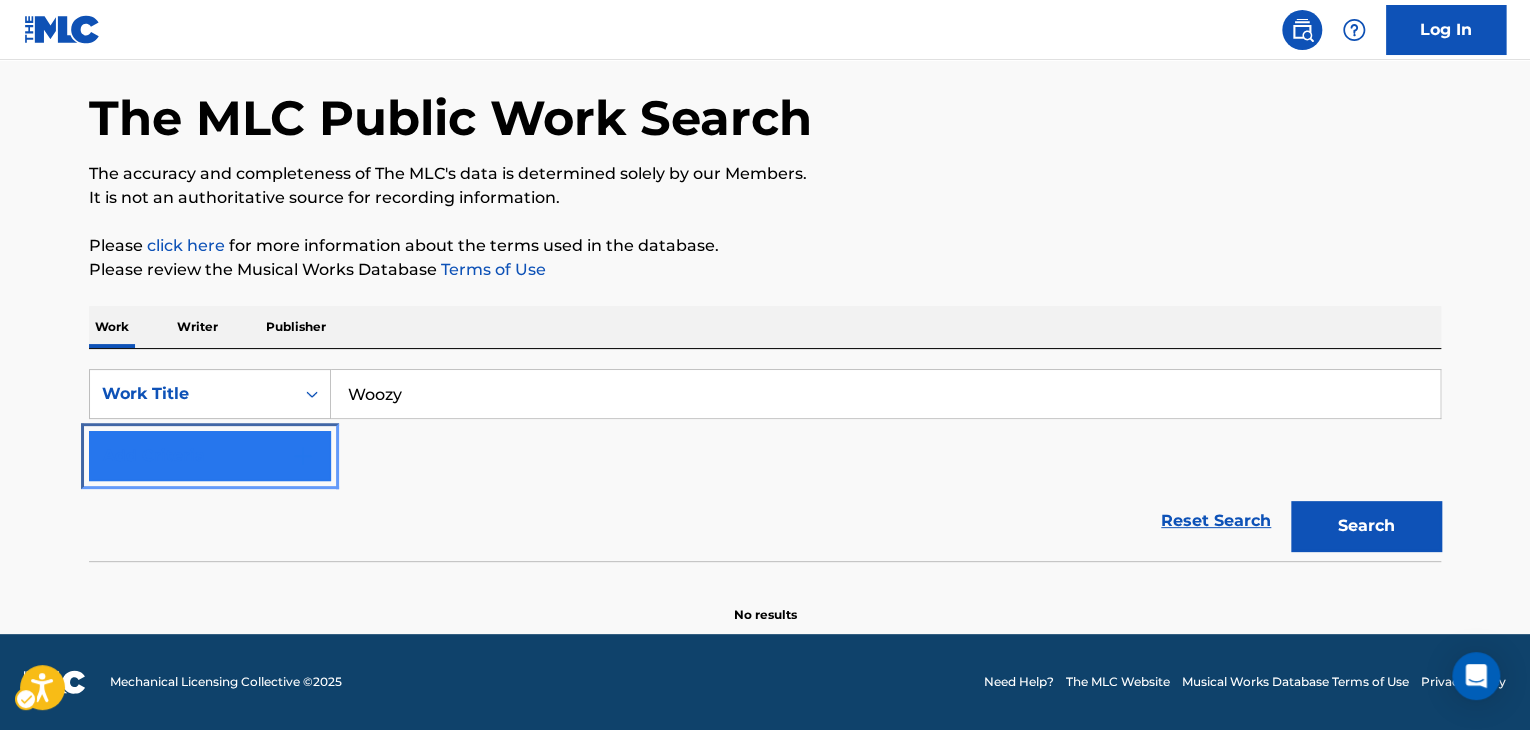 click on "Add Criteria" at bounding box center [210, 456] 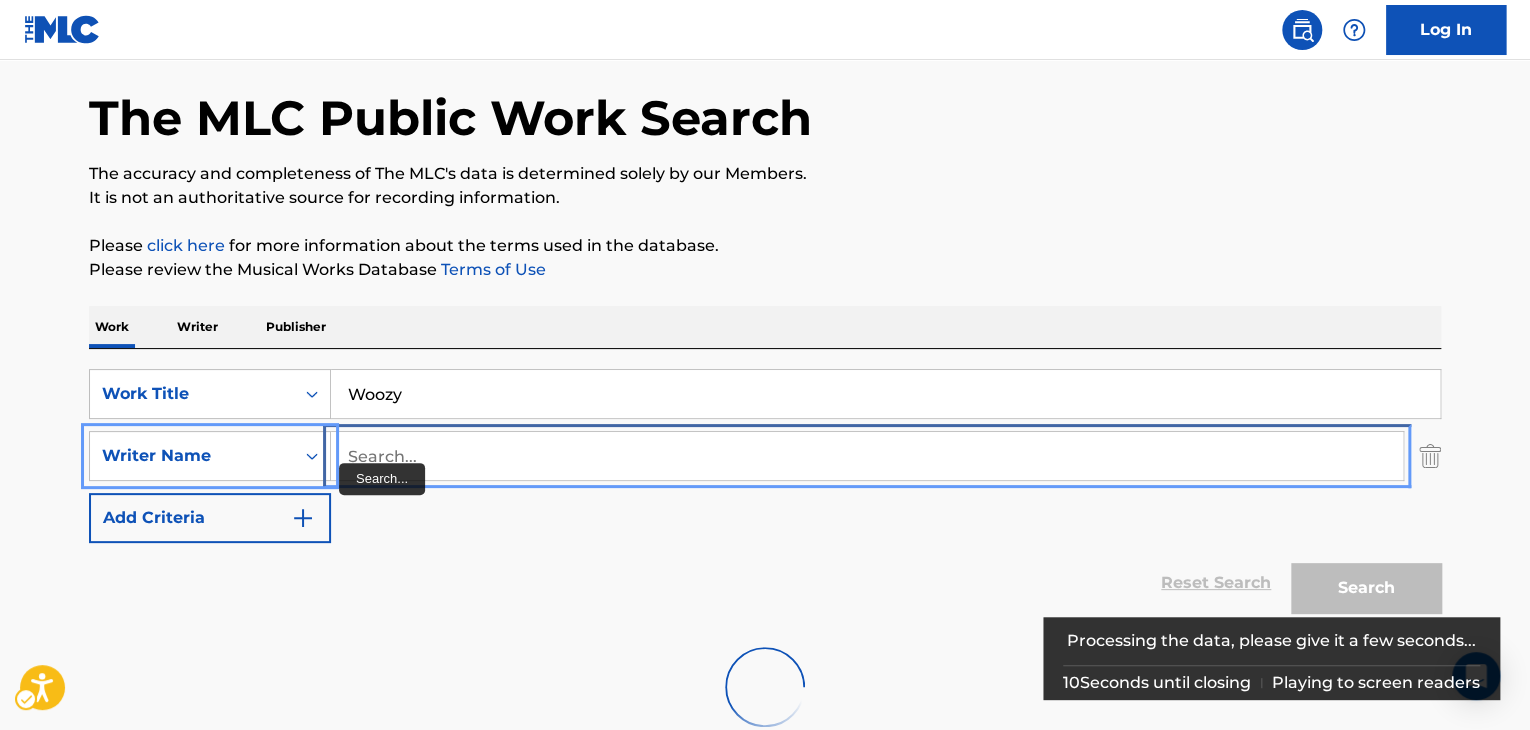 click at bounding box center [867, 456] 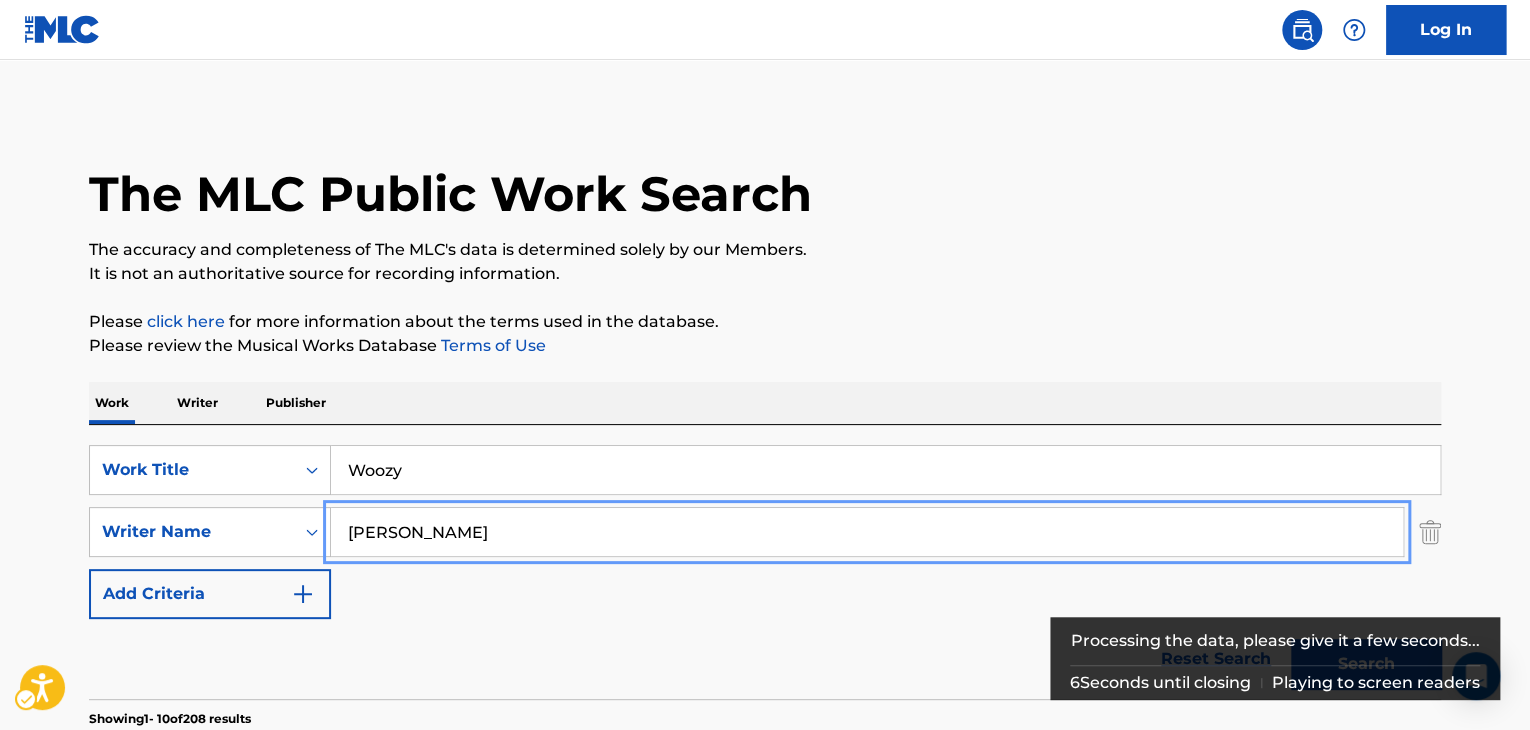 scroll, scrollTop: 200, scrollLeft: 0, axis: vertical 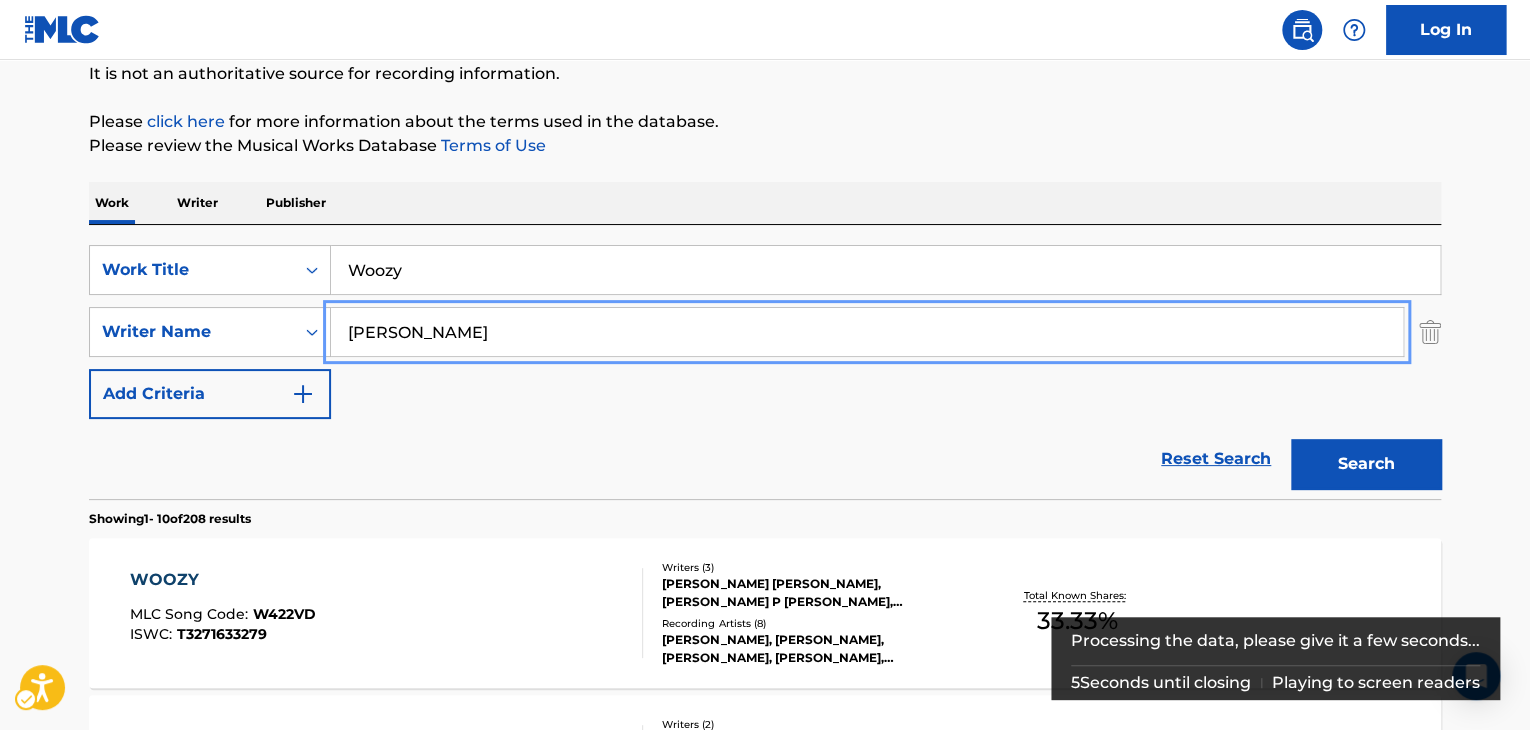 type on "[PERSON_NAME]" 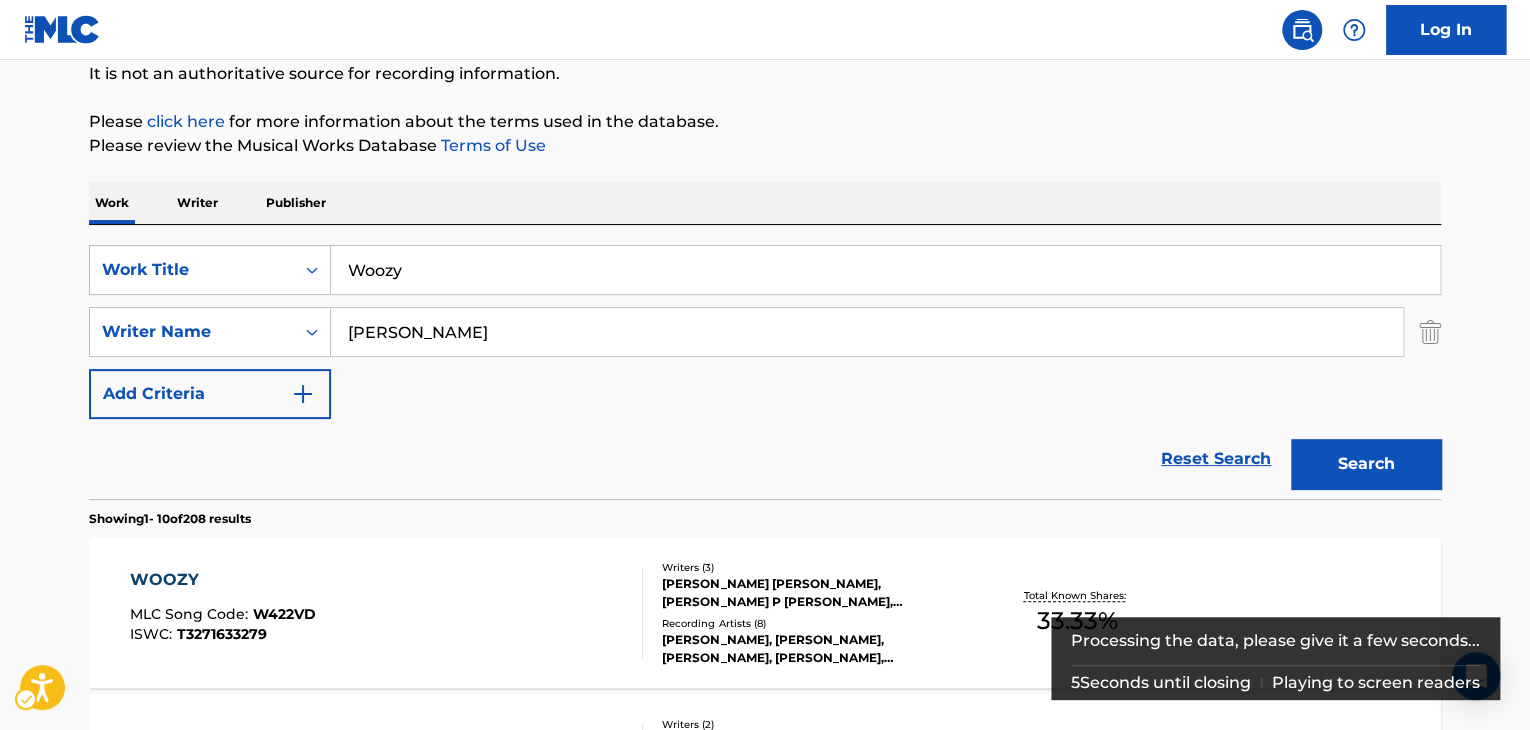 click on "Search" at bounding box center (1361, 459) 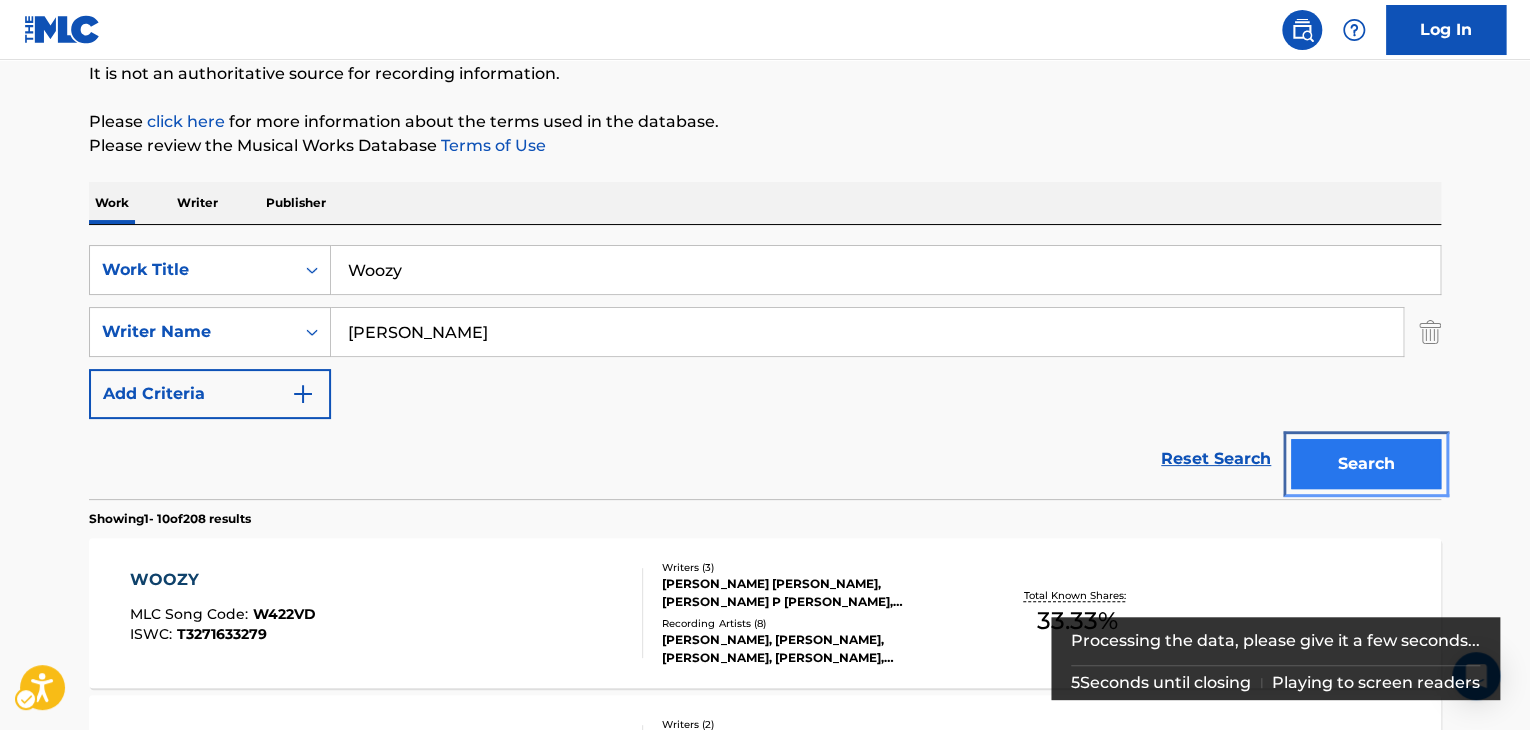 click on "Search" at bounding box center (1366, 464) 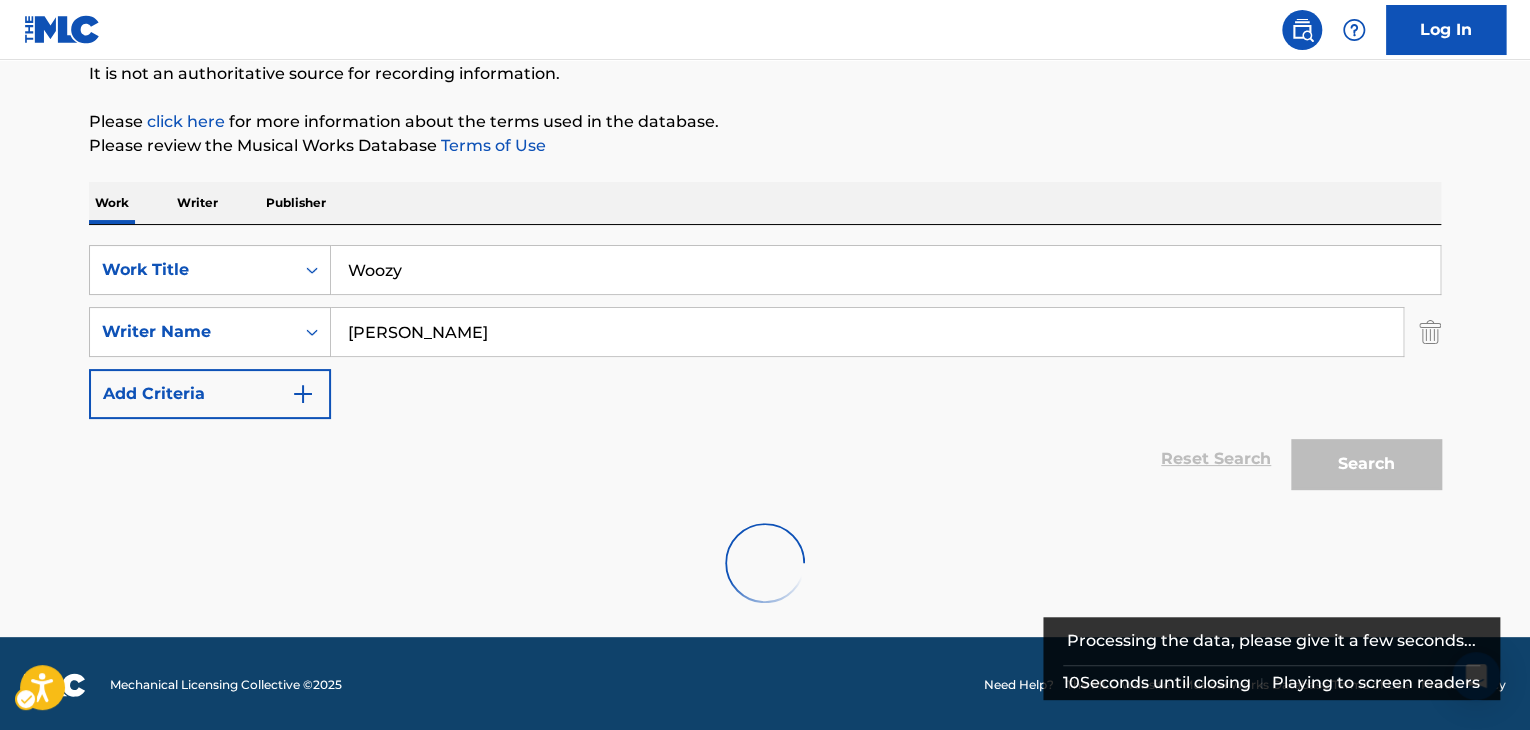 scroll, scrollTop: 138, scrollLeft: 0, axis: vertical 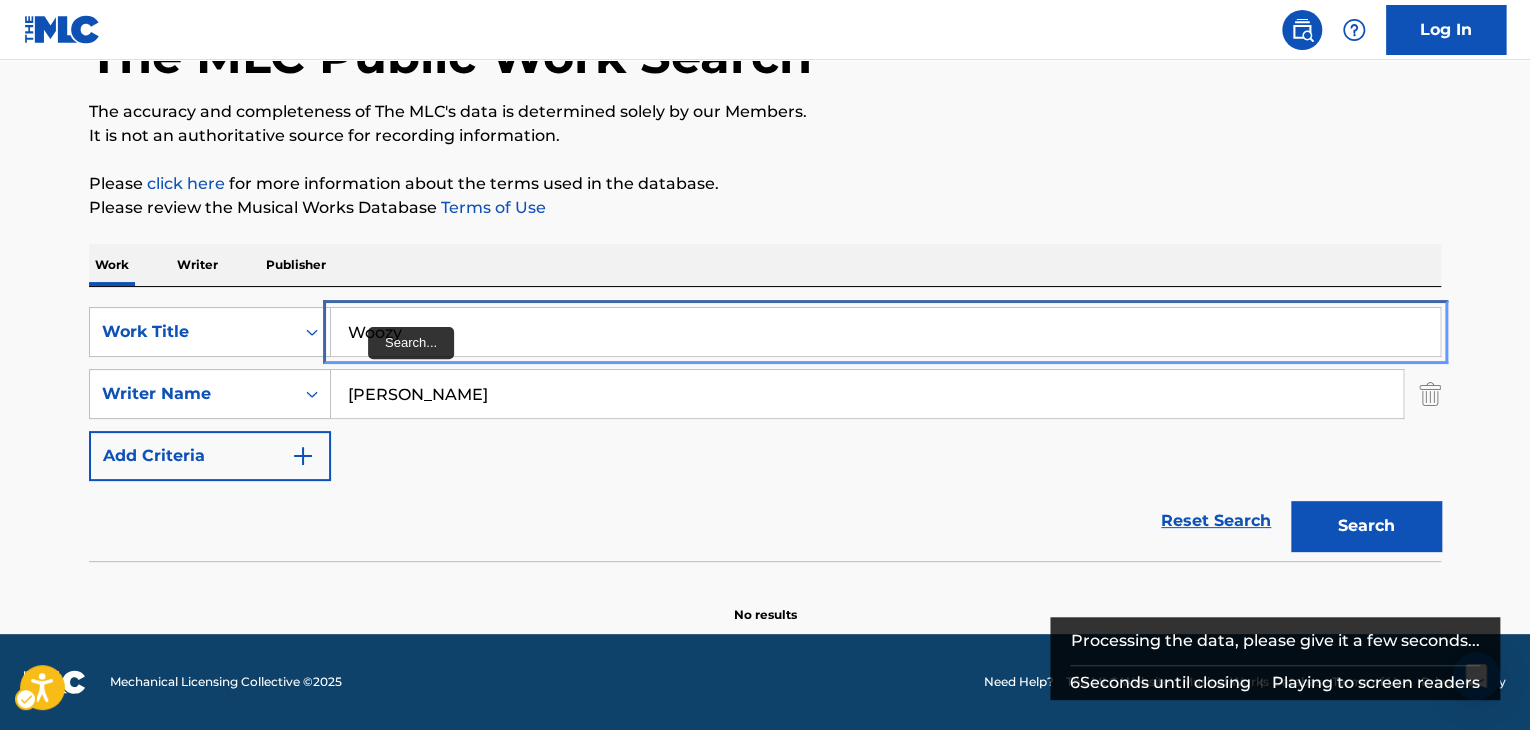 click on "Woozy" at bounding box center [885, 332] 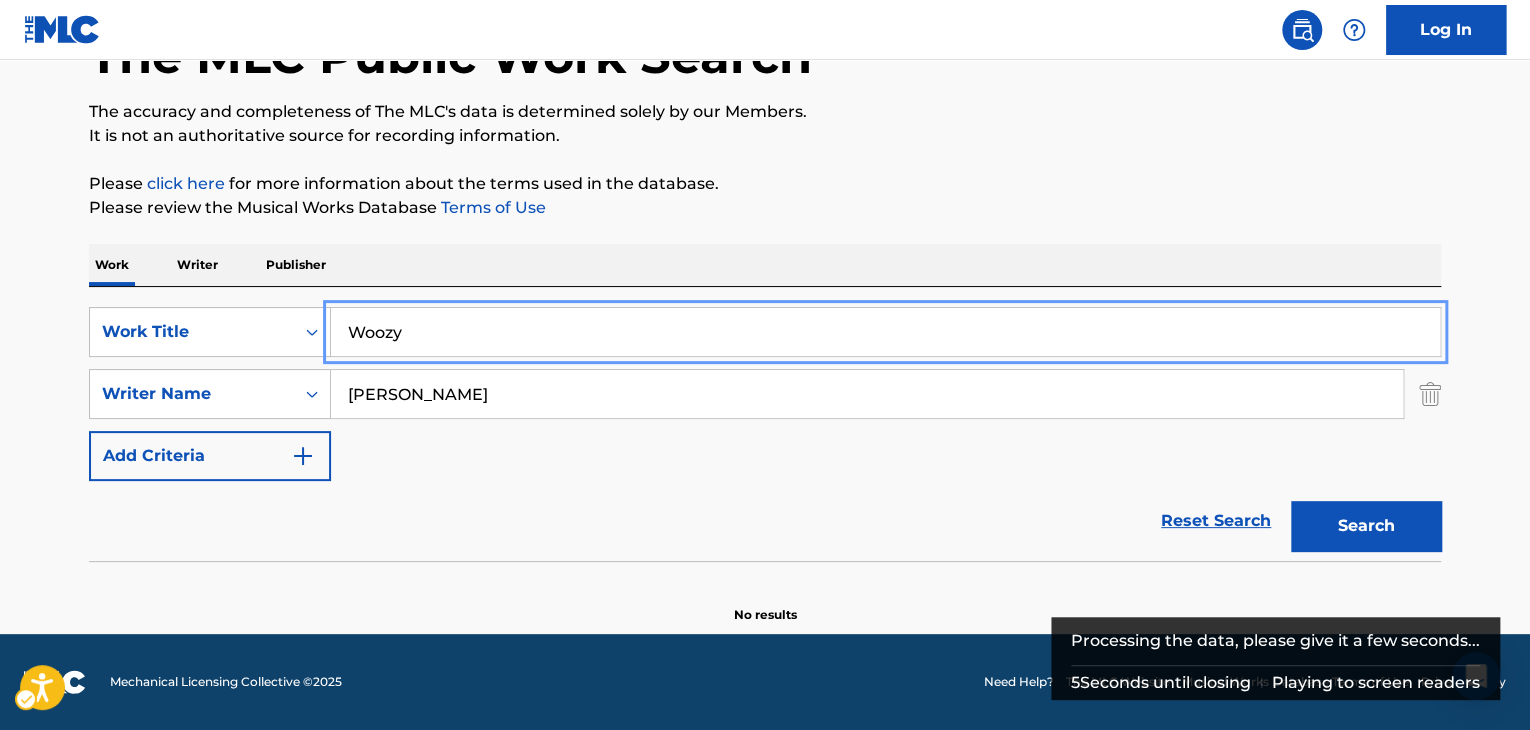paste on "Until I Fall" 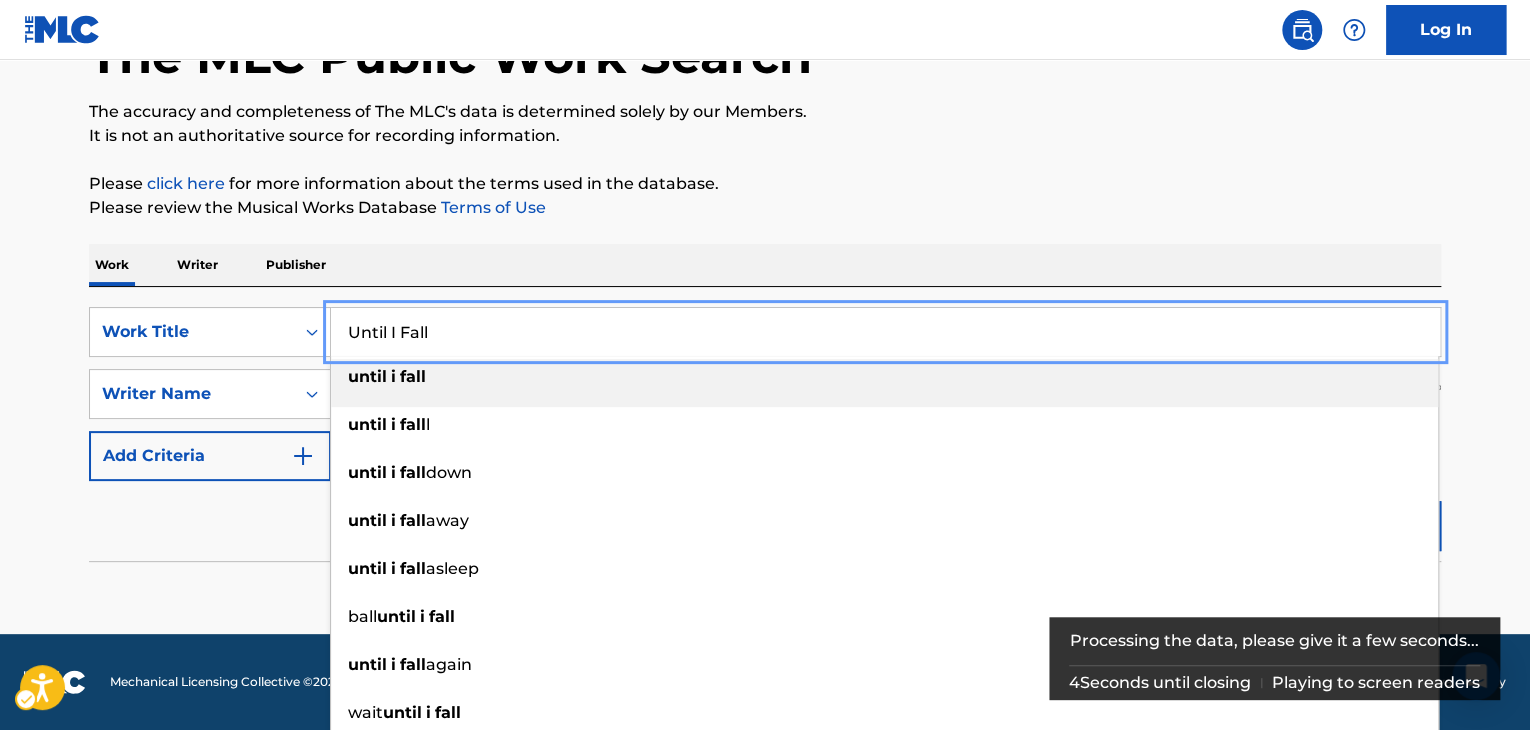click on "The MLC Public Work Search The accuracy and completeness of The MLC's data is determined solely by our Members. It is not an authoritative source for recording information. Please   click here  | New Window   for more information about the terms used in the database. Please review the Musical Works Database   Terms of Use  | New Window Work Writer Publisher SearchWithCriteria7fc4b8cf-163f-4ec8-b474-f948cba2d82d Work Title Until I Fall until   i   fall until   i   fall l until   i   fall  down until   i   fall  away until   i   fall  asleep ball  until   i   fall until   i   fall  again wait  until   i   fall until   i  m  fall ing until   i   fall  asleep again SearchWithCriteria8b76f8fb-d669-454f-b75c-e31ec5168ca2 Writer Name [PERSON_NAME] Add Criteria Reset Search Search No results" at bounding box center [765, 278] 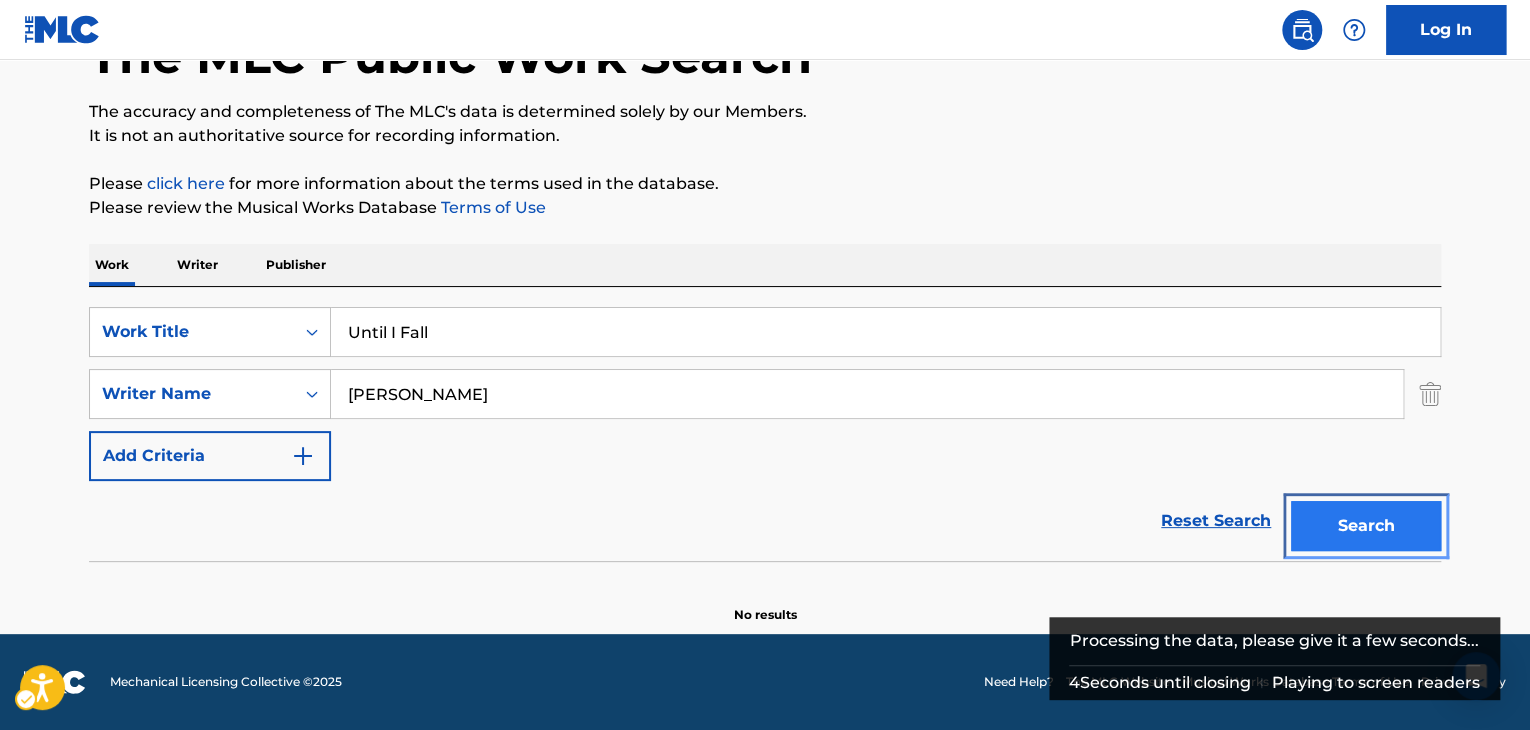 click on "Search" at bounding box center [1366, 526] 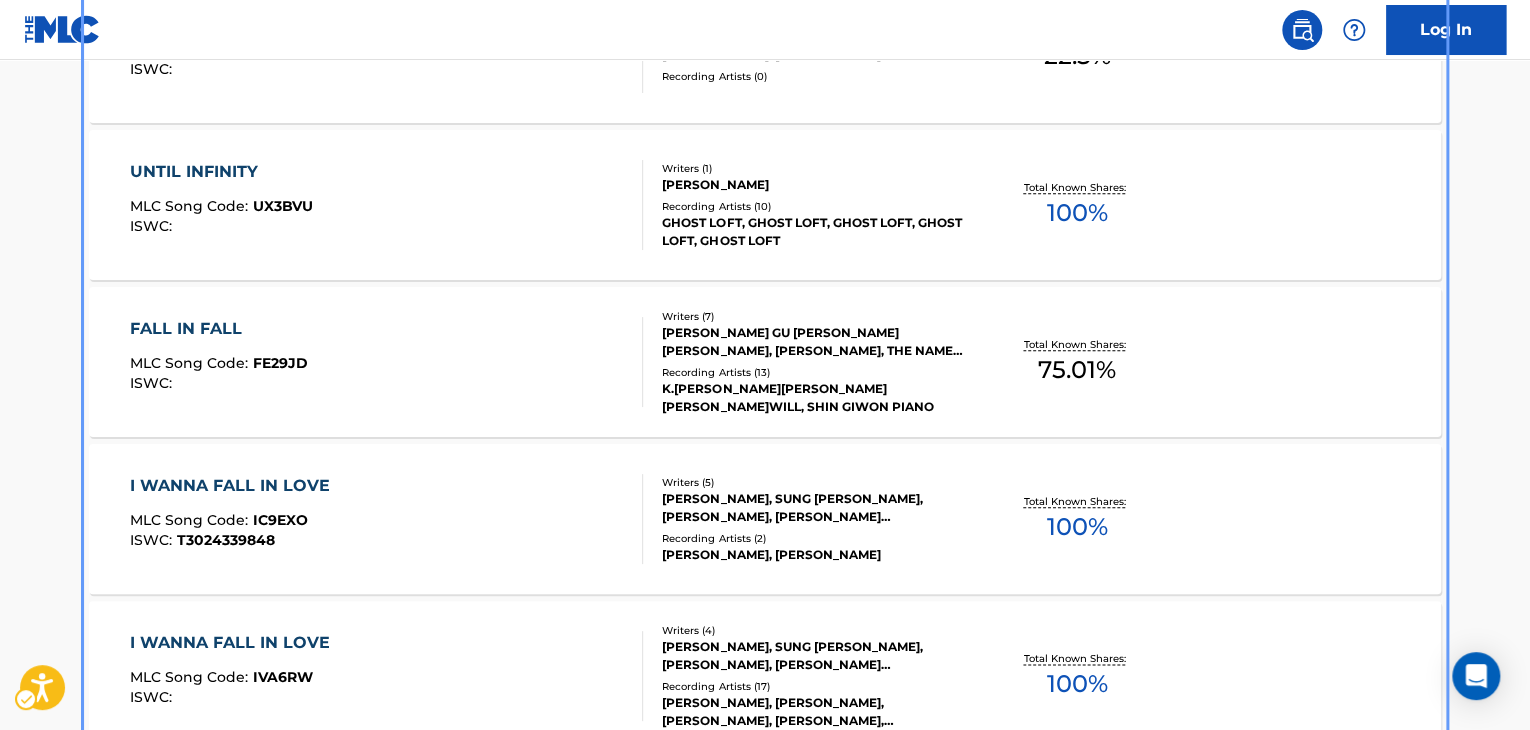 scroll, scrollTop: 928, scrollLeft: 0, axis: vertical 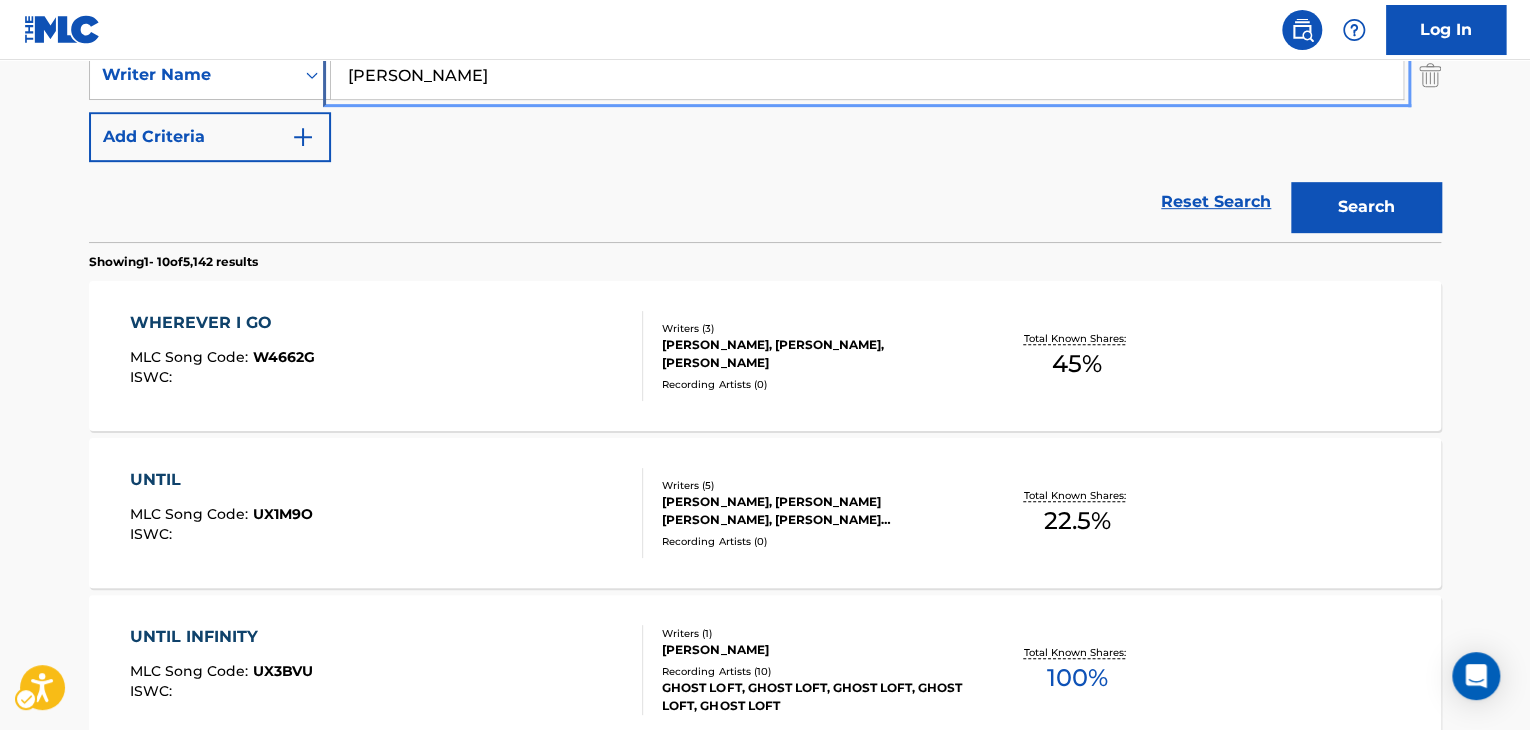 click on "[PERSON_NAME]" at bounding box center (867, 75) 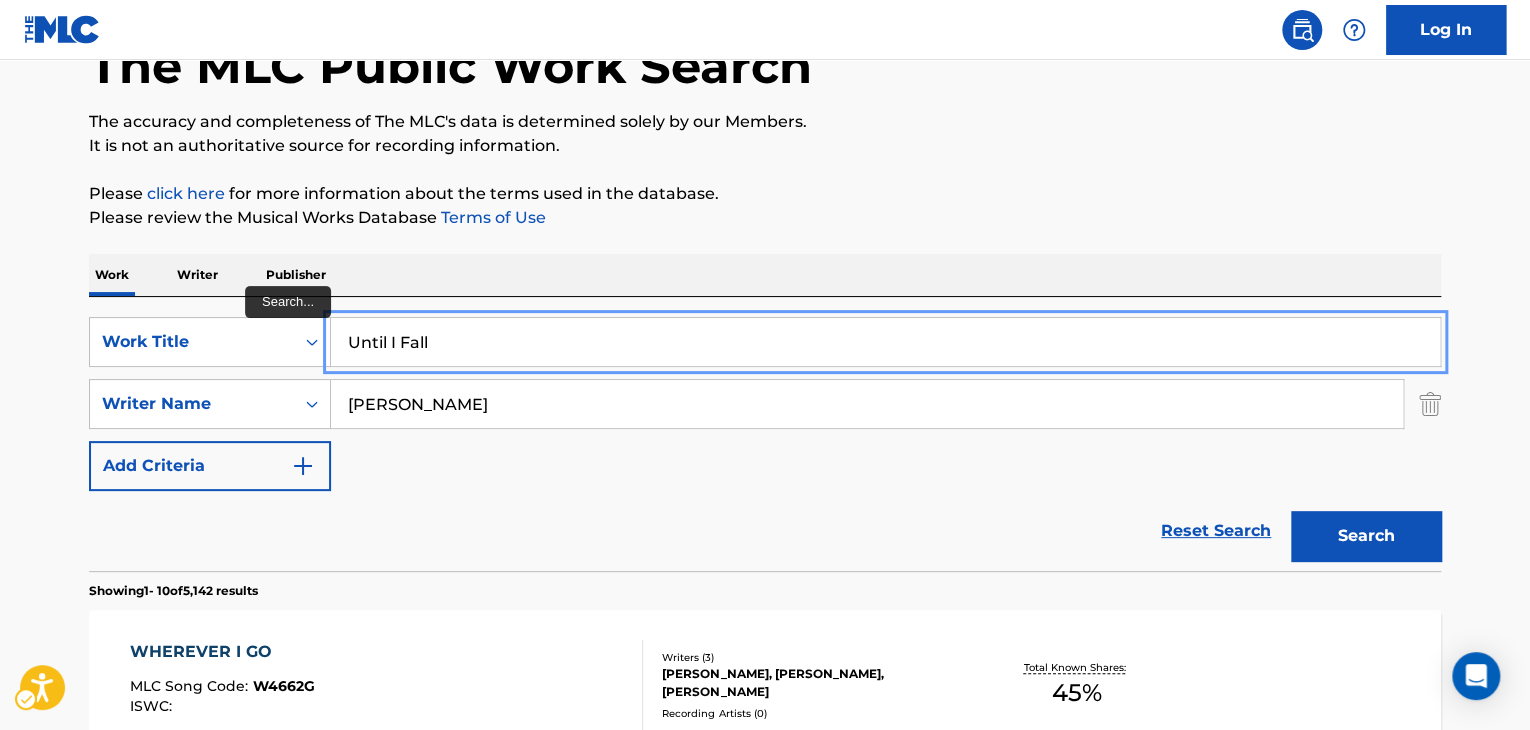click on "Until I Fall" at bounding box center (885, 342) 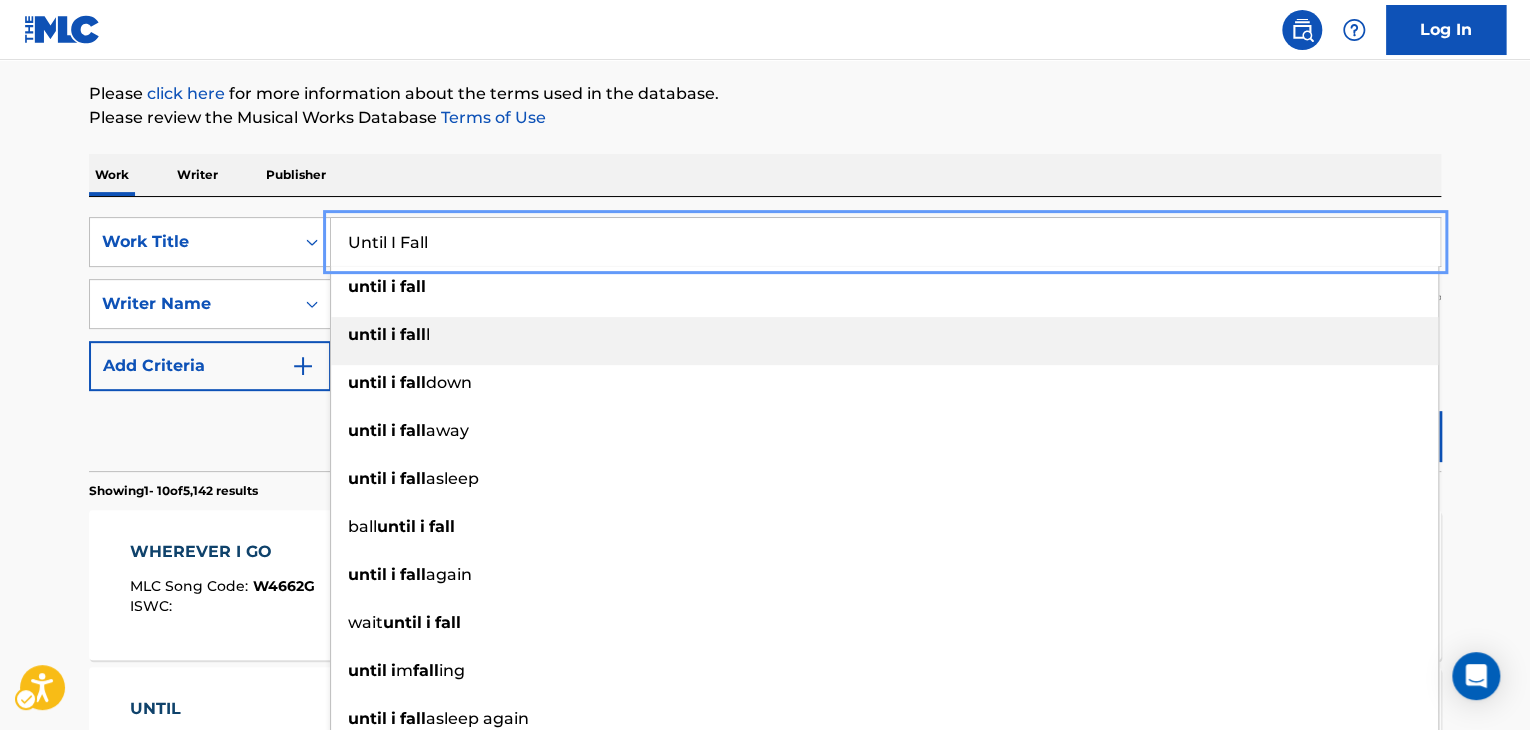 click on "The MLC Public Work Search The accuracy and completeness of The MLC's data is determined solely by our Members. It is not an authoritative source for recording information. Please   click here  | New Window   for more information about the terms used in the database. Please review the Musical Works Database   Terms of Use  | New Window Work Writer Publisher SearchWithCriteria7fc4b8cf-163f-4ec8-b474-f948cba2d82d Work Title Until I Fall until   i   fall until   i   fall l until   i   fall  down until   i   fall  away until   i   fall  asleep ball  until   i   fall until   i   fall  again wait  until   i   fall until   i  m  fall ing until   i   fall  asleep again SearchWithCriteria8b76f8fb-d669-454f-b75c-e31ec5168ca2 Writer Name [PERSON_NAME] Add Criteria Reset Search Search Showing  1  -   10  of  5,142   results   WHEREVER I GO MLC Song Code : W4662G ISWC : Writers ( 3 ) [PERSON_NAME], [PERSON_NAME], [PERSON_NAME] Recording Artists ( 0 ) Total Known Shares: 45 % UNTIL MLC Song Code : UX1M9O ISWC : Writers ( 5 ) Recording Artists ( 0 ) %" at bounding box center [765, 1029] 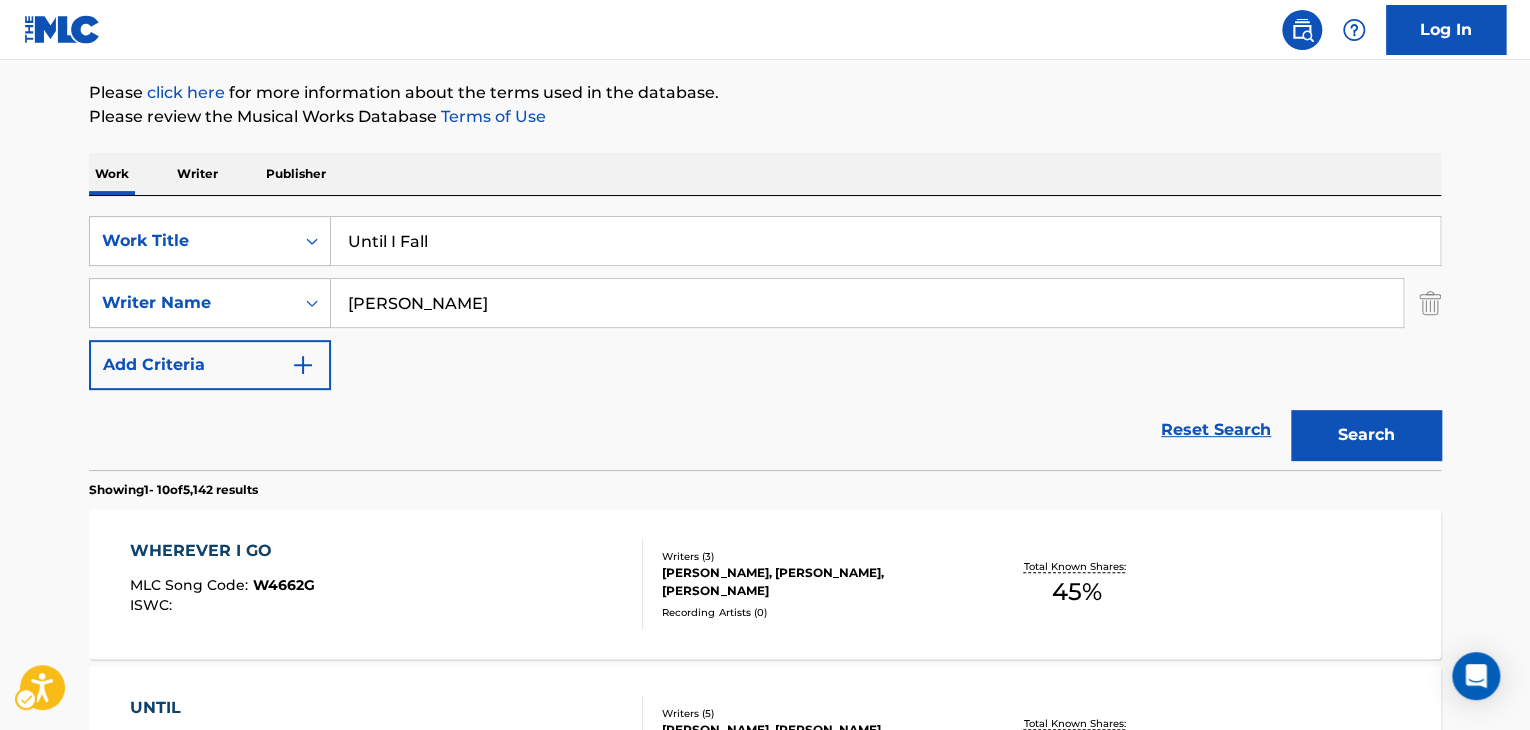 scroll, scrollTop: 128, scrollLeft: 0, axis: vertical 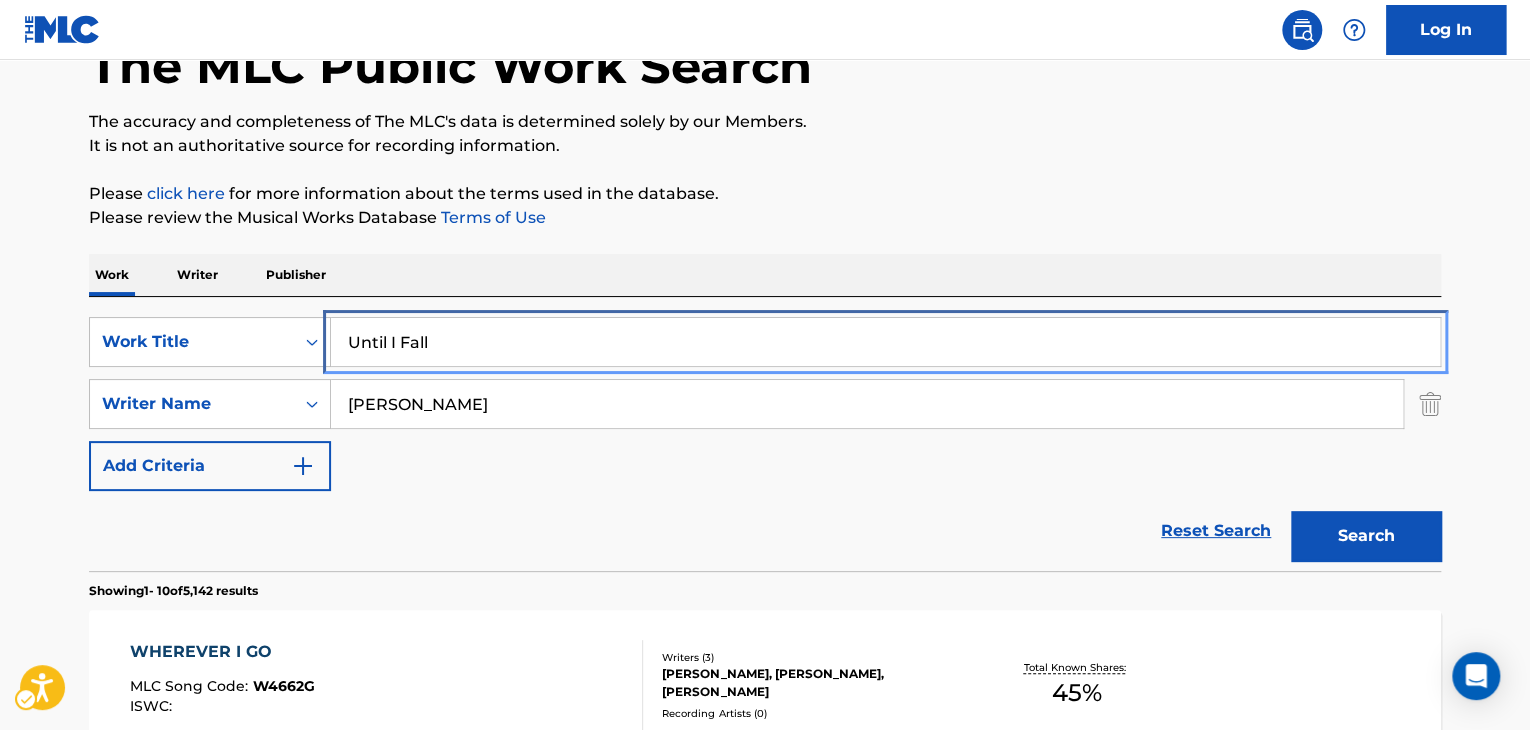 click on "Until I Fall" at bounding box center [885, 342] 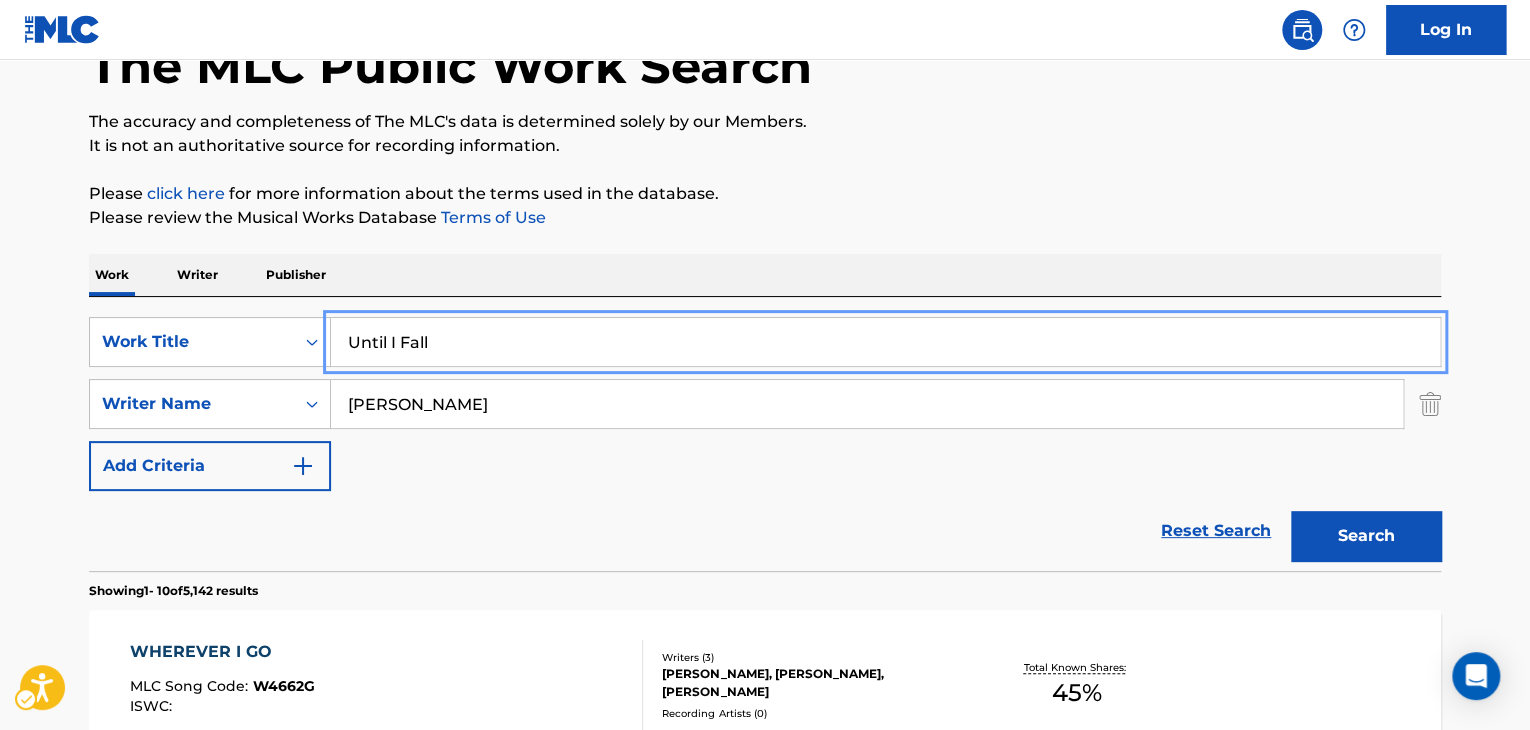 paste on "Daycare" 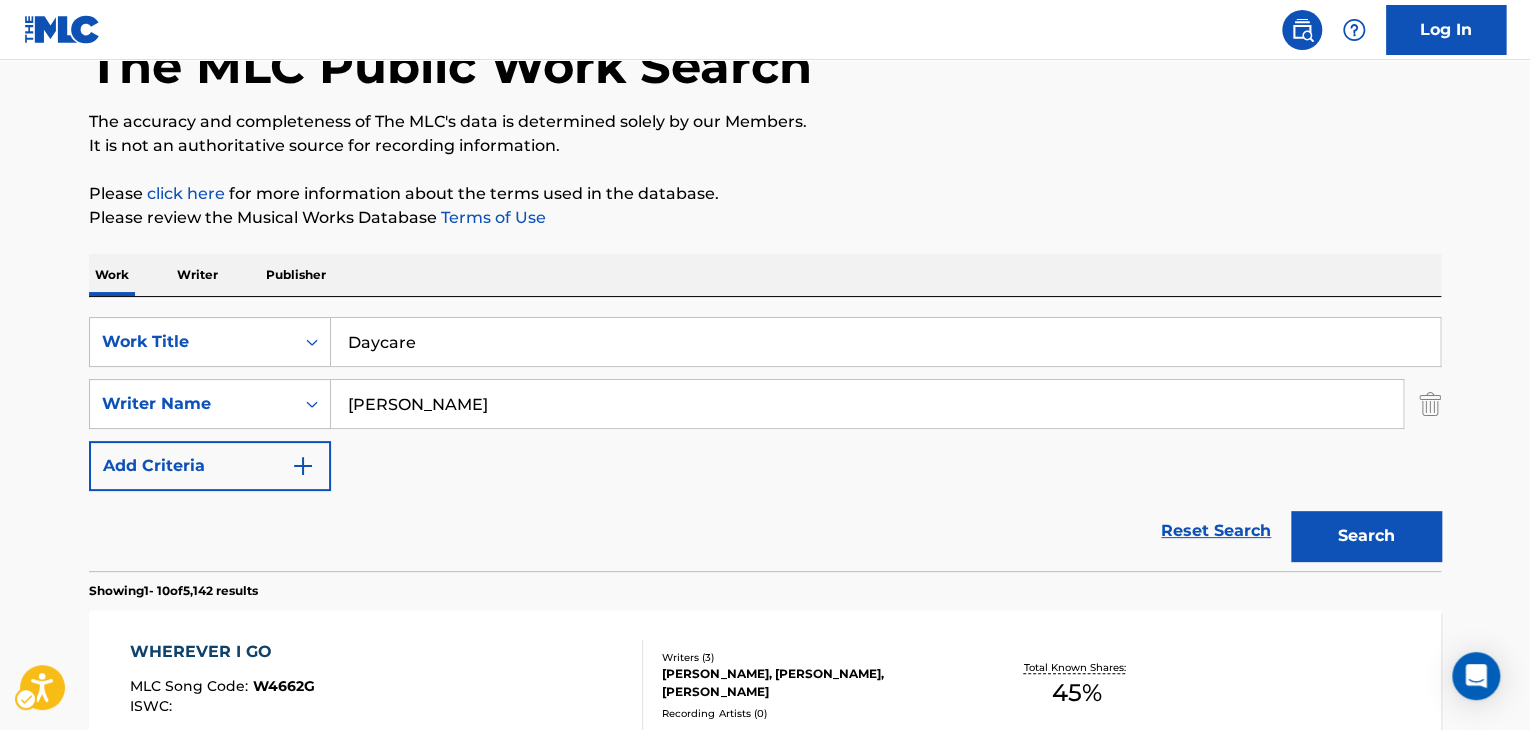 click on "The MLC Public Work Search The accuracy and completeness of The MLC's data is determined solely by our Members. It is not an authoritative source for recording information. Please   click here  | New Window   for more information about the terms used in the database. Please review the Musical Works Database   Terms of Use  | New Window Work Writer Publisher SearchWithCriteria7fc4b8cf-163f-4ec8-b474-f948cba2d82d Work Title Daycare SearchWithCriteria8b76f8fb-d669-454f-b75c-e31ec5168ca2 Writer Name [PERSON_NAME] Add Criteria Reset Search Search Showing  1  -   10  of  5,142   results   WHEREVER I GO MLC Song Code : W4662G ISWC : Writers ( 3 ) [PERSON_NAME], [PERSON_NAME], [PERSON_NAME] Recording Artists ( 0 ) Total Known Shares: 45 % UNTIL MLC Song Code : UX1M9O ISWC : Writers ( 5 ) [PERSON_NAME], [PERSON_NAME] [PERSON_NAME], [PERSON_NAME] [PERSON_NAME] [PERSON_NAME], [PERSON_NAME] Recording Artists ( 0 ) Total Known Shares: 22.5 % UNTIL INFINITY MLC Song Code : UX3BVU ISWC : Writers ( 1 ) [PERSON_NAME] Recording Artists ( 10 ) Total Known Shares: 100 % FALL IN FALL : ISWC" at bounding box center (765, 1109) 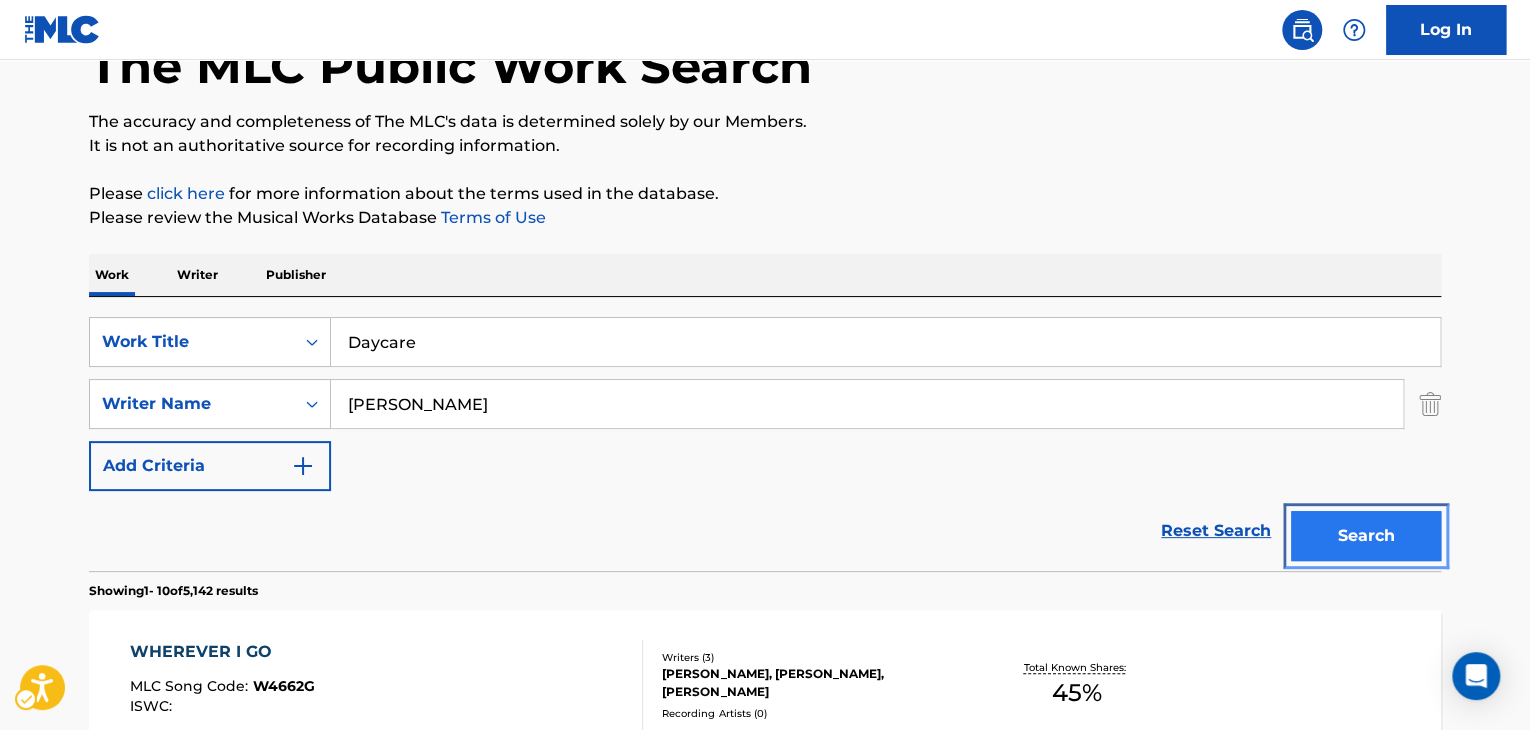 click on "Search" at bounding box center [1366, 536] 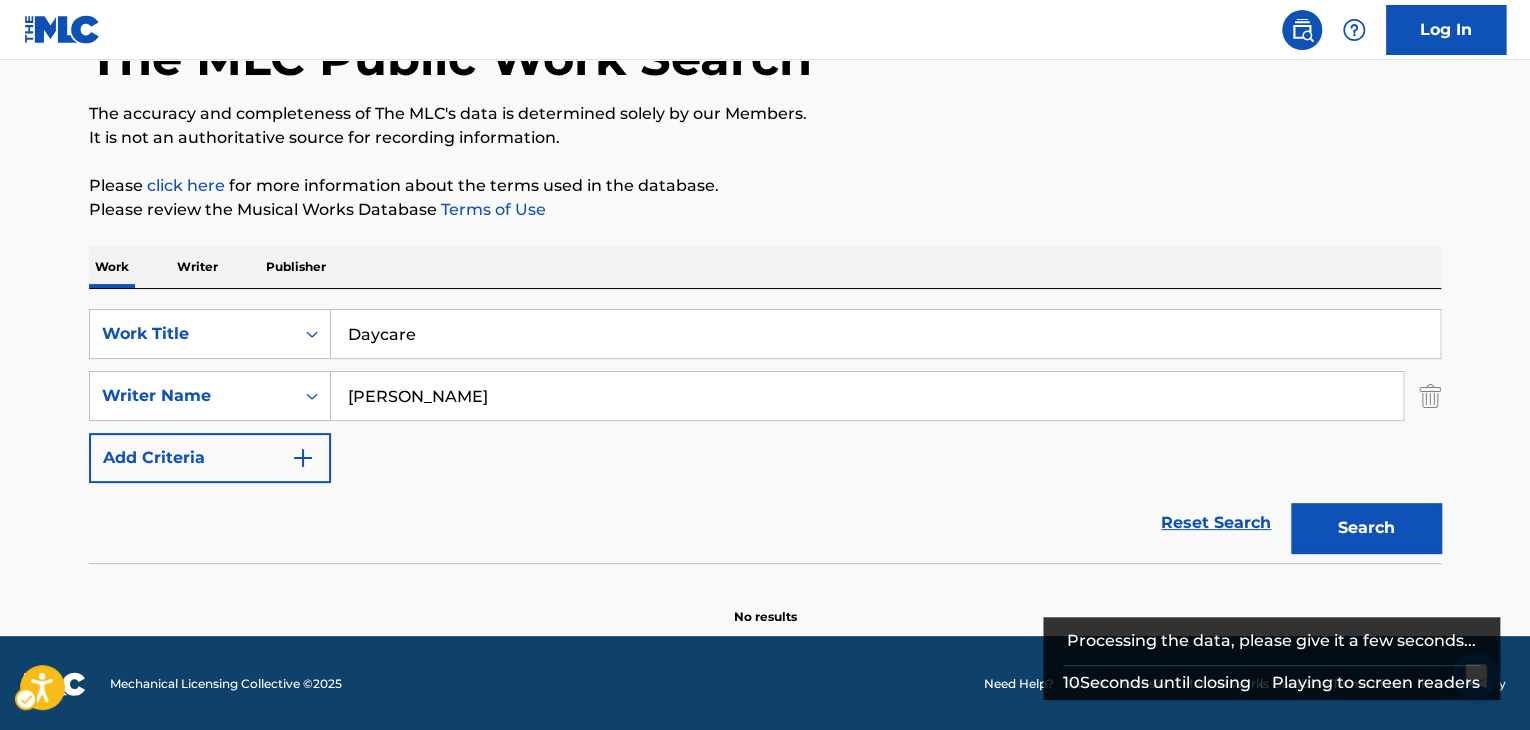 scroll, scrollTop: 138, scrollLeft: 0, axis: vertical 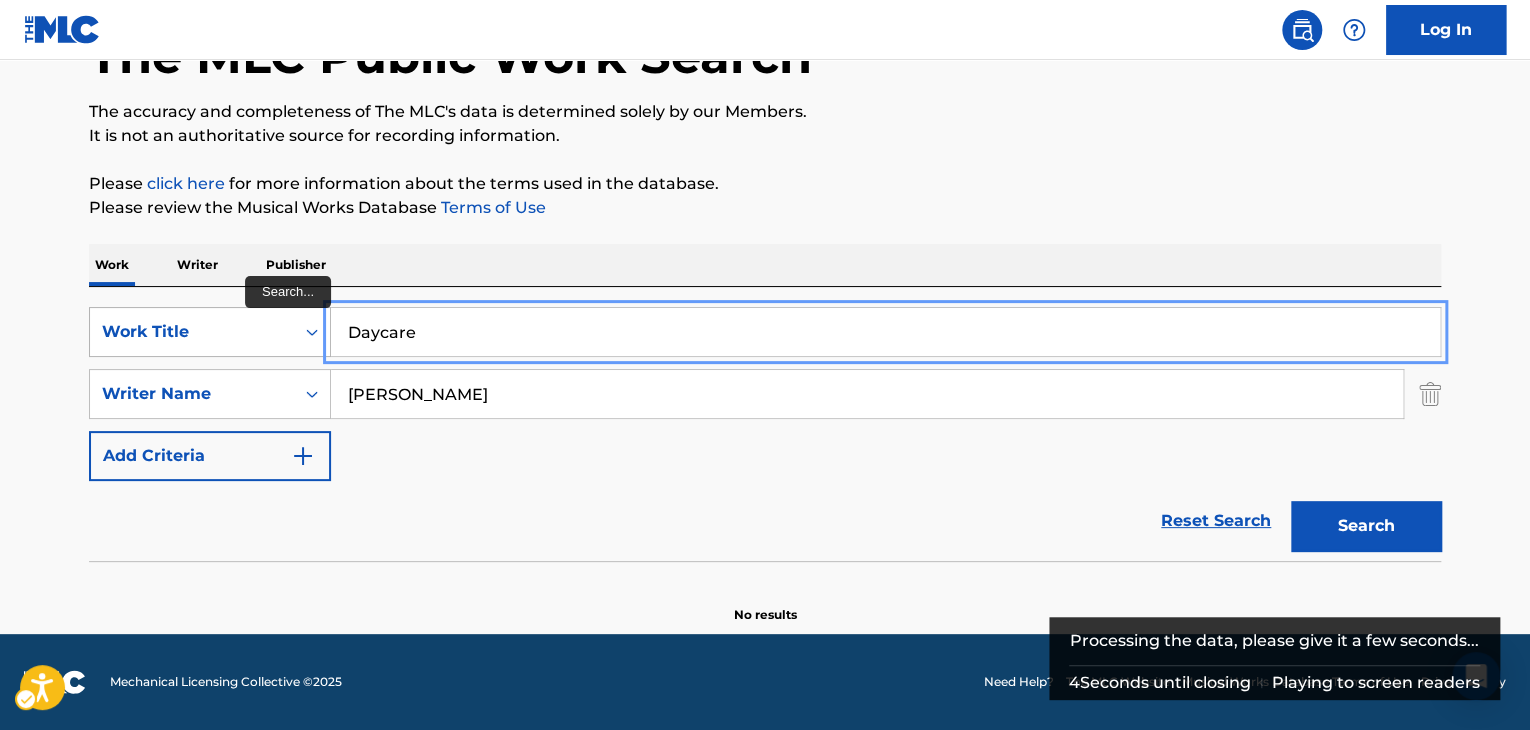 drag, startPoint x: 361, startPoint y: 340, endPoint x: 292, endPoint y: 326, distance: 70.40597 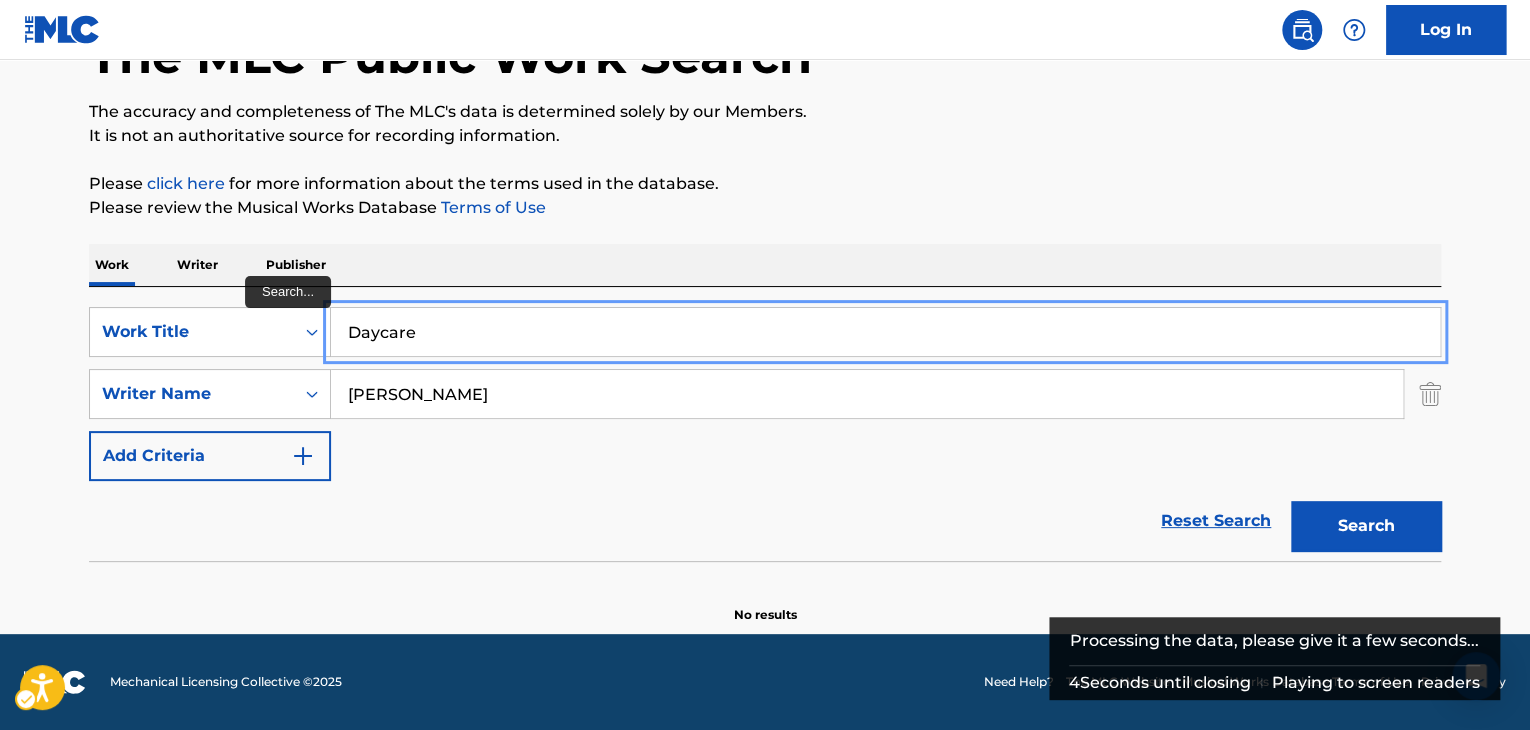 paste on "[GEOGRAPHIC_DATA]" 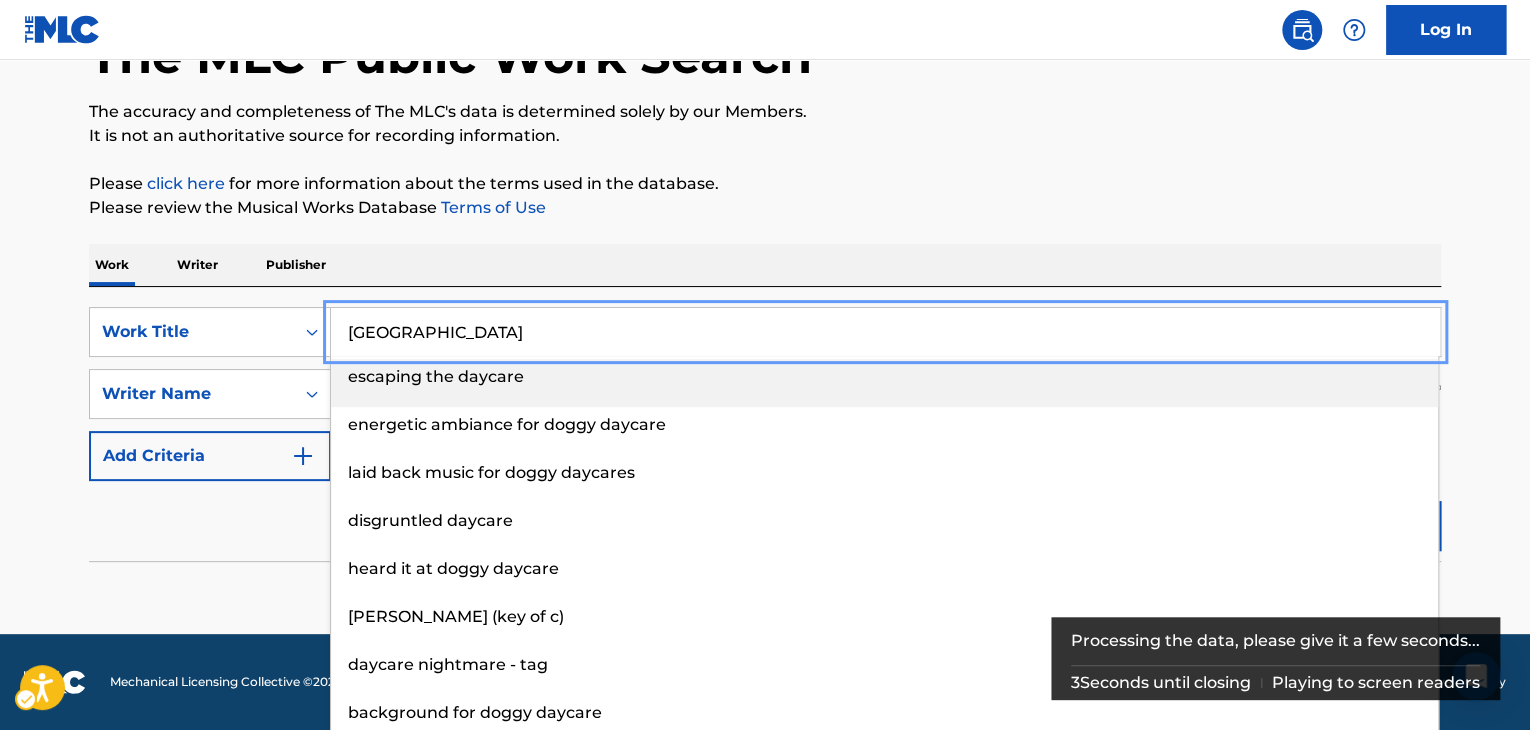click on "The MLC Public Work Search The accuracy and completeness of The MLC's data is determined solely by our Members. It is not an authoritative source for recording information. Please   click here  | New Window   for more information about the terms used in the database. Please review the Musical Works Database   Terms of Use  | New Window Work Writer Publisher SearchWithCriteria7fc4b8cf-163f-4ec8-b474-f948cba2d82d Work Title Amusement Park escaping the daycare energetic ambiance for doggy daycare laid back music for doggy daycares disgruntled daycare heard it at doggy daycare paddy daycare (key of c) daycare nightmare - tag background for doggy daycare chilled moods for doggy daycares daycare part 1 SearchWithCriteria8b76f8fb-d669-454f-b75c-e31ec5168ca2 Writer Name [PERSON_NAME] Add Criteria Reset Search Search No results" at bounding box center (765, 298) 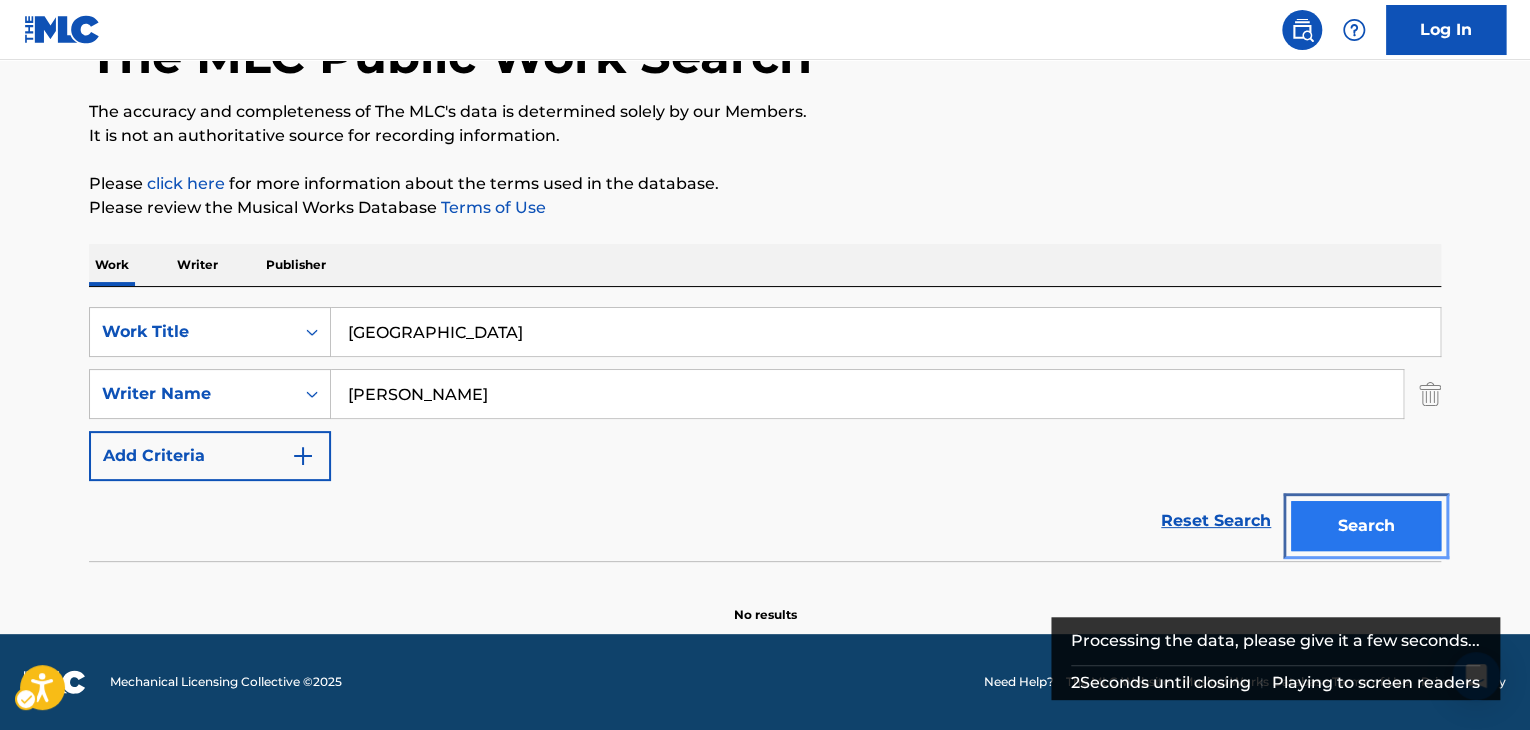 click on "Search" at bounding box center (1366, 526) 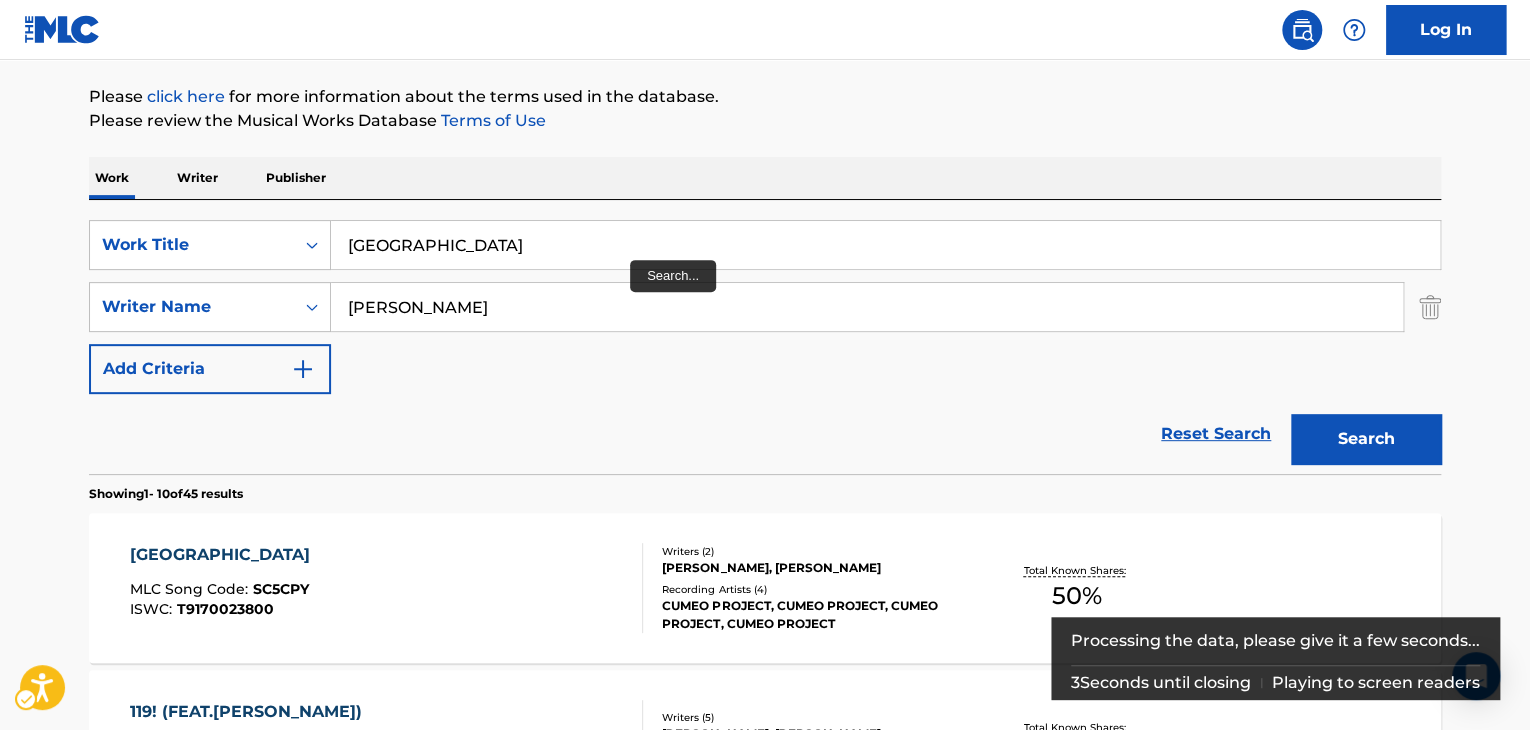 scroll, scrollTop: 224, scrollLeft: 0, axis: vertical 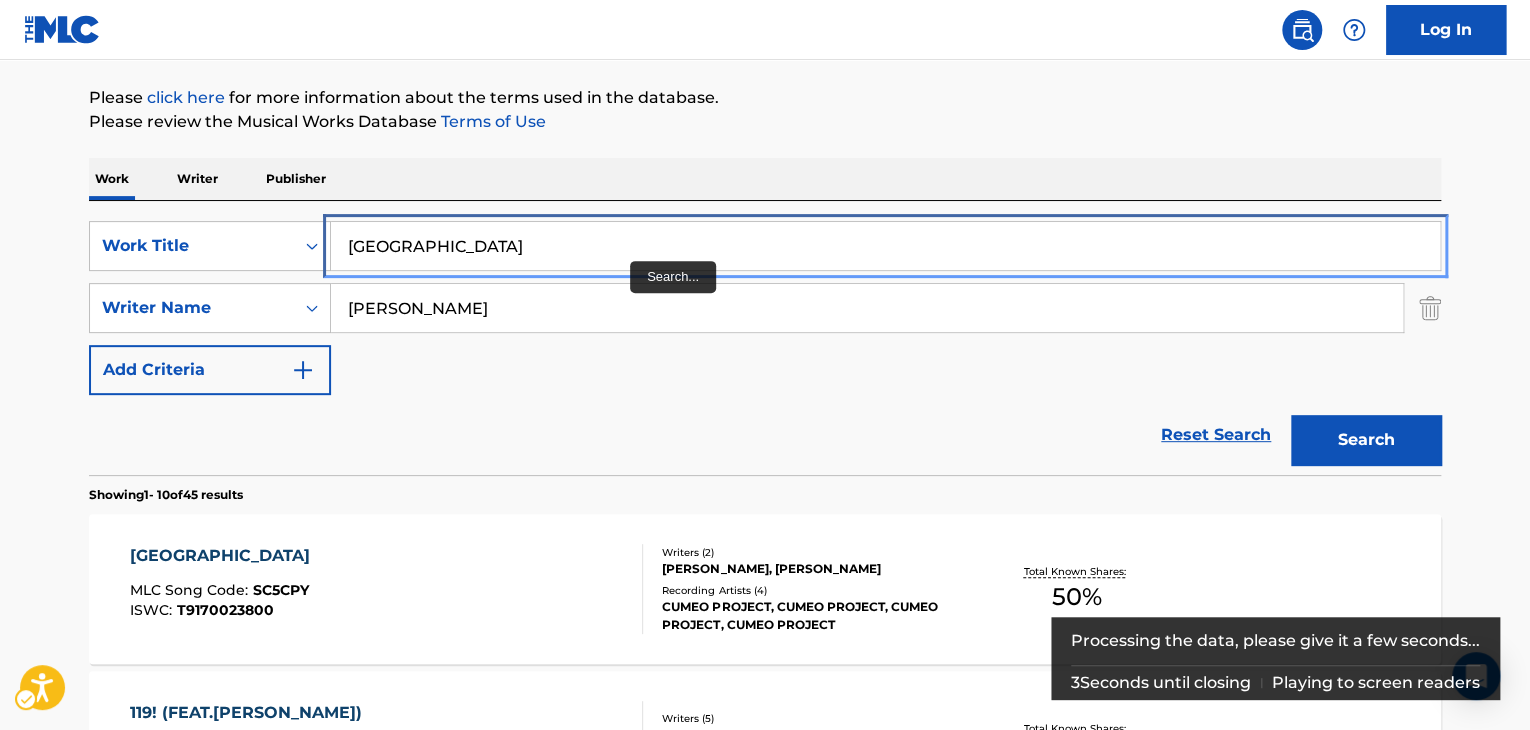 click on "[GEOGRAPHIC_DATA]" at bounding box center (885, 246) 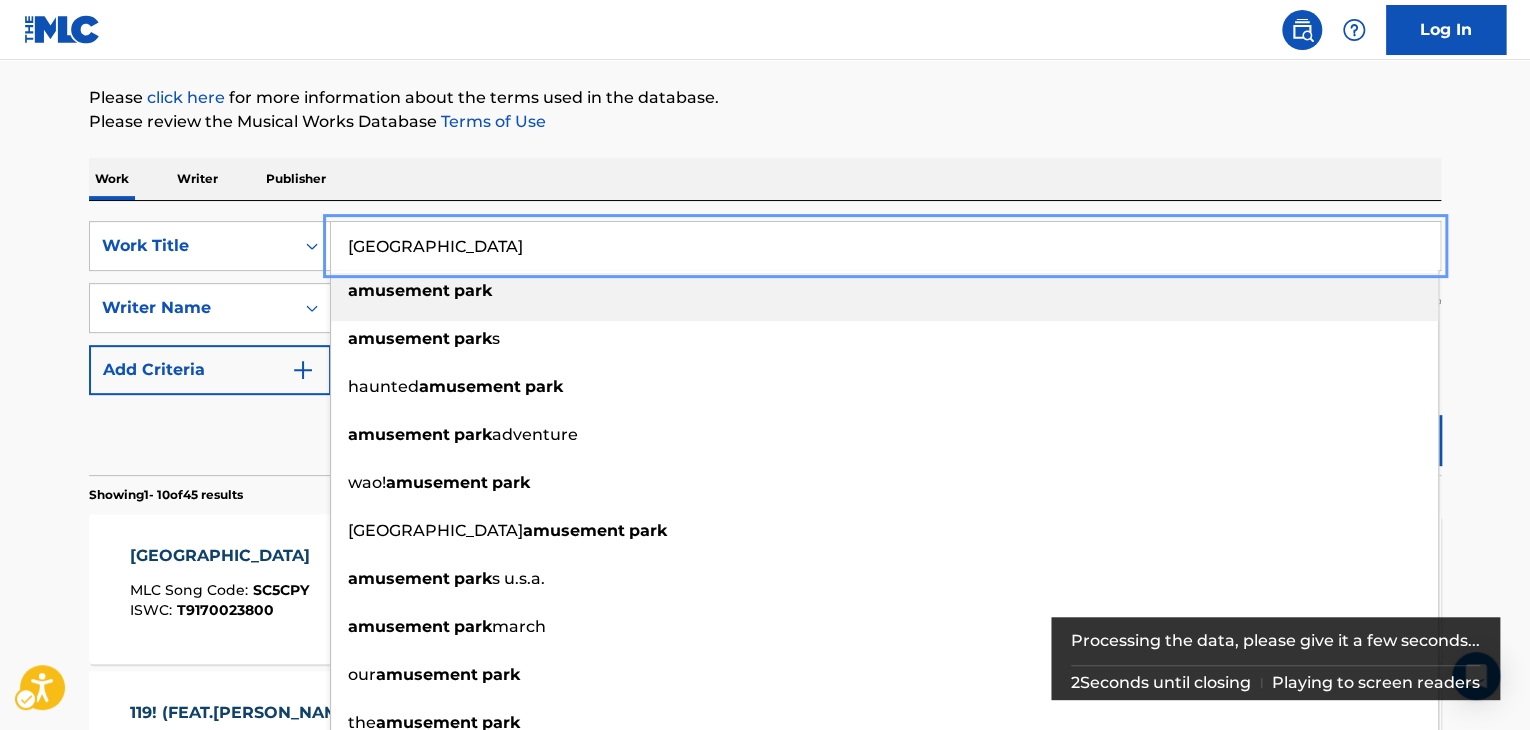 paste on "Oxygen" 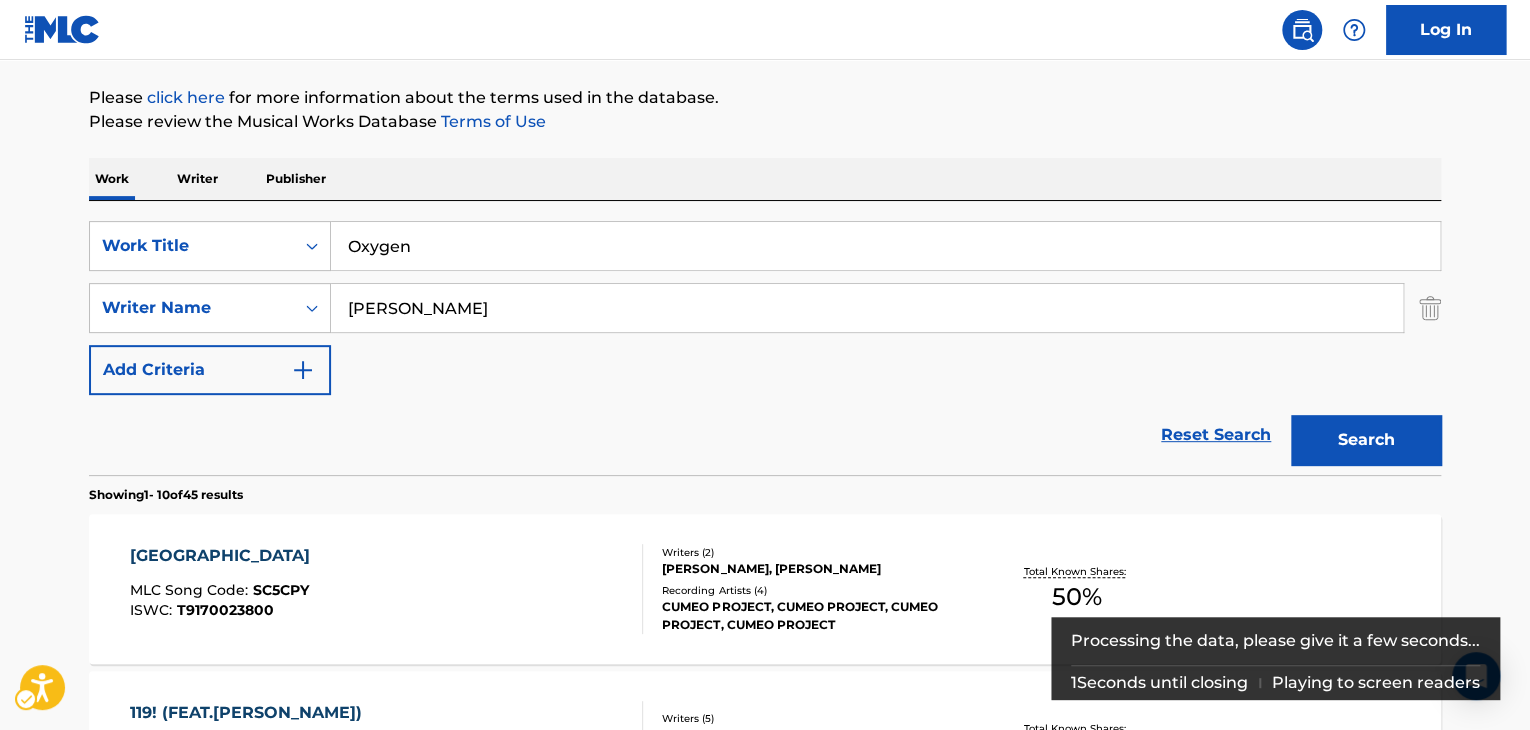 click on "The MLC Public Work Search The accuracy and completeness of The MLC's data is determined solely by our Members. It is not an authoritative source for recording information. Please   click here  | New Window   for more information about the terms used in the database. Please review the Musical Works Database   Terms of Use  | New Window Work Writer Publisher SearchWithCriteria7fc4b8cf-163f-4ec8-b474-f948cba2d82d Work Title Oxygen SearchWithCriteria8b76f8fb-d669-454f-b75c-e31ec5168ca2 Writer Name [PERSON_NAME] Add Criteria Reset Search Search Showing  1  -   10  of  45   results   SUNSET PARK MLC Song Code : SC5CPY ISWC : T9170023800 Writers ( 2 ) [PERSON_NAME], SANG [PERSON_NAME] Recording Artists ( 4 ) CUMEO PROJECT, CUMEO PROJECT, CUMEO PROJECT, CUMEO PROJECT Total Known Shares: 50 % 119! (FEAT.[PERSON_NAME]) MLC Song Code : 1C4IRW ISWC : Writers ( 5 ) [PERSON_NAME], [PERSON_NAME] [PERSON_NAME], [PERSON_NAME] HUN [PERSON_NAME] [PERSON_NAME] Recording Artists ( 0 ) Total Known Shares: 24 % DONUT(FEAT.[PERSON_NAME]) MLC Song Code : DA0EWT ISWC : 3 )" at bounding box center (765, 1013) 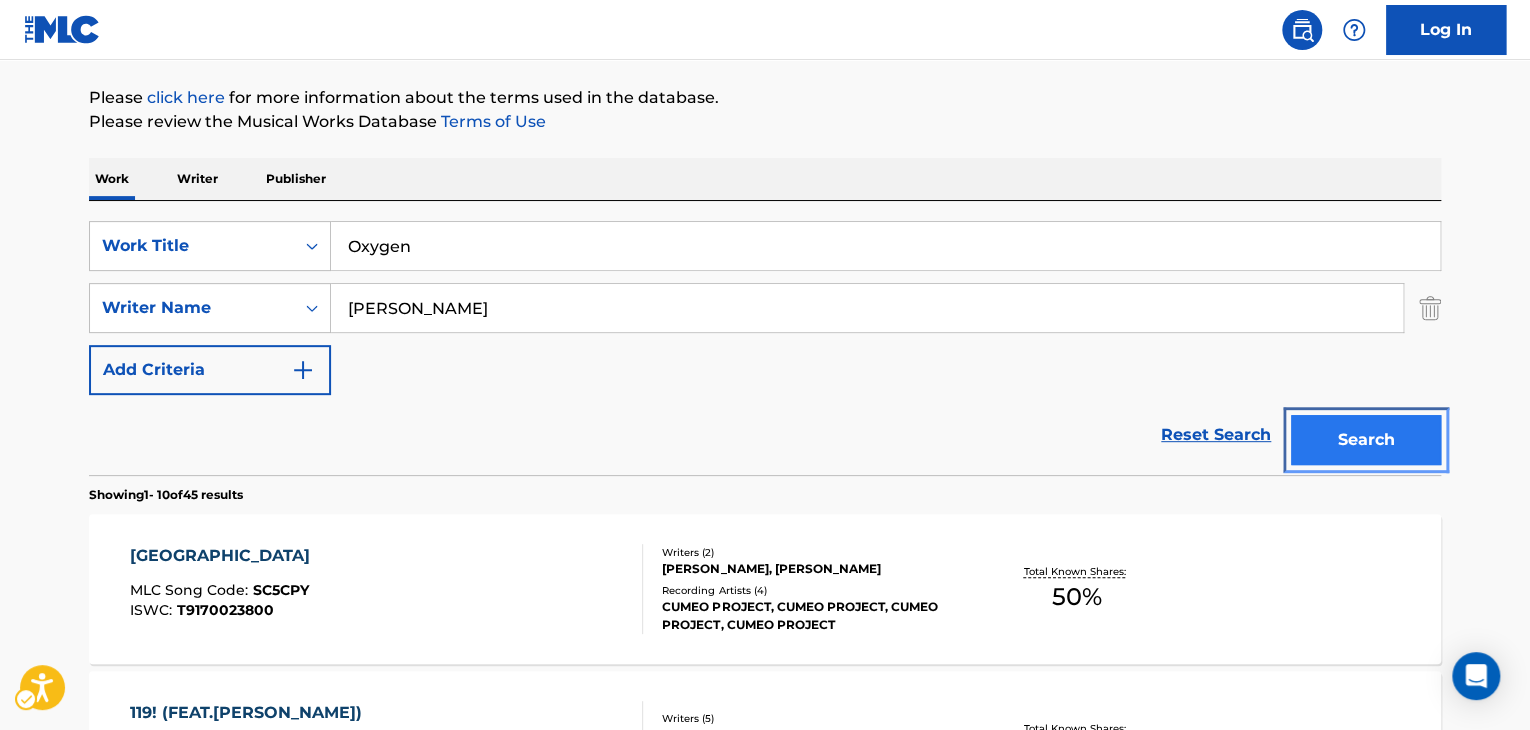 click on "Search" at bounding box center [1366, 440] 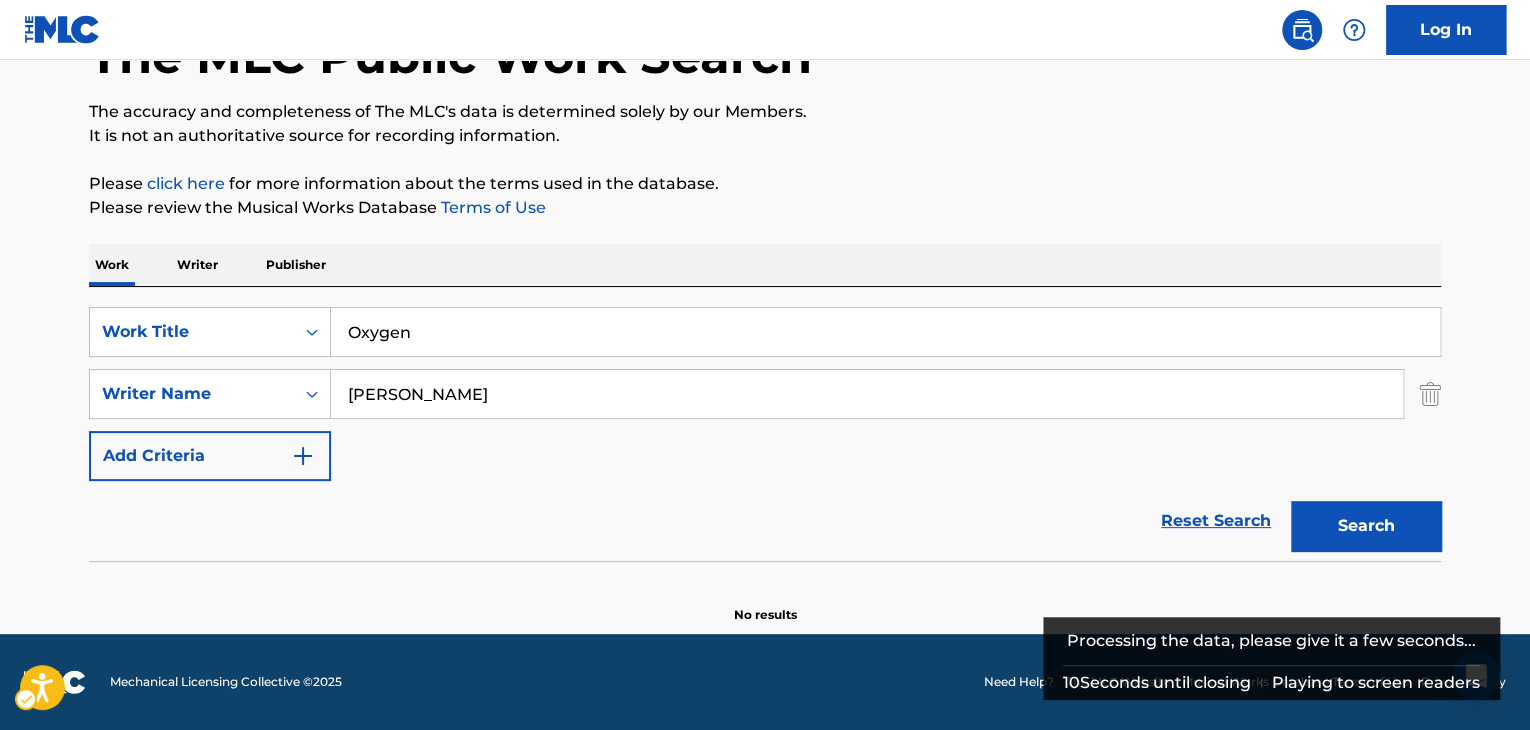 scroll, scrollTop: 138, scrollLeft: 0, axis: vertical 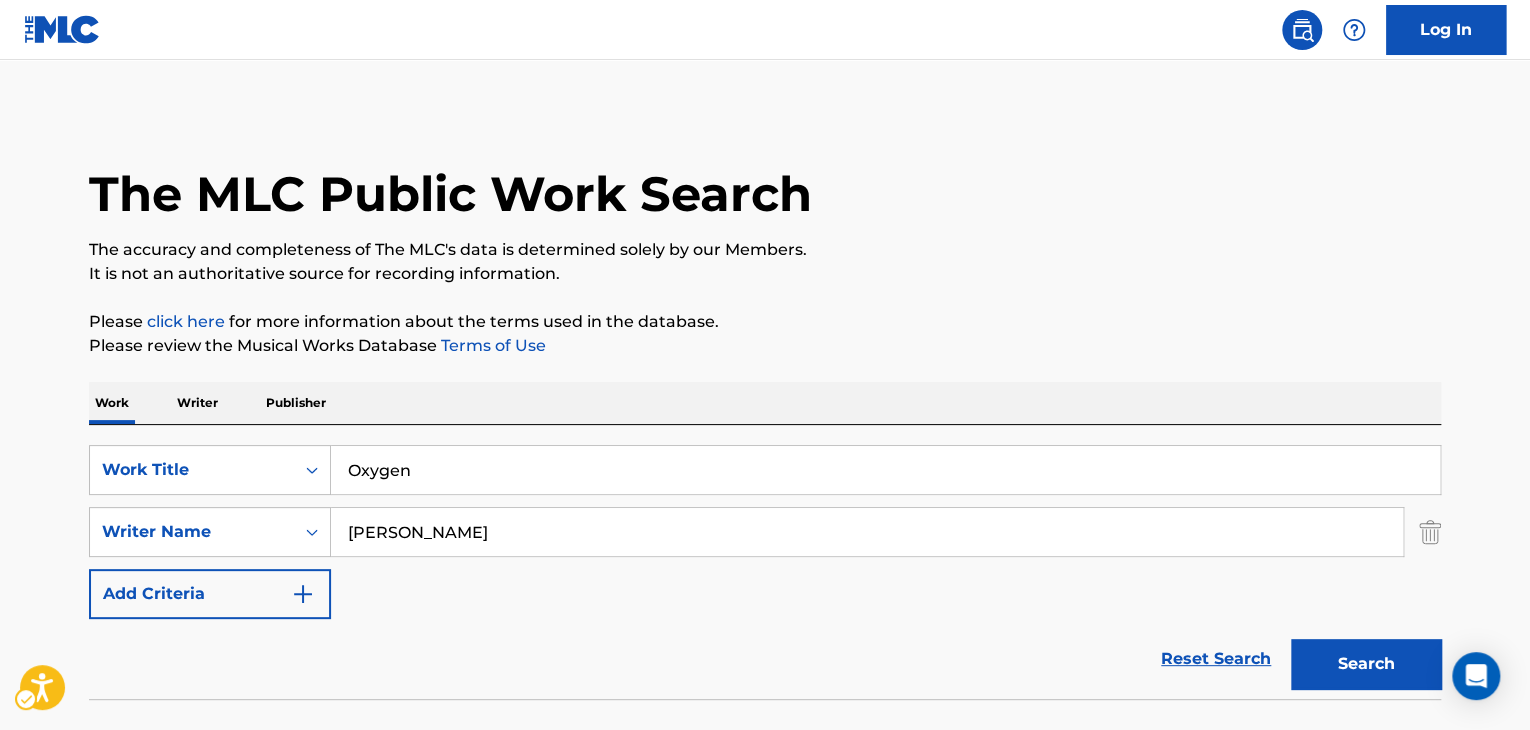 click on "The MLC Public Work Search" at bounding box center (765, 183) 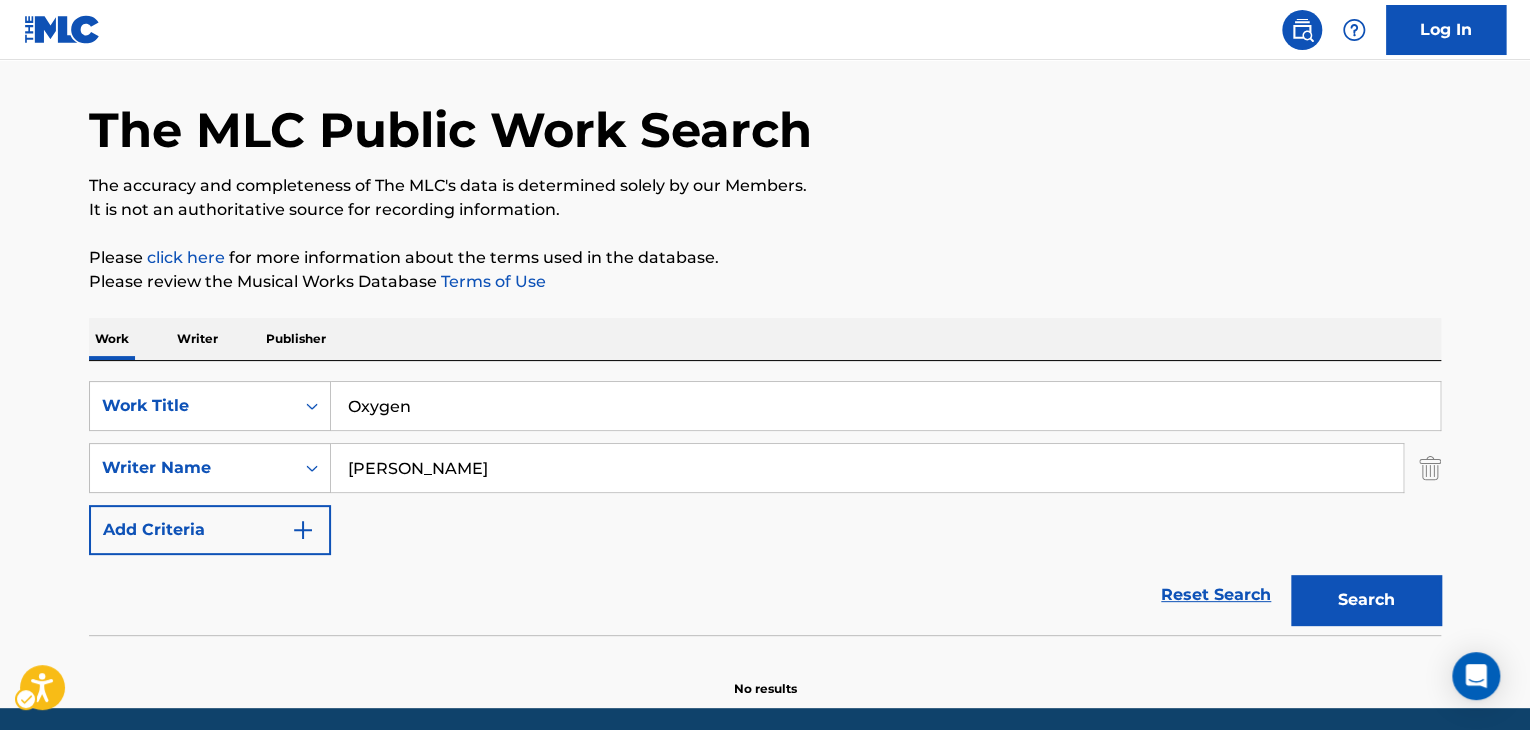 scroll, scrollTop: 138, scrollLeft: 0, axis: vertical 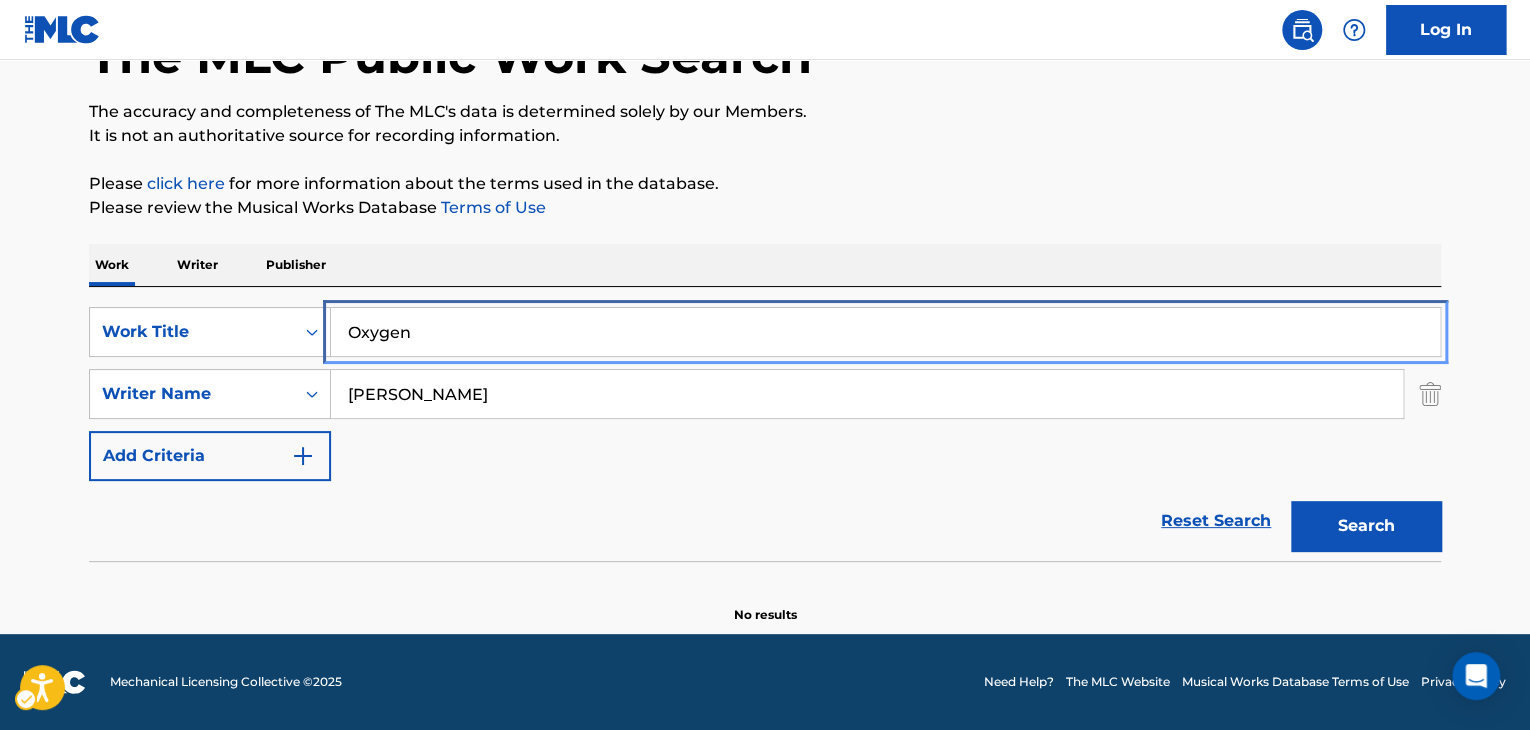 click on "Oxygen" at bounding box center [885, 332] 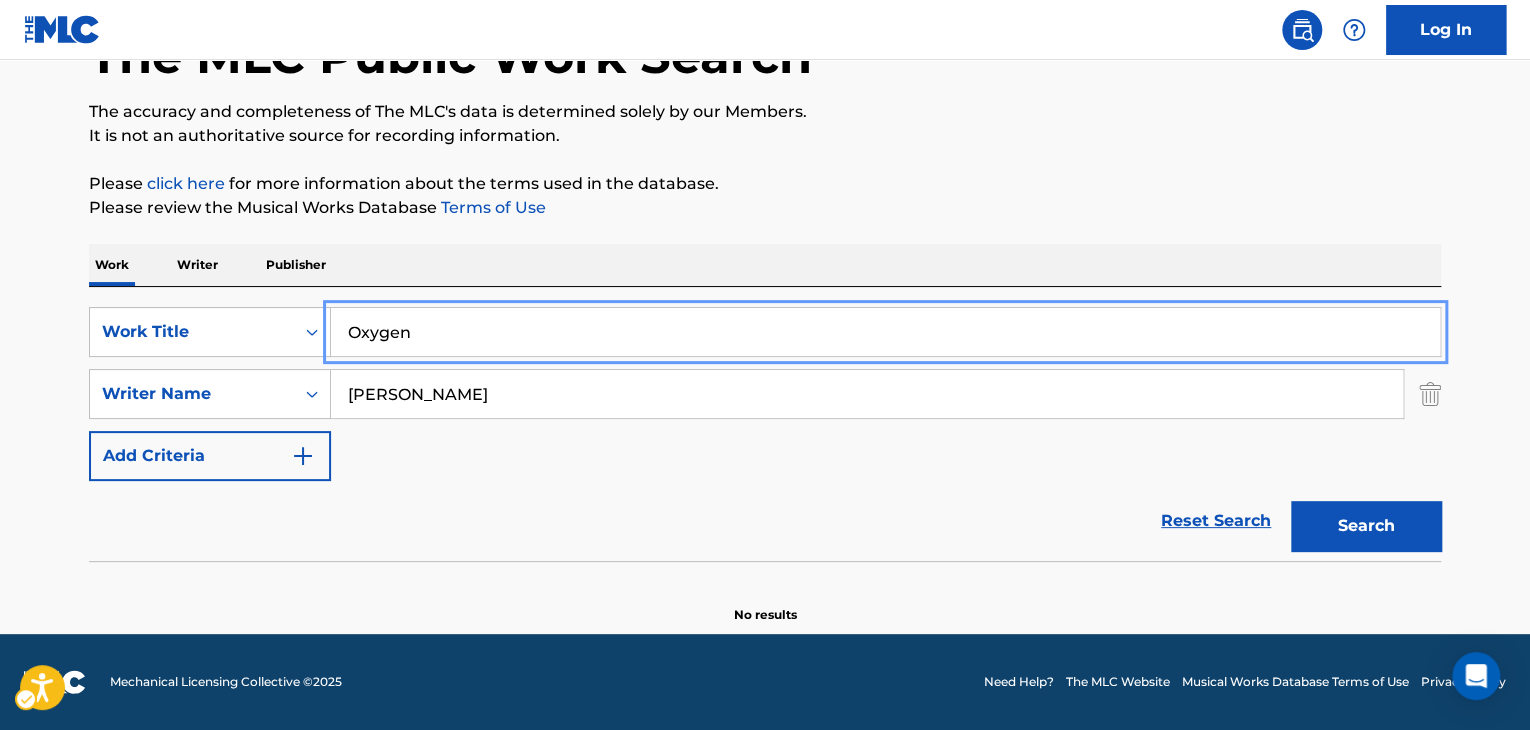 paste on "Drank 4 da low" 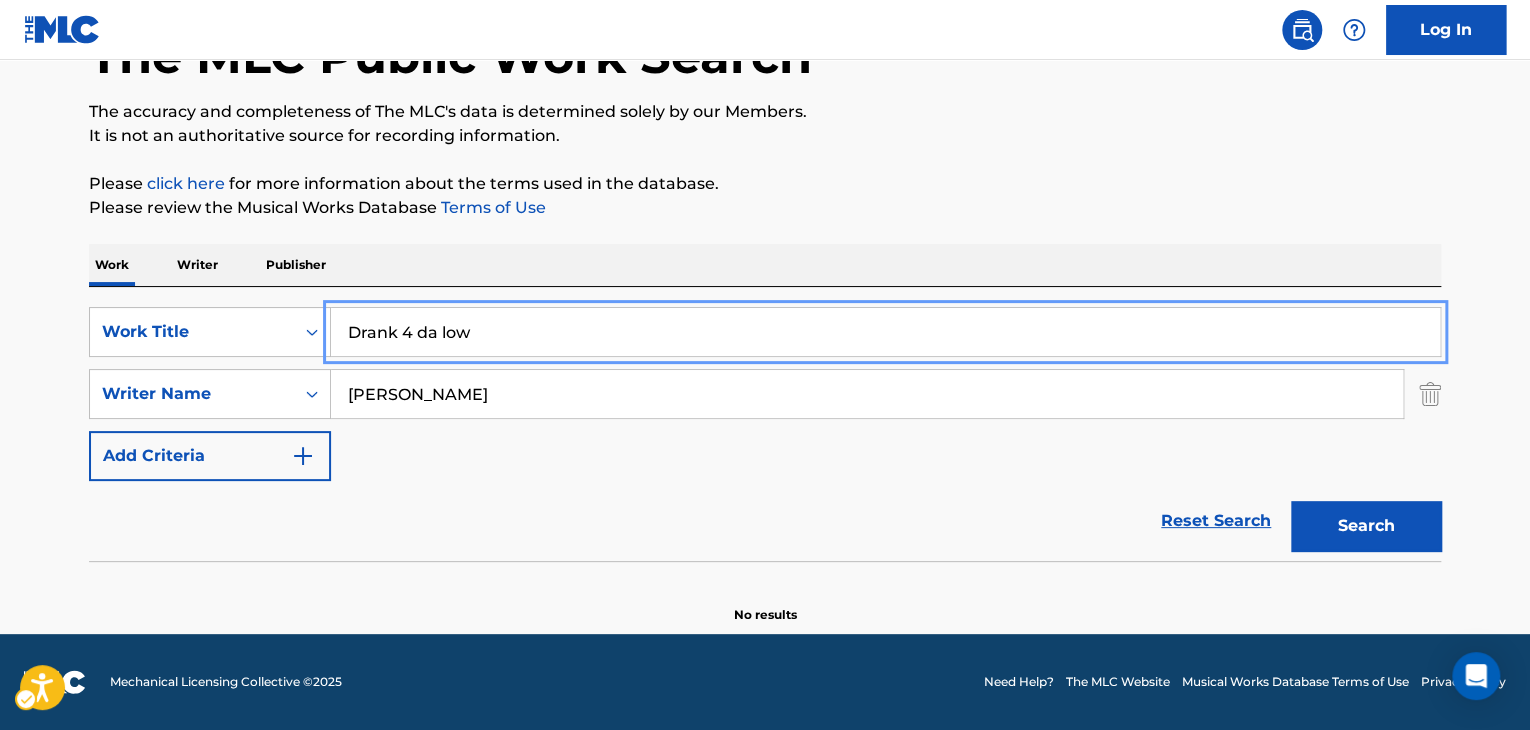 click on "The MLC Public Work Search The accuracy and completeness of The MLC's data is determined solely by our Members. It is not an authoritative source for recording information. Please   click here  | New Window   for more information about the terms used in the database. Please review the Musical Works Database   Terms of Use  | New Window Work Writer Publisher SearchWithCriteria7fc4b8cf-163f-4ec8-b474-f948cba2d82d Work Title Drank 4 da low SearchWithCriteria8b76f8fb-d669-454f-b75c-e31ec5168ca2 Writer Name [PERSON_NAME] Add Criteria Reset Search Search No results" at bounding box center [765, 278] 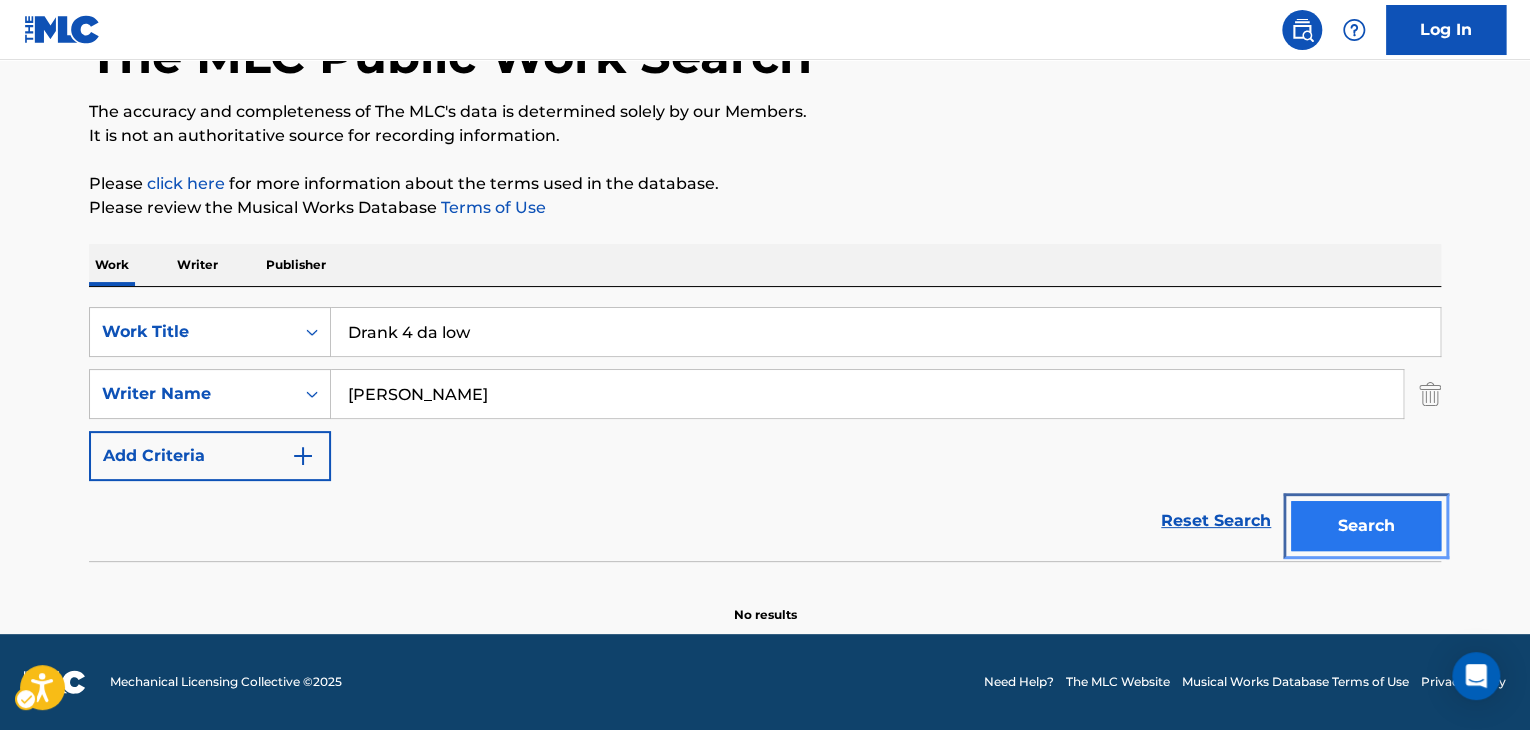 click on "Search" at bounding box center (1366, 526) 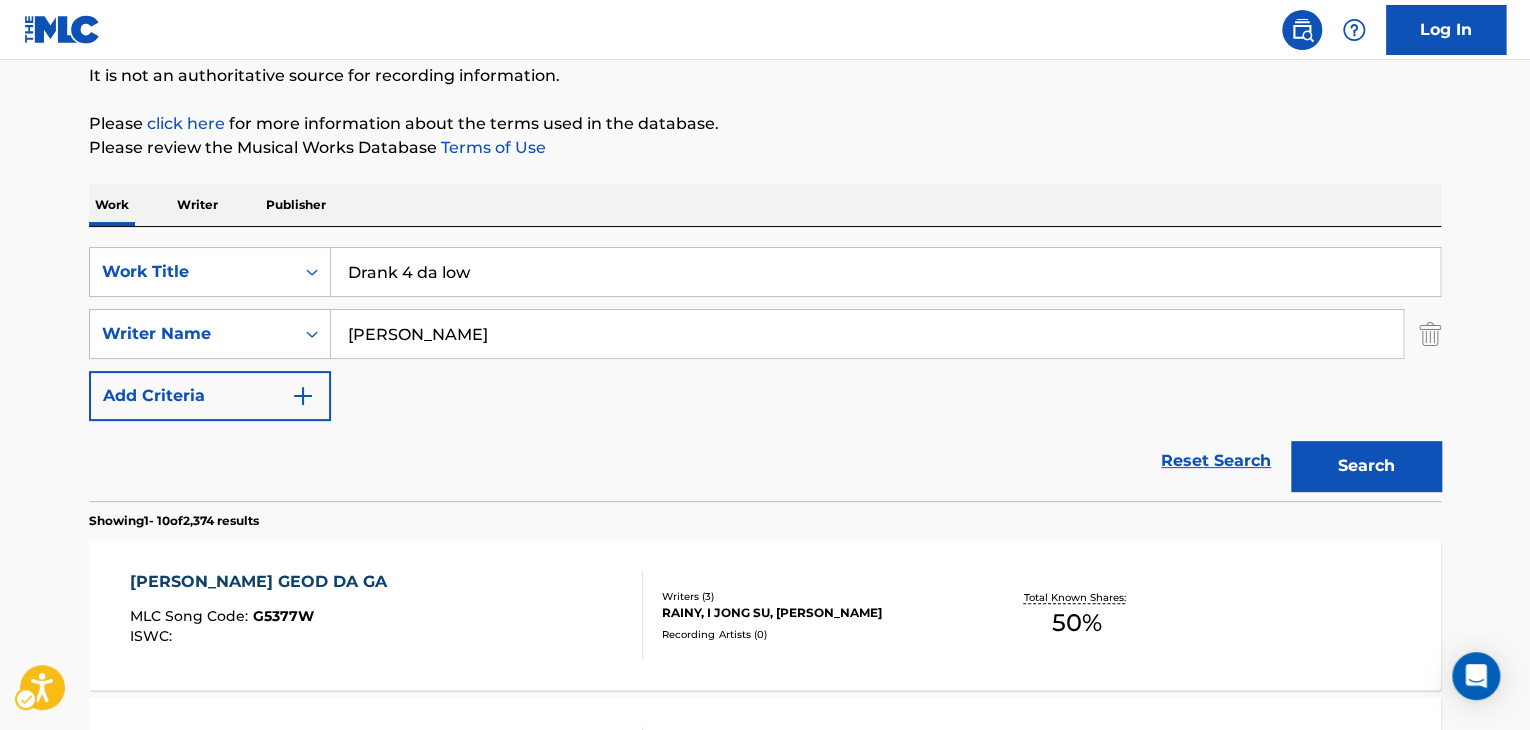 scroll, scrollTop: 0, scrollLeft: 0, axis: both 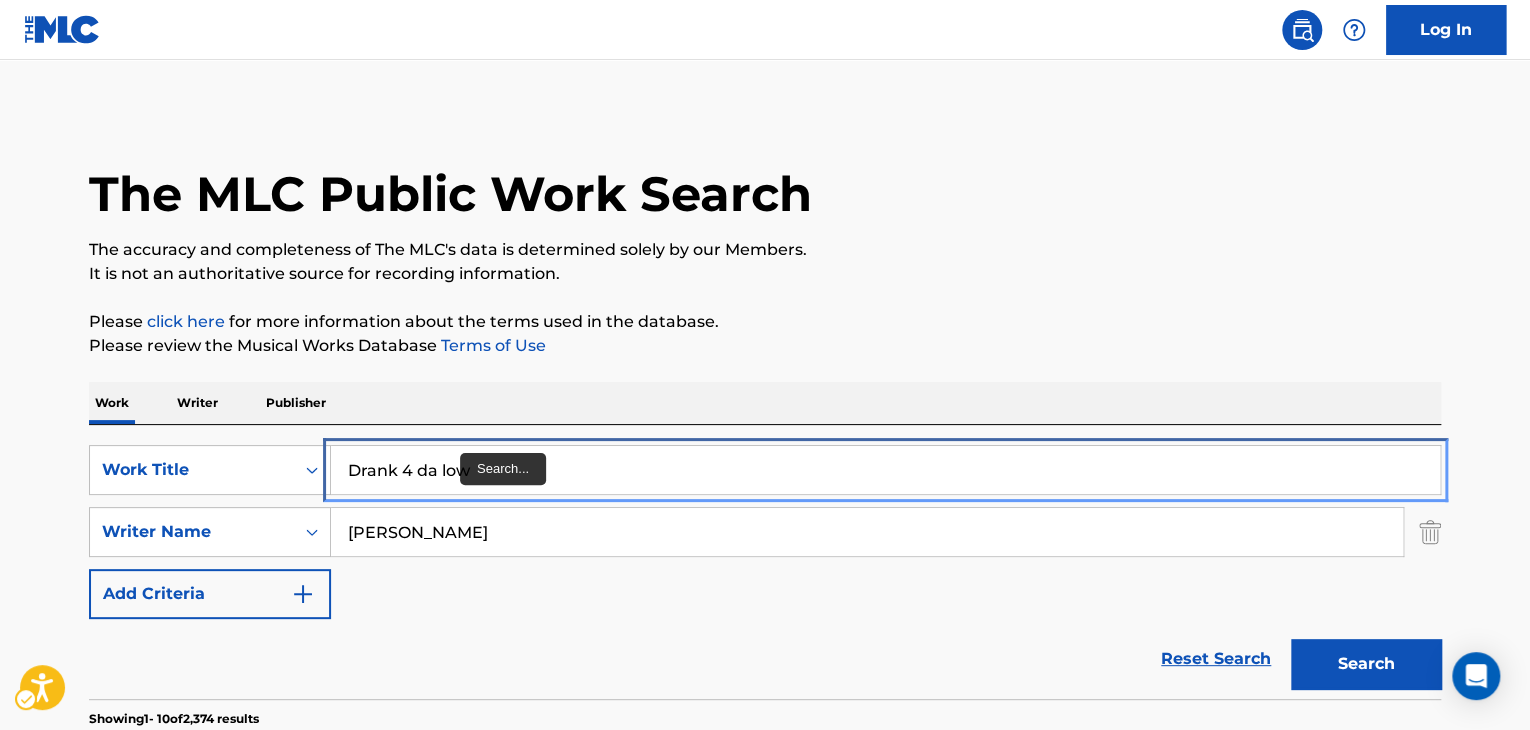 click on "Drank 4 da low" at bounding box center (885, 470) 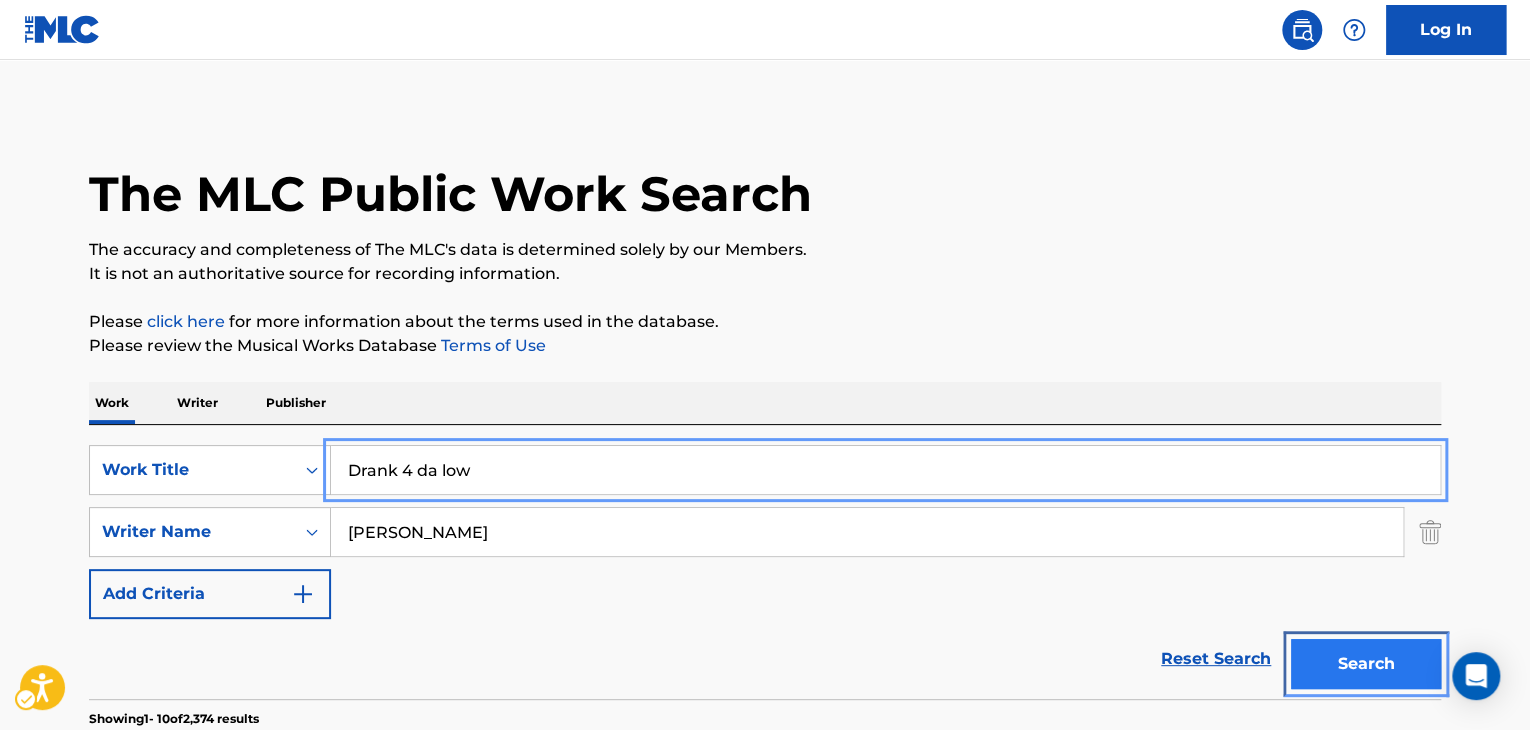 click on "Search" at bounding box center [1366, 664] 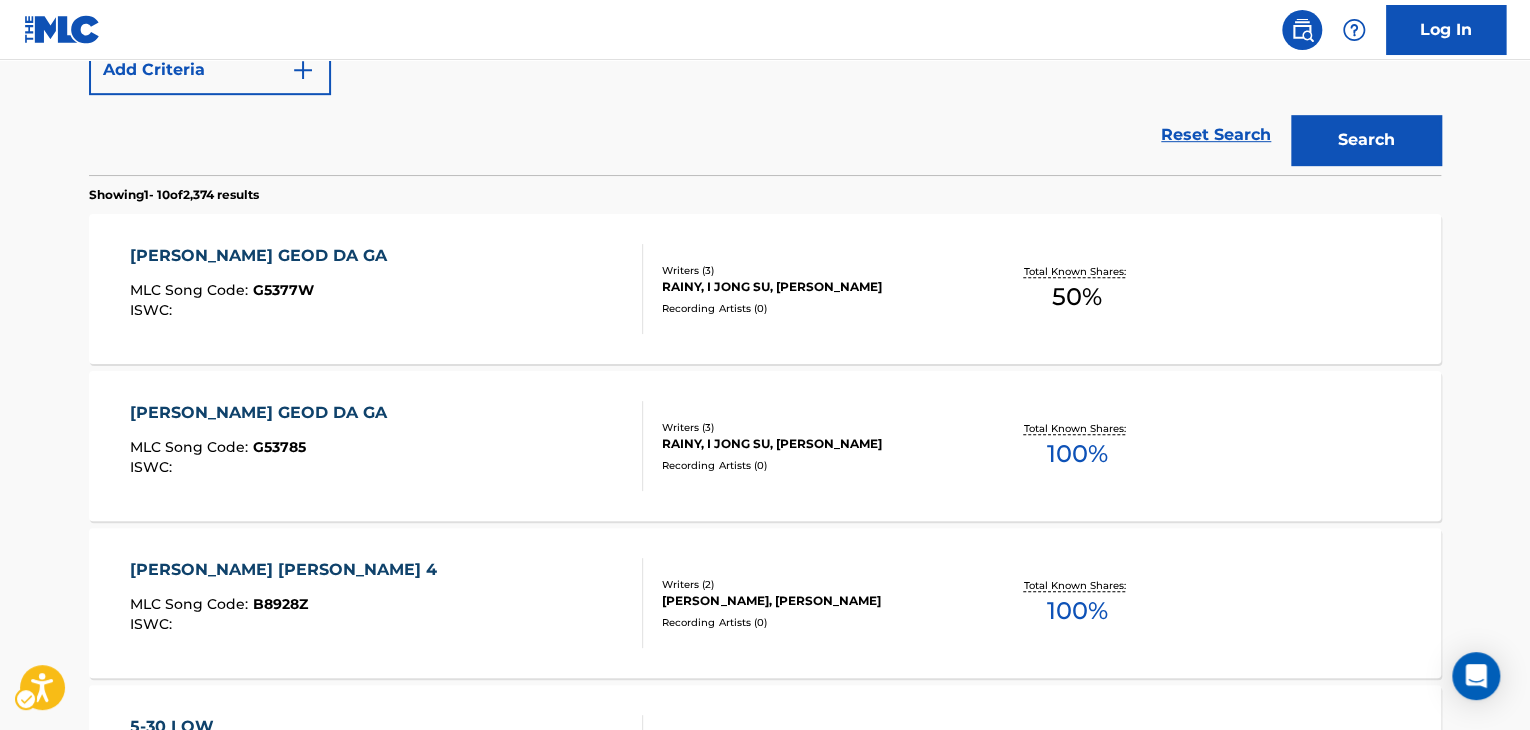 scroll, scrollTop: 124, scrollLeft: 0, axis: vertical 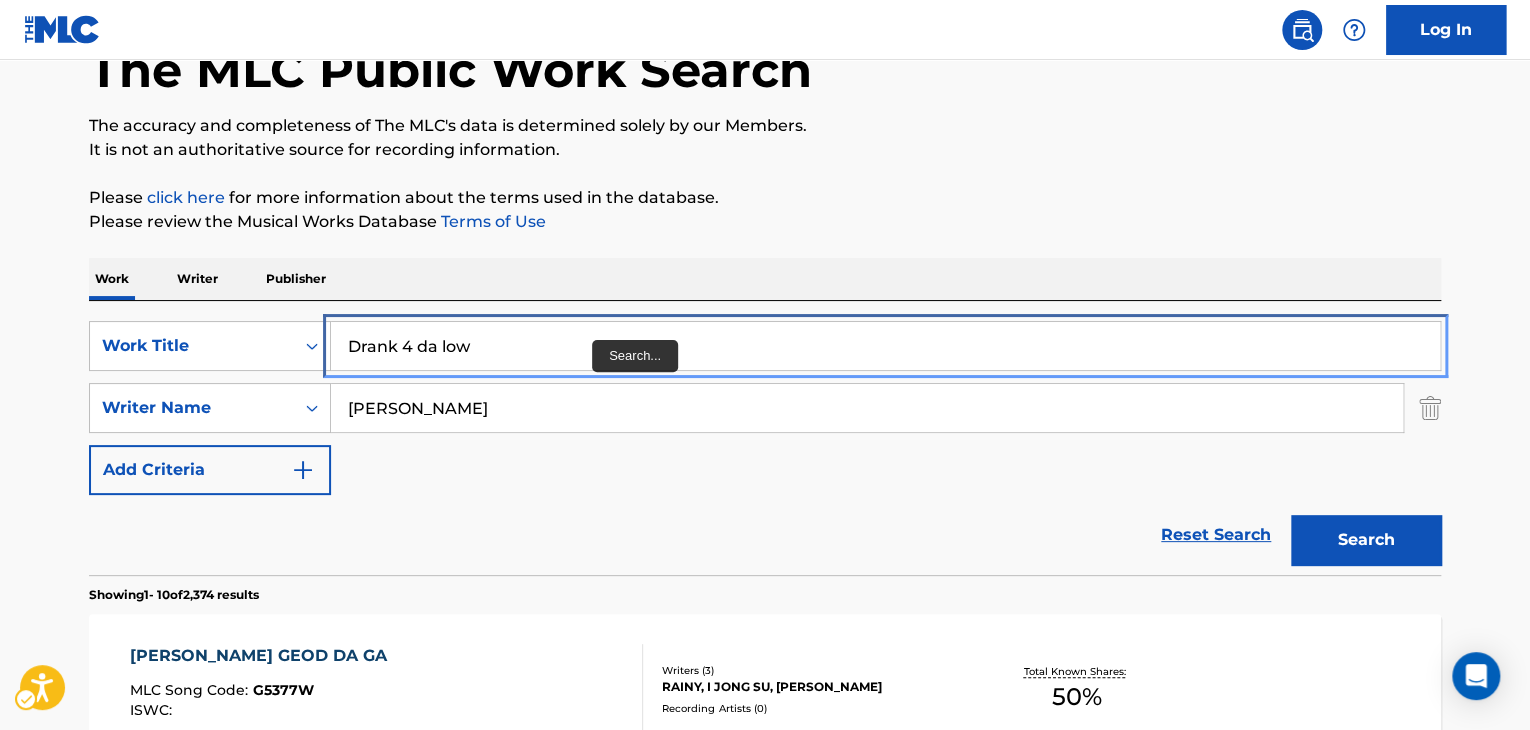 click on "Drank 4 da low" at bounding box center [885, 346] 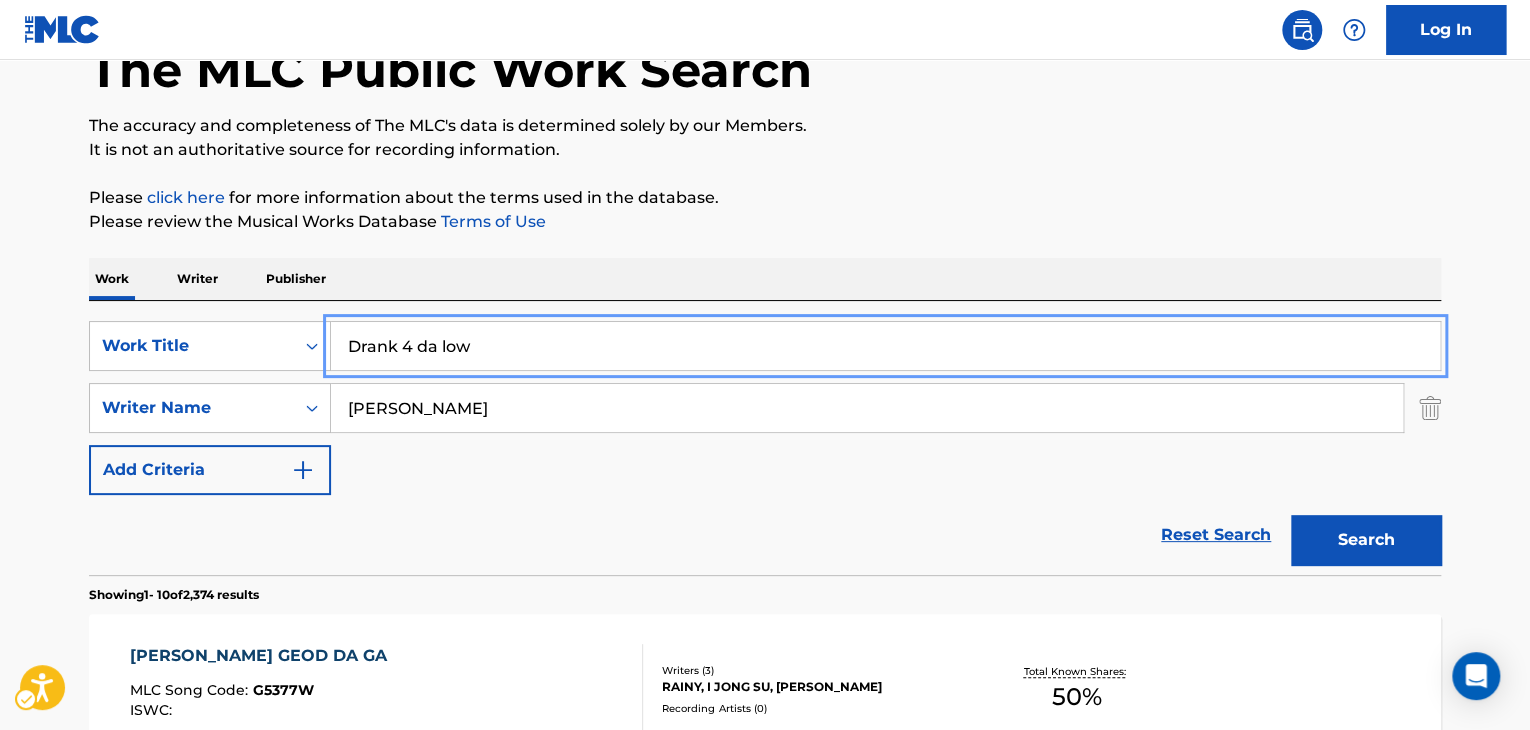 paste on "Acid Fly Remix feat. CAMO" 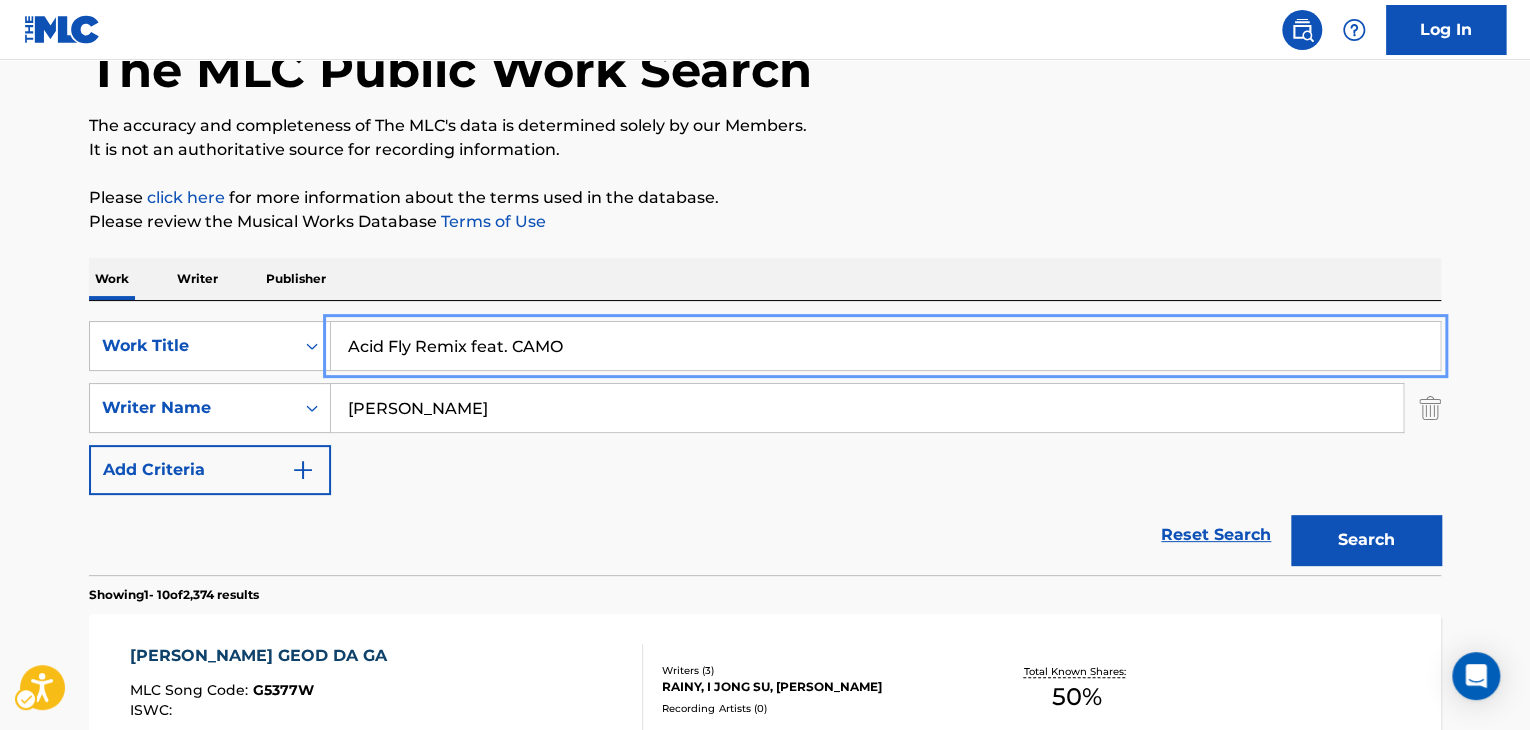 type on "Acid Fly Remix feat. CAMO" 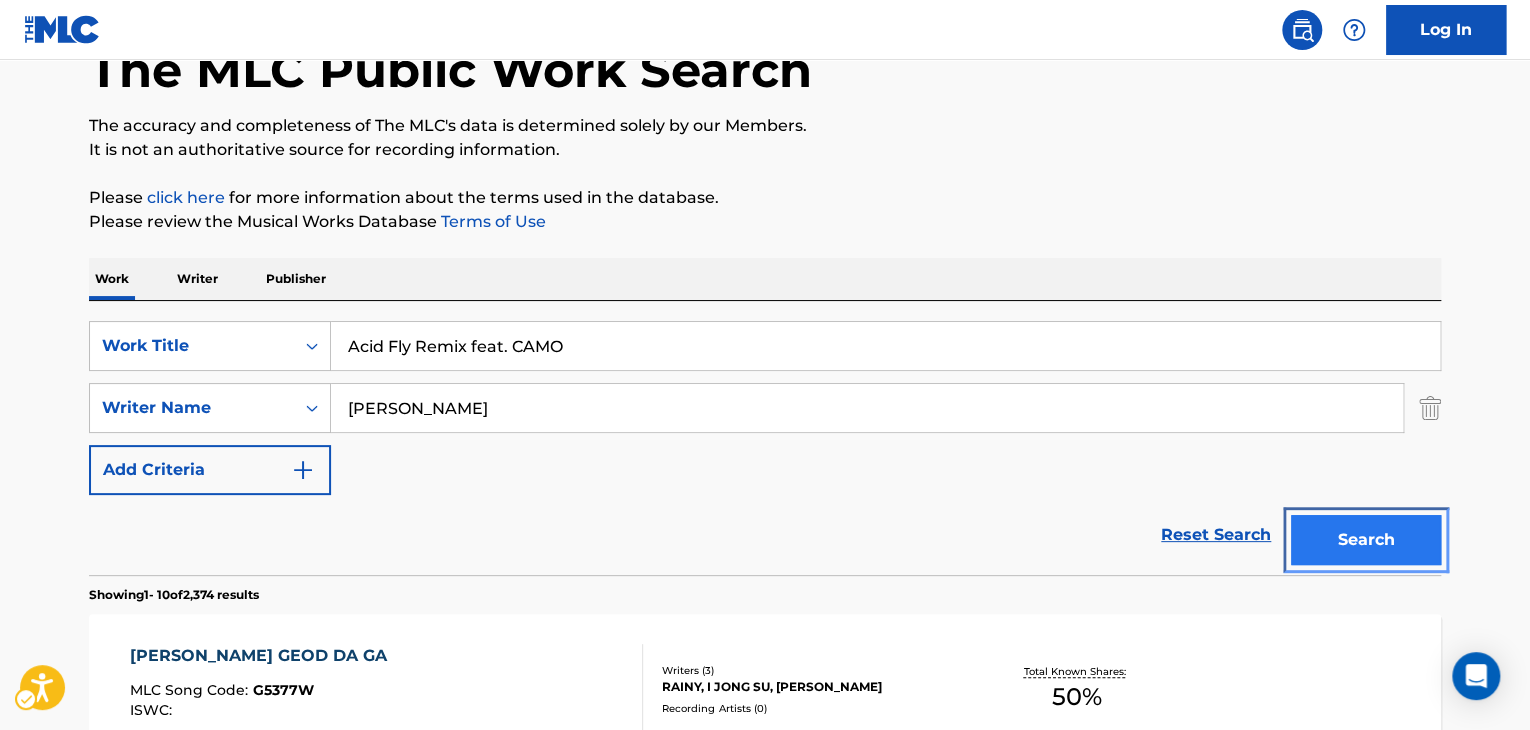 click on "Search" at bounding box center (1366, 540) 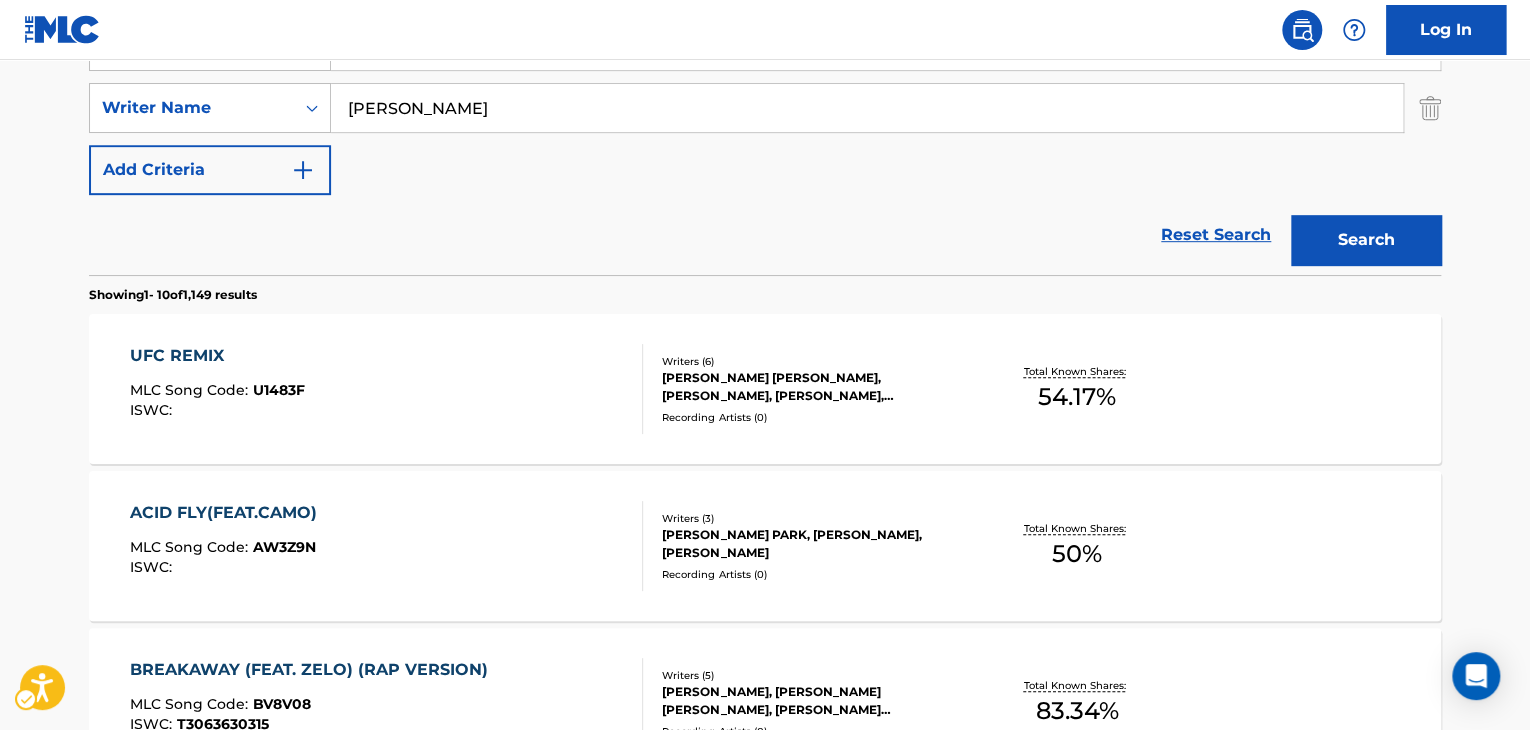 scroll, scrollTop: 524, scrollLeft: 0, axis: vertical 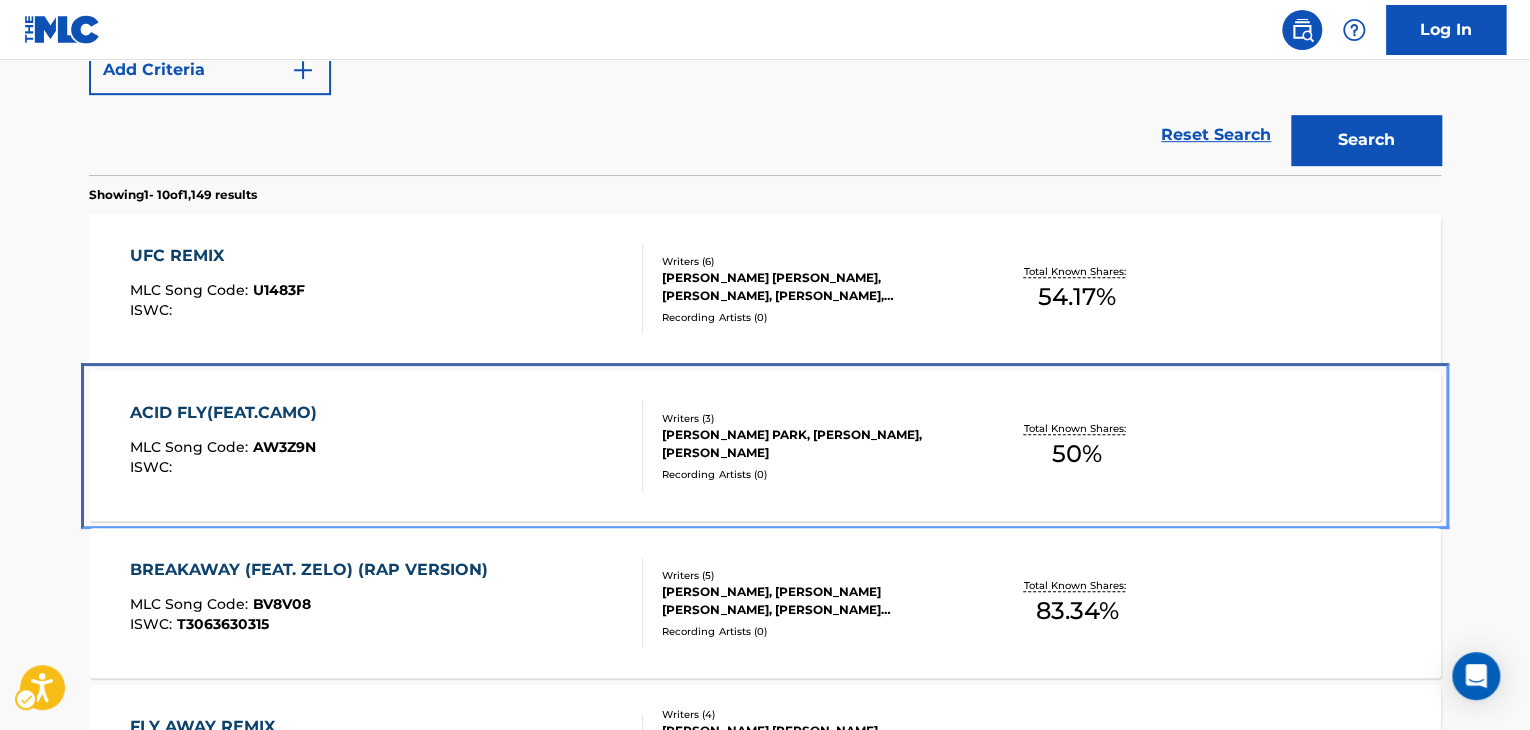 click on "Recording Artists ( 0 )" at bounding box center [813, 474] 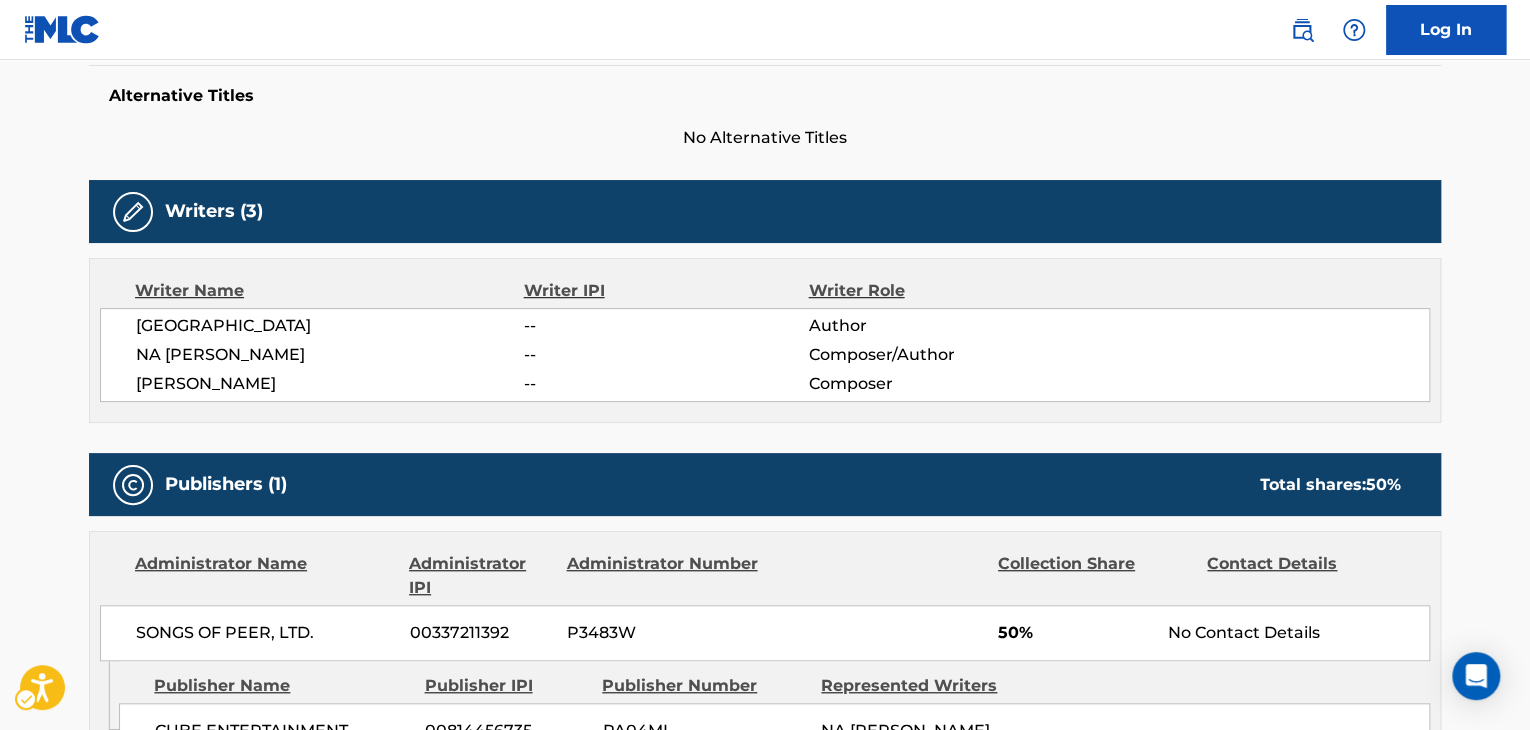 scroll, scrollTop: 0, scrollLeft: 0, axis: both 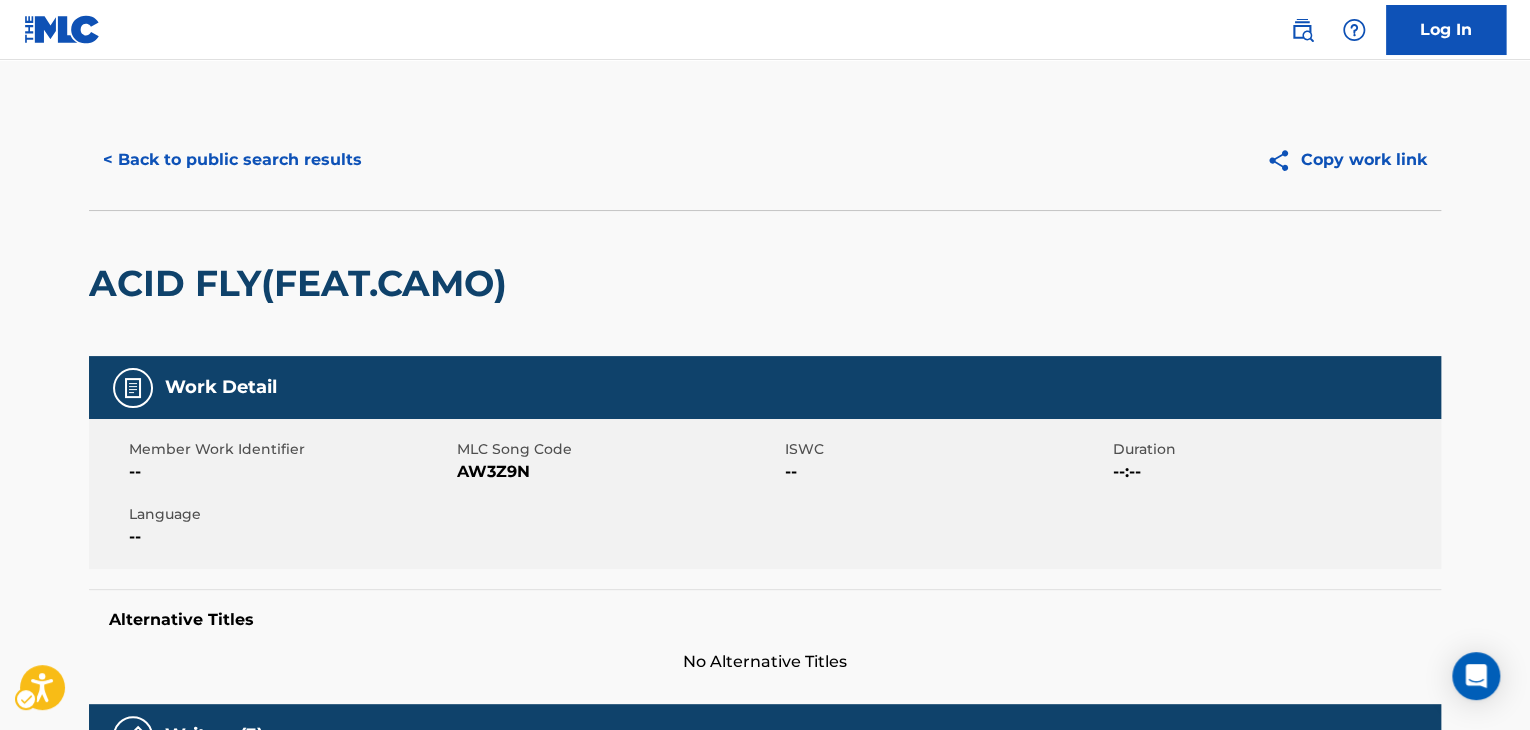 click on "MLC Song Code -  AW3Z9N" at bounding box center (618, 472) 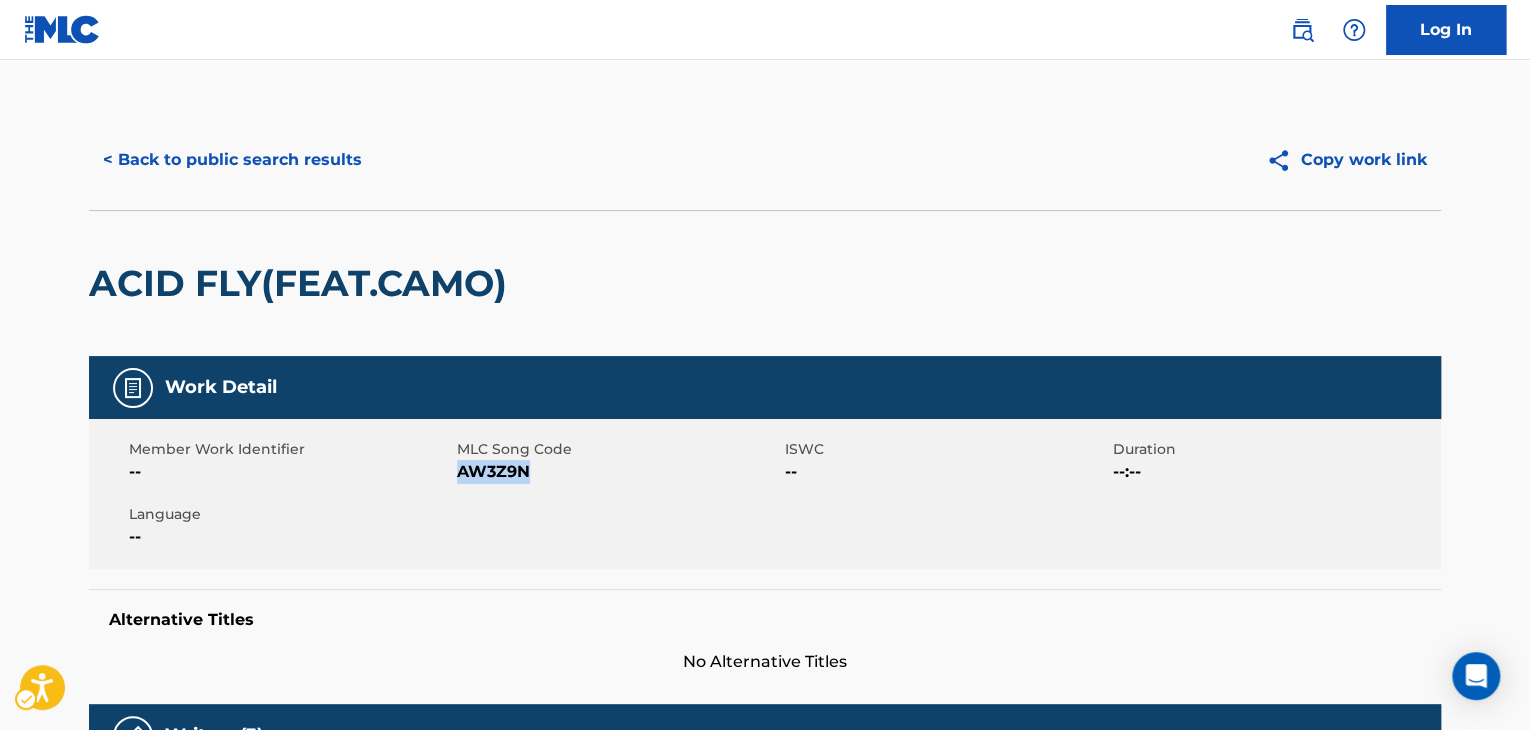 click on "MLC Song Code -  AW3Z9N" at bounding box center (618, 472) 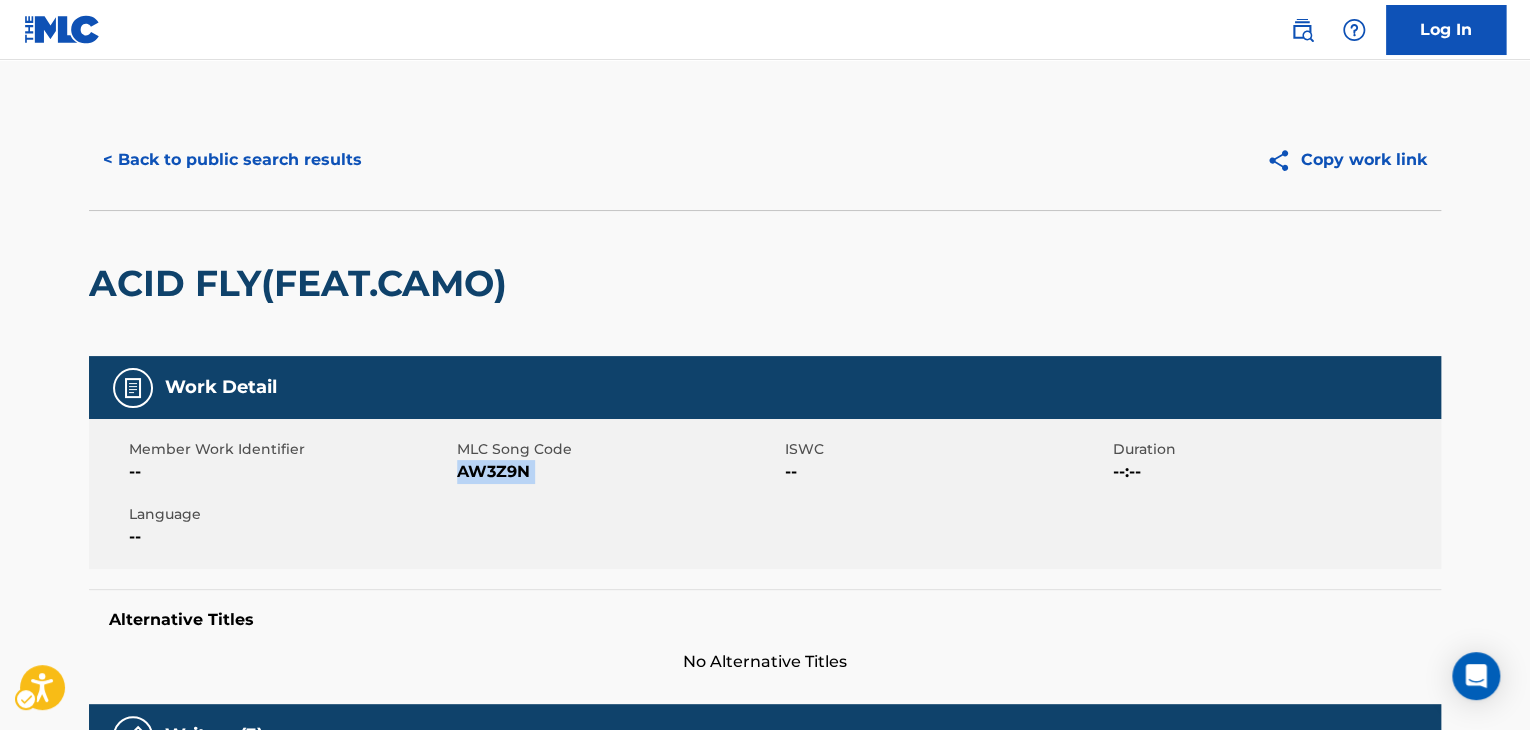 click on "MLC Song Code -  AW3Z9N" at bounding box center (618, 472) 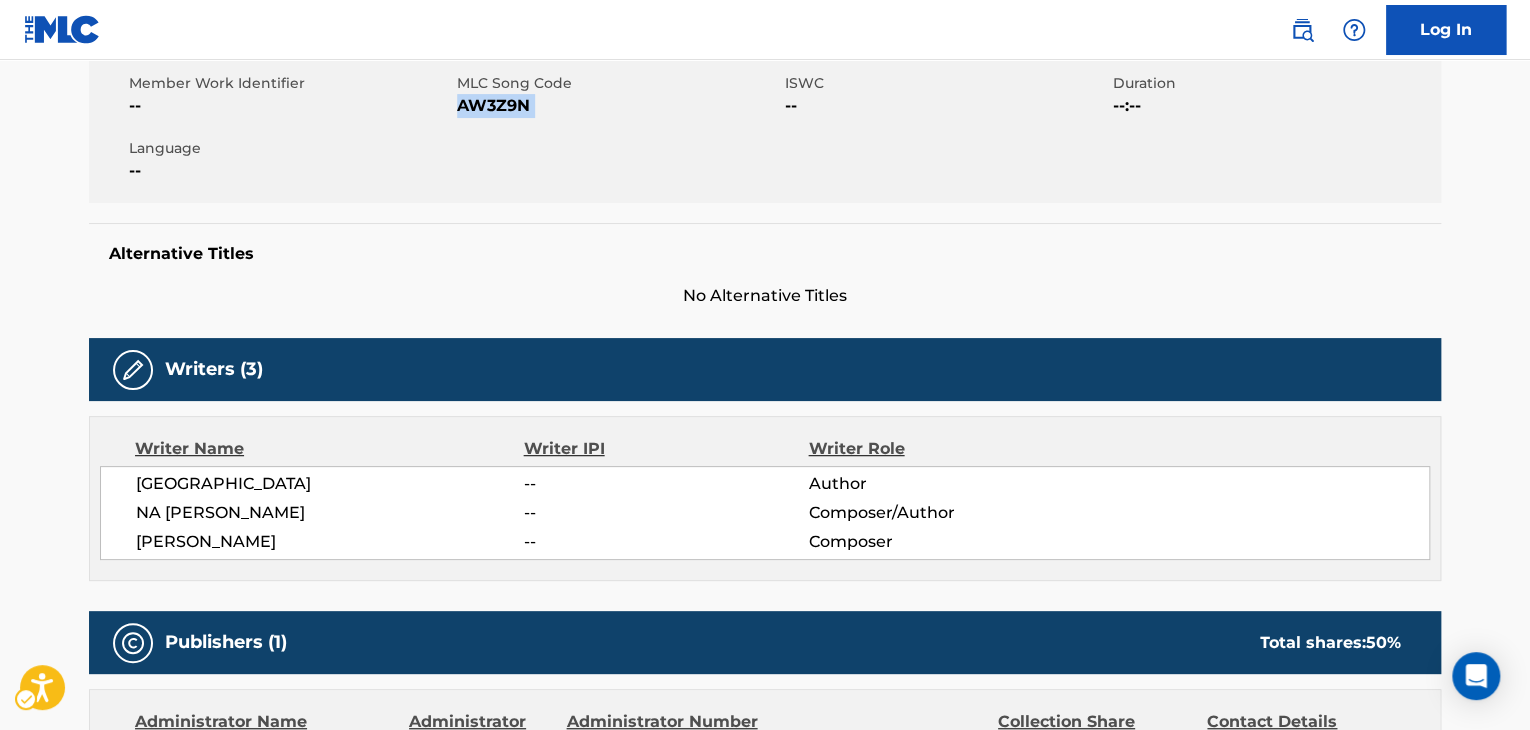 scroll, scrollTop: 400, scrollLeft: 0, axis: vertical 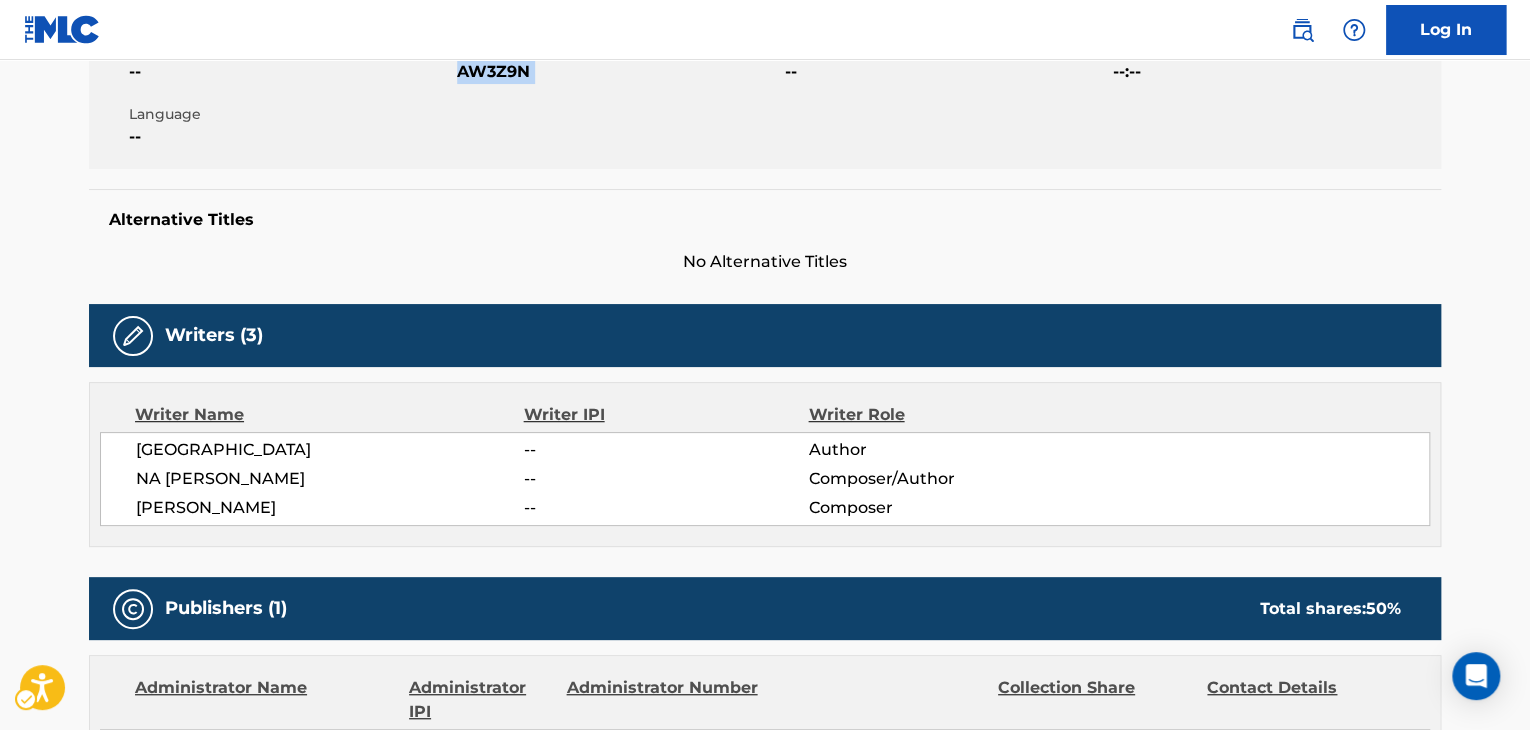 drag, startPoint x: 128, startPoint y: 496, endPoint x: 281, endPoint y: 503, distance: 153.16005 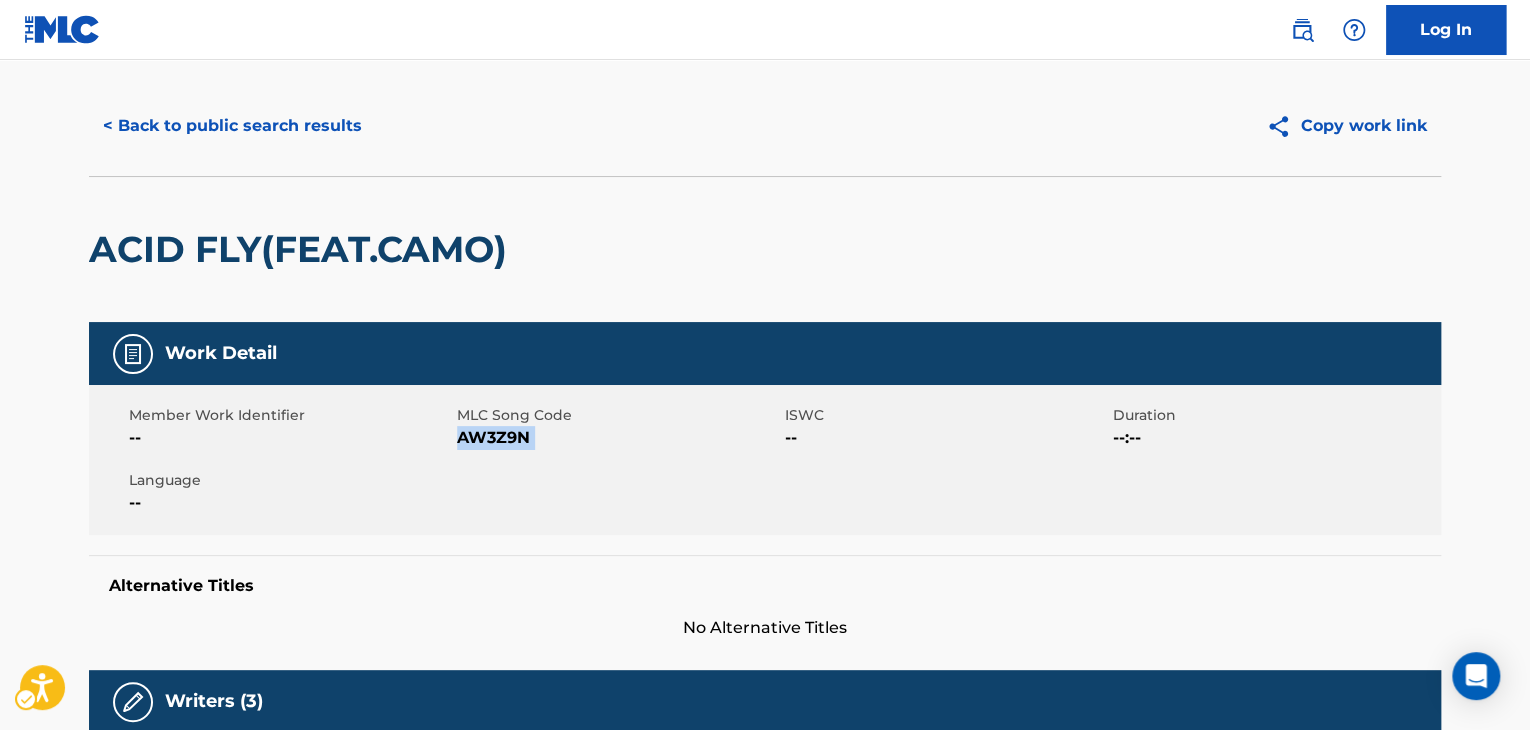 scroll, scrollTop: 0, scrollLeft: 0, axis: both 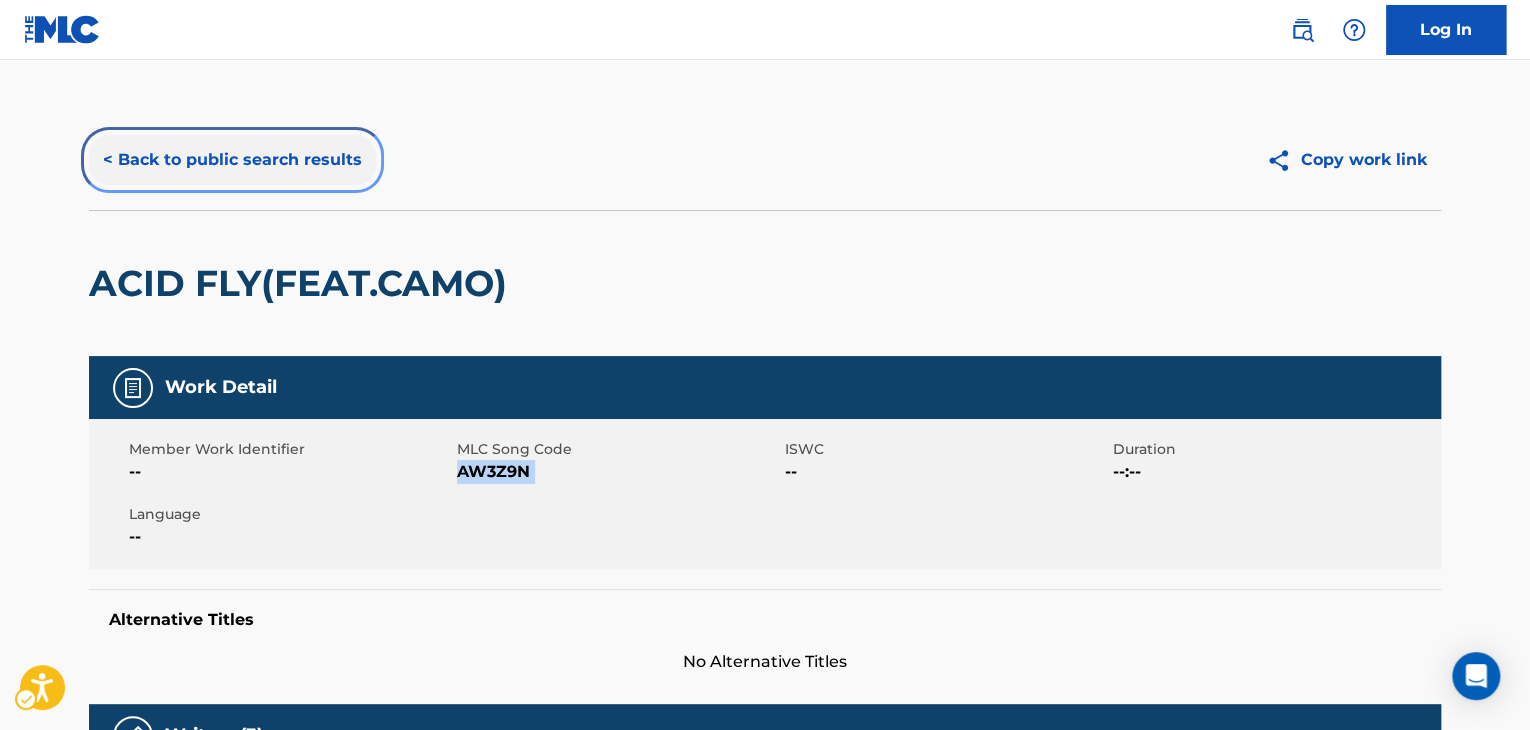 click on "< Back to public search results" at bounding box center [232, 160] 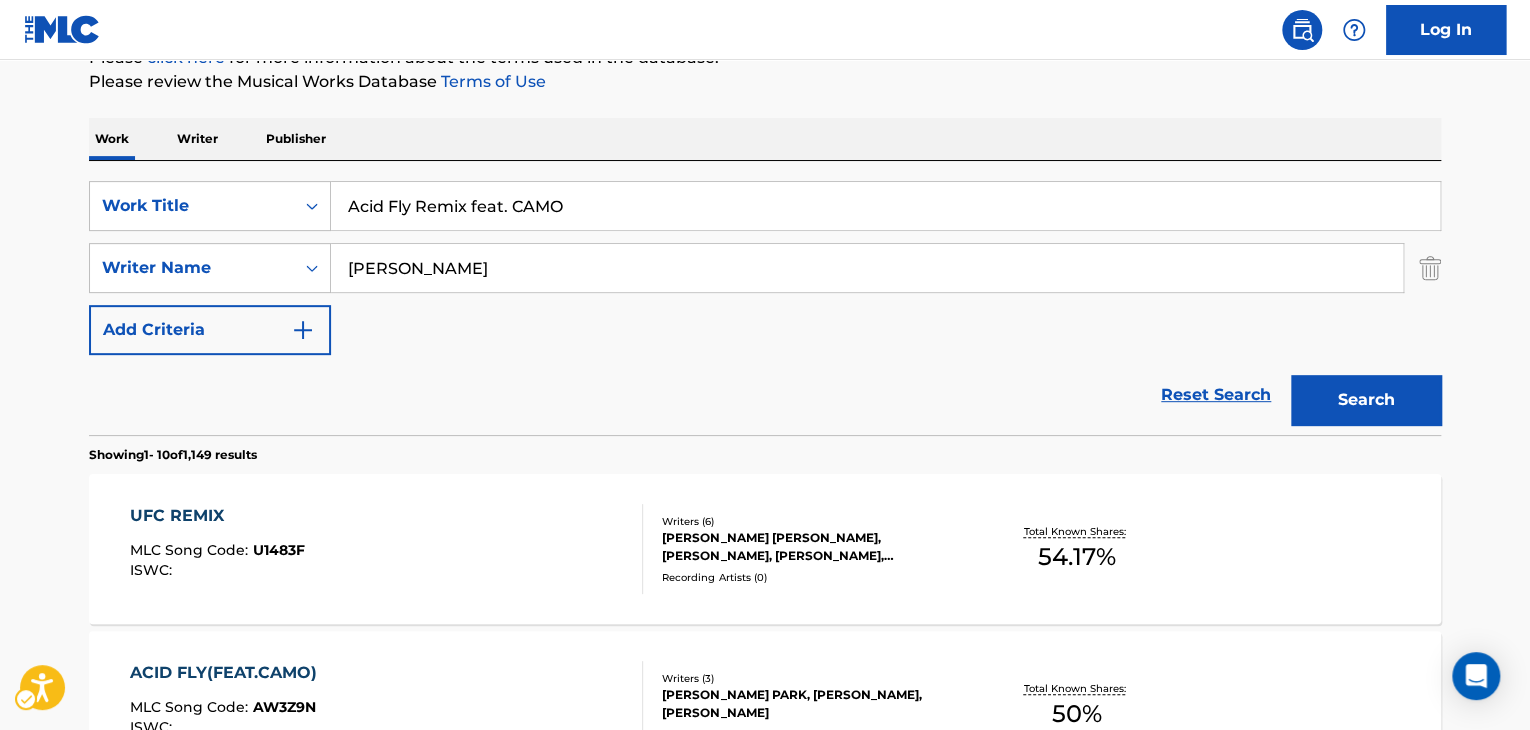 scroll, scrollTop: 239, scrollLeft: 0, axis: vertical 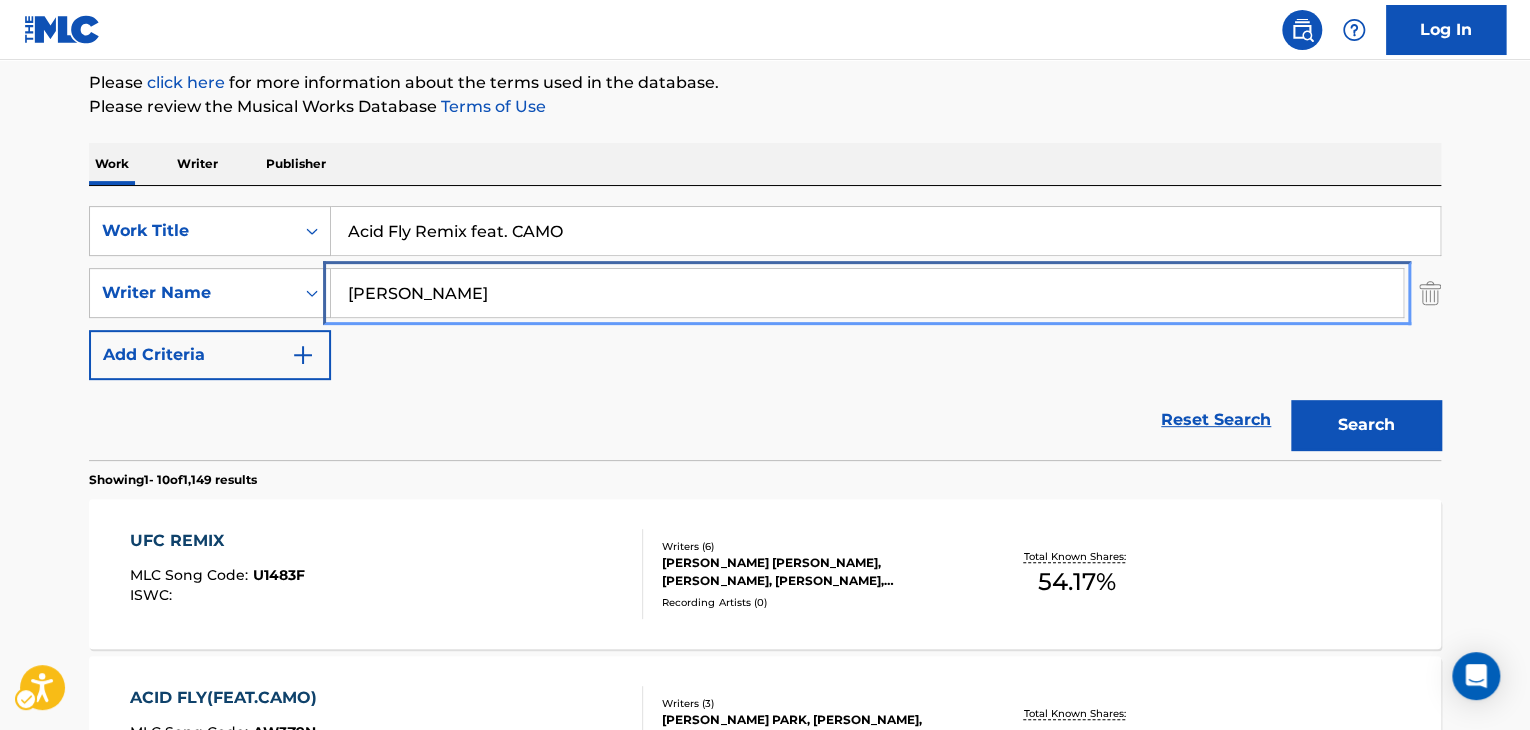 click on "[PERSON_NAME]" at bounding box center (867, 293) 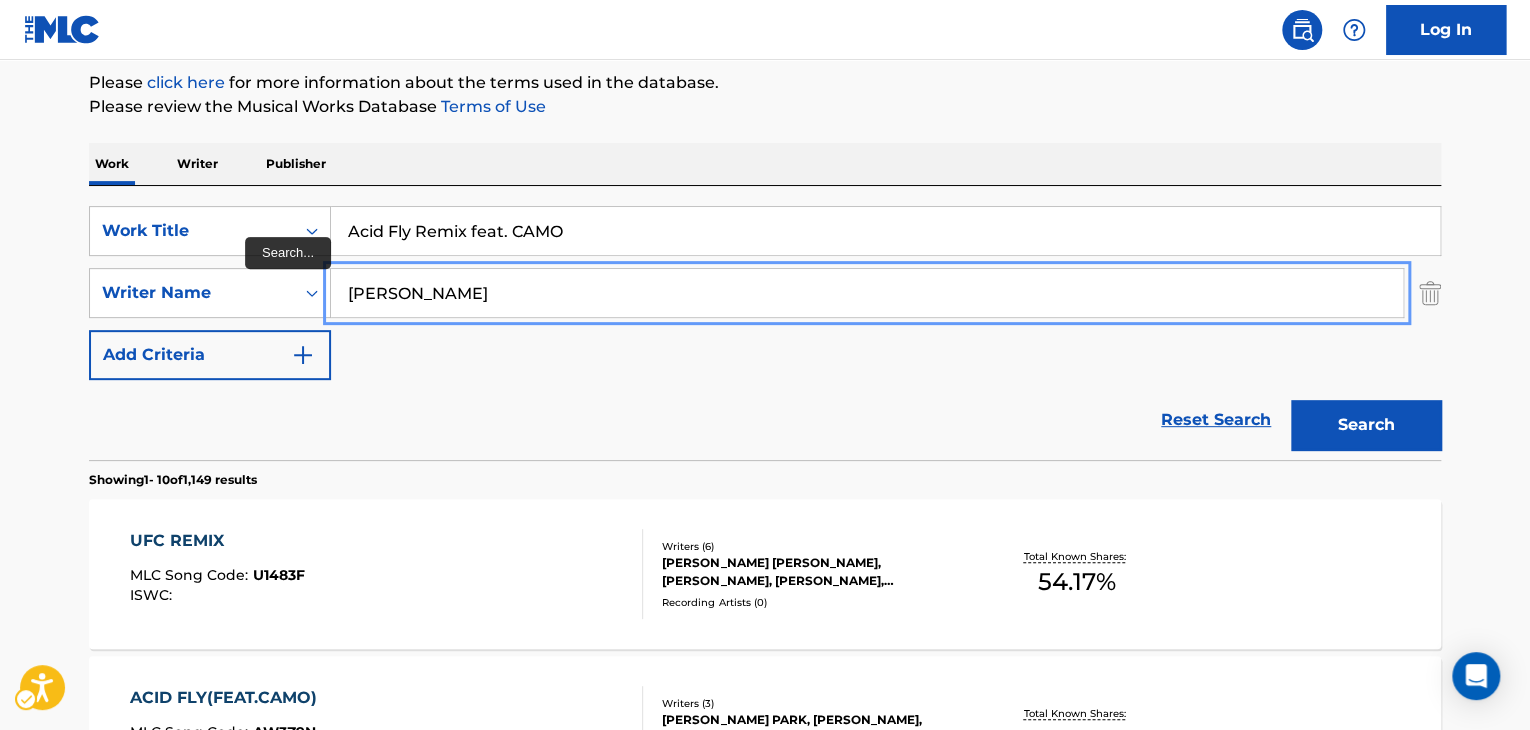 click on "[PERSON_NAME]" at bounding box center (867, 293) 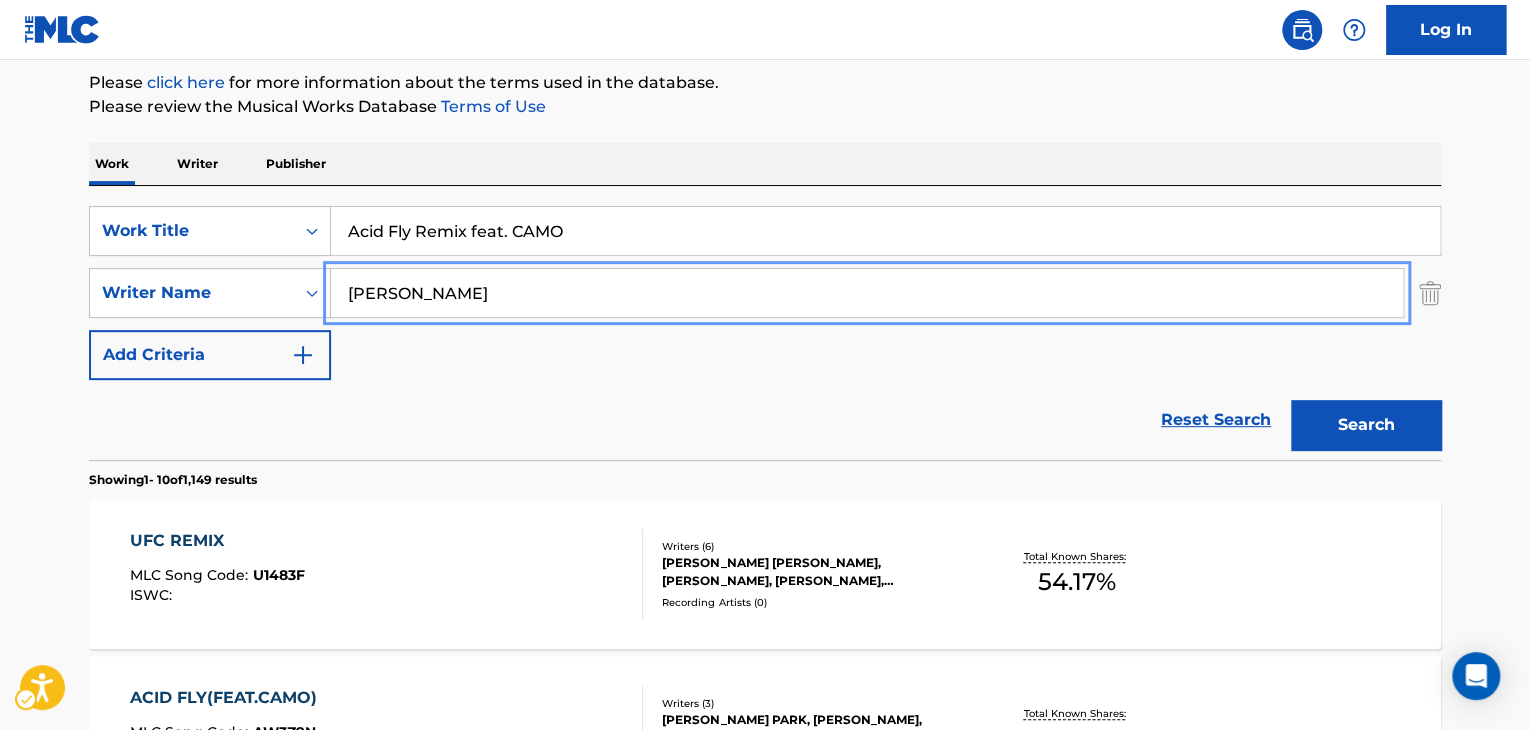 paste on "[PERSON_NAME]" 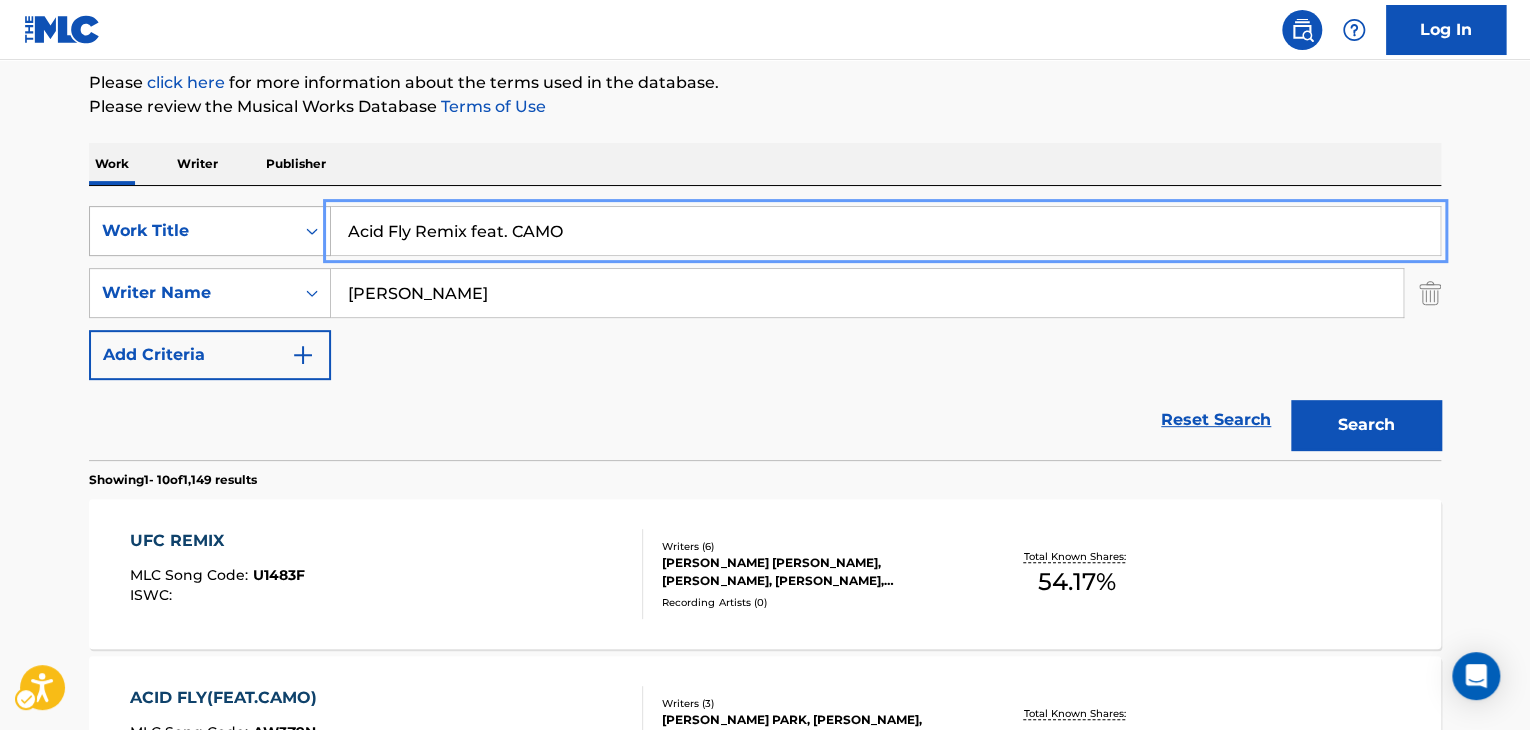 drag, startPoint x: 425, startPoint y: 233, endPoint x: 312, endPoint y: 233, distance: 113 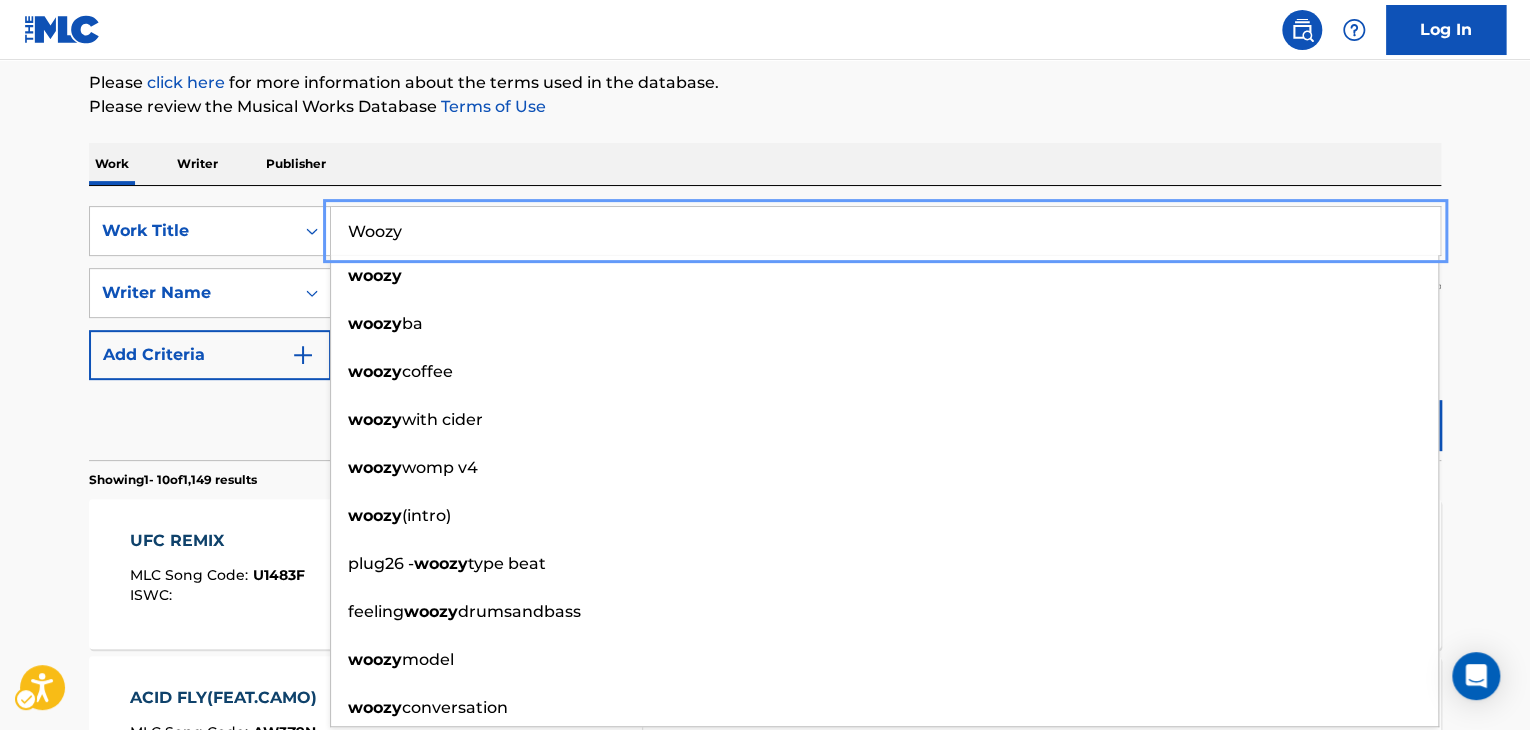 click on "The MLC Public Work Search The accuracy and completeness of The MLC's data is determined solely by our Members. It is not an authoritative source for recording information. Please   click here  | New Window   for more information about the terms used in the database. Please review the Musical Works Database   Terms of Use  | New Window Work Writer Publisher SearchWithCriteria7fc4b8cf-163f-4ec8-b474-f948cba2d82d Work Title Woozy woozy woozy  ba woozy  coffee woozy  with cider woozy  womp v4 woozy  (intro) plug26 -  woozy  type beat feeling  woozy  drumsandbass woozy  model woozy  conversation SearchWithCriteria8b76f8fb-d669-454f-b75c-e31ec5168ca2 Writer Name [PERSON_NAME] Add Criteria Reset Search Search Showing  1  -   10  of  1,149   results   UFC REMIX MLC Song Code : U1483F ISWC : Writers ( 6 ) [PERSON_NAME] [PERSON_NAME], [PERSON_NAME], [PERSON_NAME], [PERSON_NAME] [PERSON_NAME] Recording Artists ( 0 ) Total Known Shares: 54.17 % ACID FLY(FEAT.CAMO) MLC Song Code : AW3Z9N ISWC : 3 ) 0 )" at bounding box center (765, 998) 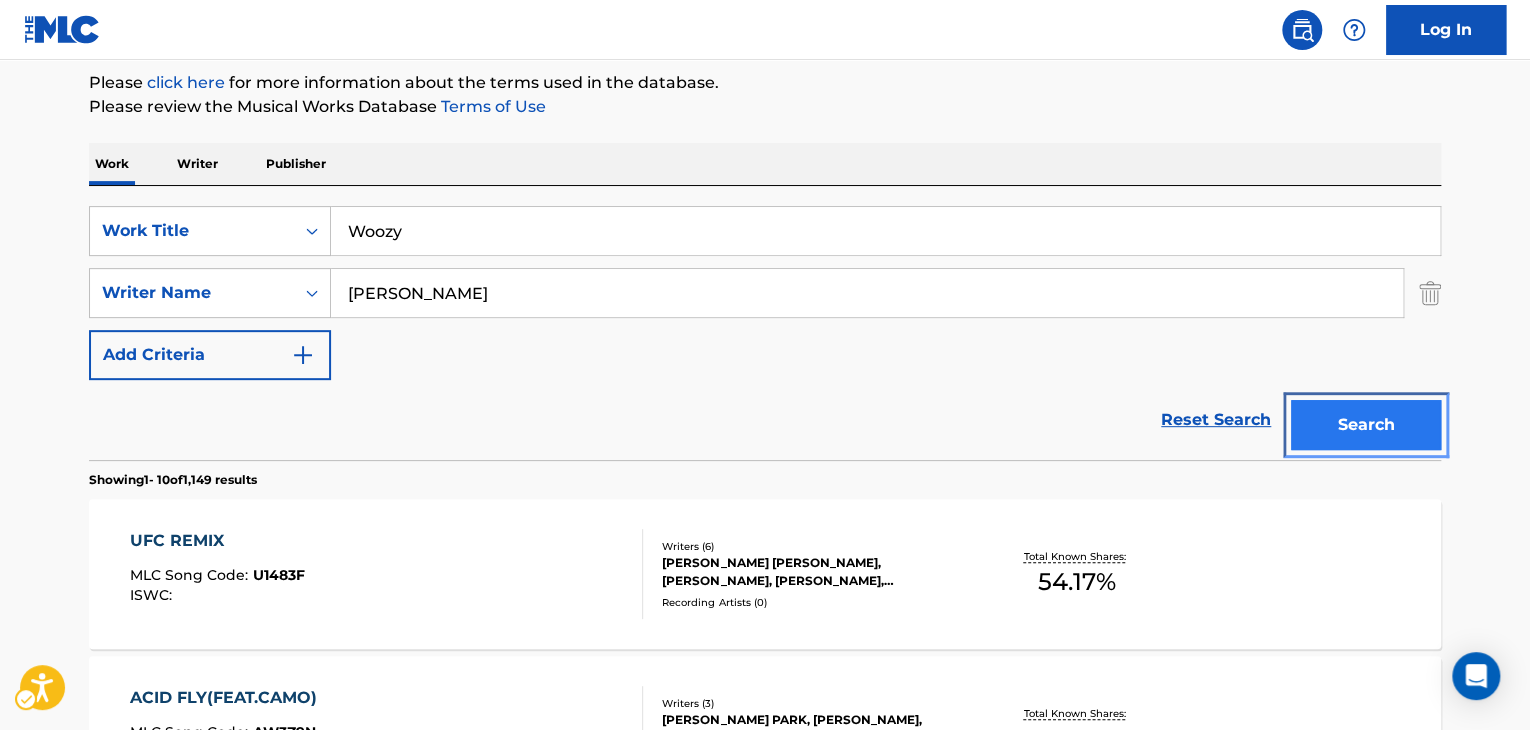 click on "Search" at bounding box center (1366, 425) 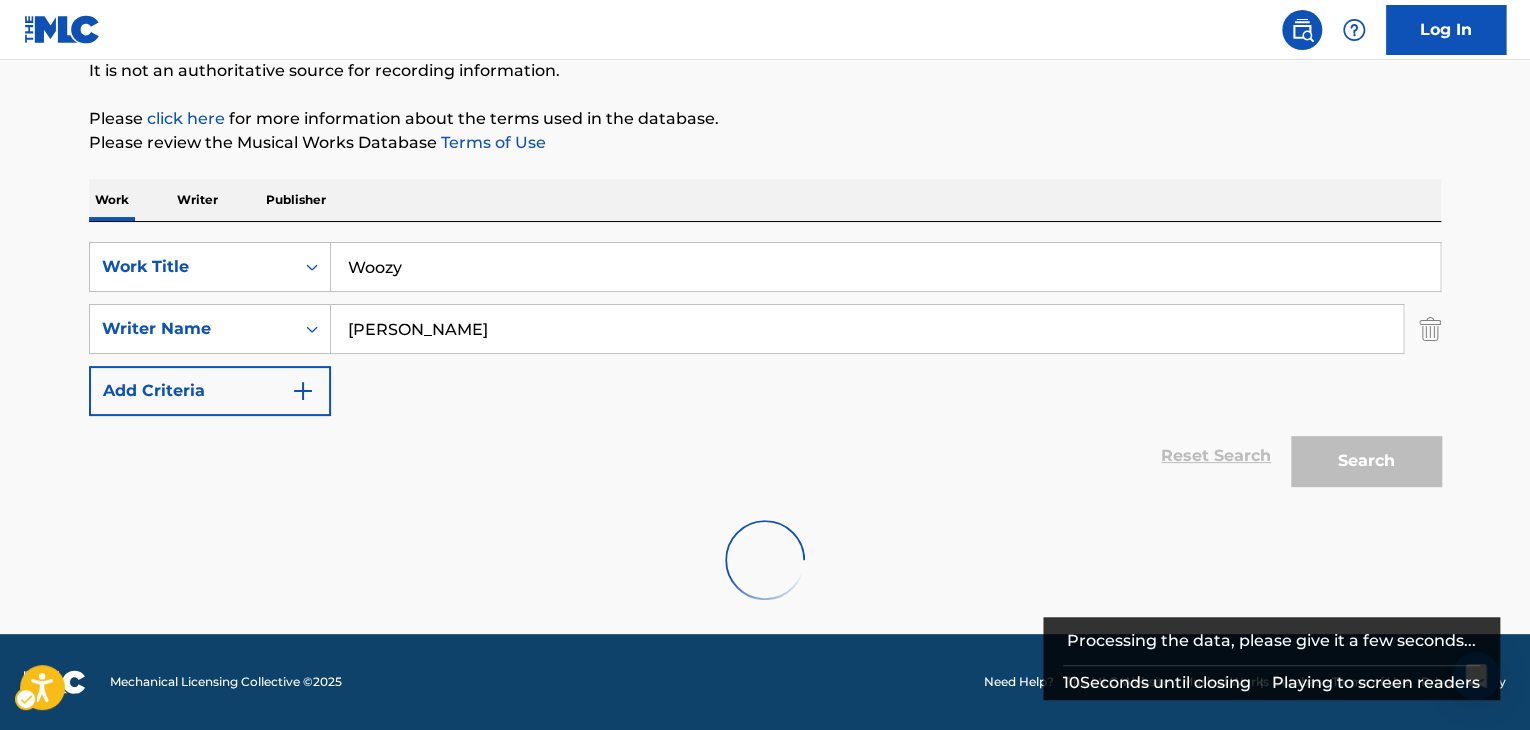 scroll, scrollTop: 138, scrollLeft: 0, axis: vertical 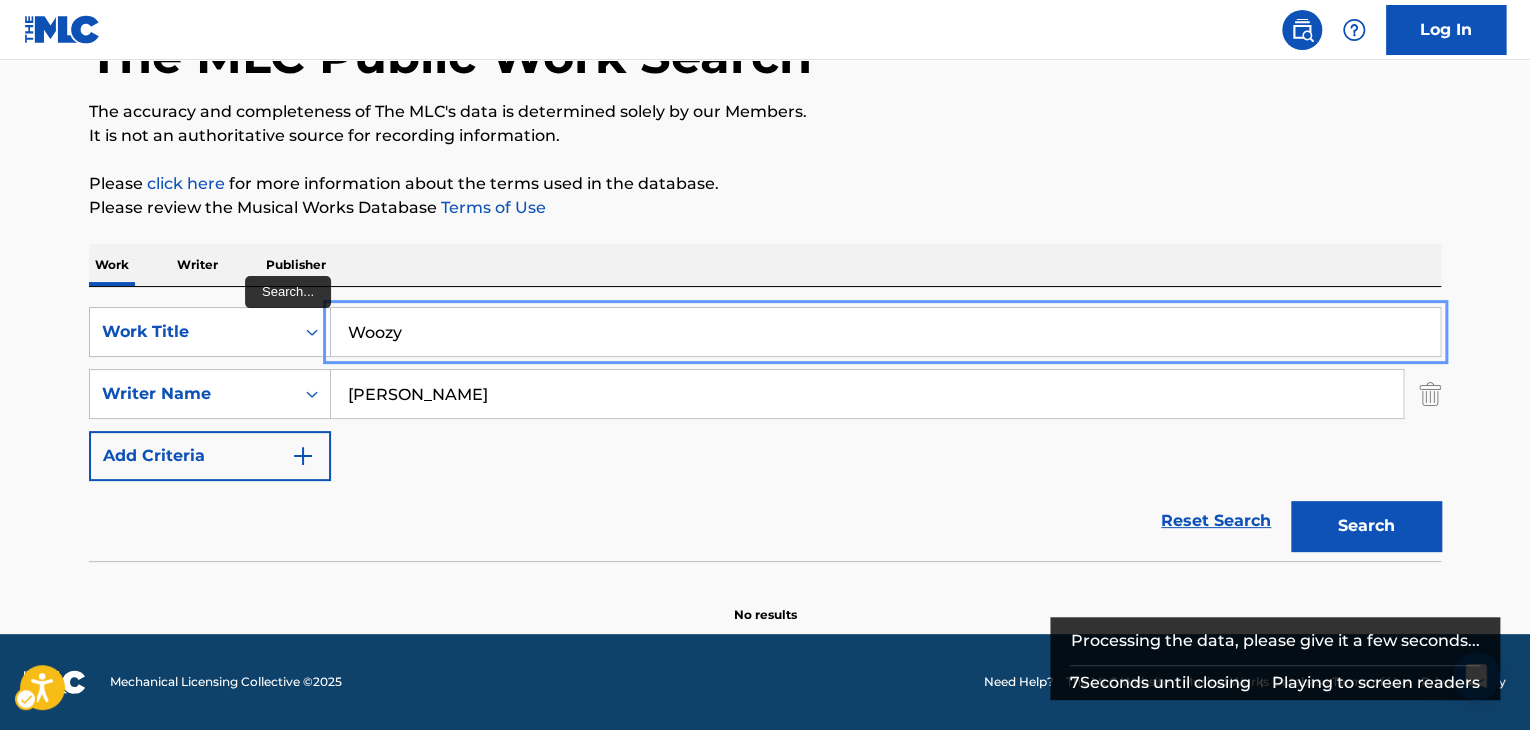 click on "Woozy" at bounding box center [885, 332] 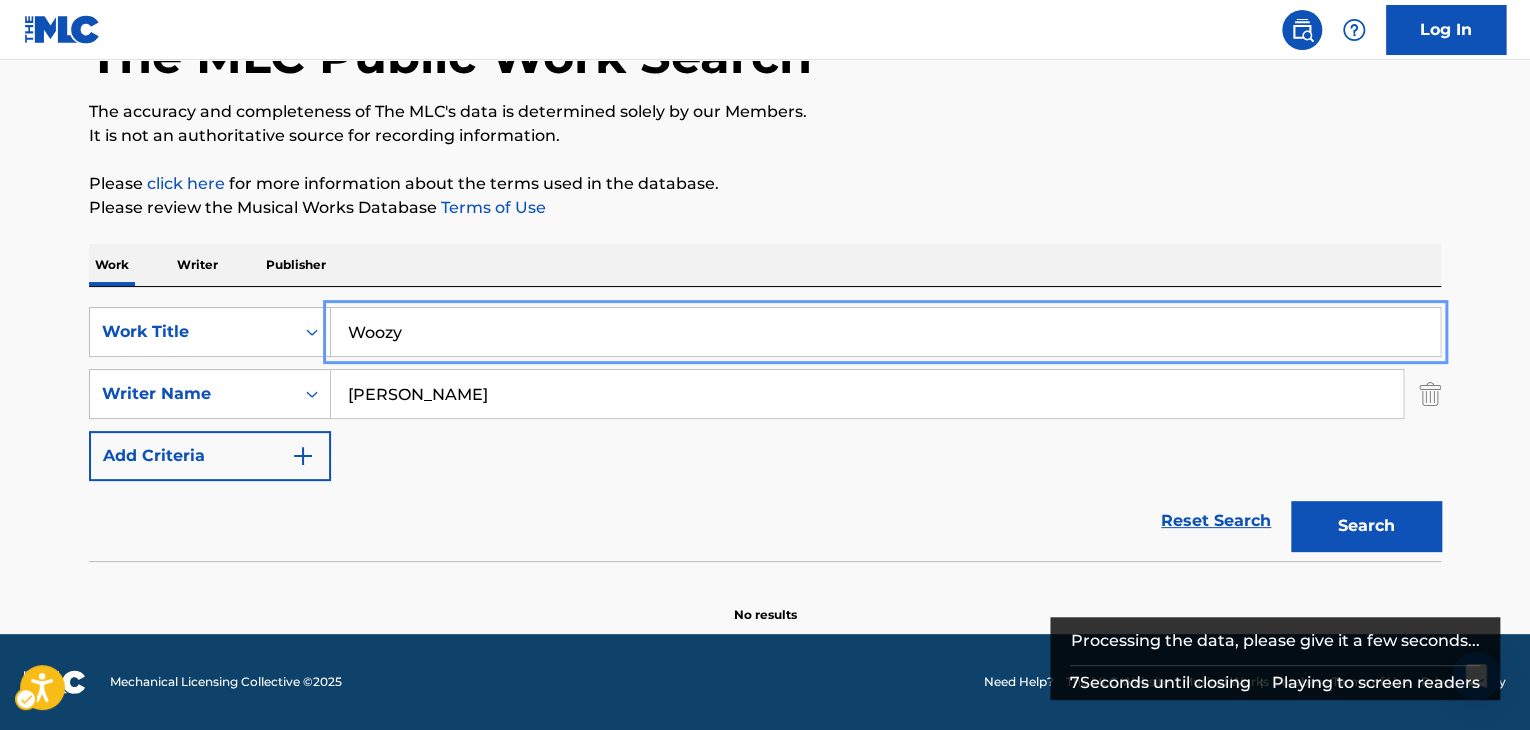 paste on "Until I Fall" 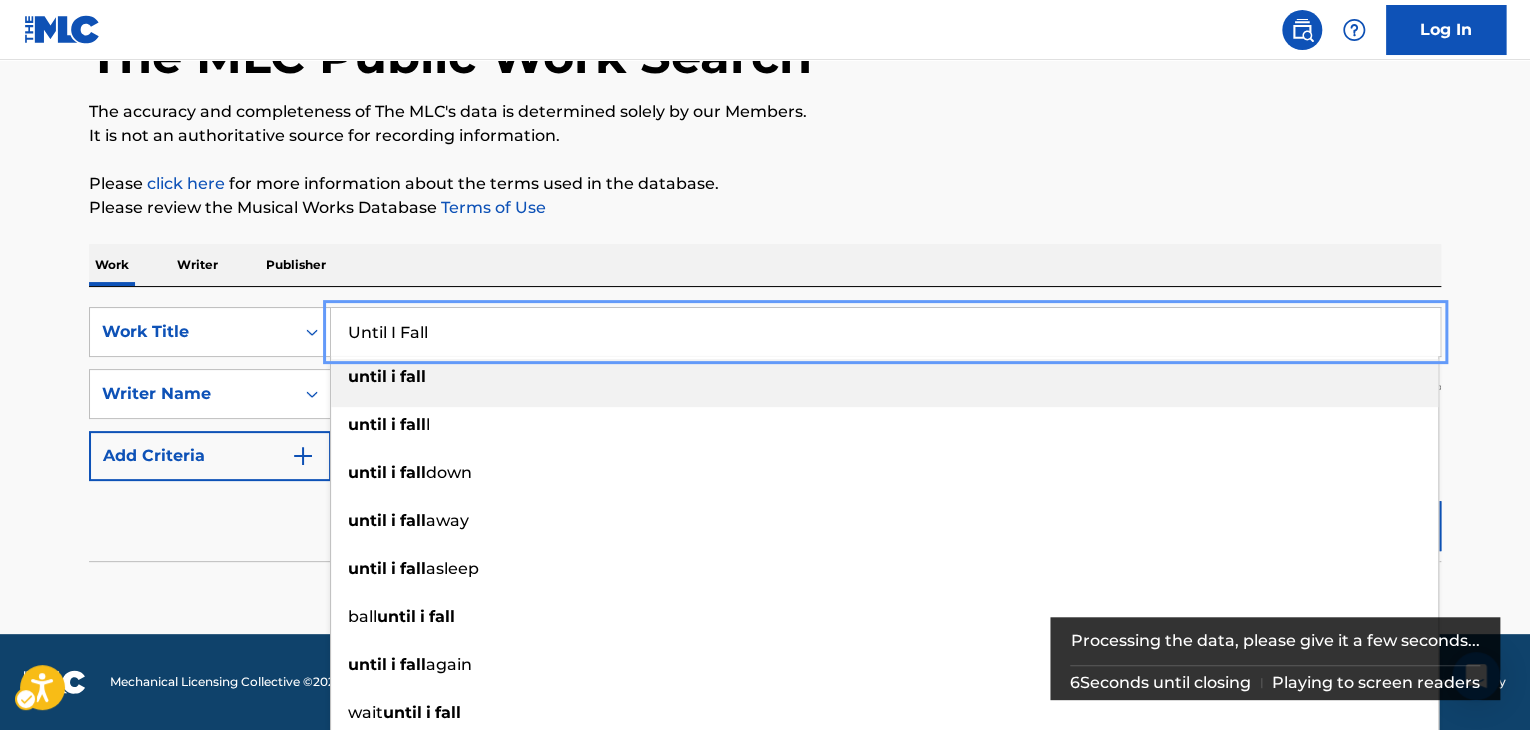 click on "The MLC Public Work Search The accuracy and completeness of The MLC's data is determined solely by our Members. It is not an authoritative source for recording information. Please   click here  | New Window   for more information about the terms used in the database. Please review the Musical Works Database   Terms of Use  | New Window Work Writer Publisher SearchWithCriteria7fc4b8cf-163f-4ec8-b474-f948cba2d82d Work Title Until I Fall until   i   fall until   i   fall l until   i   fall  down until   i   fall  away until   i   fall  asleep ball  until   i   fall until   i   fall  again wait  until   i   fall until   i  m  fall ing until   i   fall  asleep again SearchWithCriteria8b76f8fb-d669-454f-b75c-e31ec5168ca2 Writer Name [PERSON_NAME] Add Criteria Reset Search Search No results" at bounding box center [765, 278] 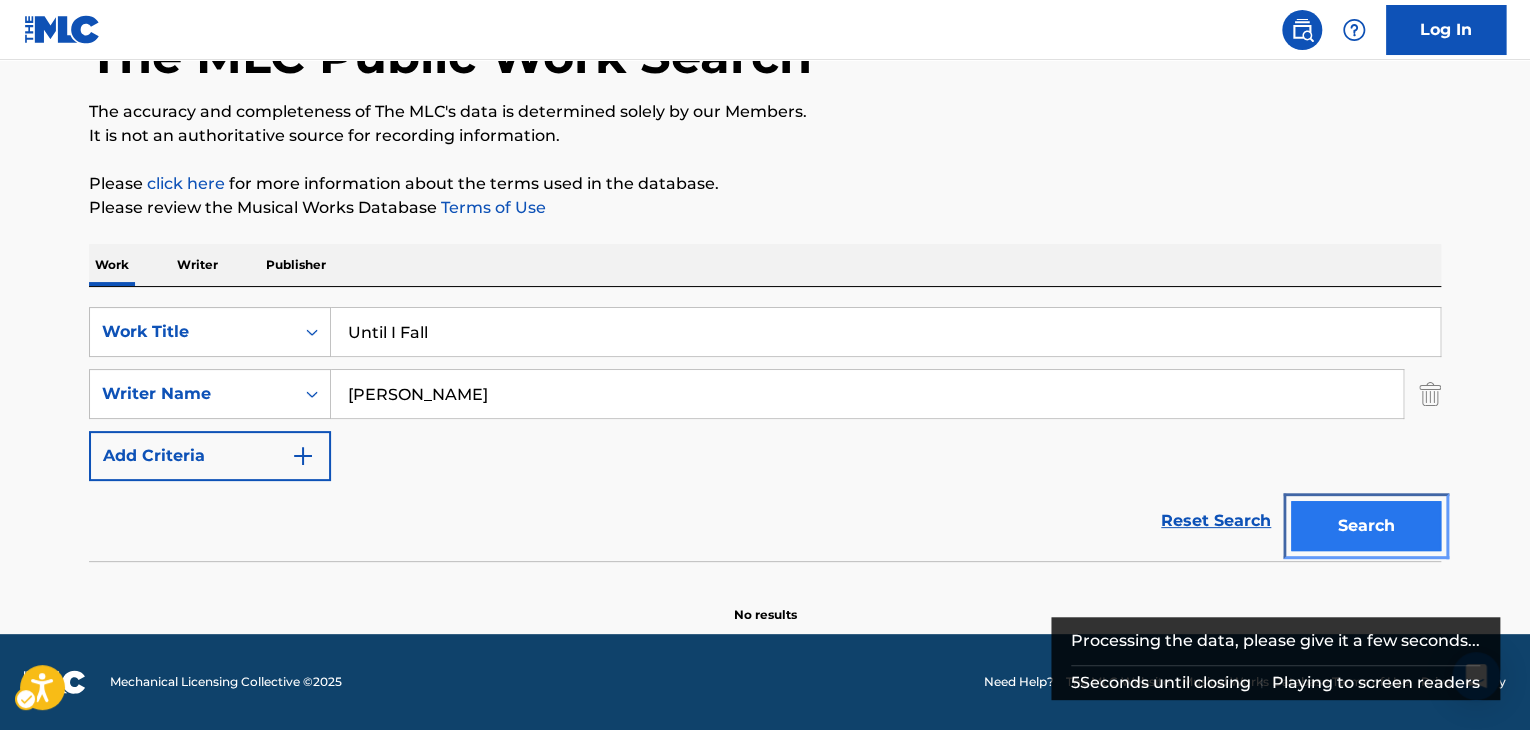 click on "Search" at bounding box center [1366, 526] 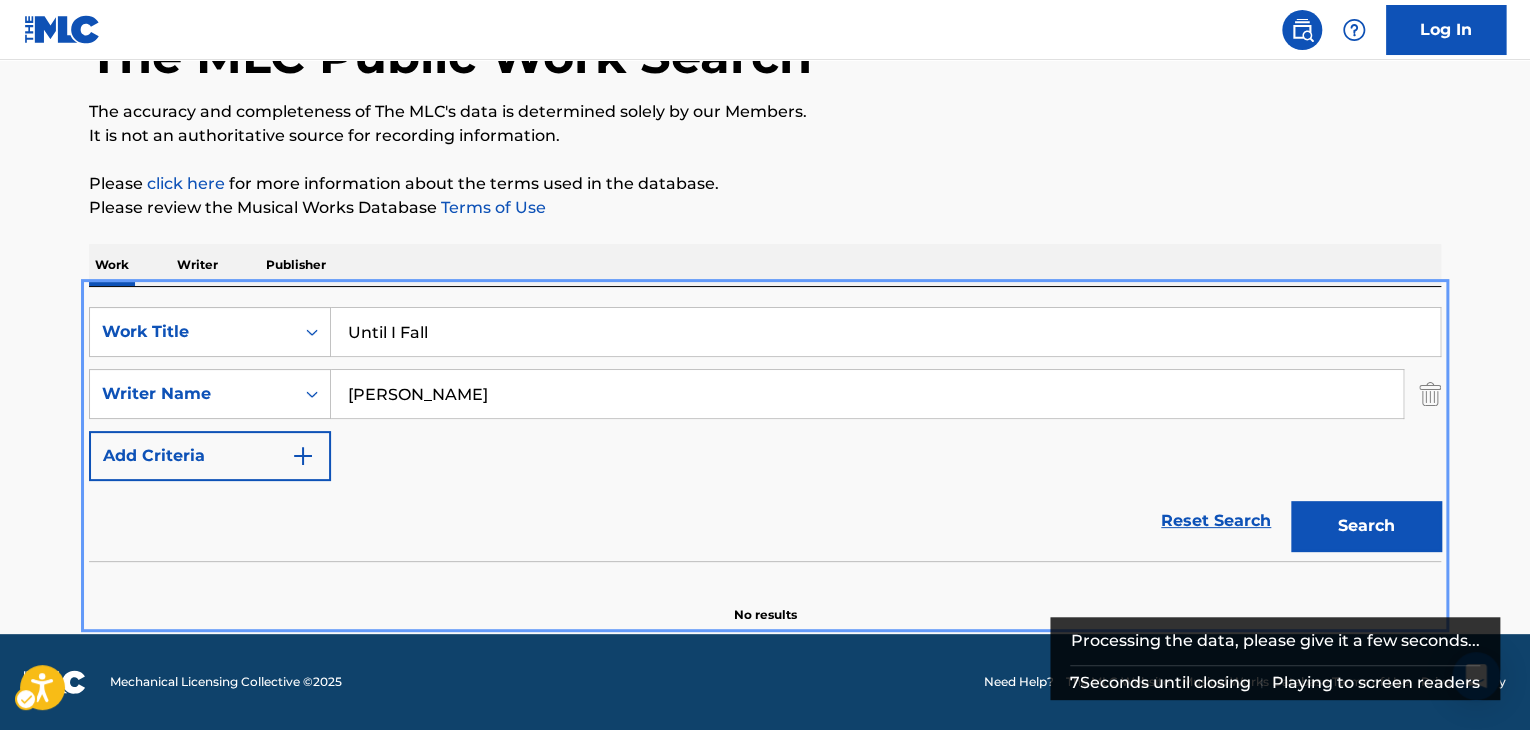 click on "SearchWithCriteria7fc4b8cf-163f-4ec8-b474-f948cba2d82d Work Title Until I Fall SearchWithCriteria8b76f8fb-d669-454f-b75c-e31ec5168ca2 Writer Name [PERSON_NAME] Add Criteria Reset Search Search" at bounding box center (765, 424) 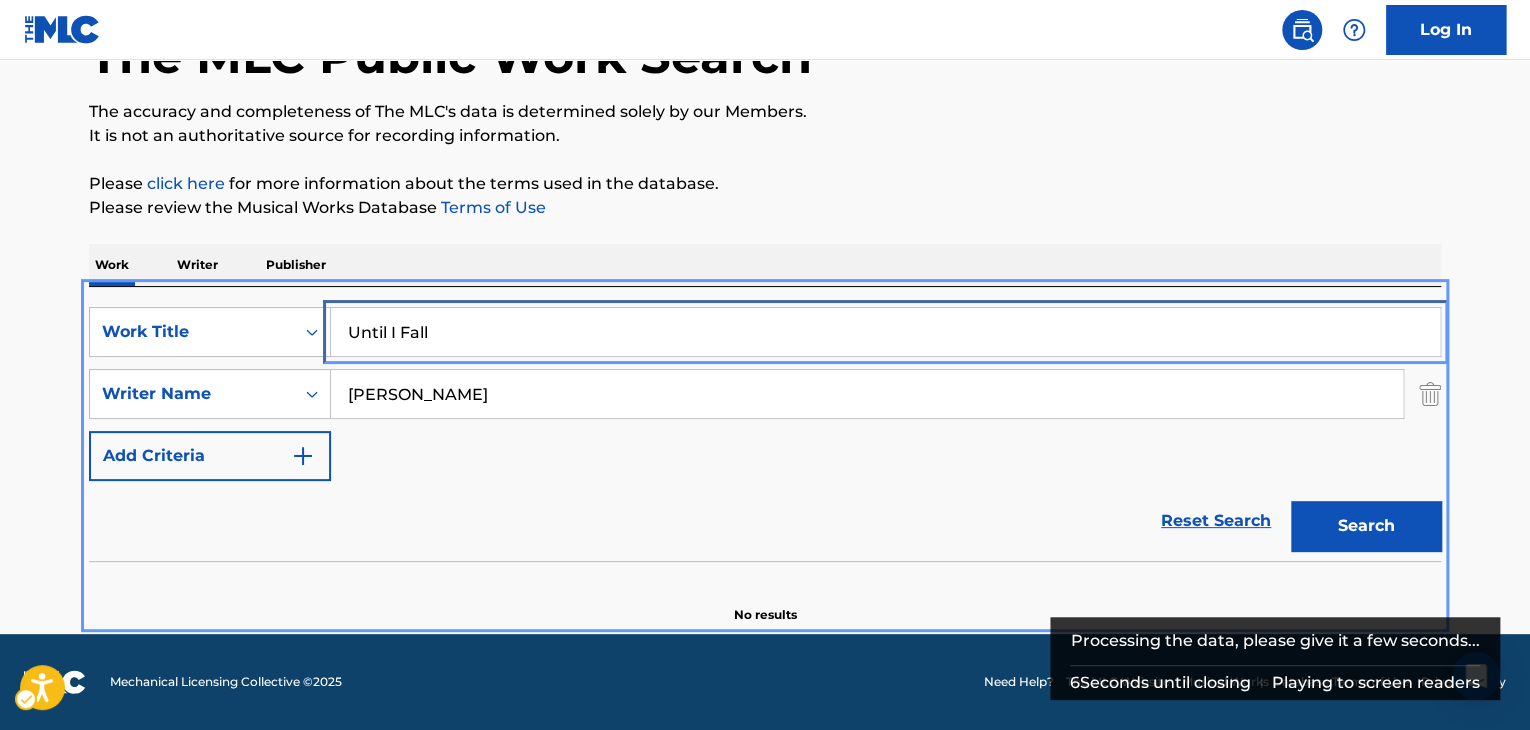 click on "Until I Fall" at bounding box center [885, 332] 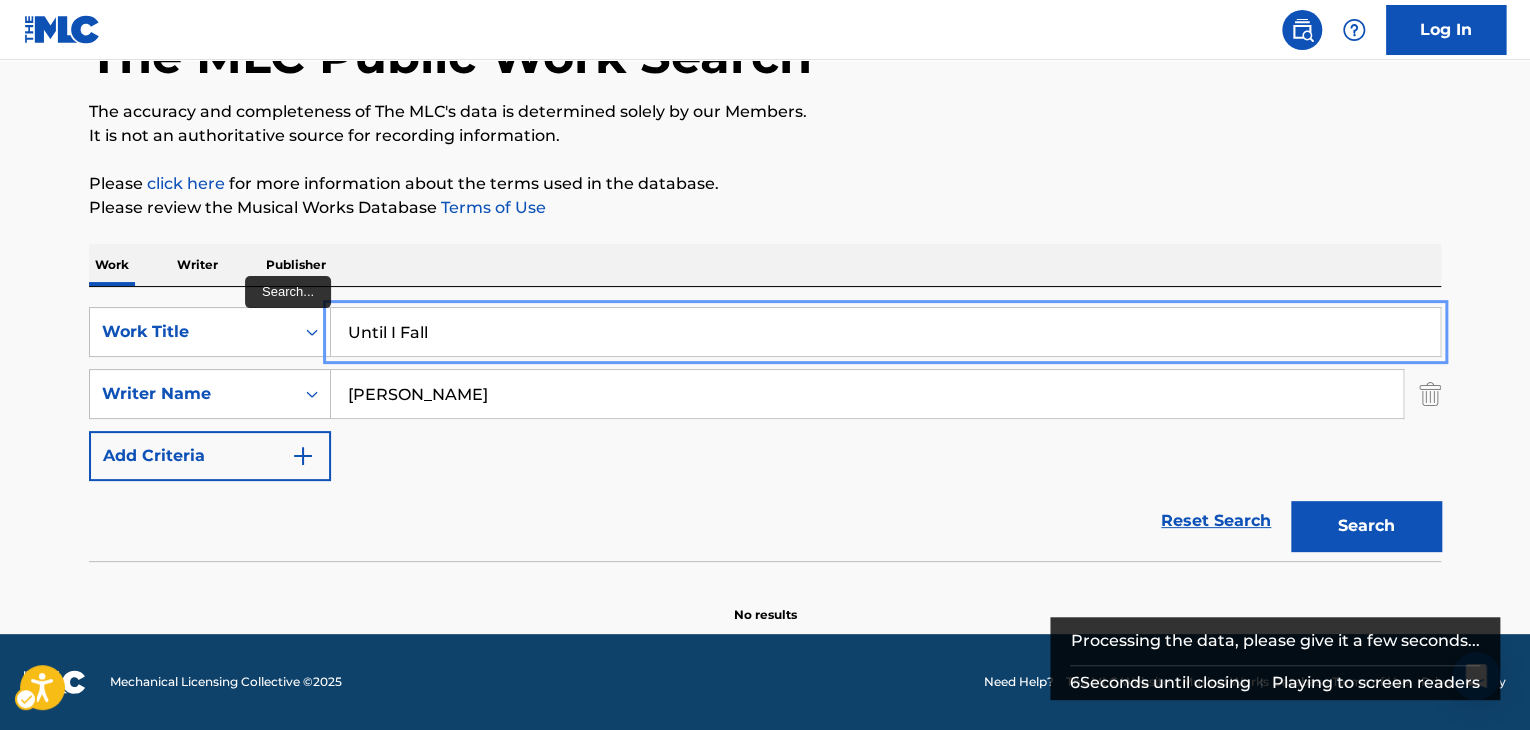 paste on "Daycare" 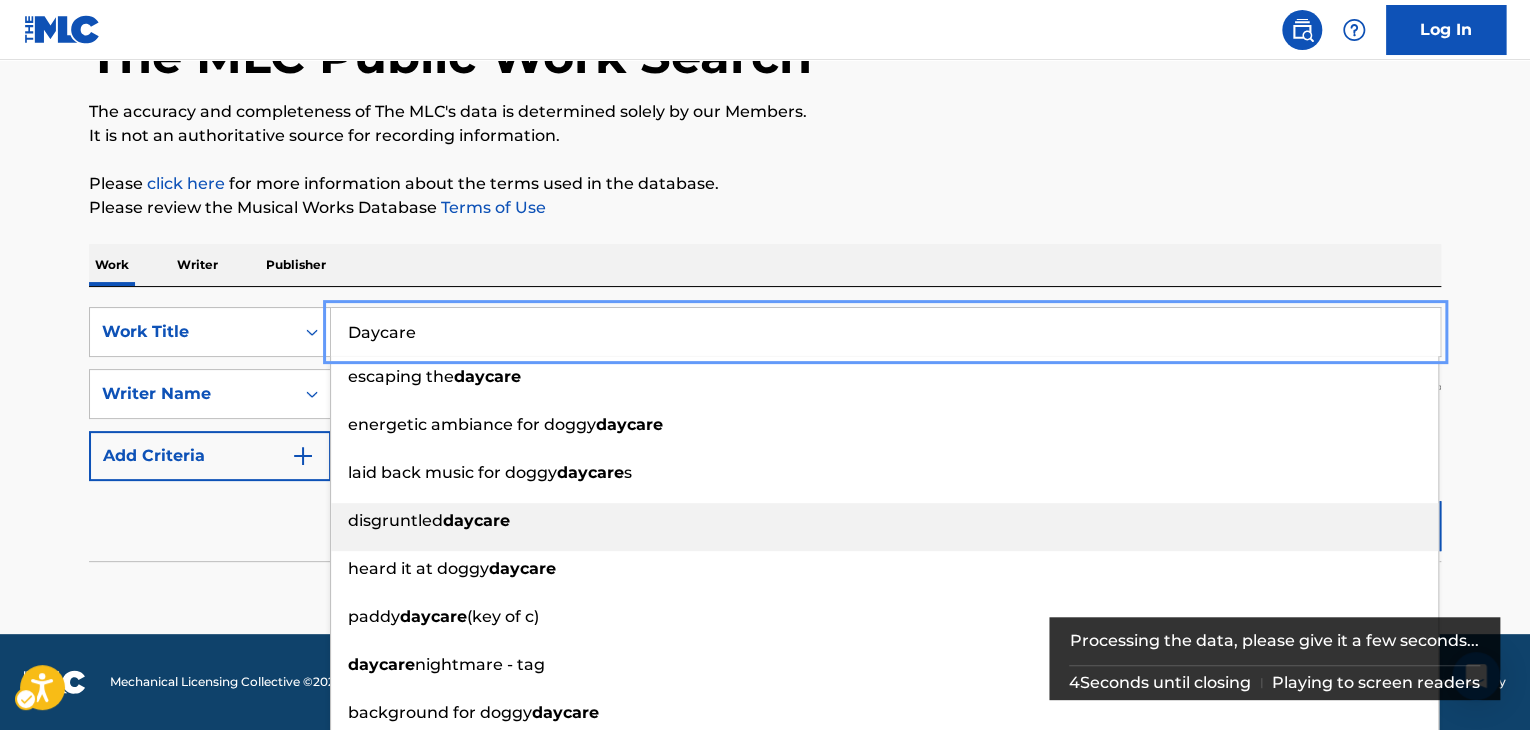 click on "The MLC Public Work Search The accuracy and completeness of The MLC's data is determined solely by our Members. It is not an authoritative source for recording information. Please   click here  | New Window   for more information about the terms used in the database. Please review the Musical Works Database   Terms of Use  | New Window Work Writer Publisher SearchWithCriteria7fc4b8cf-163f-4ec8-b474-f948cba2d82d Work Title Daycare escaping the  daycare energetic ambiance for doggy  daycare laid back music for doggy  daycare s disgruntled  daycare heard it at doggy  daycare paddy  daycare  (key of c) daycare  nightmare - tag background for doggy  daycare chilled moods for doggy  daycare s daycare  part 1 SearchWithCriteria8b76f8fb-d669-454f-b75c-e31ec5168ca2 Writer Name [PERSON_NAME] Add Criteria Reset Search Search No results" at bounding box center [765, 278] 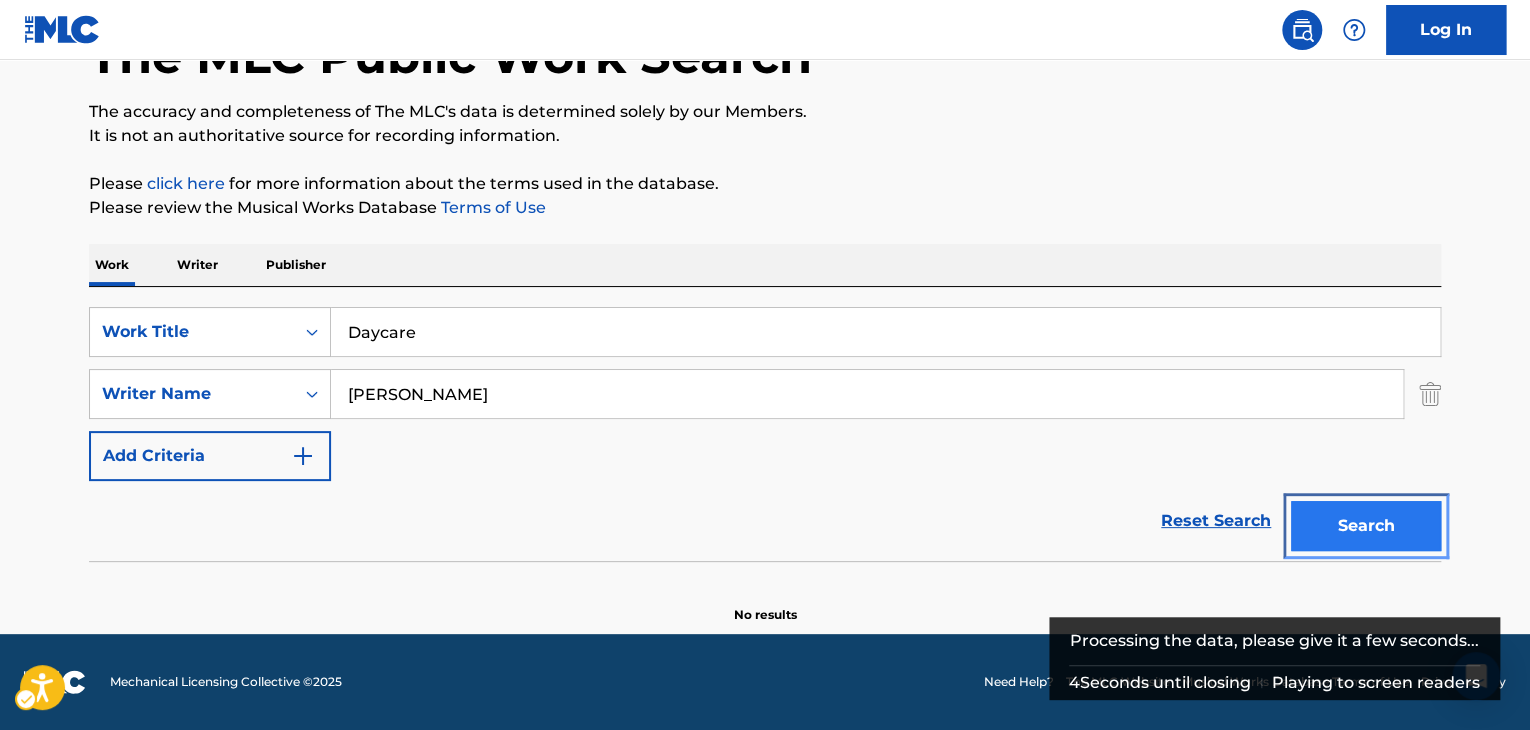 click on "Search" at bounding box center [1366, 526] 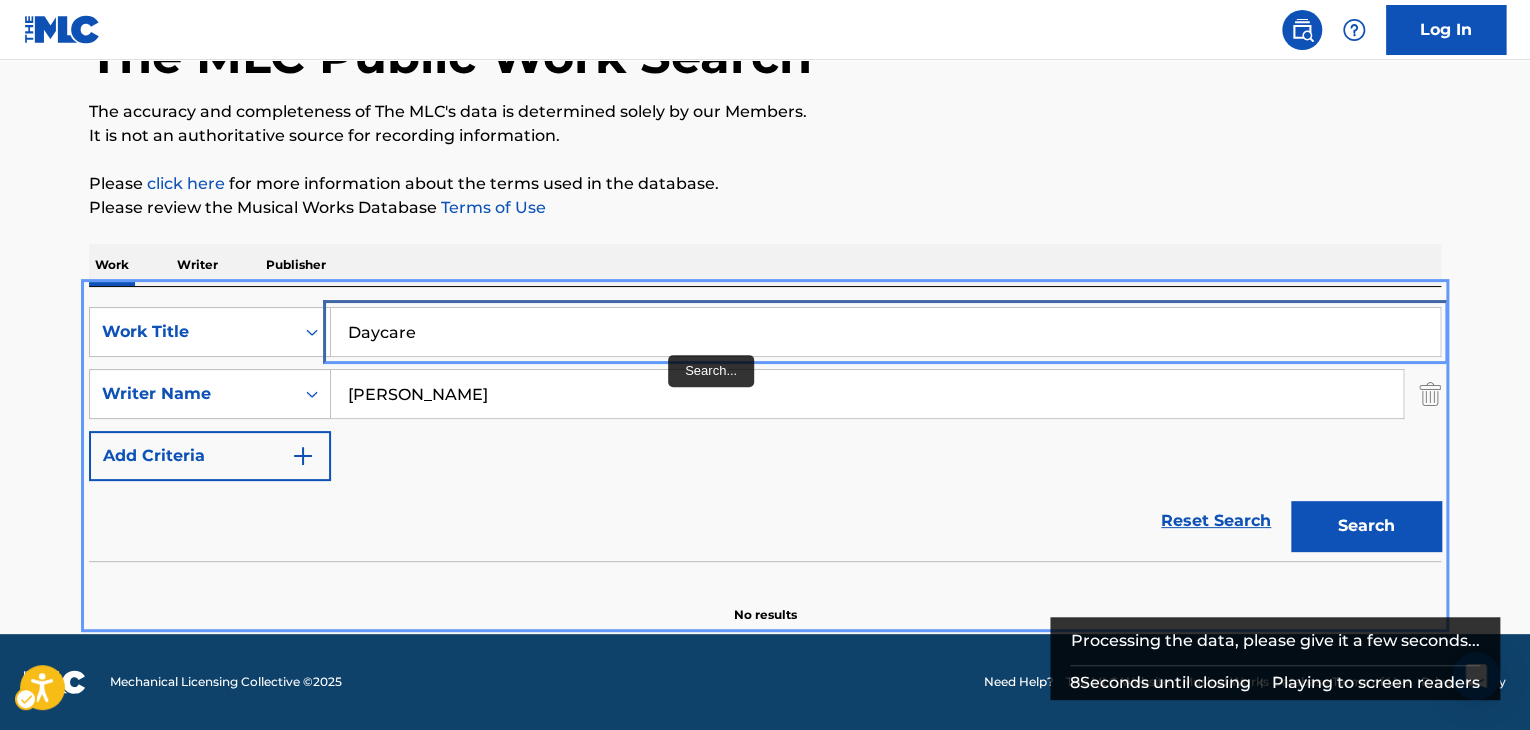 click on "Daycare" at bounding box center [885, 332] 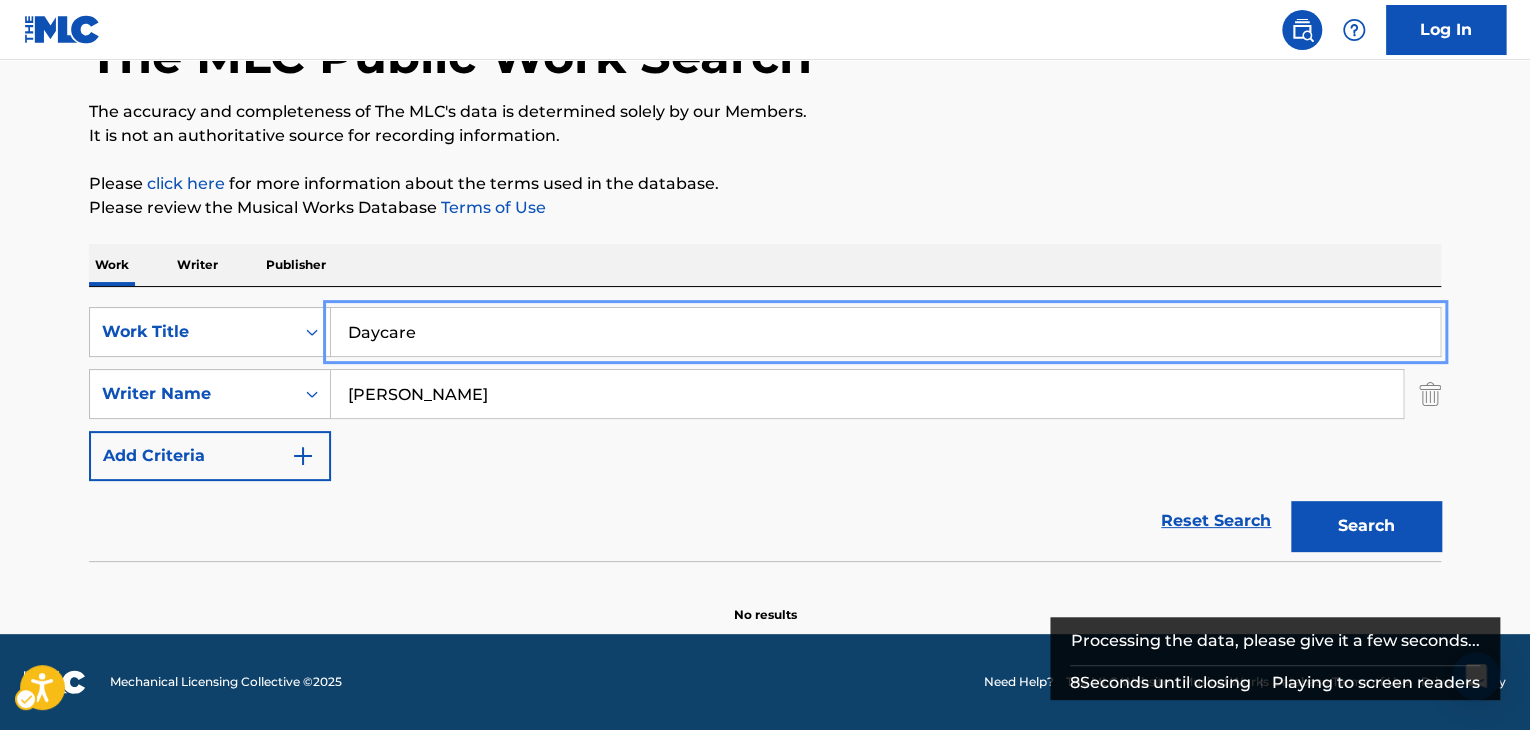 paste on "[GEOGRAPHIC_DATA]" 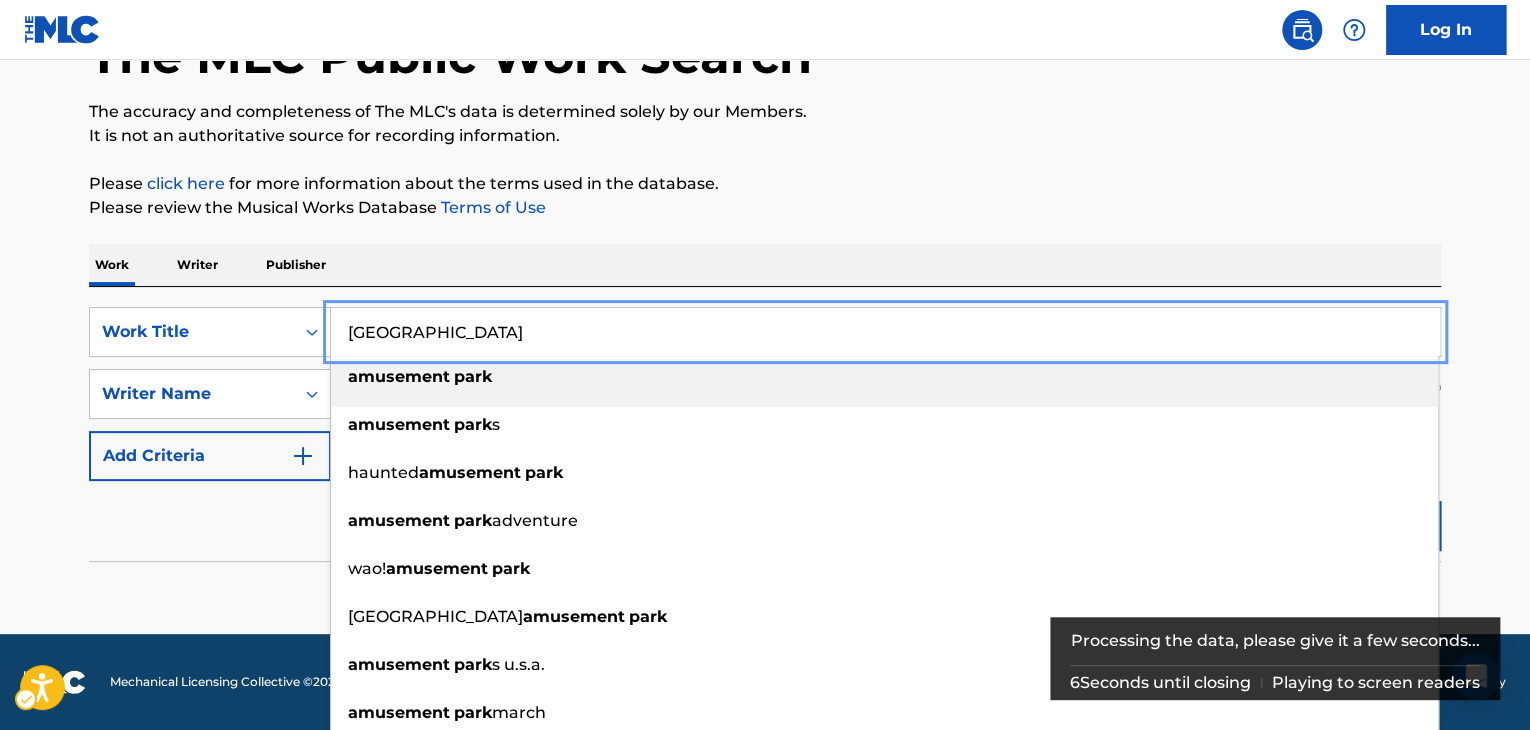 click on "The MLC Public Work Search The accuracy and completeness of The MLC's data is determined solely by our Members. It is not an authoritative source for recording information. Please   click here  | New Window   for more information about the terms used in the database. Please review the Musical Works Database   Terms of Use  | New Window Work Writer Publisher SearchWithCriteria7fc4b8cf-163f-4ec8-b474-f948cba2d82d Work Title Amusement Park amusement   park amusement   park s haunted  amusement   park amusement   park  adventure wao! [GEOGRAPHIC_DATA] amusement   park s u.s.a. amusement   park  march our  amusement   park the  amusement   park SearchWithCriteria8b76f8fb-d669-454f-b75c-e31ec5168ca2 Writer Name [PERSON_NAME] Add Criteria Reset Search Search No results" at bounding box center (765, 278) 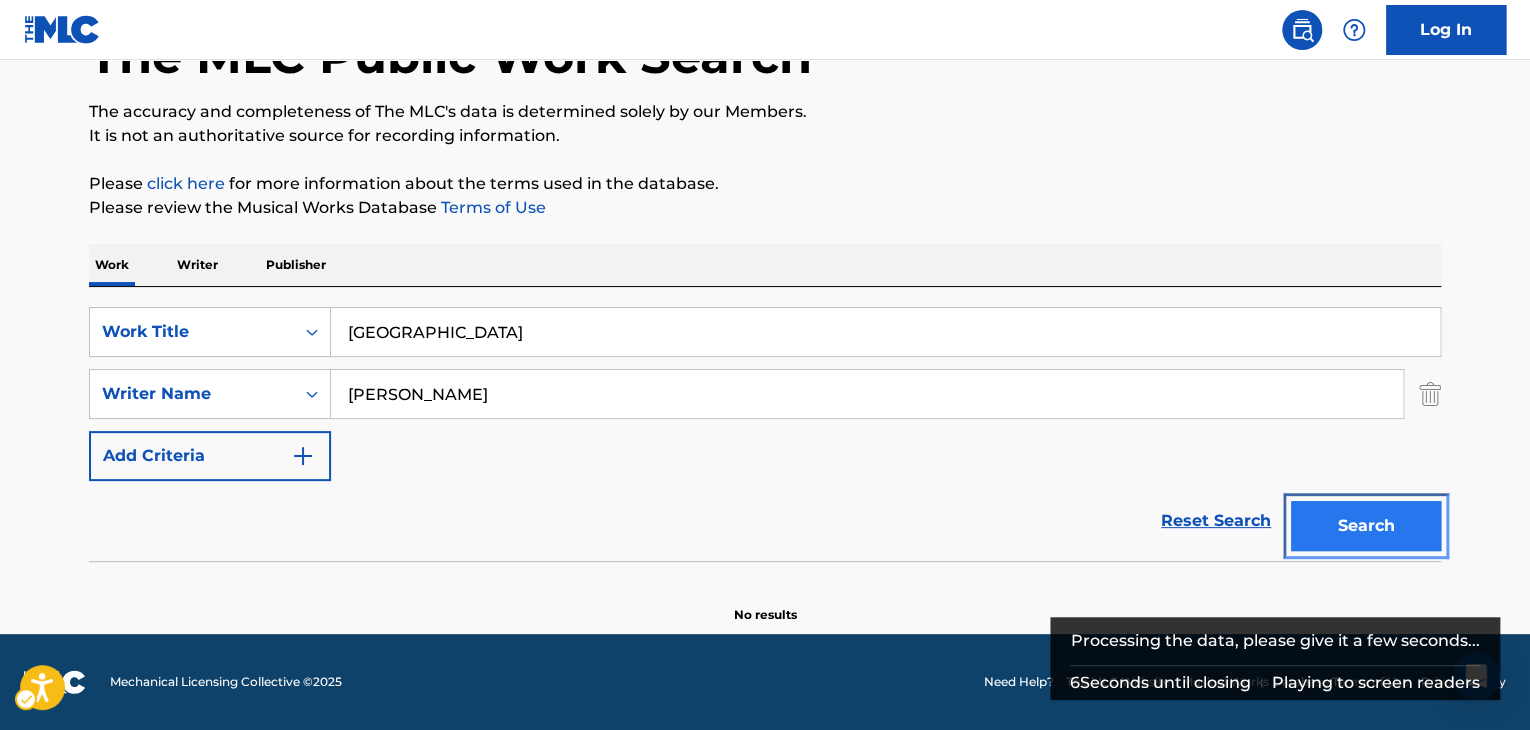 click on "Search" at bounding box center (1366, 526) 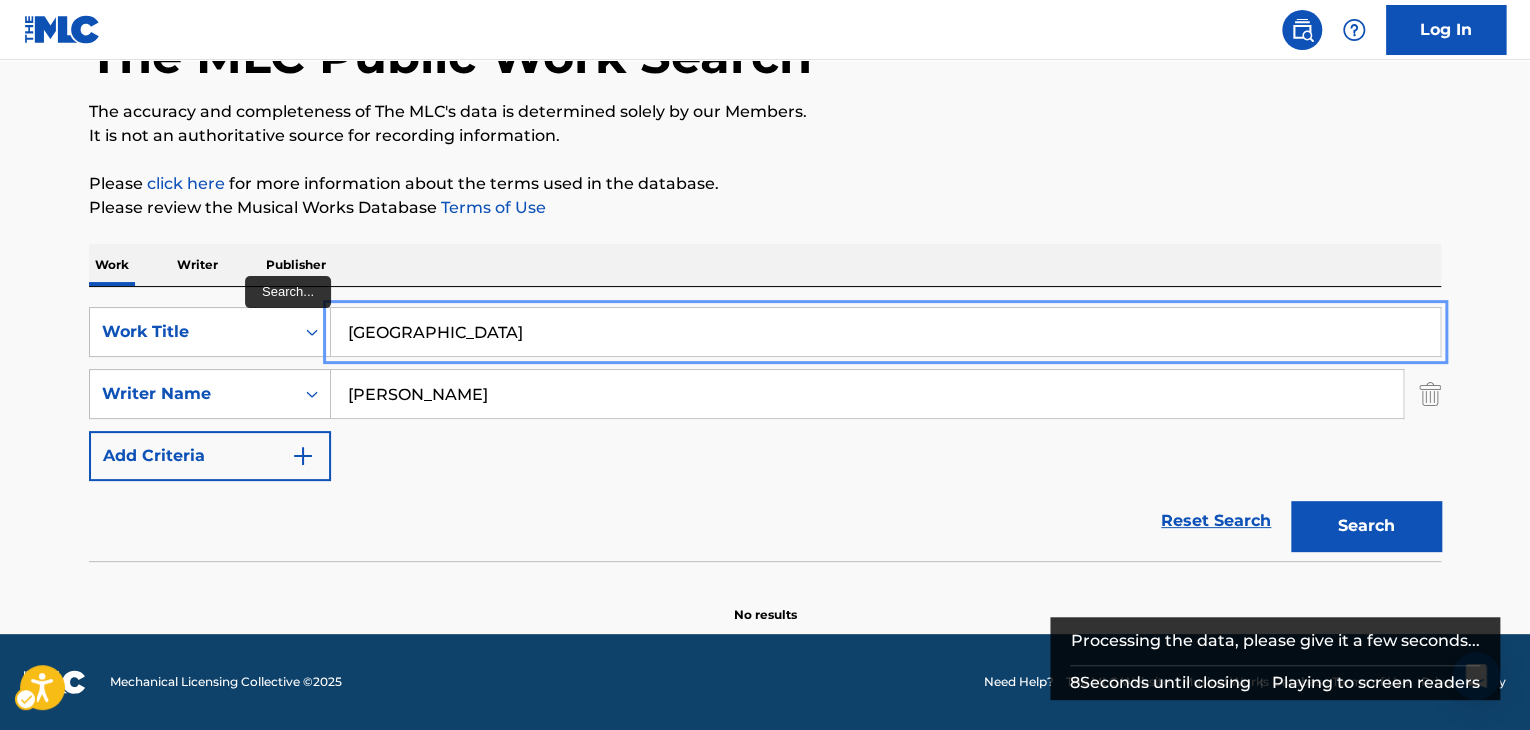 click on "[GEOGRAPHIC_DATA]" at bounding box center [885, 332] 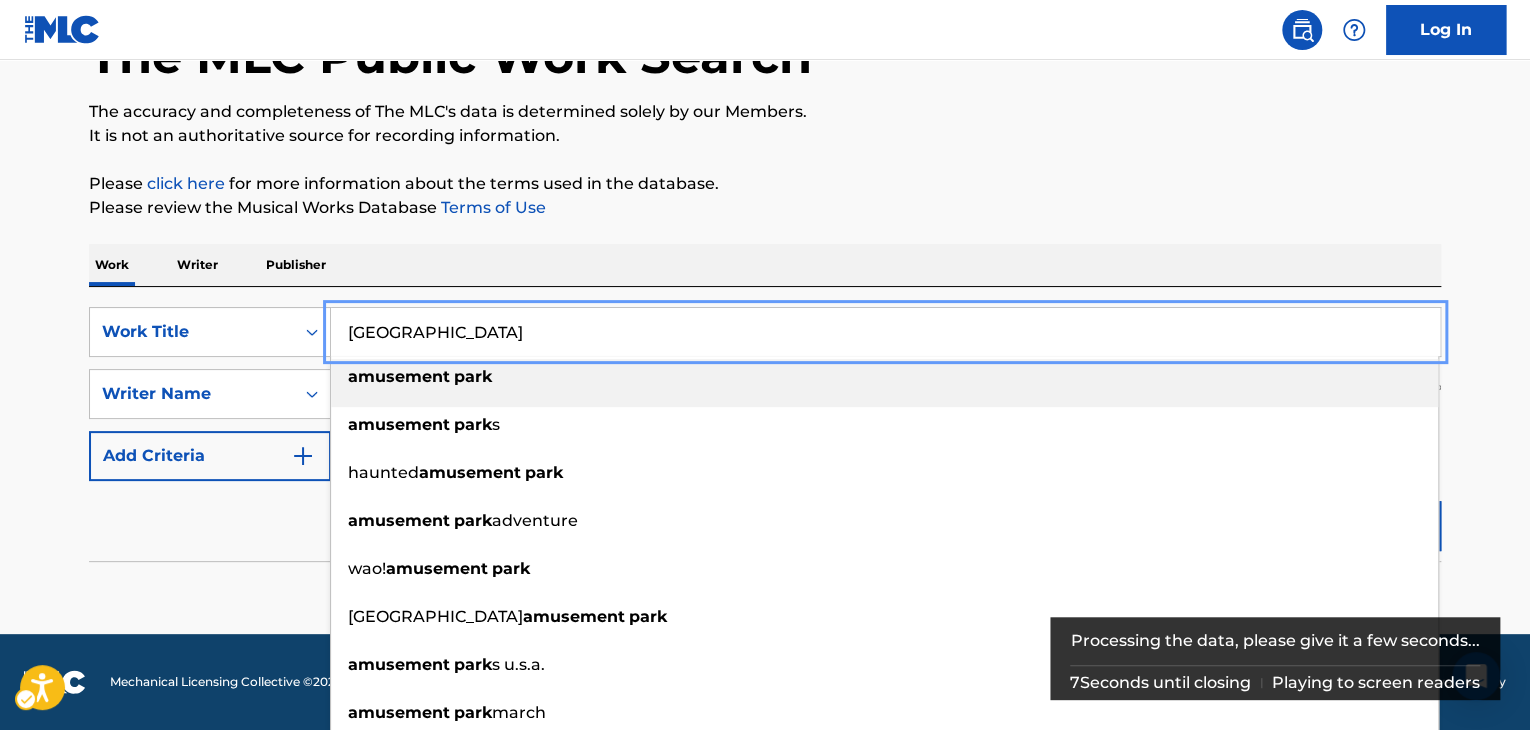 paste on "Oxygen" 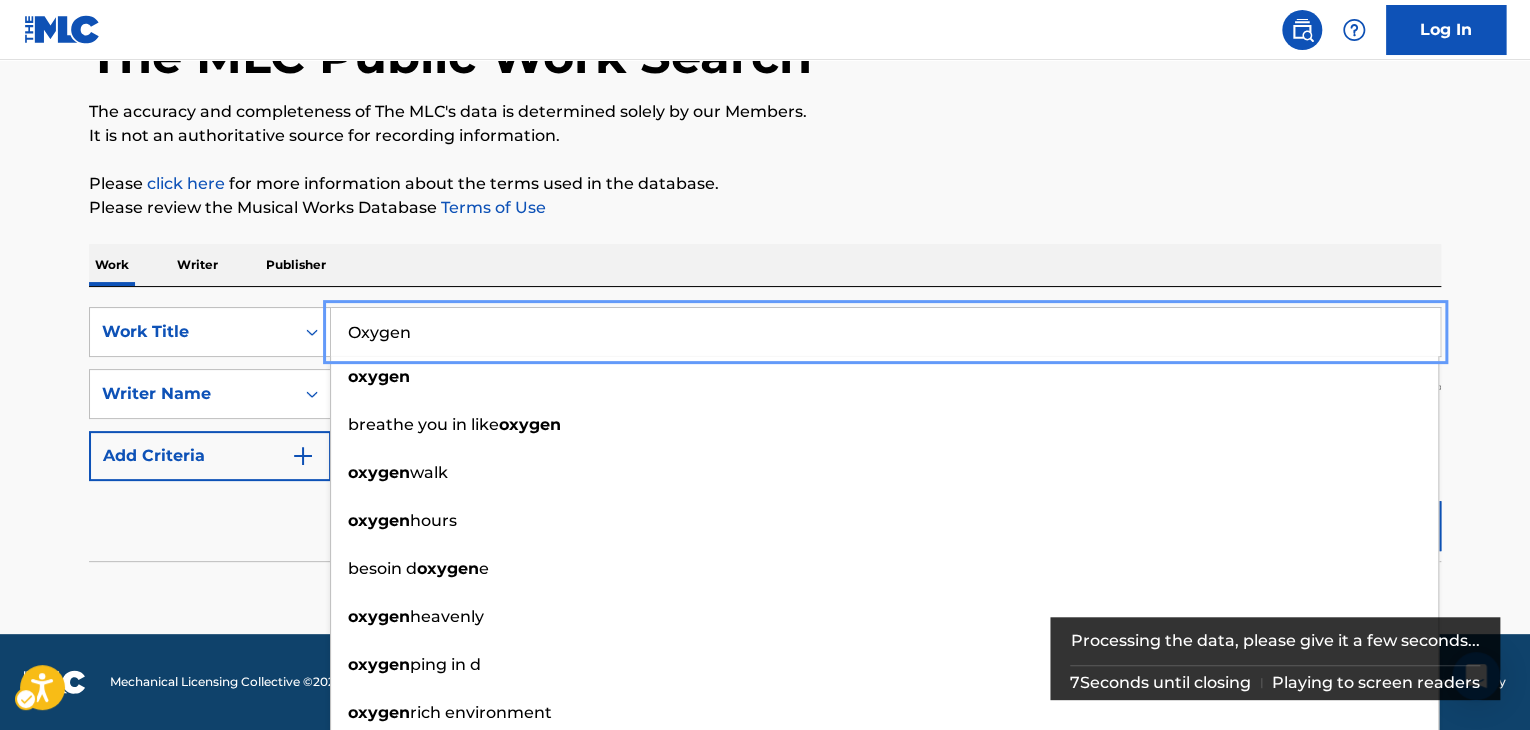 click on "The MLC Public Work Search The accuracy and completeness of The MLC's data is determined solely by our Members. It is not an authoritative source for recording information. Please   click here  | New Window   for more information about the terms used in the database. Please review the Musical Works Database   Terms of Use  | New Window Work Writer Publisher SearchWithCriteria7fc4b8cf-163f-4ec8-b474-f948cba2d82d Work Title Oxygen oxygen breathe you in like  oxygen oxygen  walk oxygen  hours besoin d  oxygen e oxygen  heavenly oxygen  ping in d oxygen  rich environment oxygen  modulation good  oxygen -jp SearchWithCriteria8b76f8fb-d669-454f-b75c-e31ec5168ca2 Writer Name [PERSON_NAME] Add Criteria Reset Search Search No results" at bounding box center (765, 278) 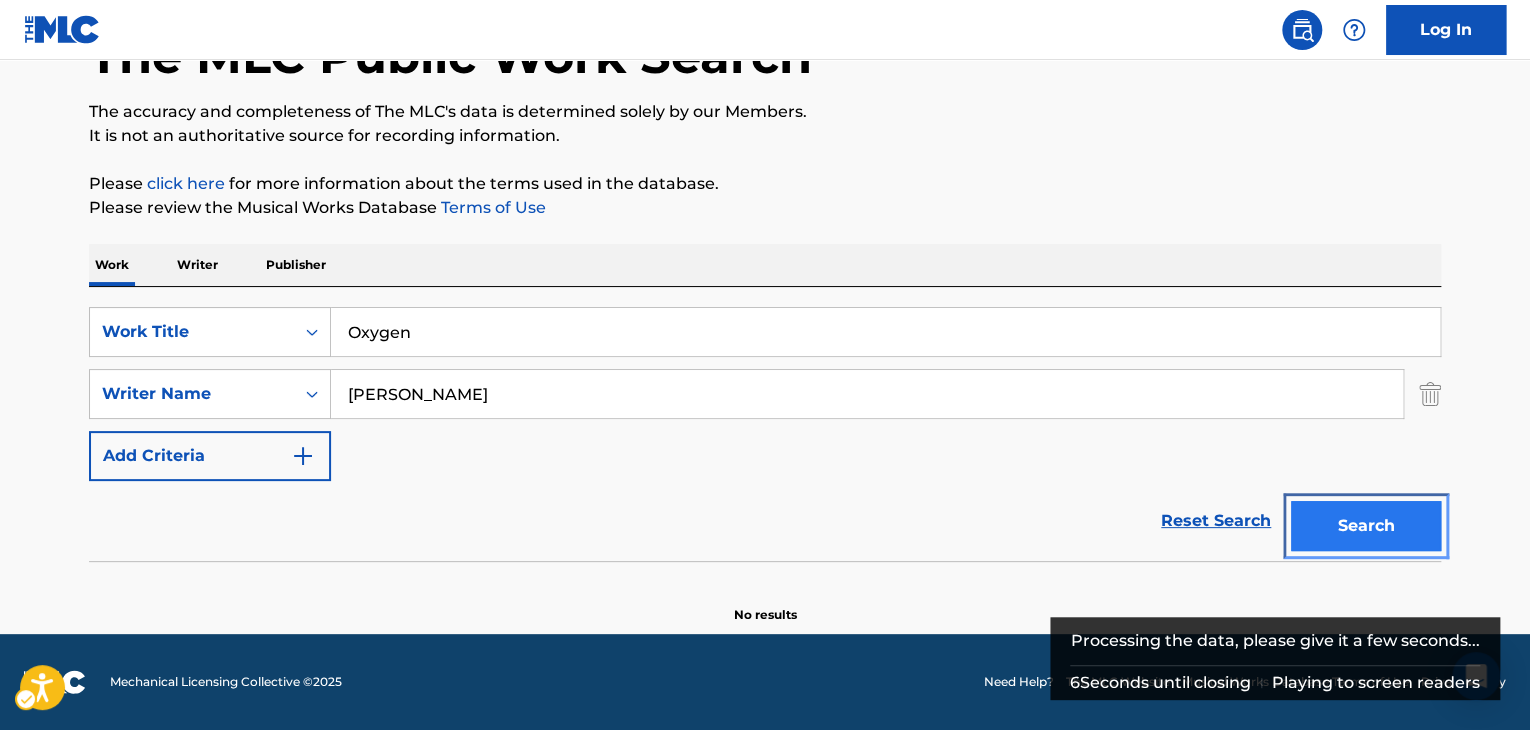 click on "Search" at bounding box center [1366, 526] 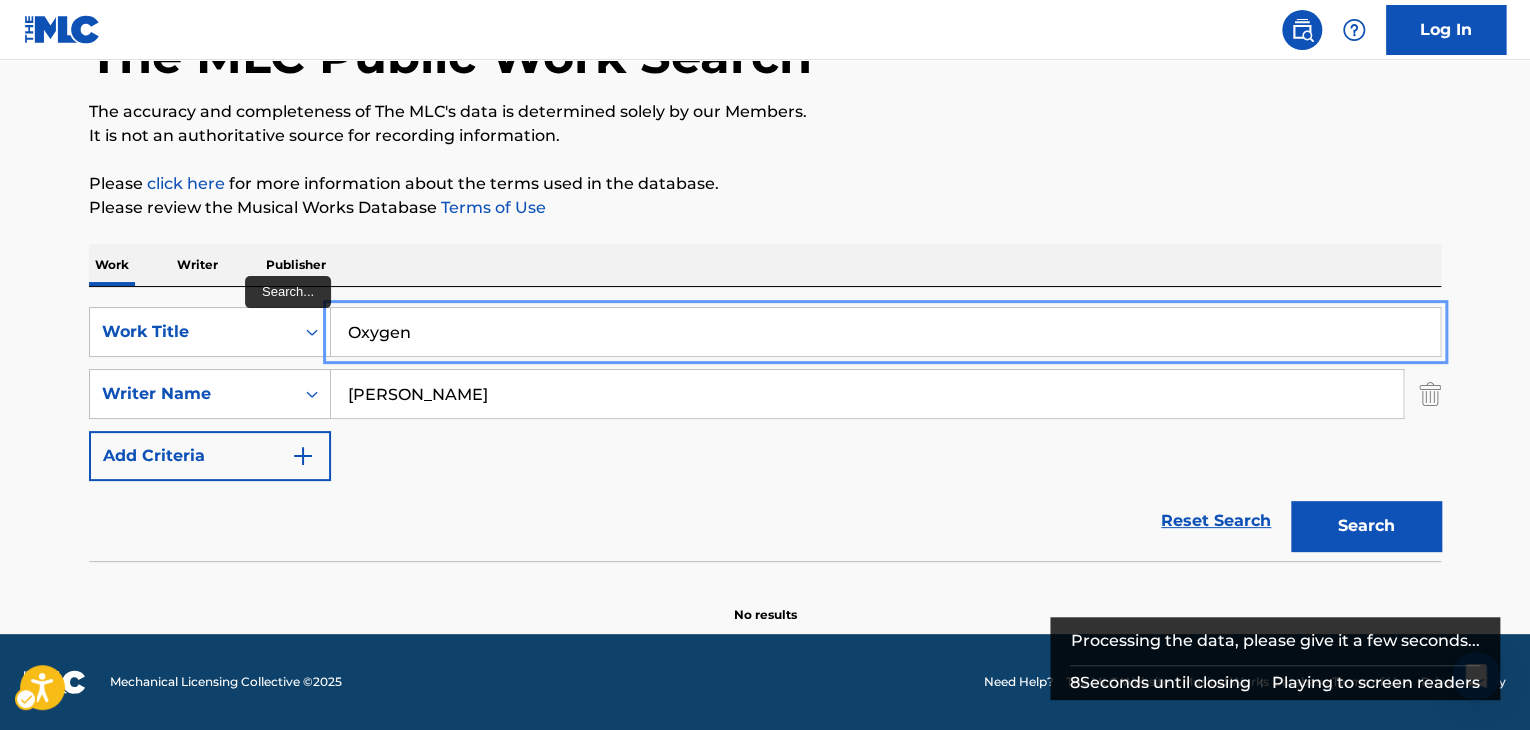 click on "Oxygen" at bounding box center [885, 332] 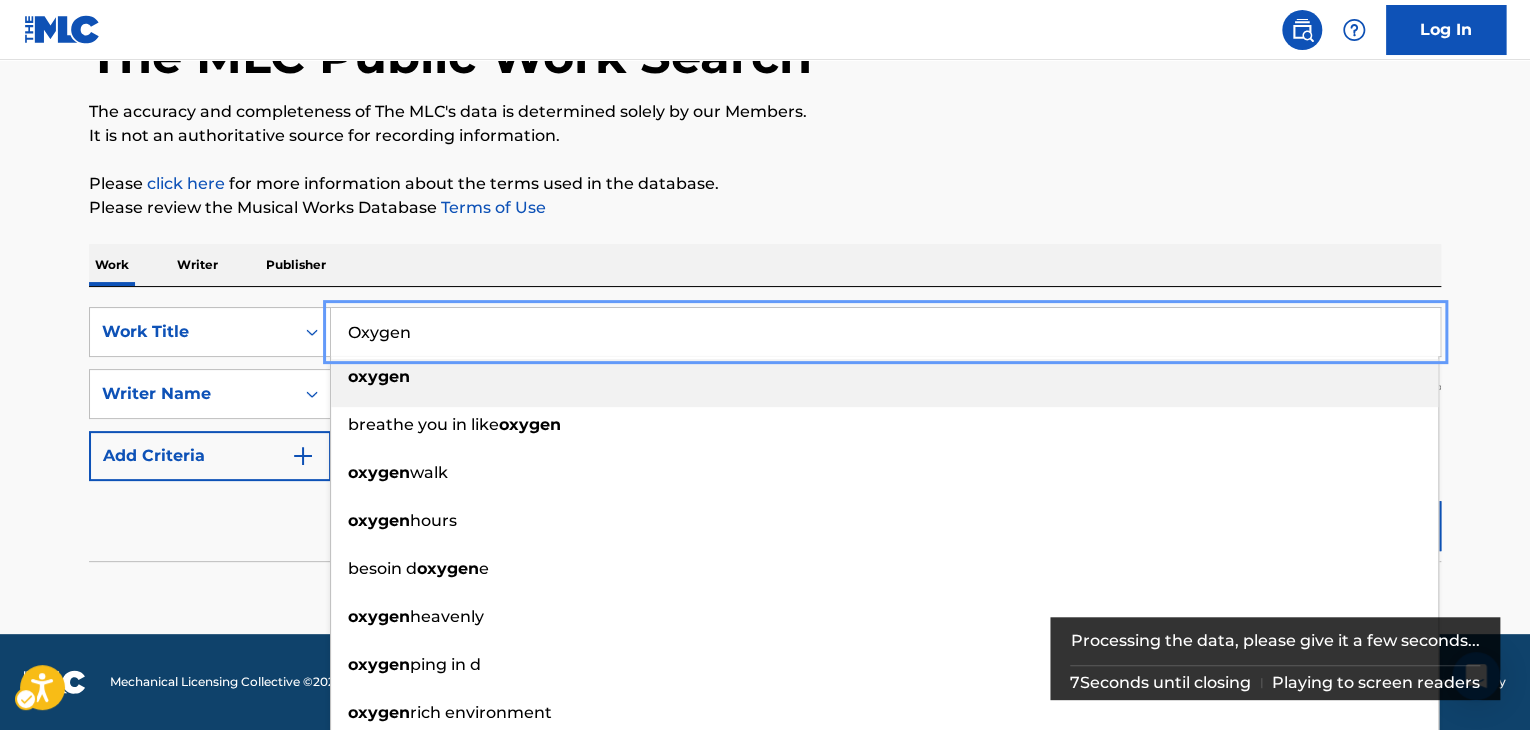 paste on "Drank 4 da low" 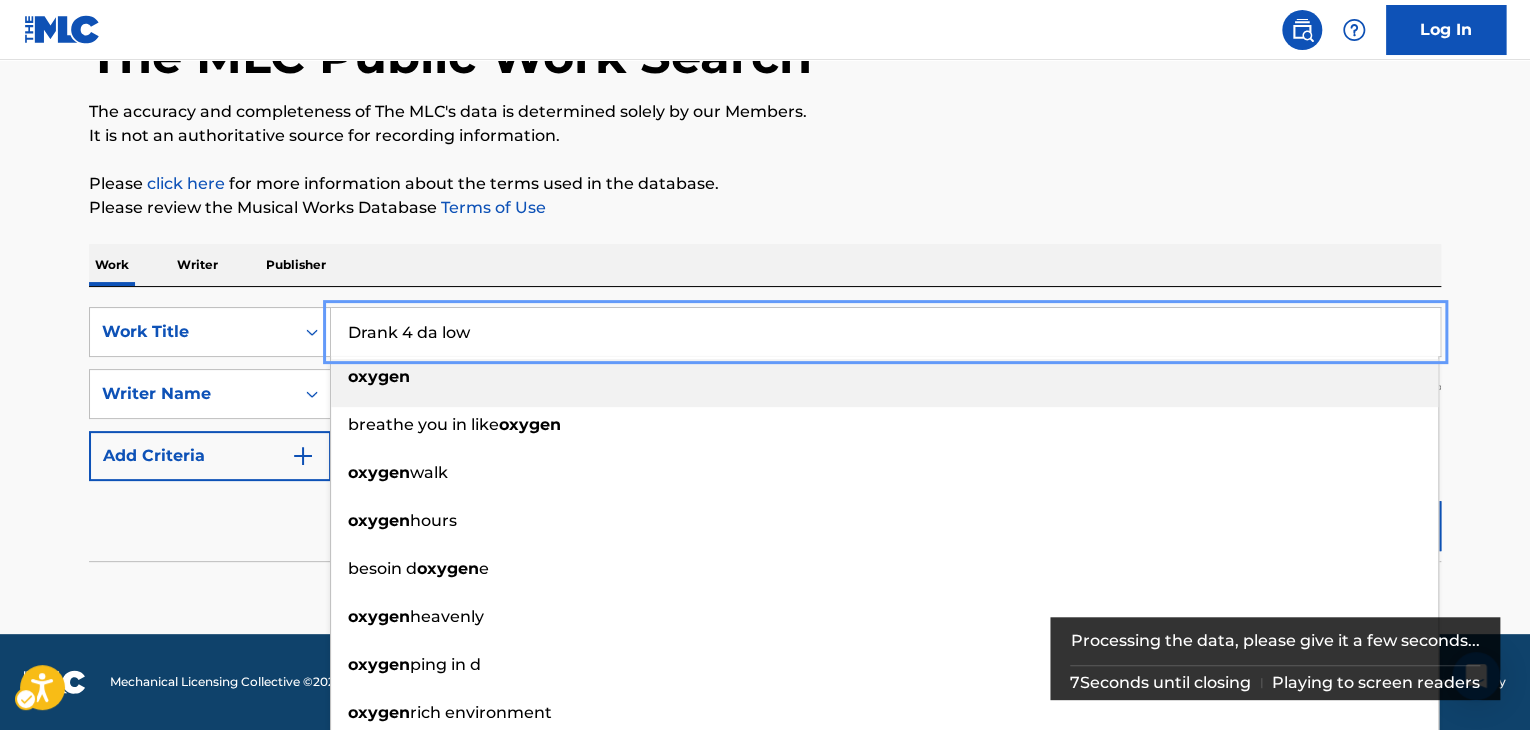 click on "The MLC Public Work Search The accuracy and completeness of The MLC's data is determined solely by our Members. It is not an authoritative source for recording information. Please   click here  | New Window   for more information about the terms used in the database. Please review the Musical Works Database   Terms of Use  | New Window Work Writer Publisher SearchWithCriteria7fc4b8cf-163f-4ec8-b474-f948cba2d82d Work Title Drank 4 da low oxygen breathe you in like  oxygen oxygen  walk oxygen  hours besoin d  oxygen e oxygen  heavenly oxygen  ping in d oxygen  rich environment oxygen  modulation good  oxygen -jp SearchWithCriteria8b76f8fb-d669-454f-b75c-e31ec5168ca2 Writer Name [PERSON_NAME] Add Criteria Reset Search Search No results" at bounding box center [765, 278] 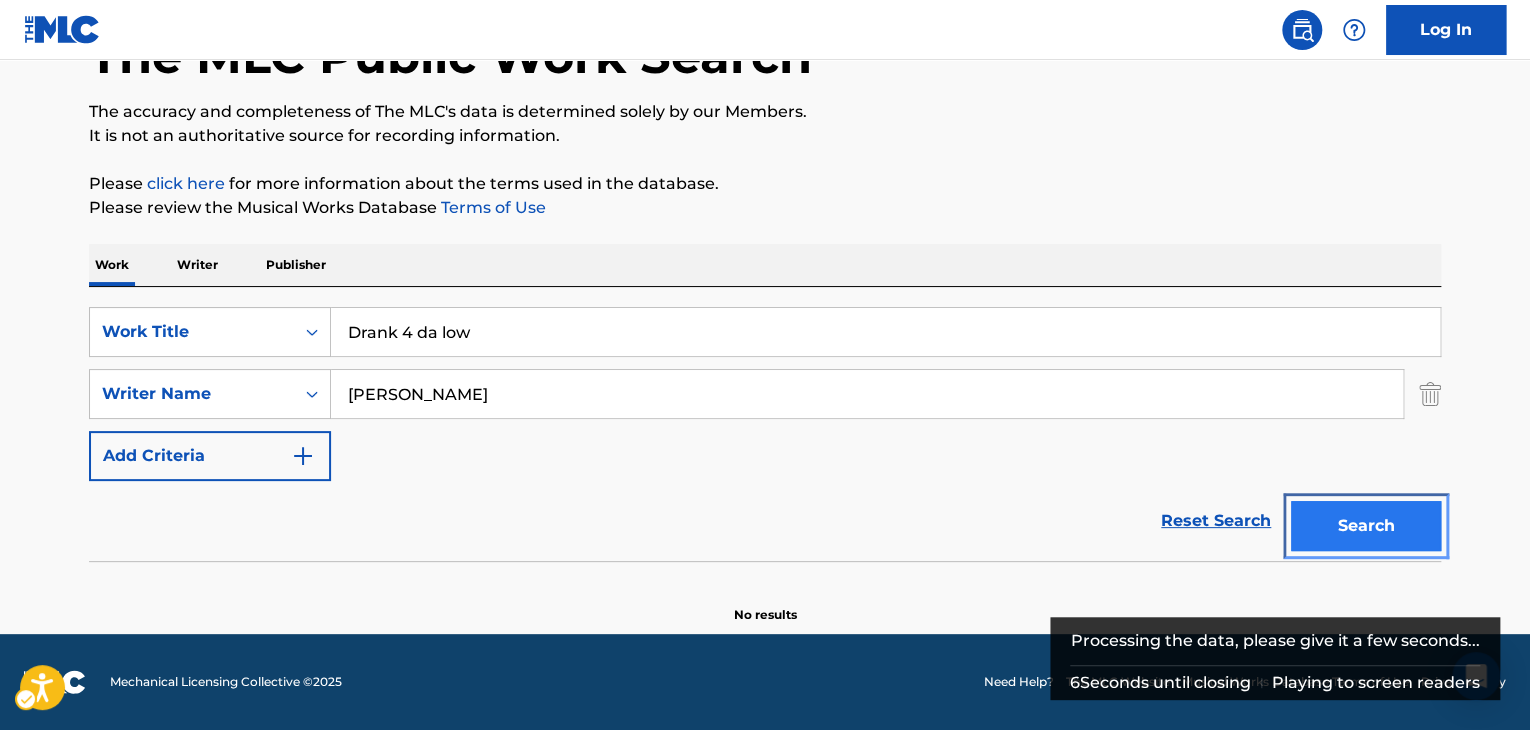 click on "Search" at bounding box center (1366, 526) 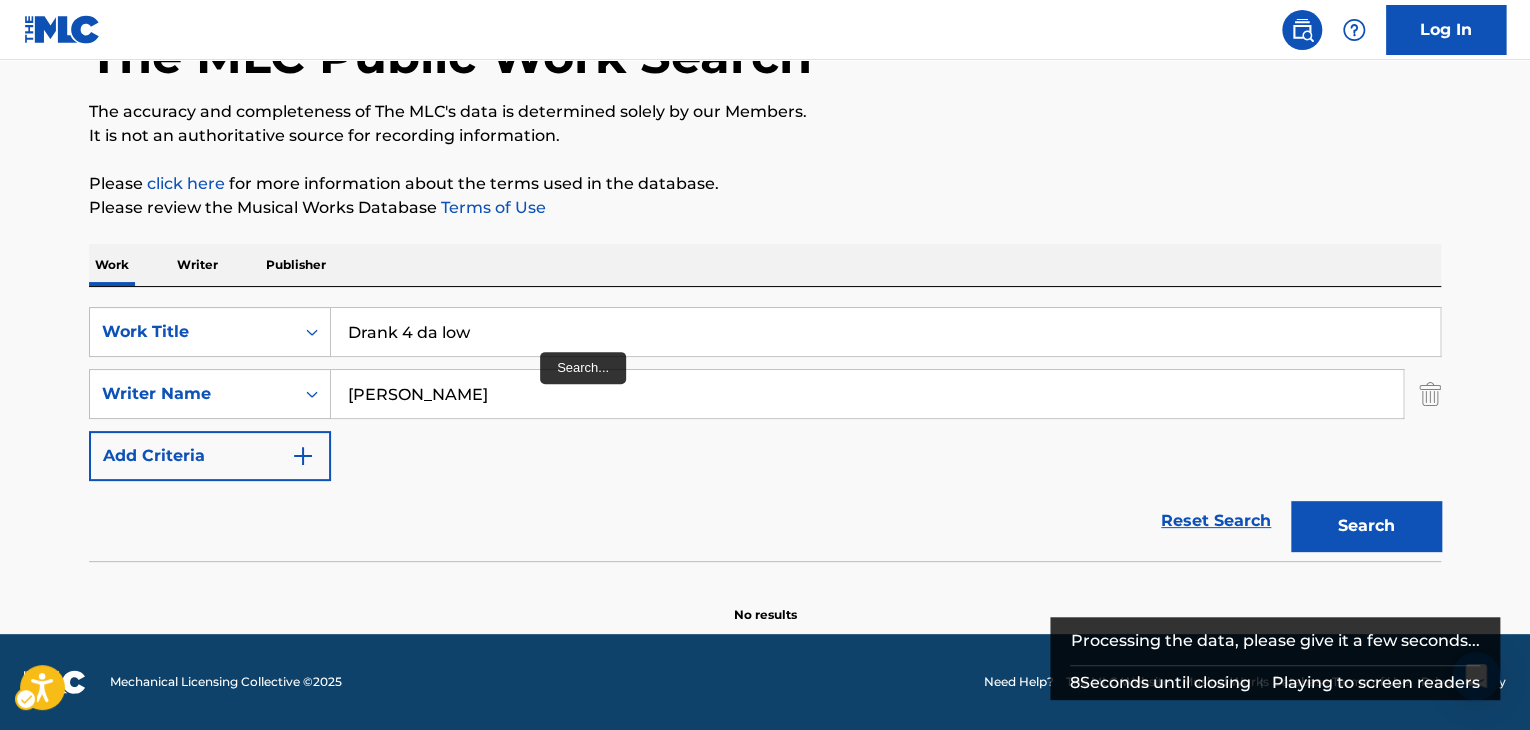 click on "Drank 4 da low" at bounding box center (886, 332) 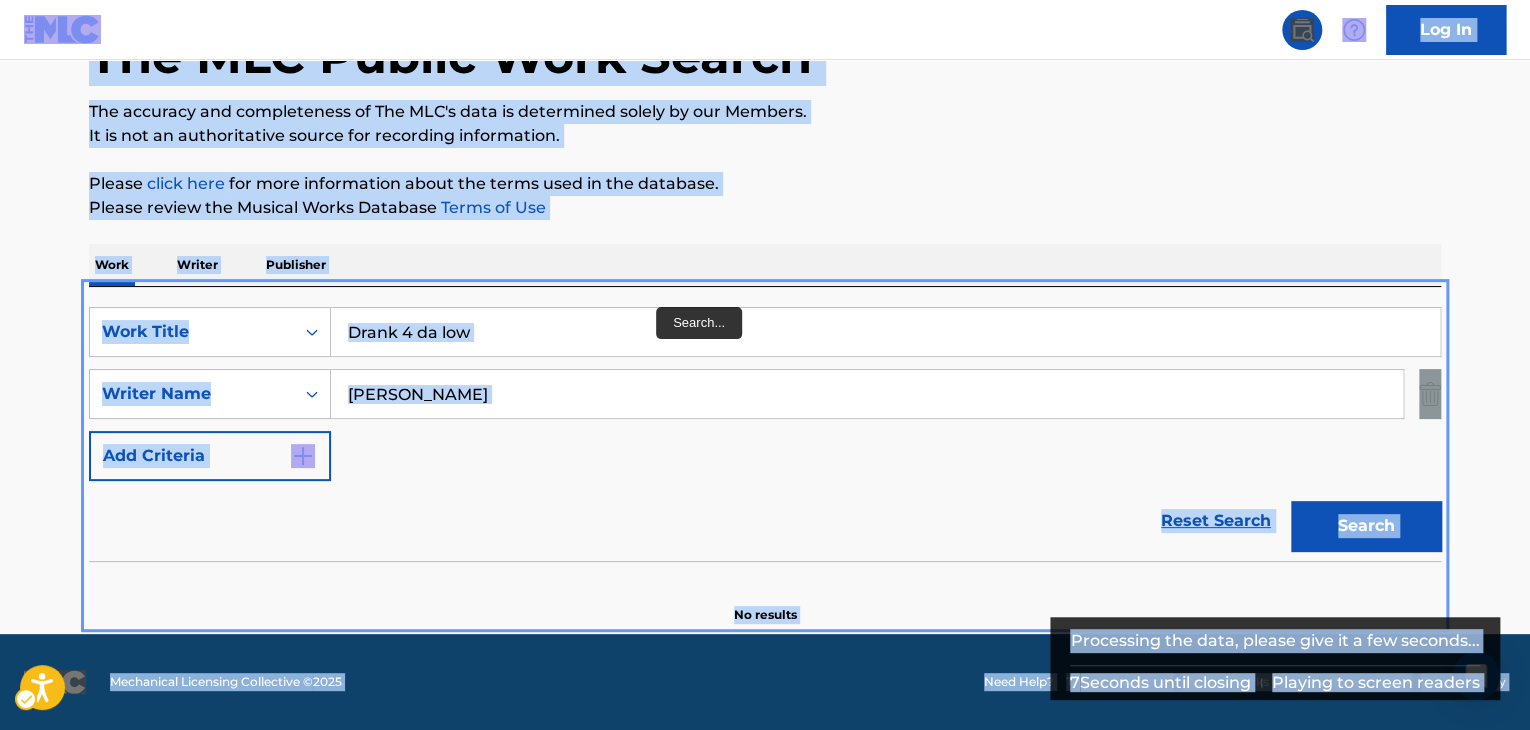 click on "Drank 4 da low" at bounding box center [885, 332] 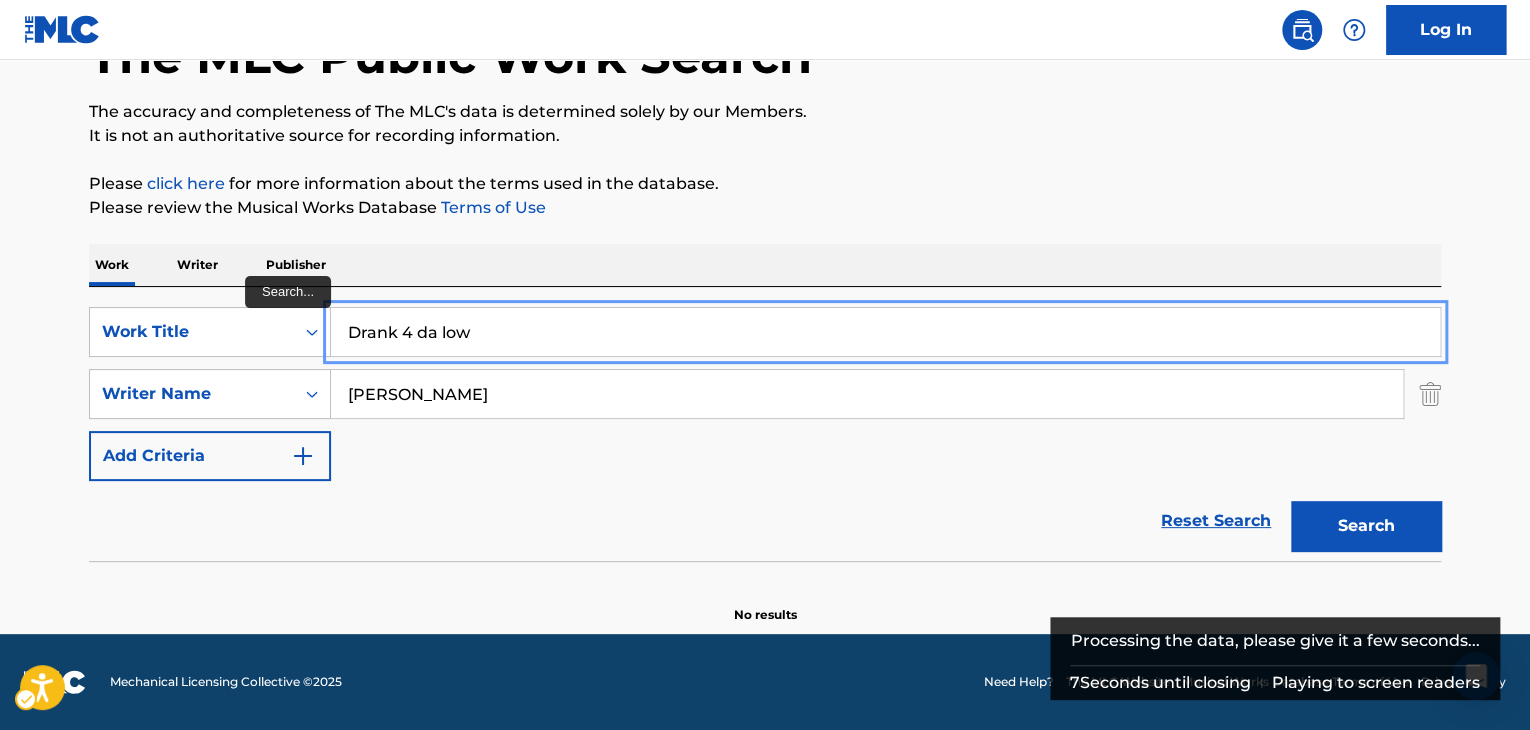 paste on "Acid Fly Remix feat. CAMO" 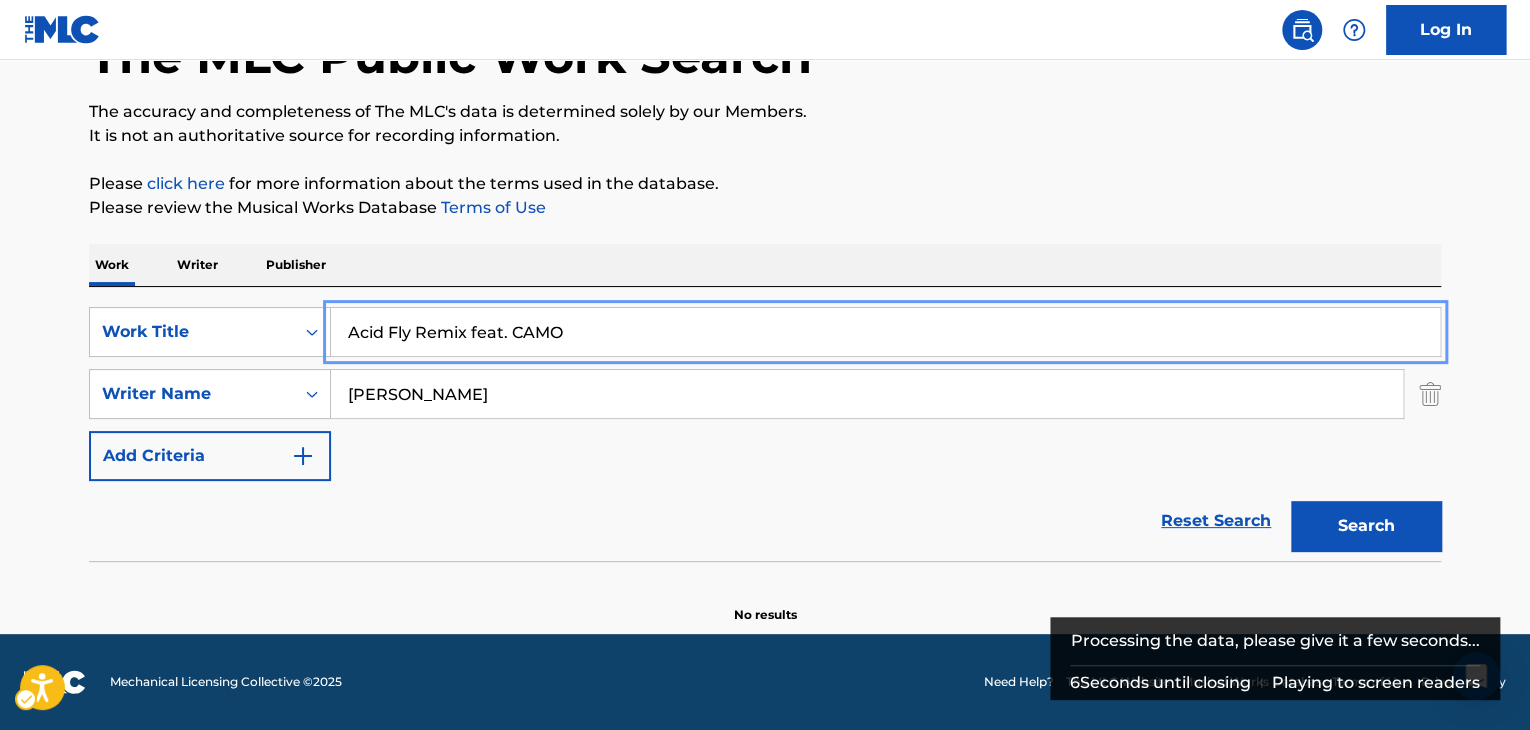 click on "The MLC Public Work Search The accuracy and completeness of The MLC's data is determined solely by our Members. It is not an authoritative source for recording information. Please   click here  | New Window   for more information about the terms used in the database. Please review the Musical Works Database   Terms of Use  | New Window Work Writer Publisher SearchWithCriteria7fc4b8cf-163f-4ec8-b474-f948cba2d82d Work Title Acid Fly Remix feat. CAMO SearchWithCriteria8b76f8fb-d669-454f-b75c-e31ec5168ca2 Writer Name [PERSON_NAME] Add Criteria Reset Search Search No results" at bounding box center (765, 278) 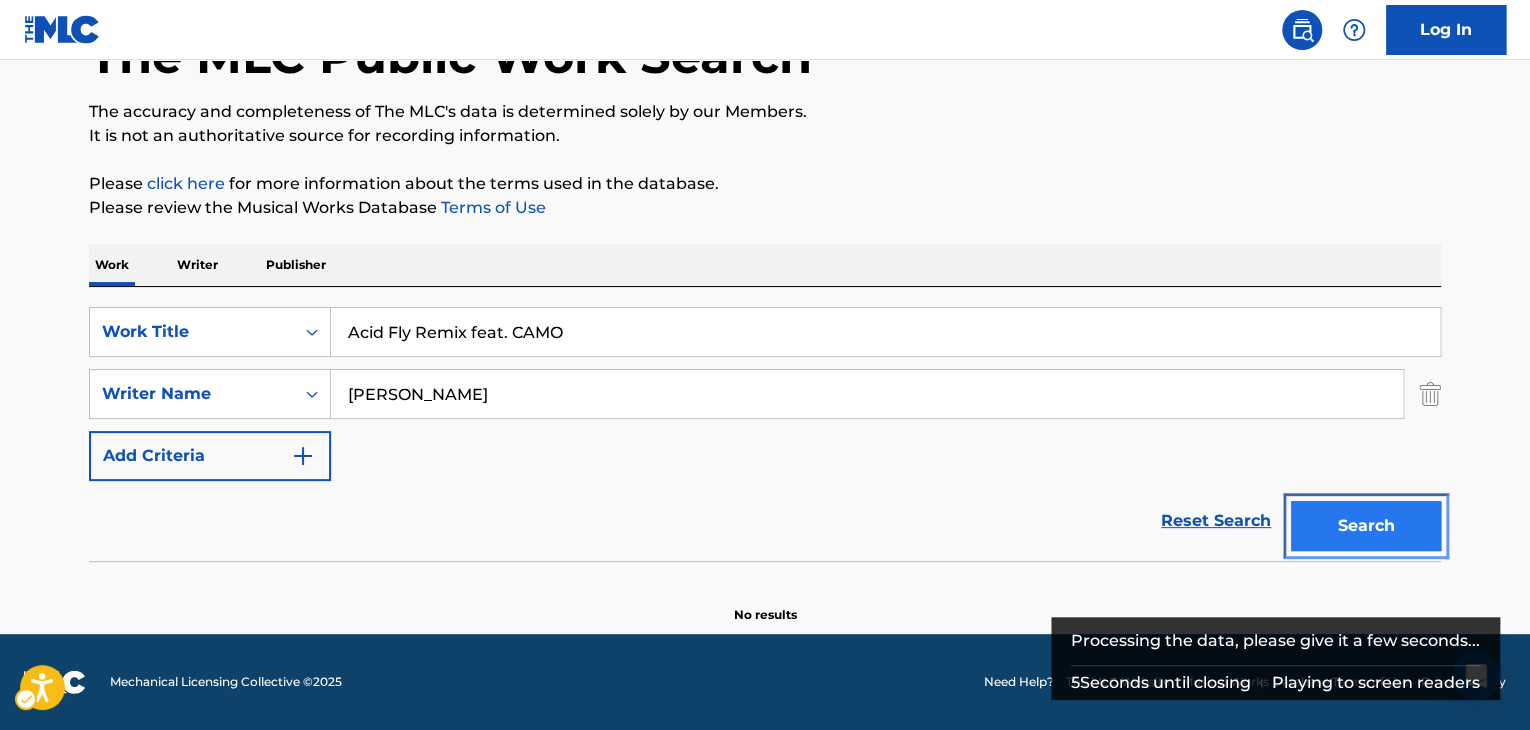 click on "Search" at bounding box center [1366, 526] 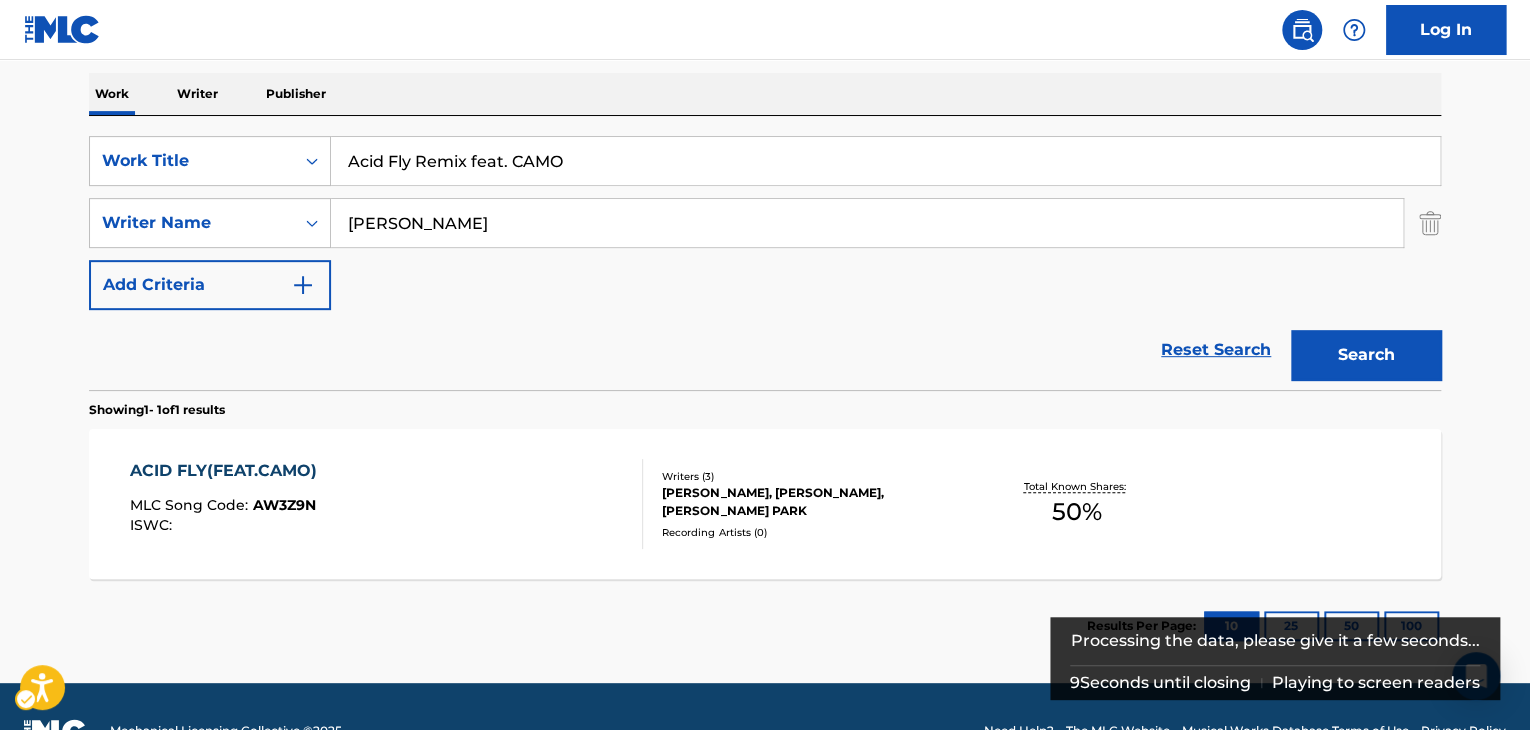 scroll, scrollTop: 338, scrollLeft: 0, axis: vertical 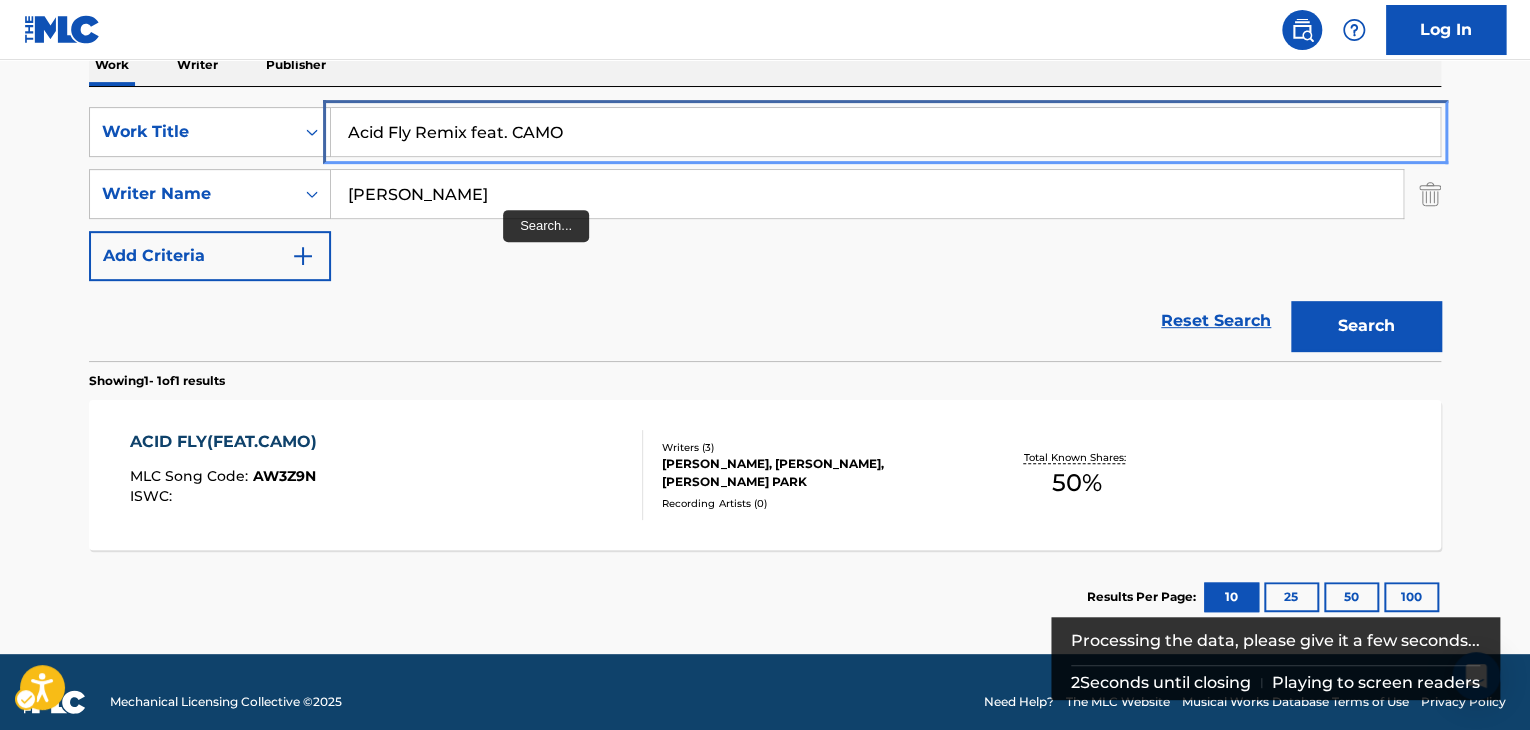 click on "Acid Fly Remix feat. CAMO" at bounding box center (885, 132) 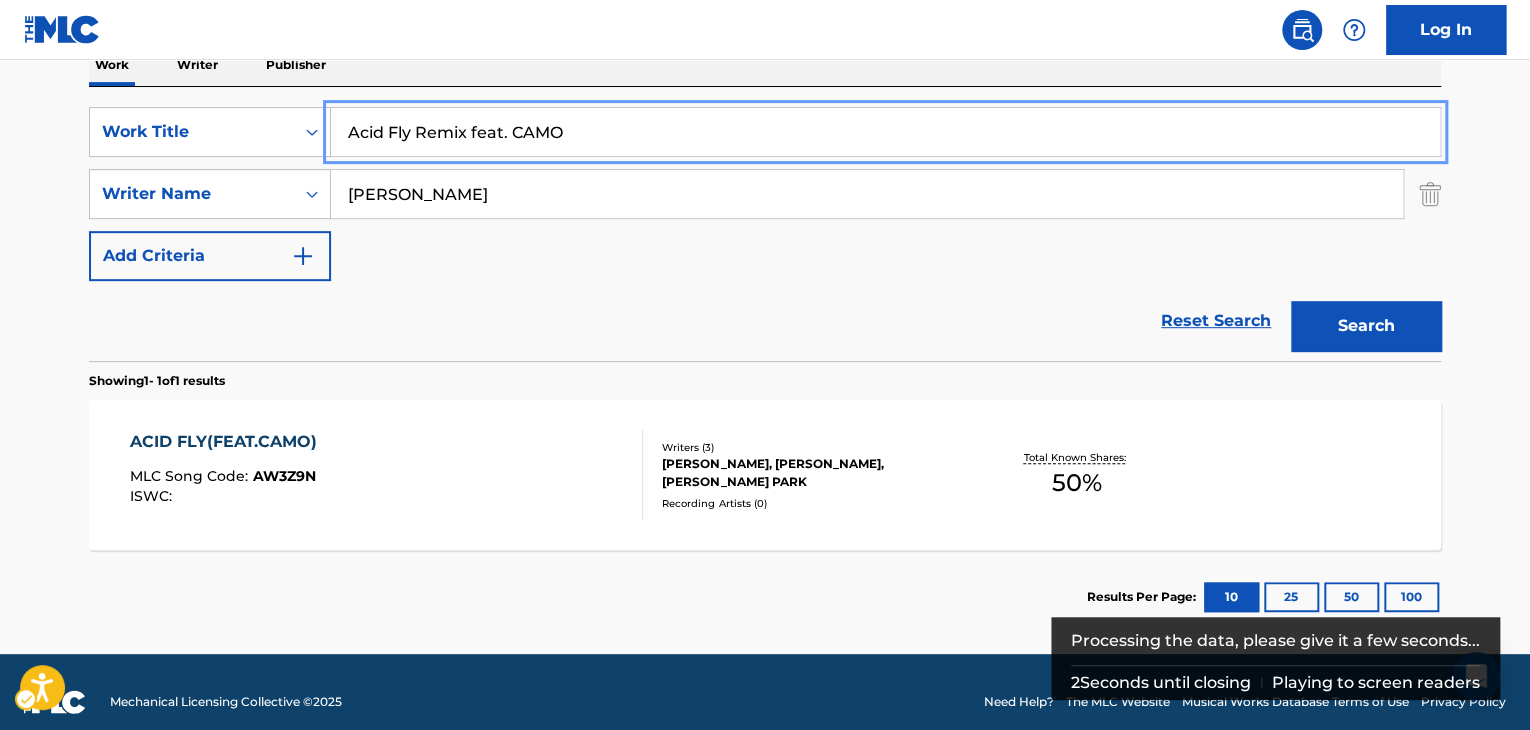 paste on "Be the Real" 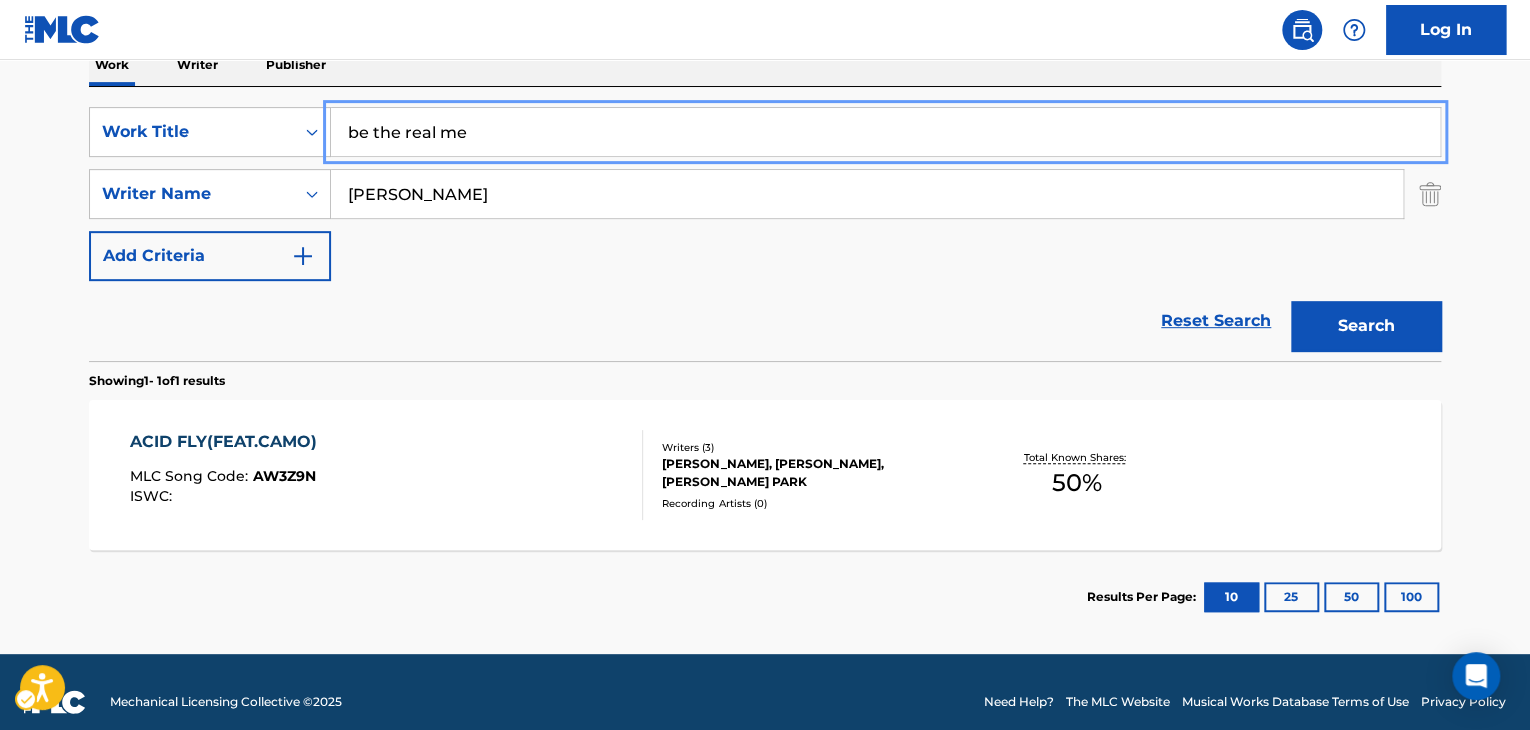 click on "SearchWithCriteria7fc4b8cf-163f-4ec8-b474-f948cba2d82d Work Title be the real me SearchWithCriteria8b76f8fb-d669-454f-b75c-e31ec5168ca2 Writer Name [PERSON_NAME] Add Criteria Reset Search Search" at bounding box center (765, 224) 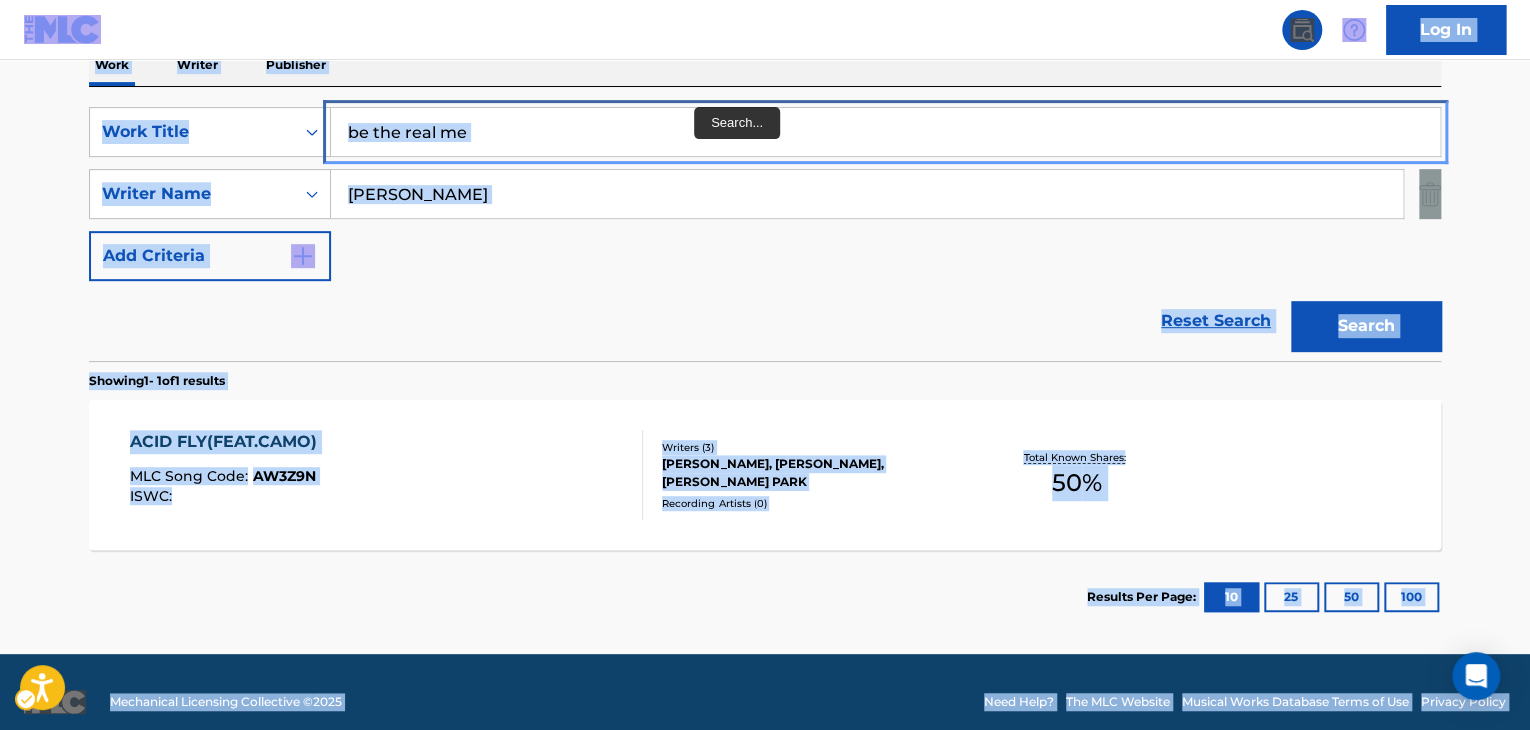 click on "be the real me" at bounding box center [885, 132] 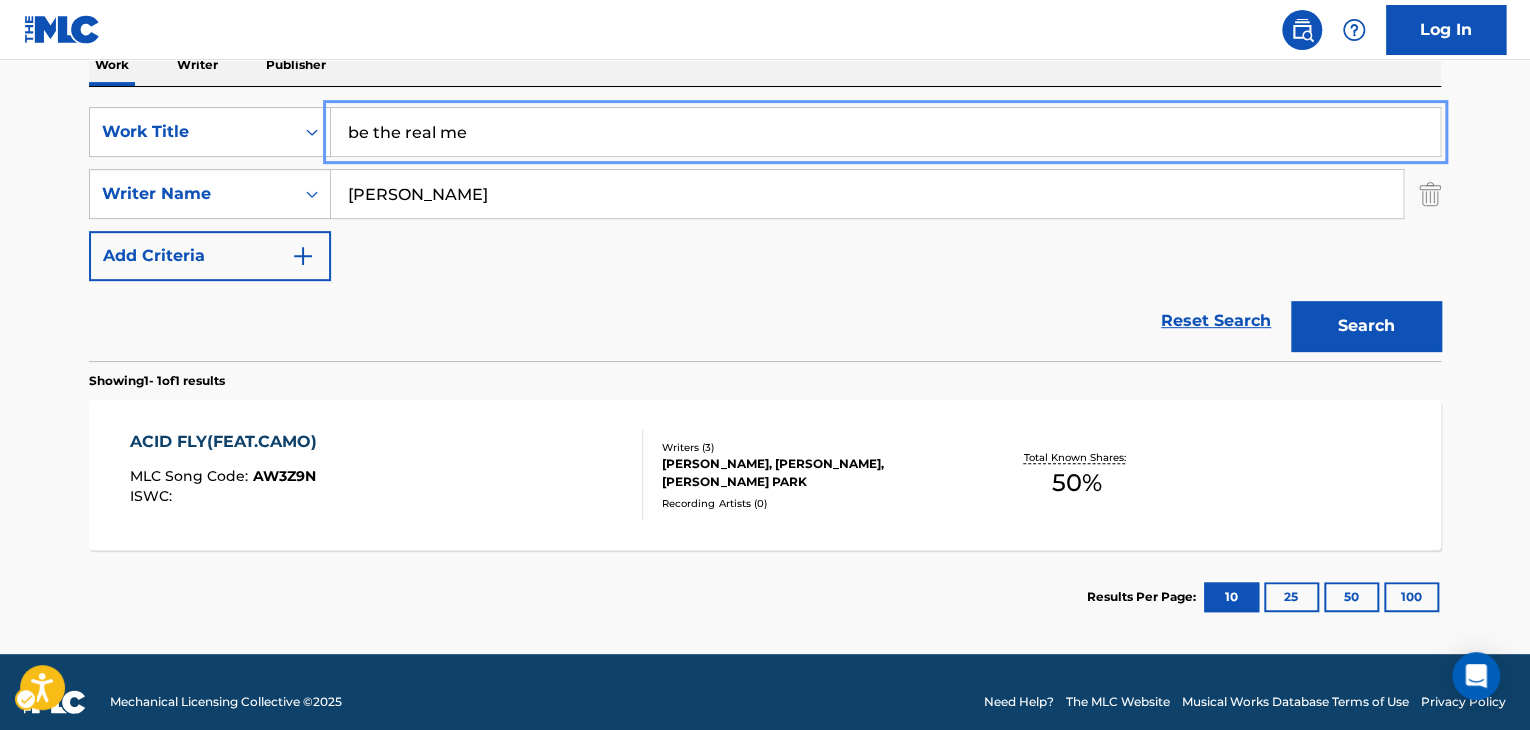 paste on "Be the Real" 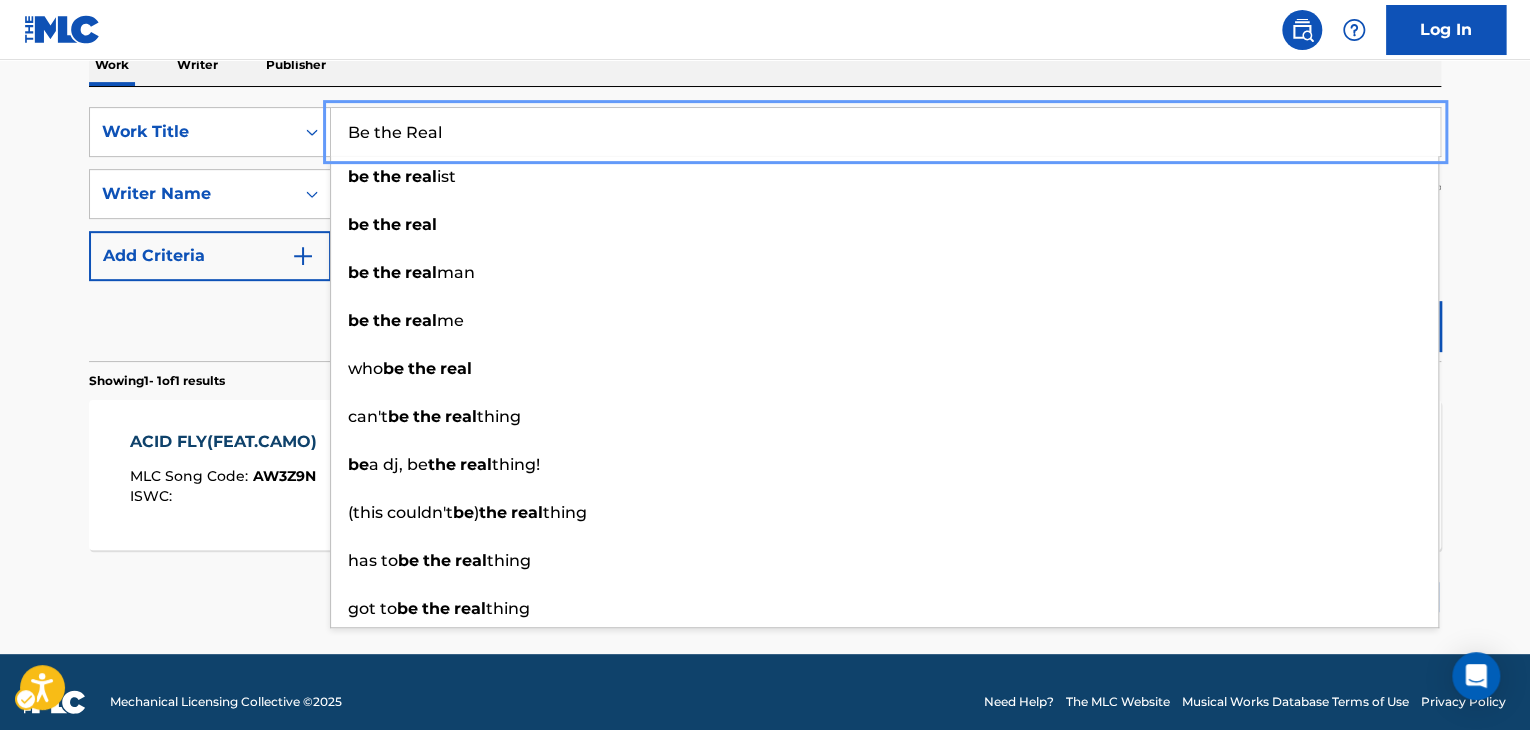 type on "Be the Real" 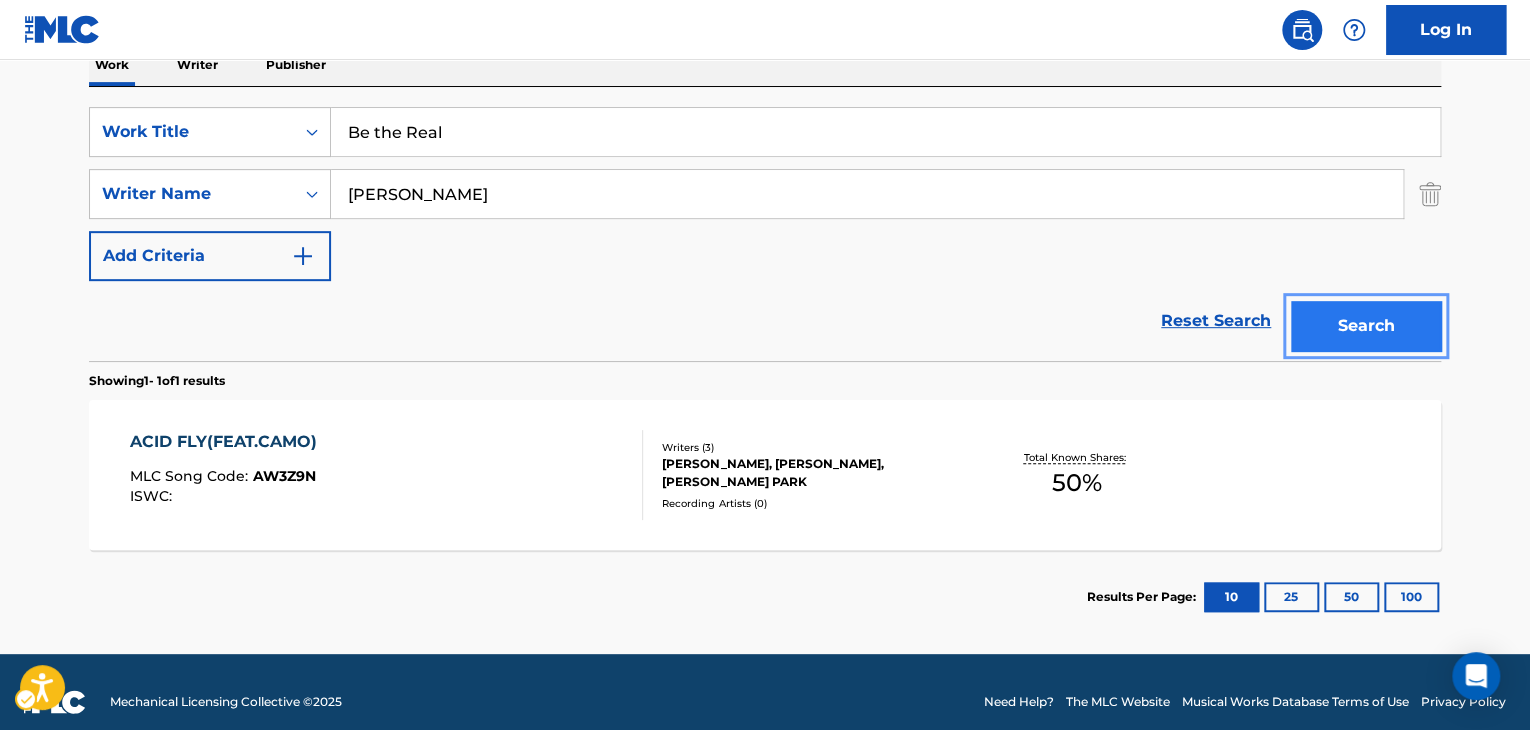 click on "Search" at bounding box center (1366, 326) 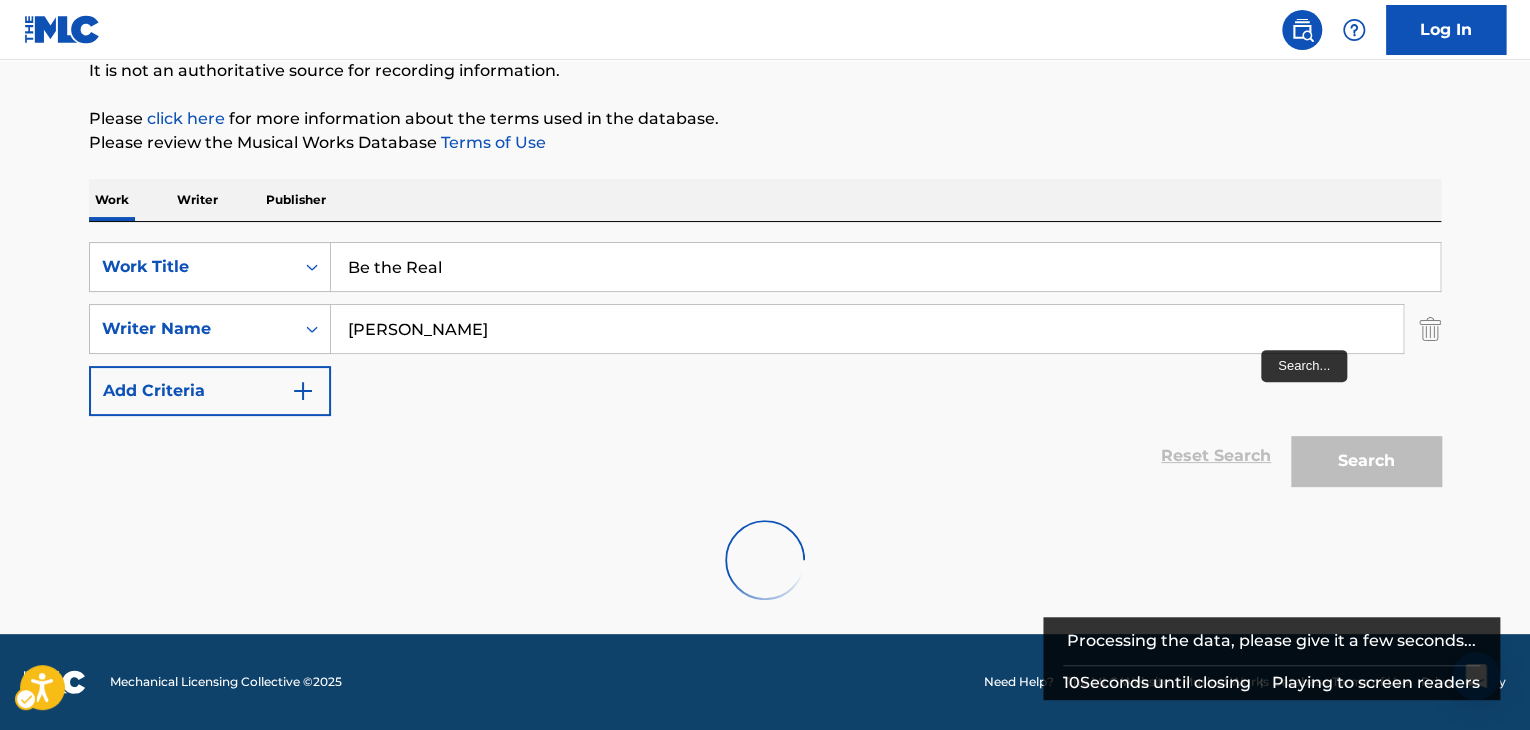 scroll, scrollTop: 338, scrollLeft: 0, axis: vertical 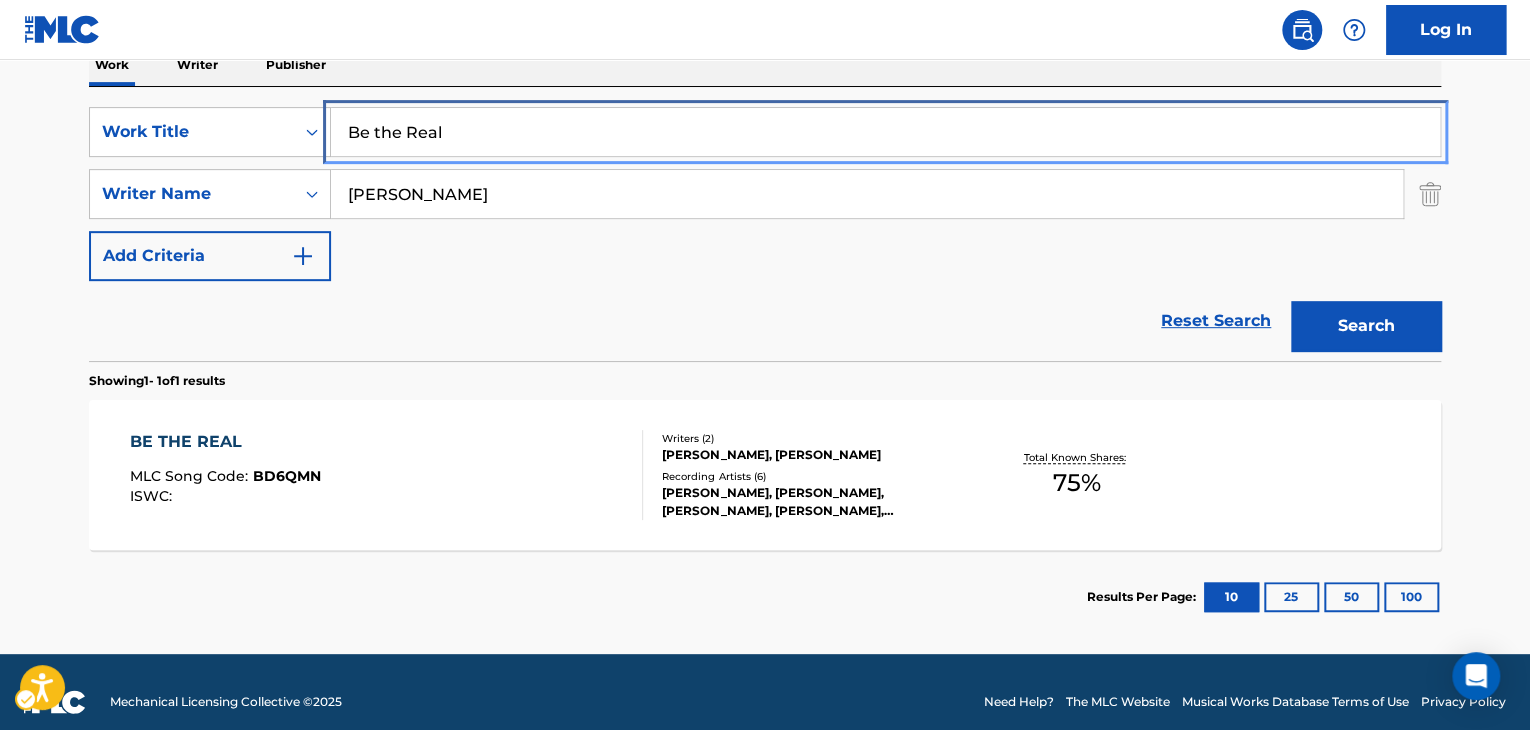 click on "Be the Real" at bounding box center (885, 132) 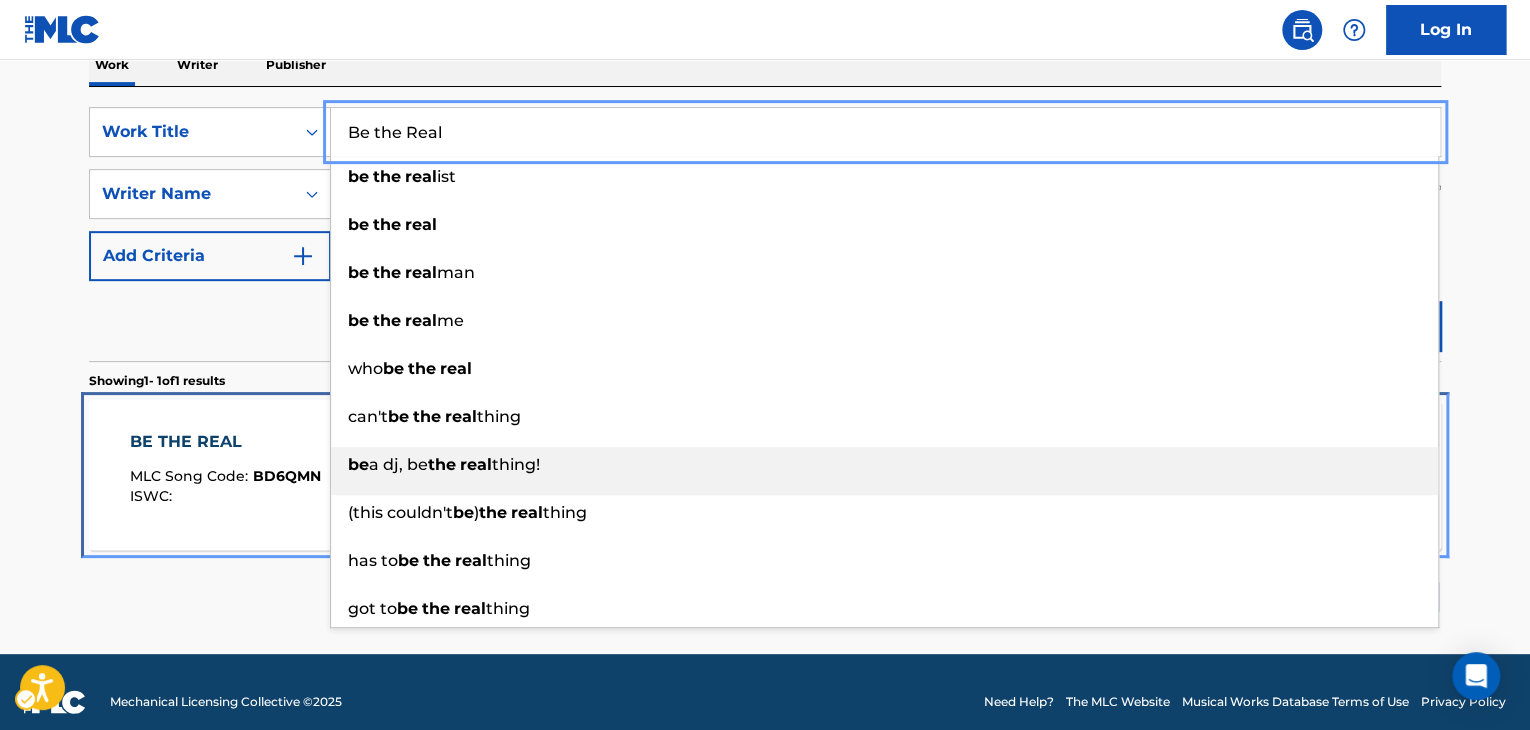 click on "MLC Song Code :" at bounding box center [191, 476] 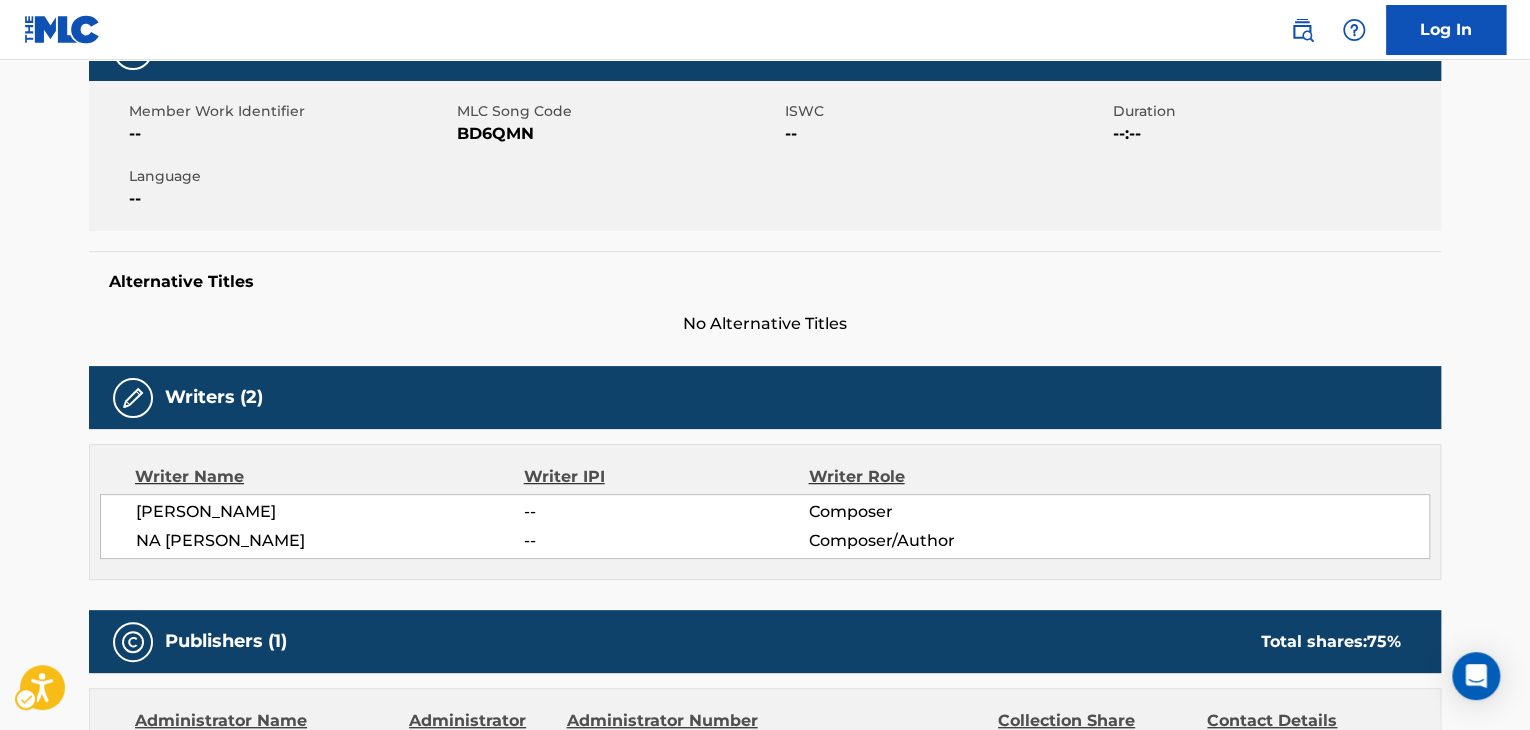 scroll, scrollTop: 0, scrollLeft: 0, axis: both 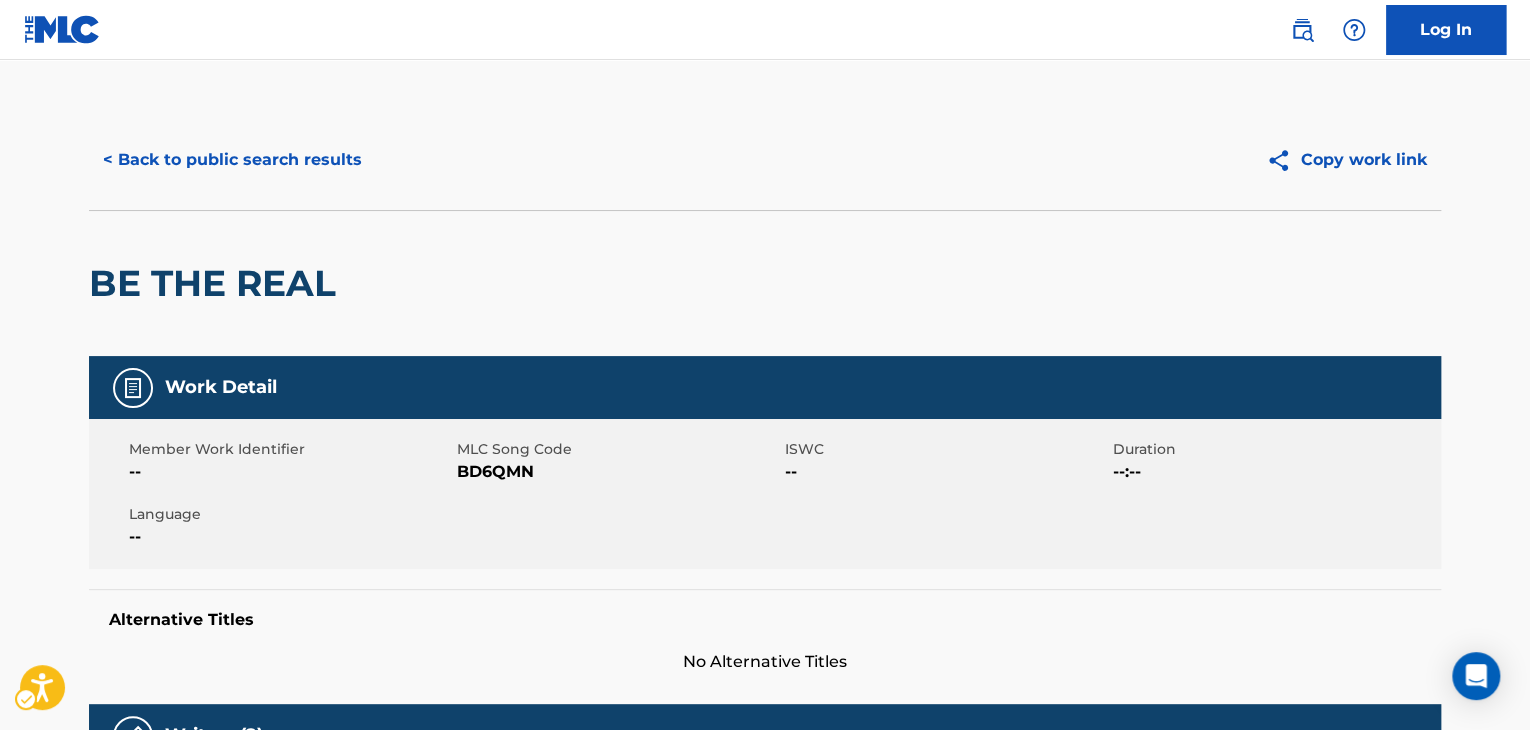 click on "MLC Song Code -  BD6QMN" at bounding box center [618, 472] 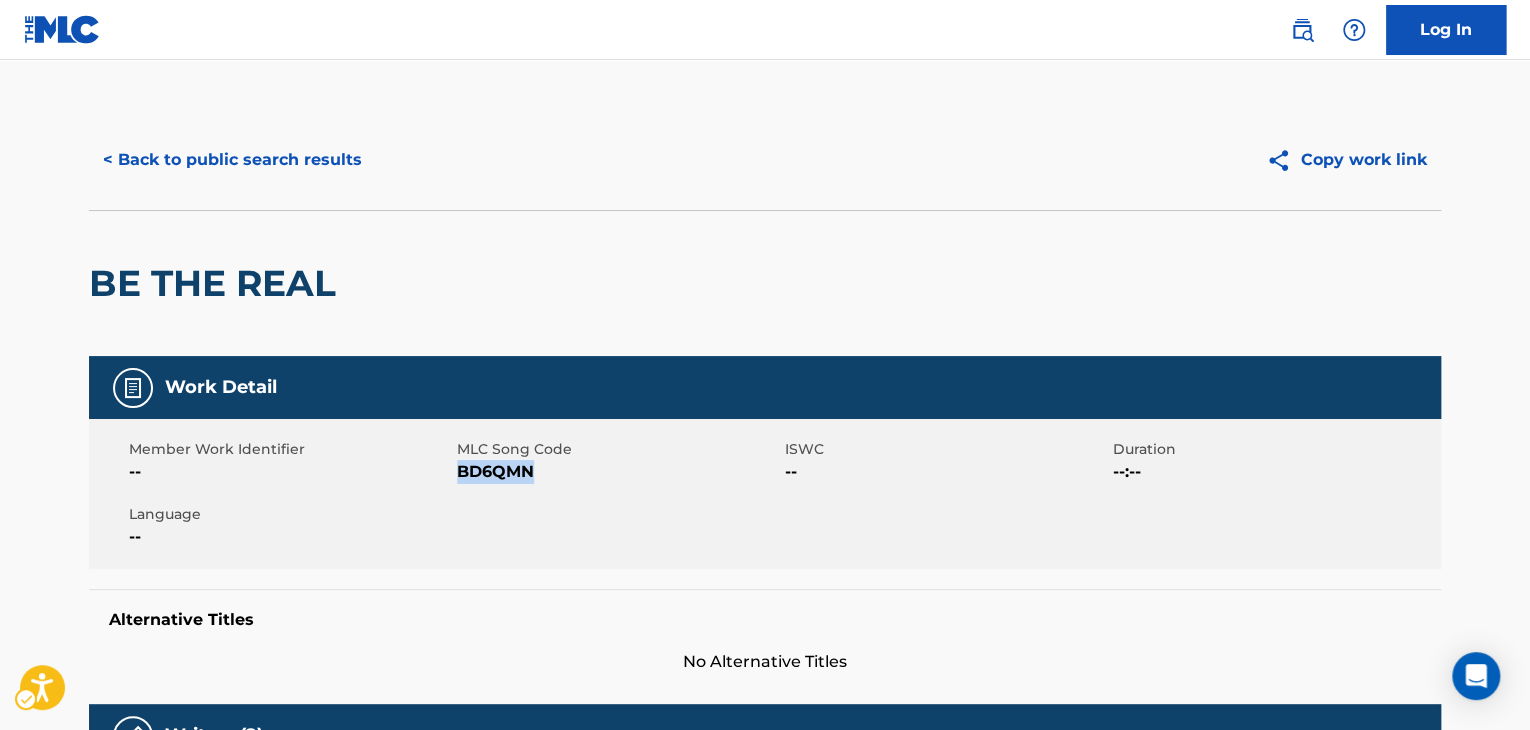 click on "MLC Song Code -  BD6QMN" at bounding box center (618, 472) 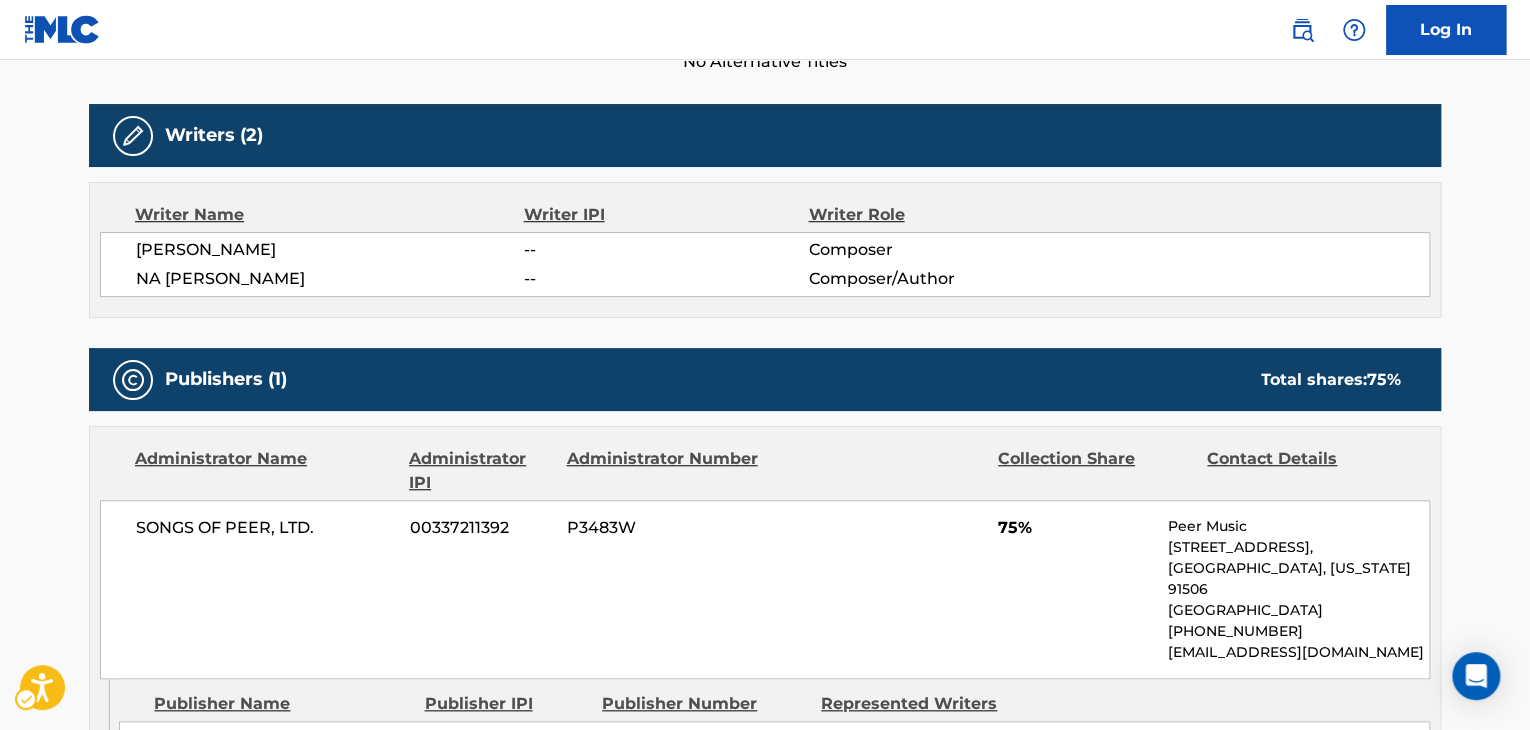 scroll, scrollTop: 0, scrollLeft: 0, axis: both 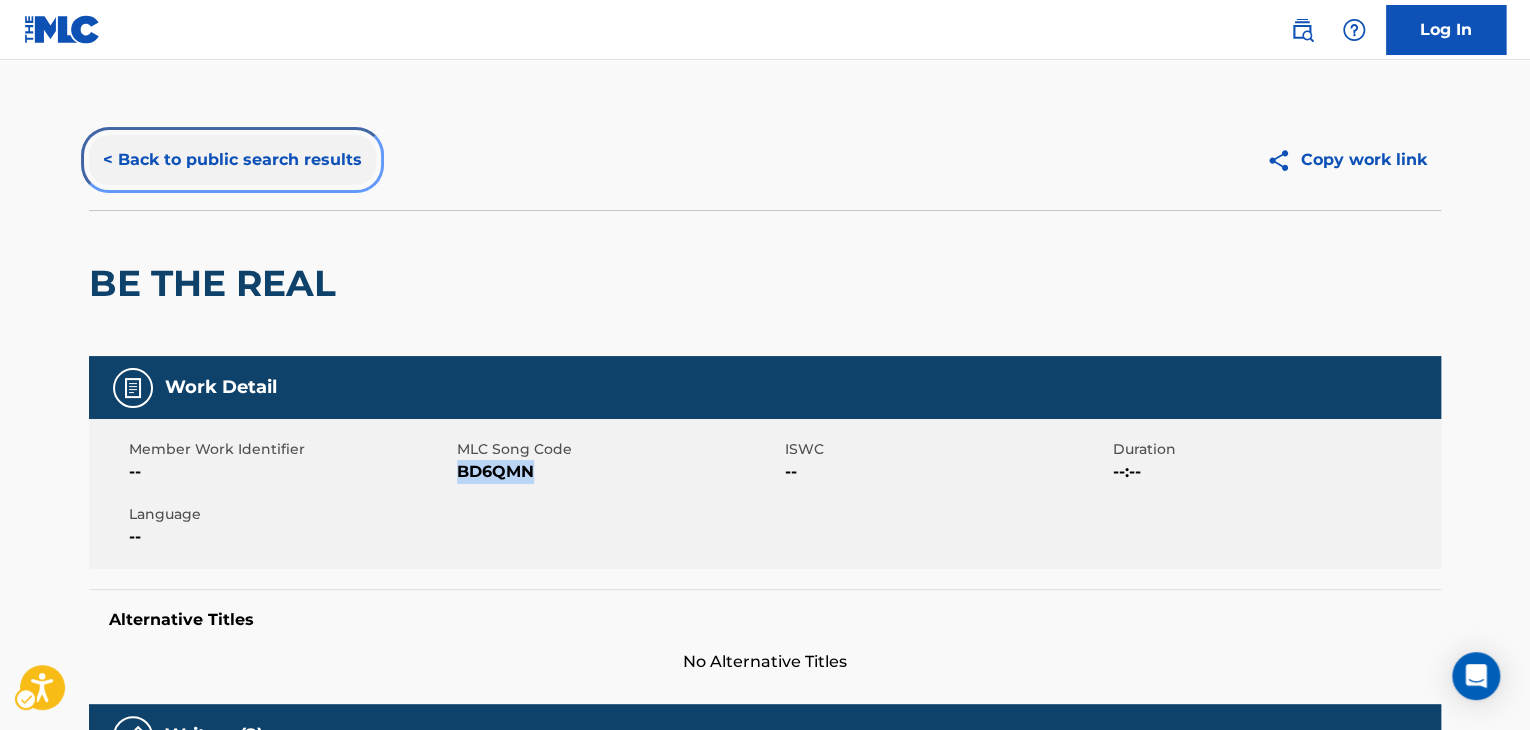 click on "< Back to public search results" at bounding box center [232, 160] 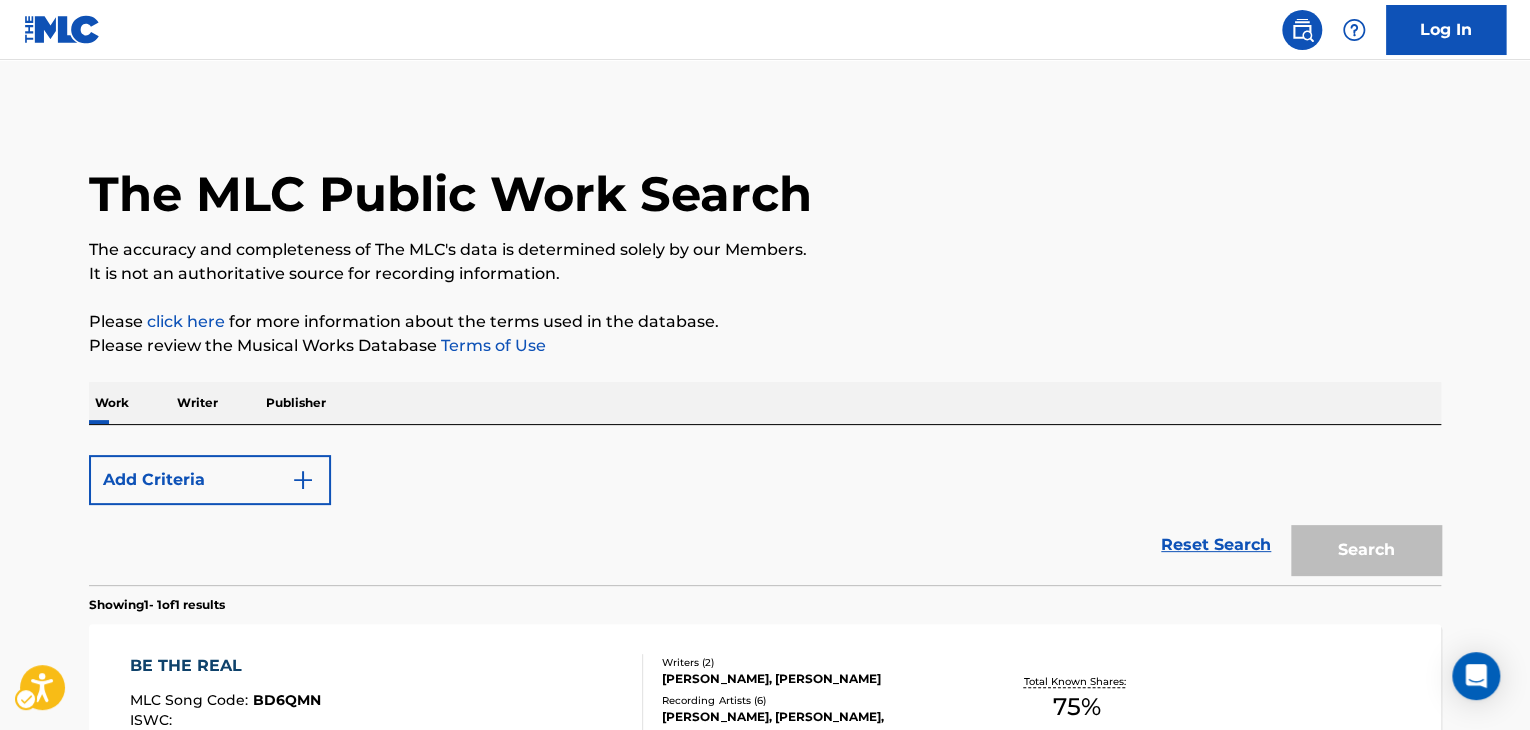 scroll, scrollTop: 244, scrollLeft: 0, axis: vertical 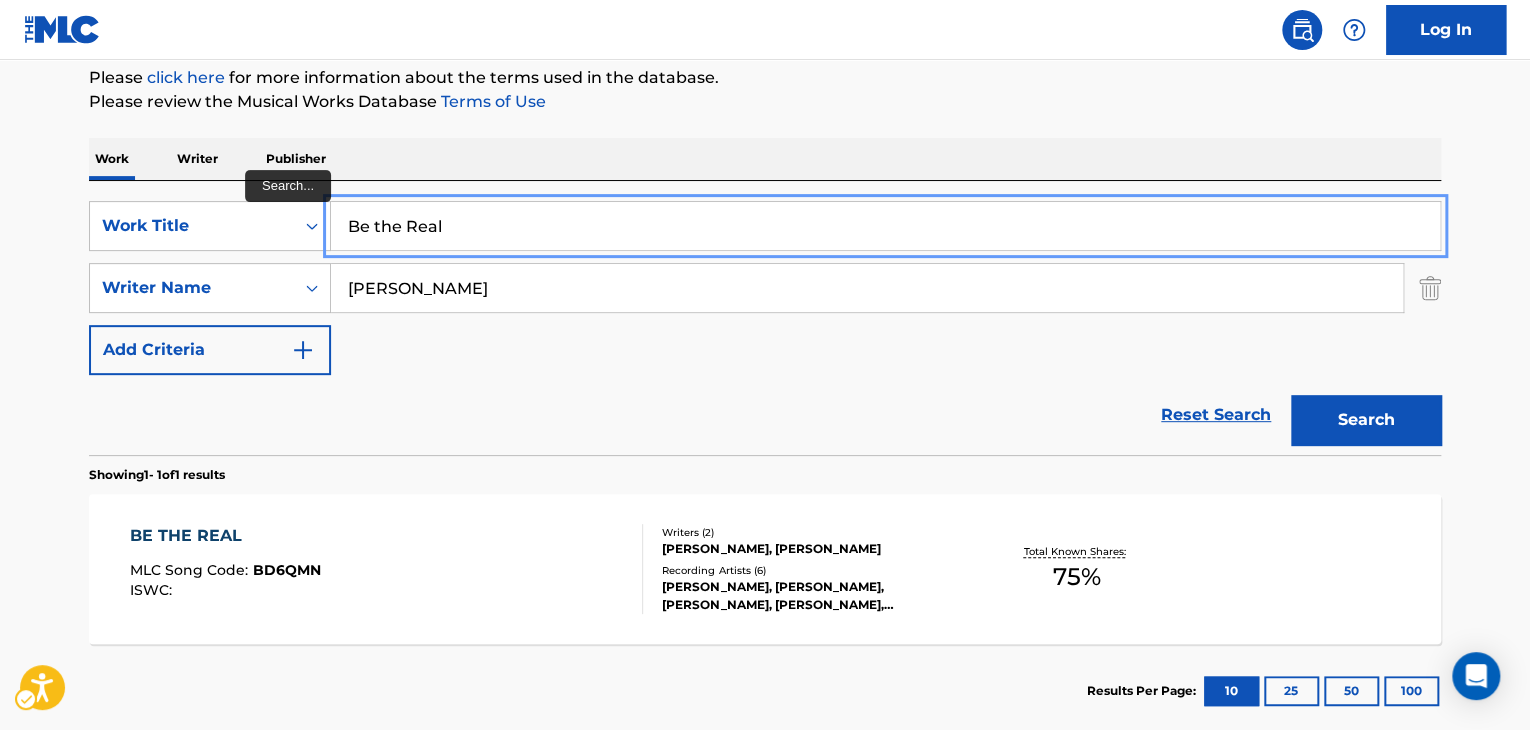 click on "Be the Real" at bounding box center [885, 226] 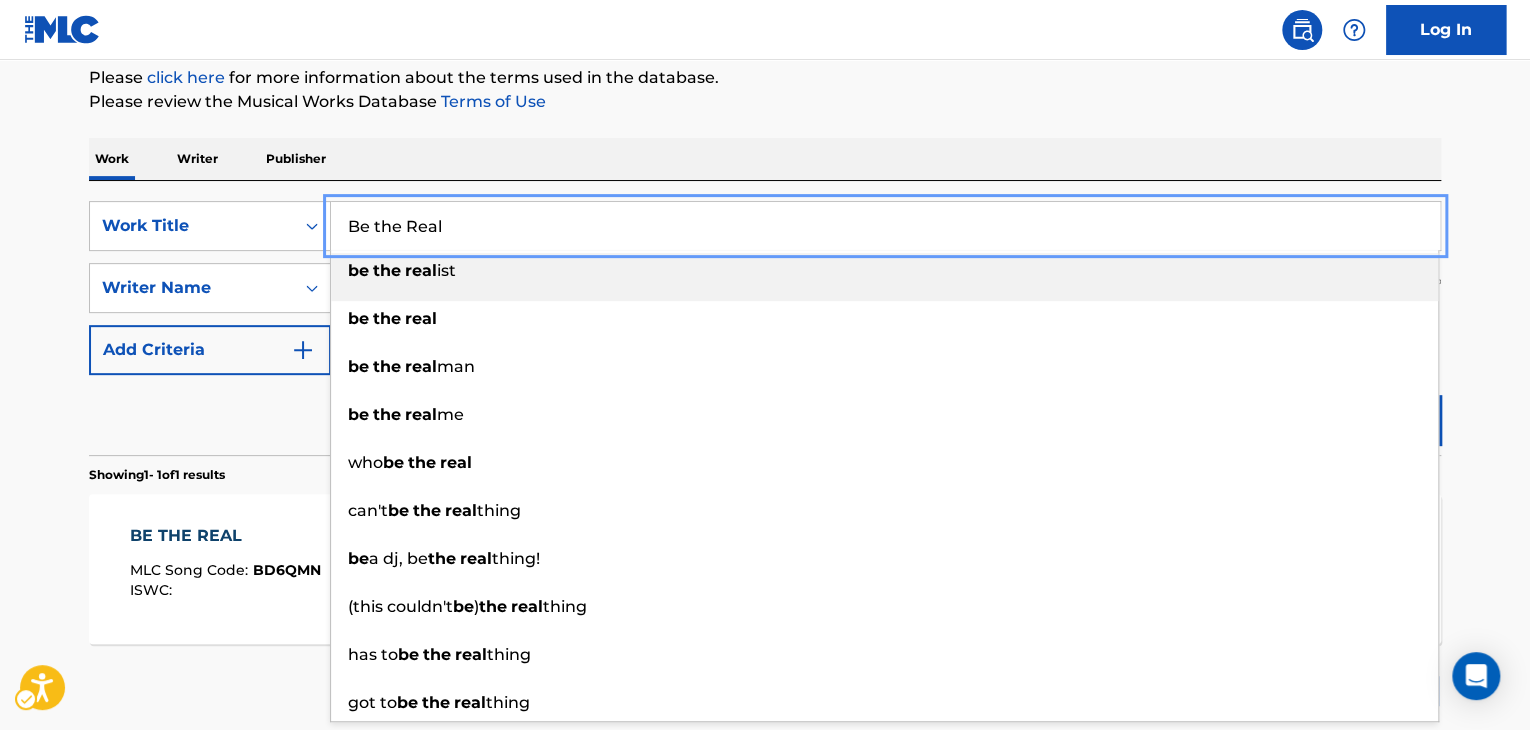 paste on "Forever feat. [GEOGRAPHIC_DATA]" 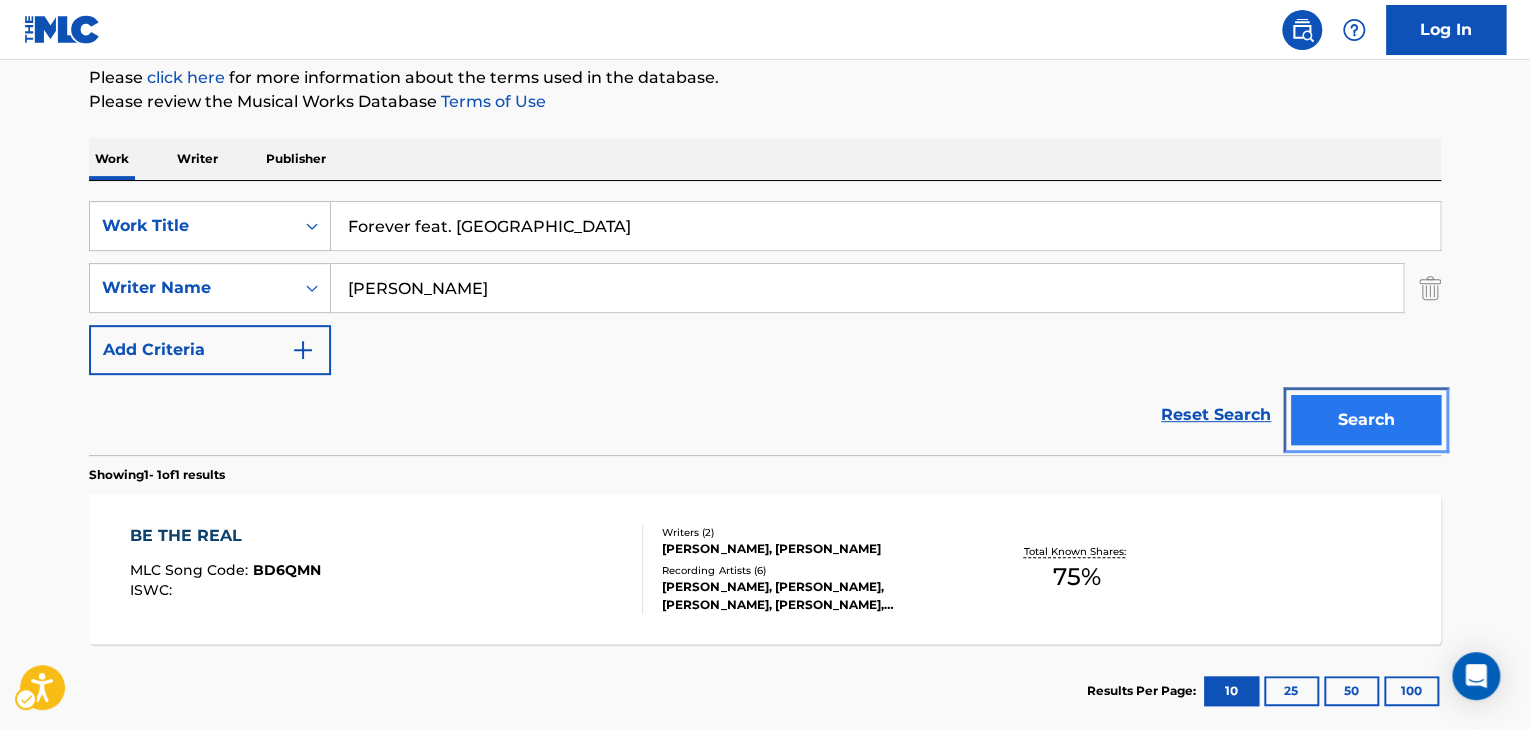 click on "Search" at bounding box center (1366, 420) 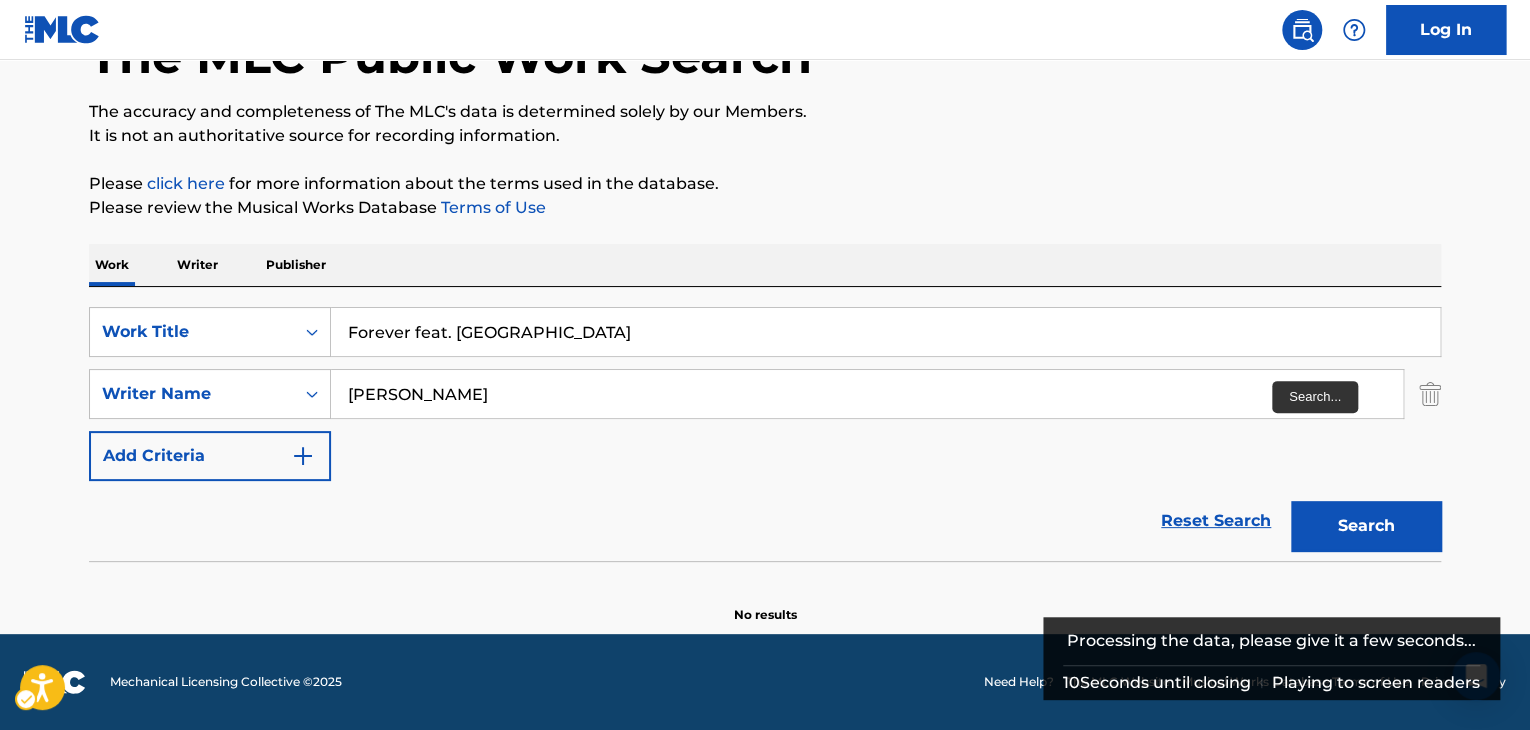 scroll, scrollTop: 138, scrollLeft: 0, axis: vertical 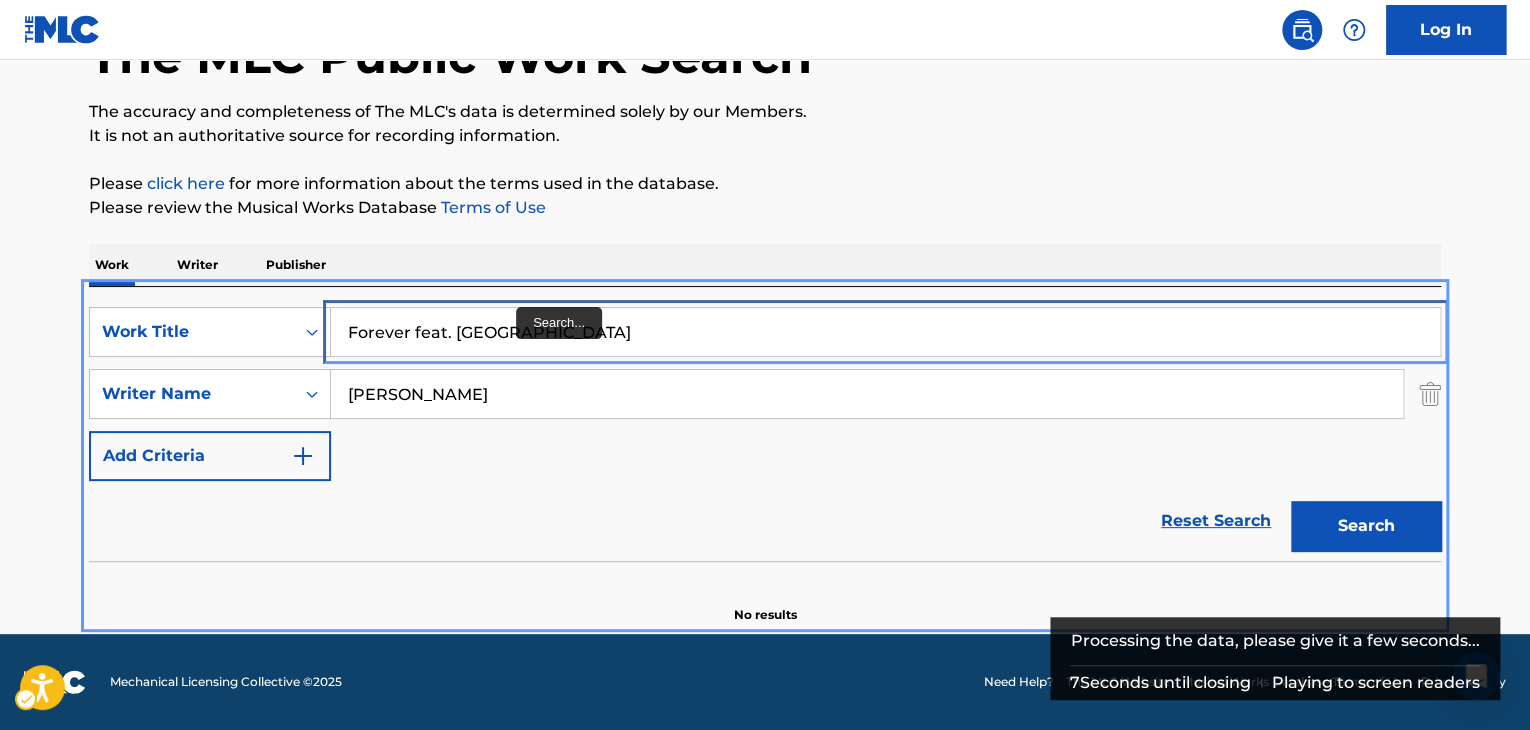 click on "Forever feat. [GEOGRAPHIC_DATA]" at bounding box center (885, 332) 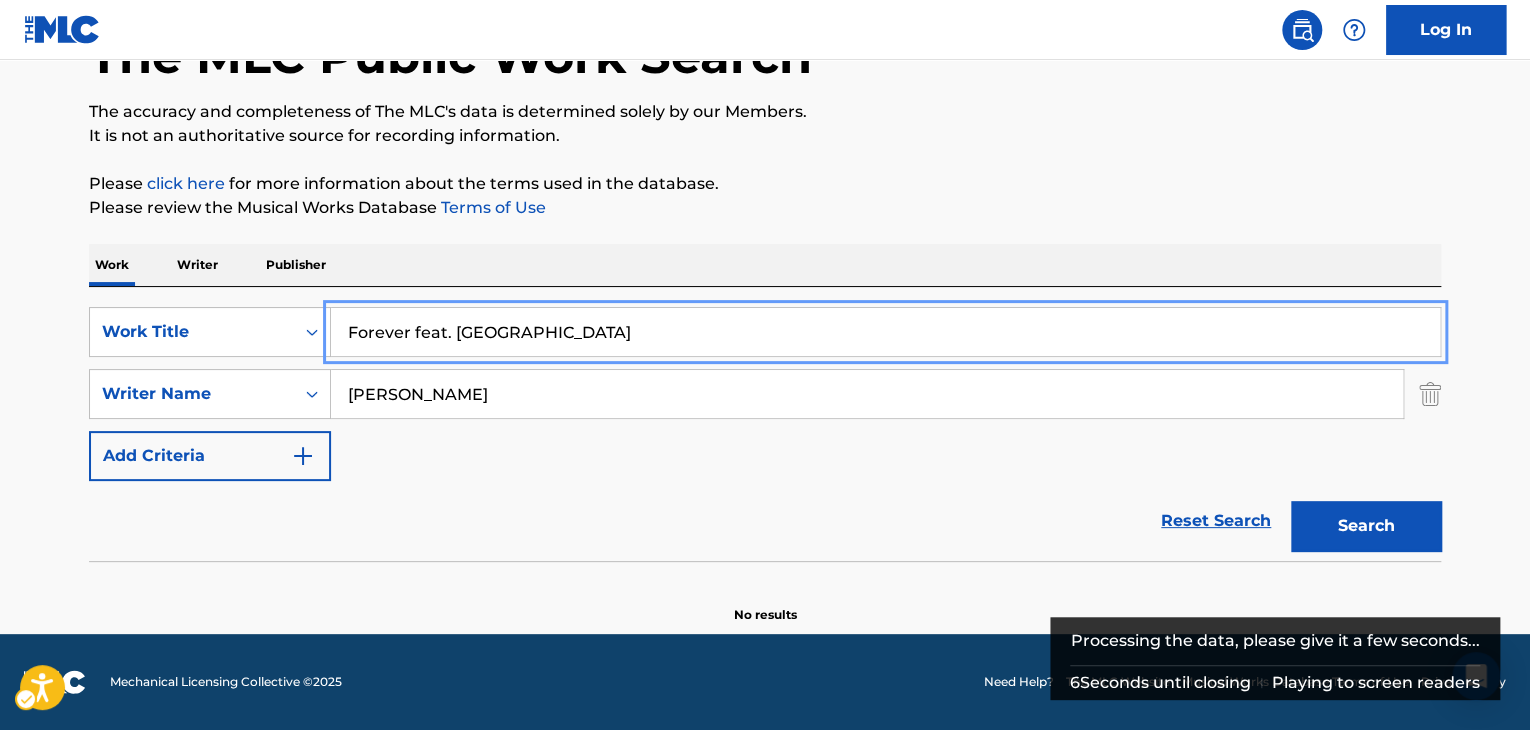 paste on "Chrome Hearts feat. Jumadib" 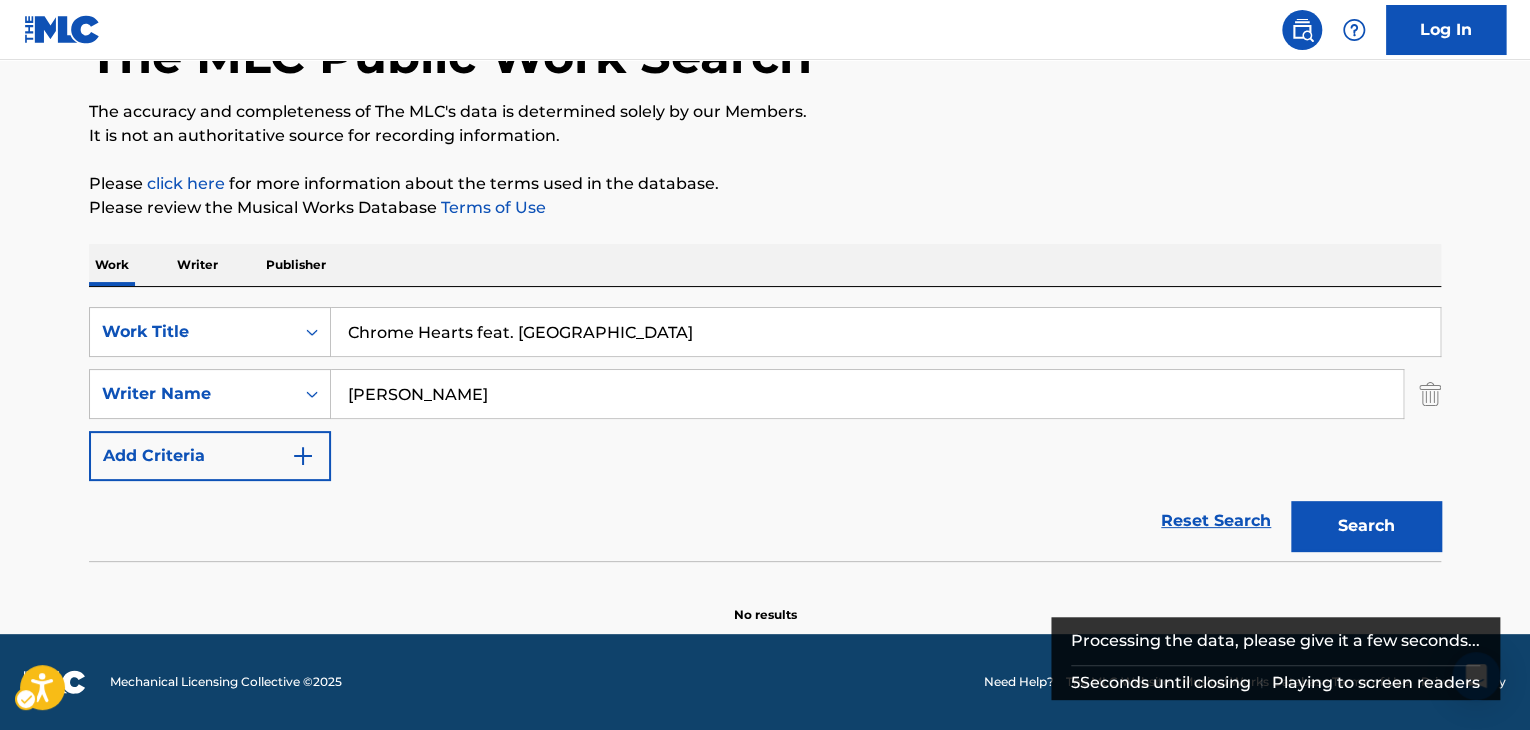 click on "The MLC Public Work Search The accuracy and completeness of The MLC's data is determined solely by our Members. It is not an authoritative source for recording information. Please   click here  | New Window   for more information about the terms used in the database. Please review the Musical Works Database   Terms of Use  | New Window Work Writer Publisher SearchWithCriteria7fc4b8cf-163f-4ec8-b474-f948cba2d82d Work Title Chrome Hearts feat. Jumadiba SearchWithCriteria8b76f8fb-d669-454f-b75c-e31ec5168ca2 Writer Name [PERSON_NAME] Add Criteria Reset Search Search No results" at bounding box center (765, 278) 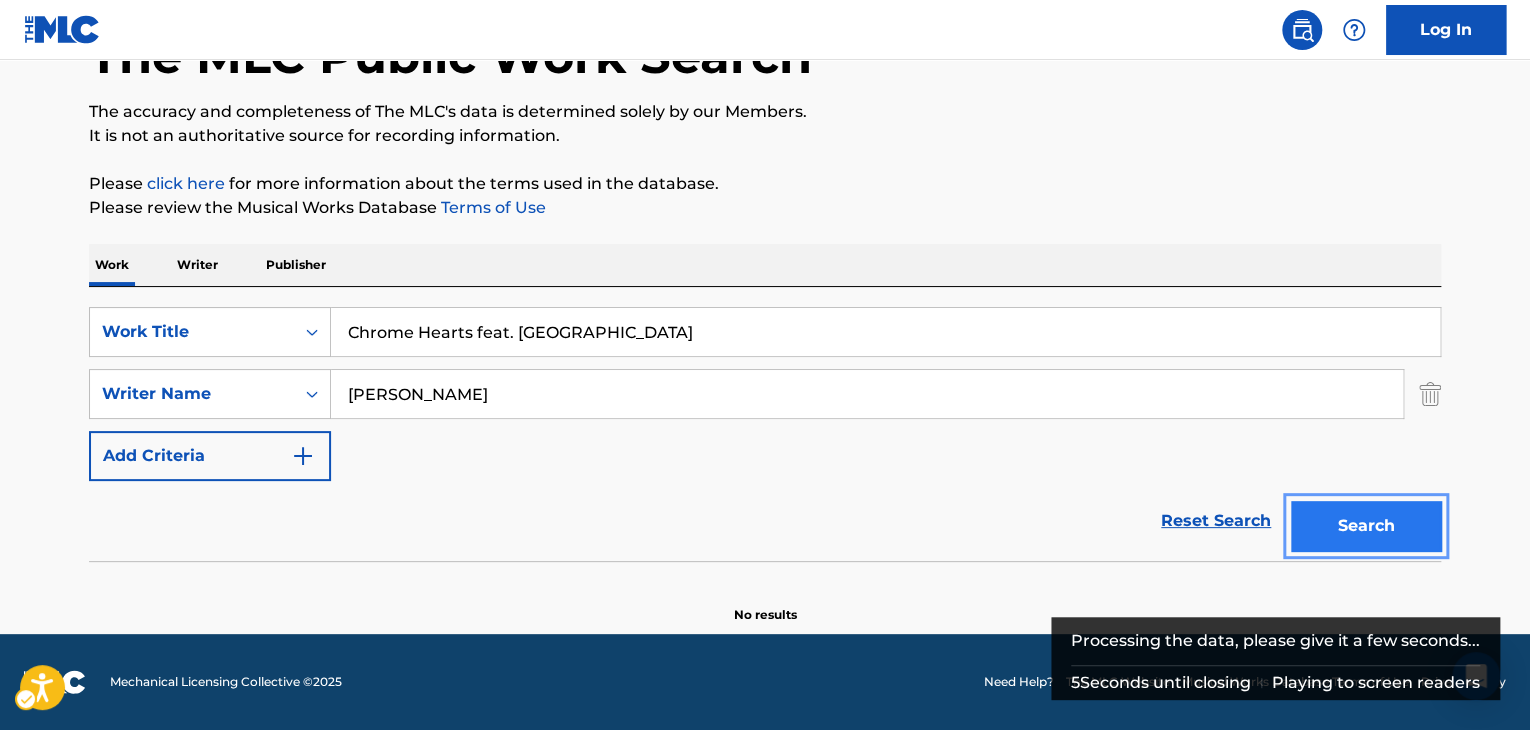 click on "Search" at bounding box center [1366, 526] 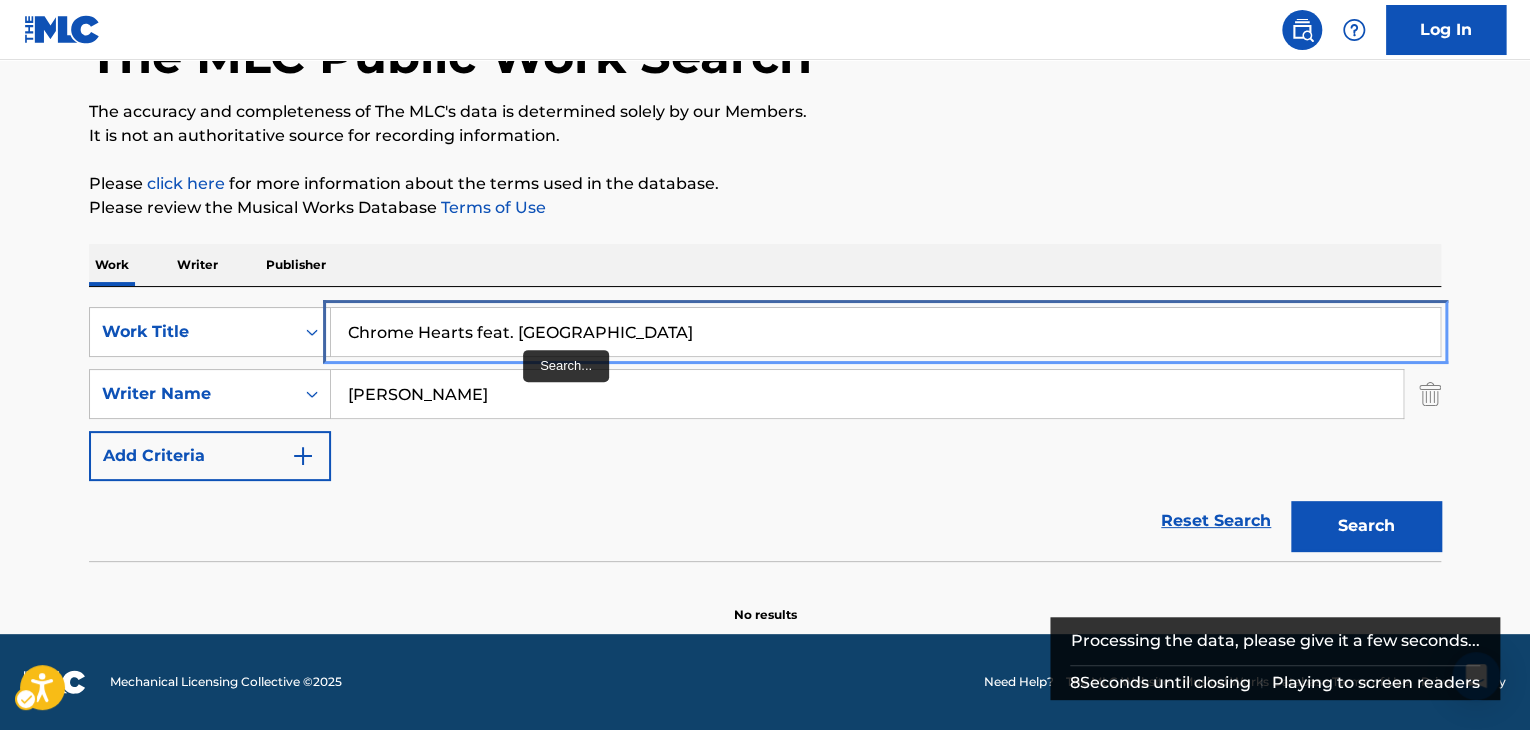 click on "Chrome Hearts feat. [GEOGRAPHIC_DATA]" at bounding box center [885, 332] 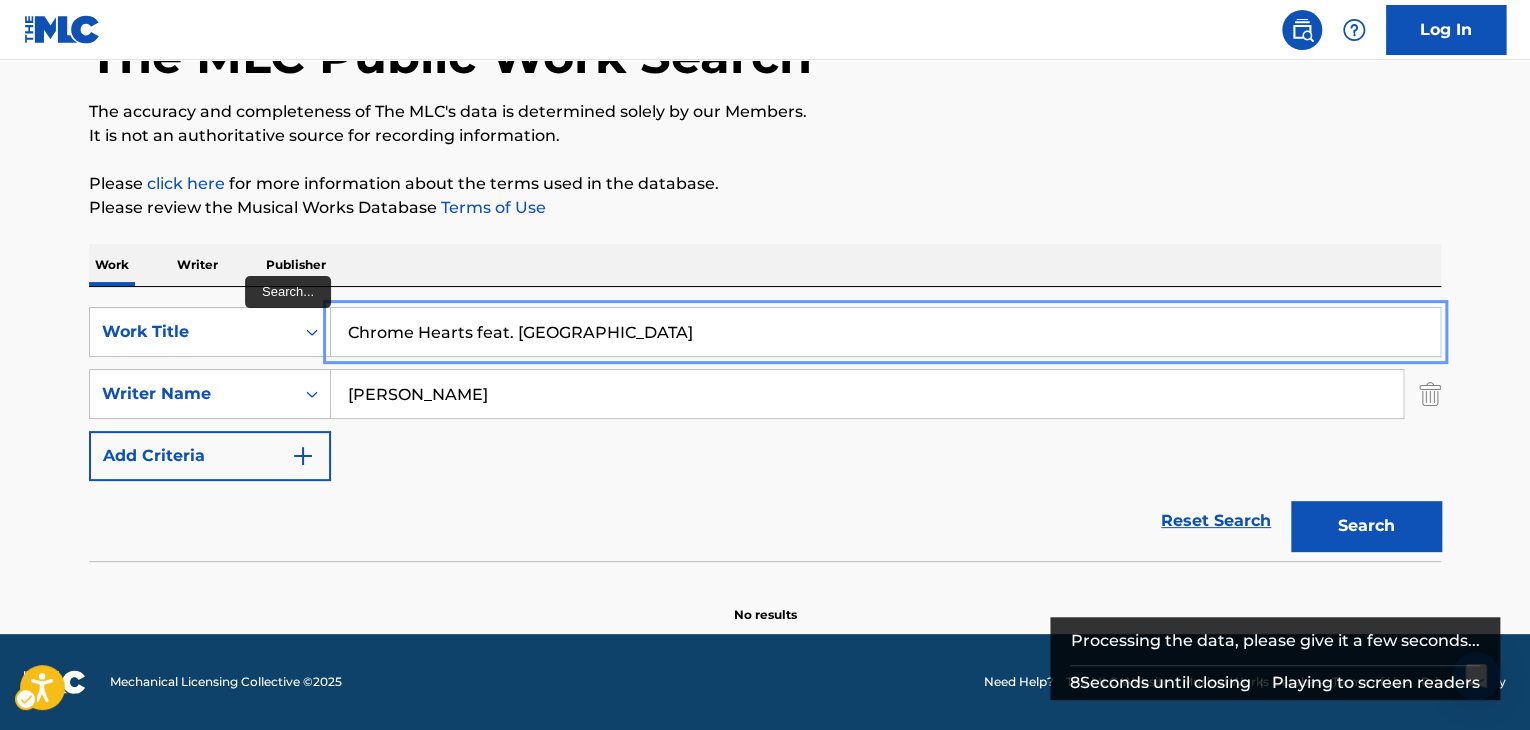 click on "Chrome Hearts feat. [GEOGRAPHIC_DATA]" at bounding box center [885, 332] 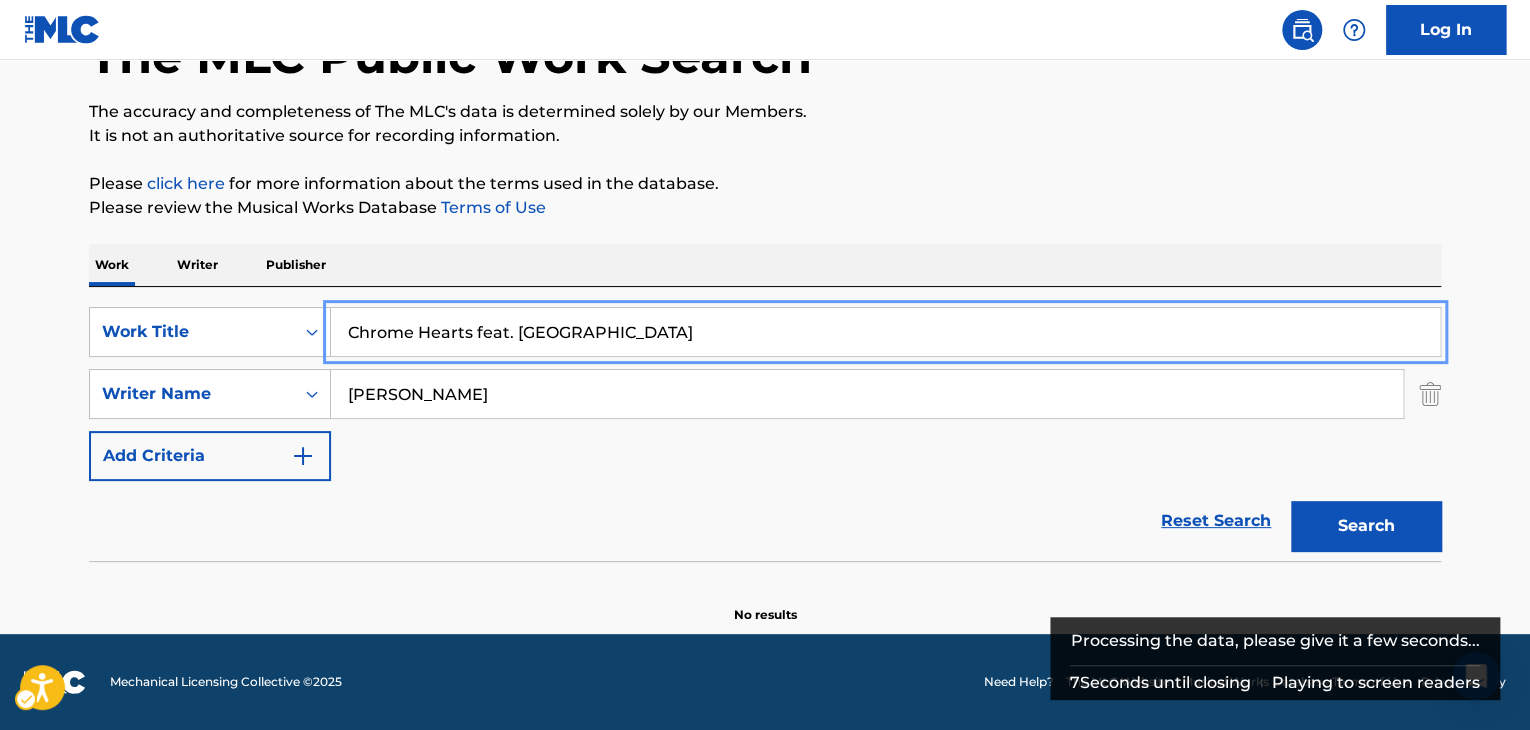 paste on "With Friends feat. [GEOGRAPHIC_DATA]" 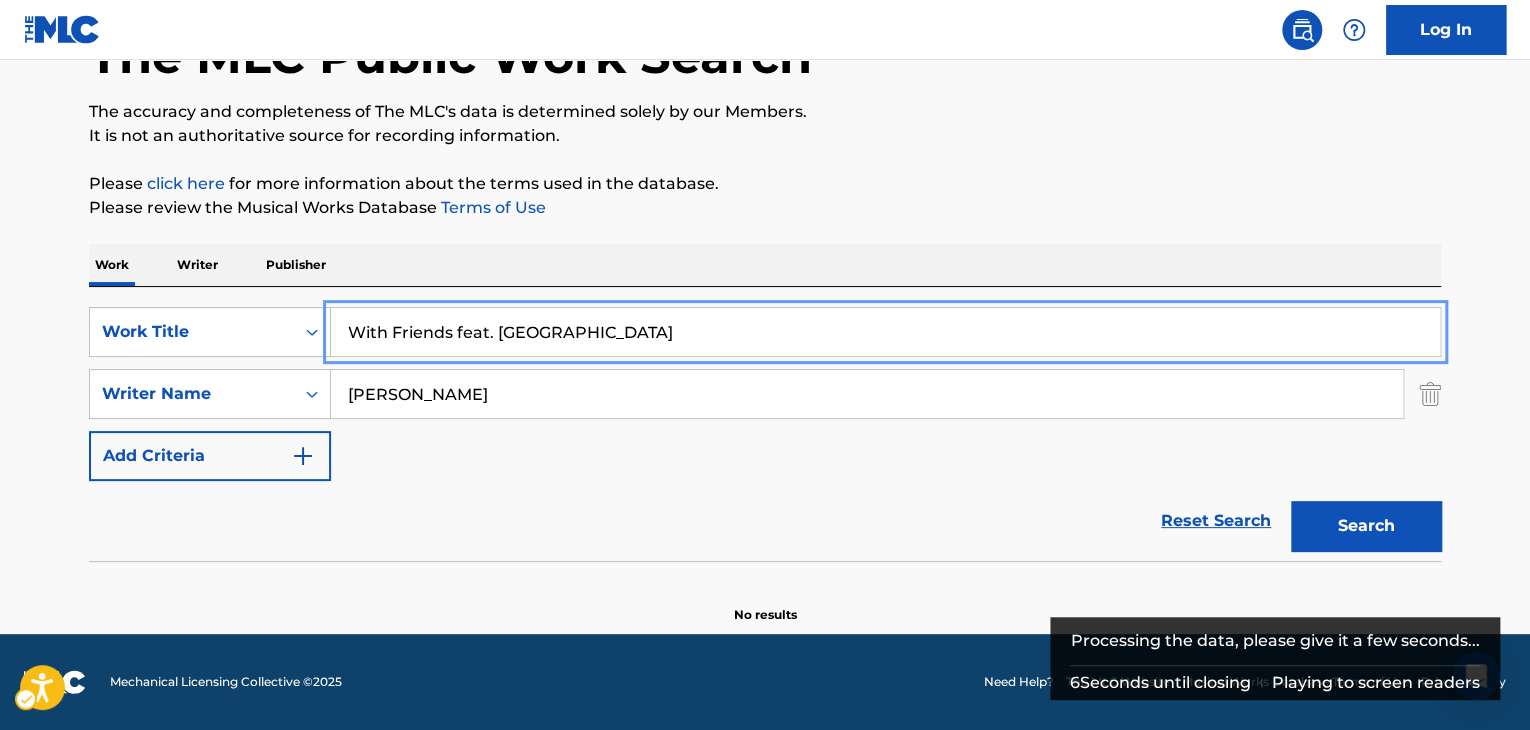 click on "The MLC Public Work Search The accuracy and completeness of The MLC's data is determined solely by our Members. It is not an authoritative source for recording information. Please   click here  | New Window   for more information about the terms used in the database. Please review the Musical Works Database   Terms of Use  | New Window Work Writer Publisher SearchWithCriteria7fc4b8cf-163f-4ec8-b474-f948cba2d82d Work Title With Friends feat. [PERSON_NAME] SearchWithCriteria8b76f8fb-d669-454f-b75c-e31ec5168ca2 Writer Name [PERSON_NAME] Add Criteria Reset Search Search No results" at bounding box center [765, 278] 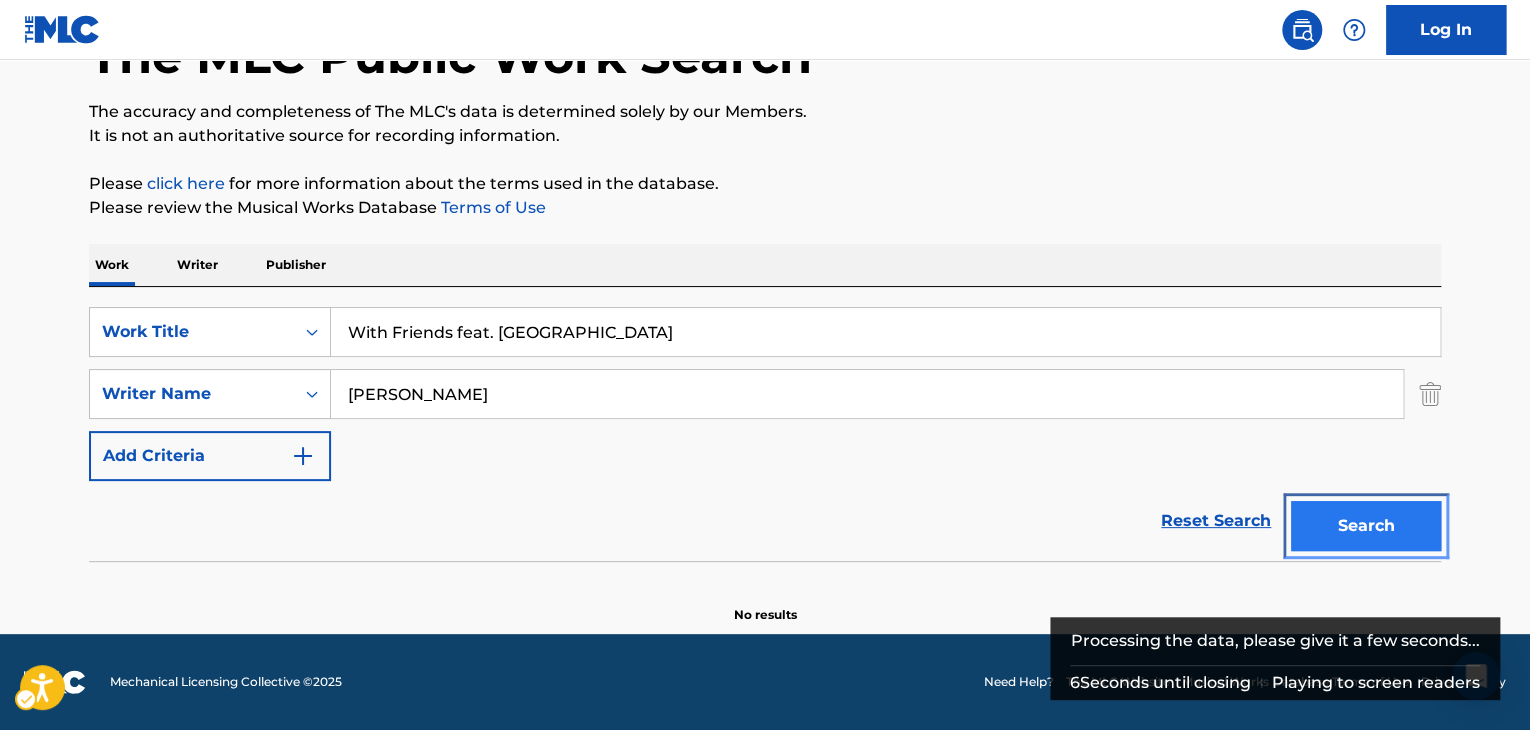 click on "Search" at bounding box center [1366, 526] 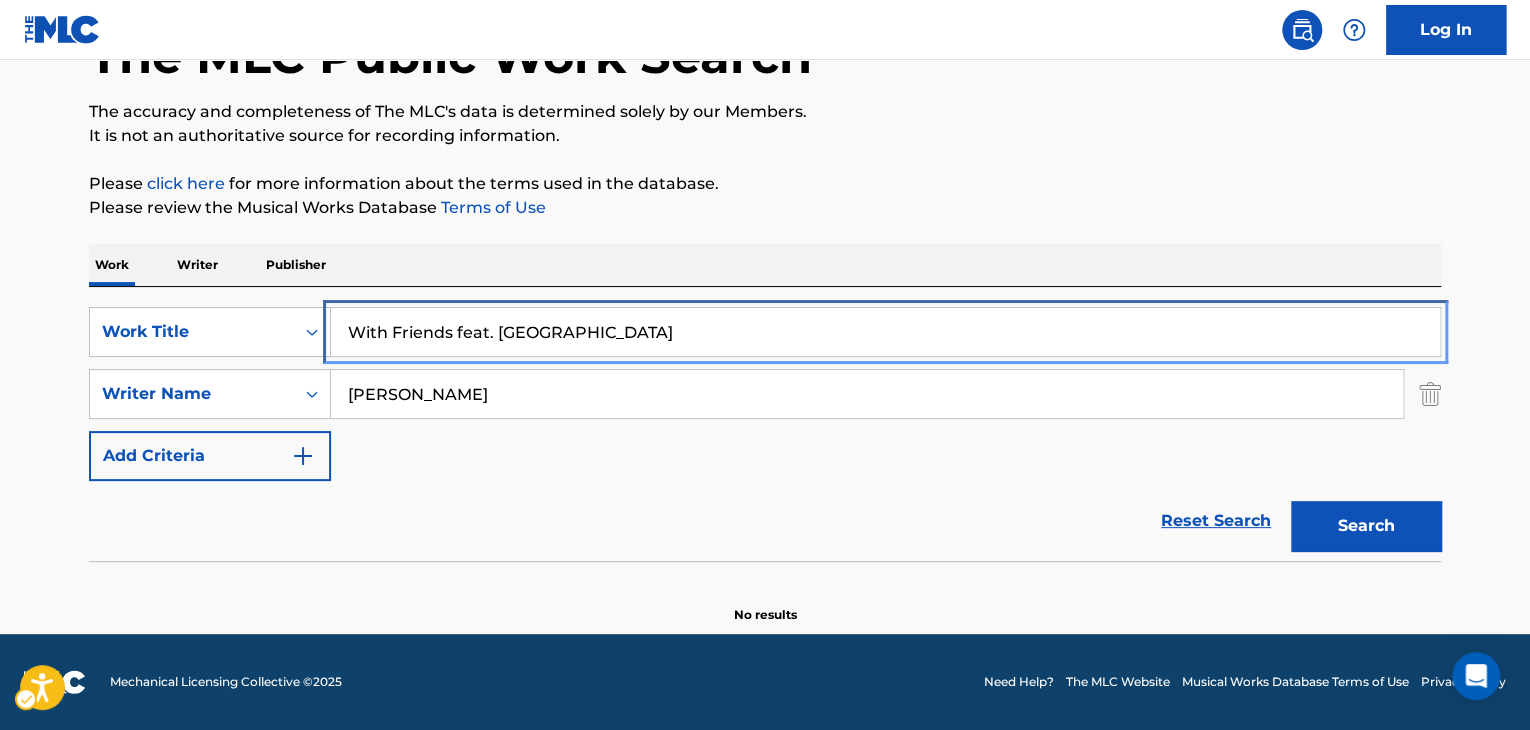 click on "With Friends feat. [GEOGRAPHIC_DATA]" at bounding box center [885, 332] 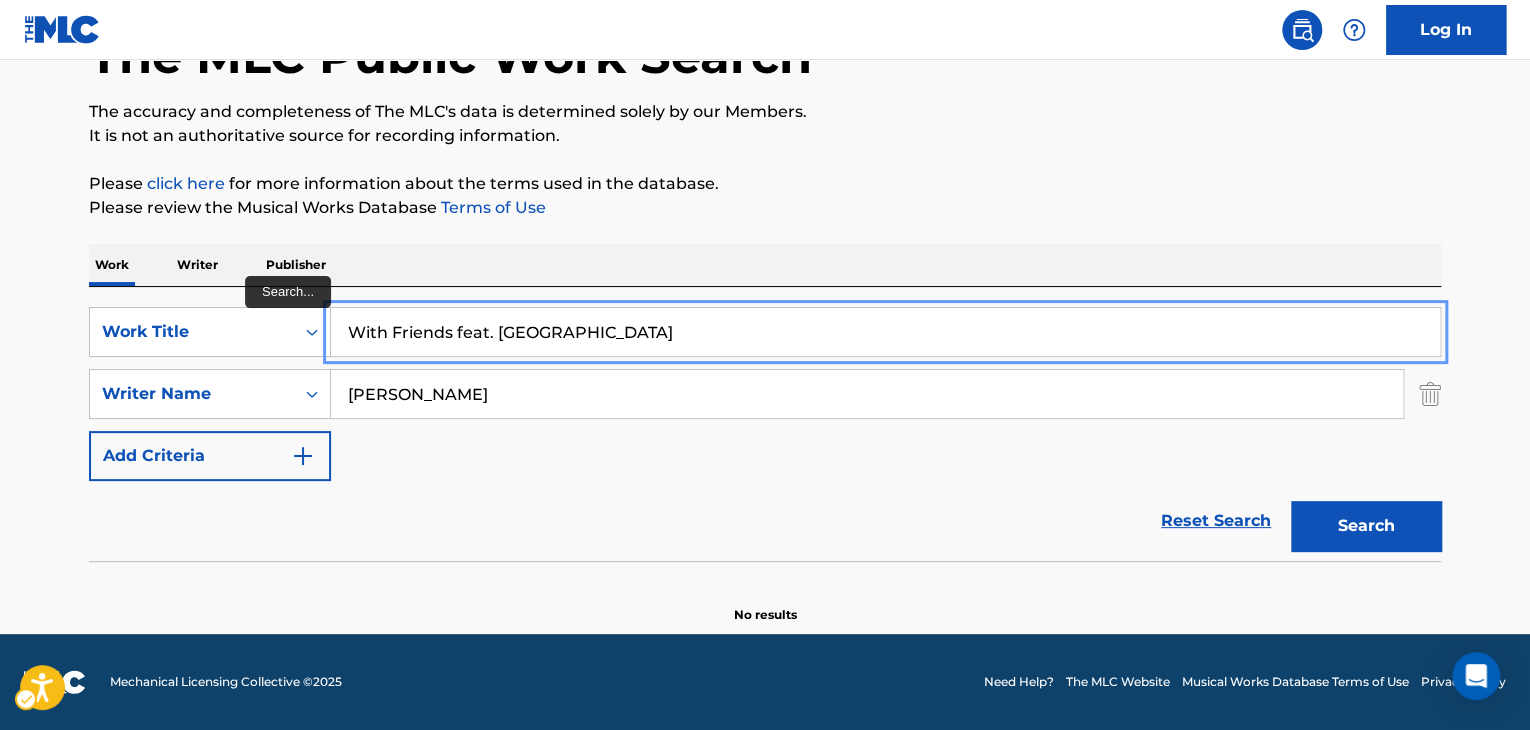 click on "Search" at bounding box center (1366, 526) 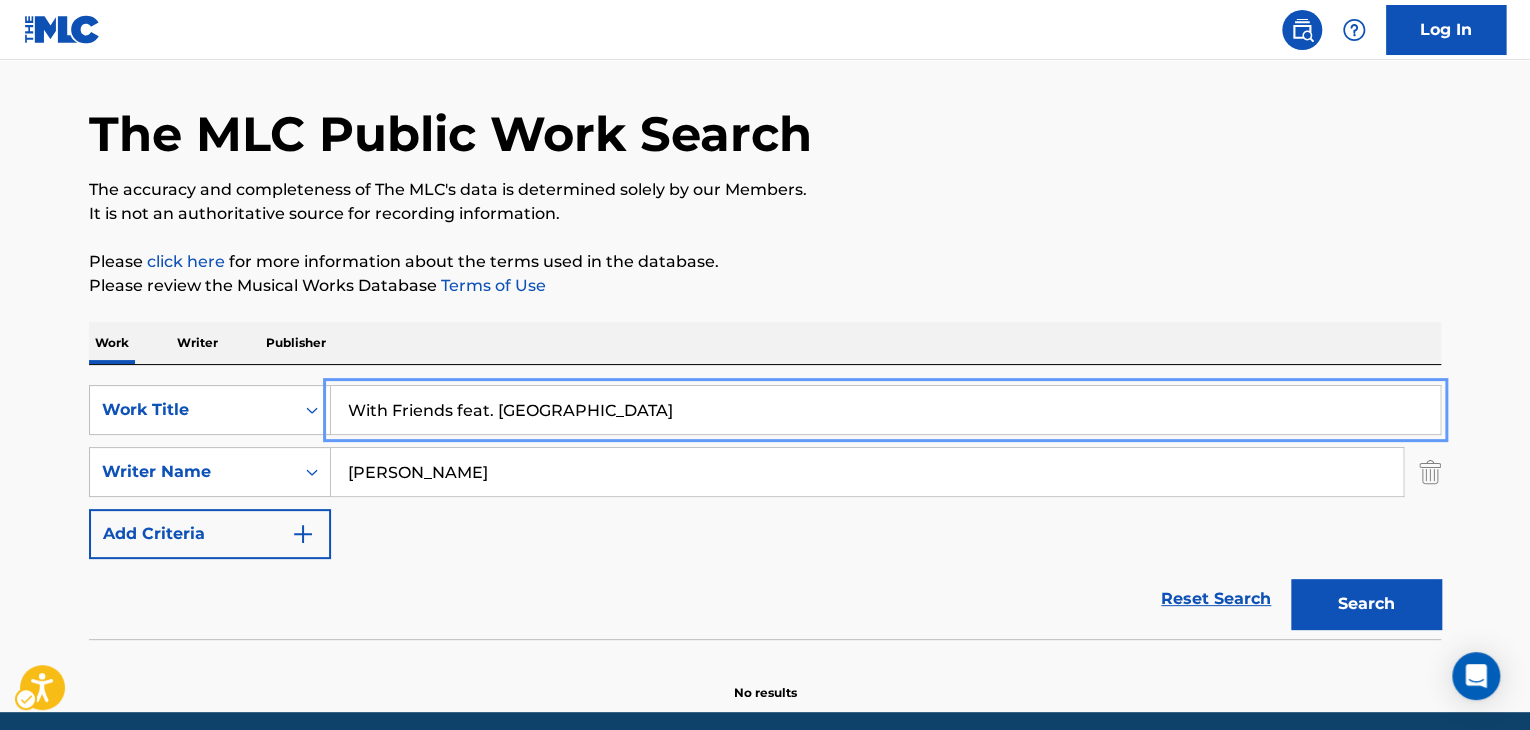 scroll, scrollTop: 0, scrollLeft: 0, axis: both 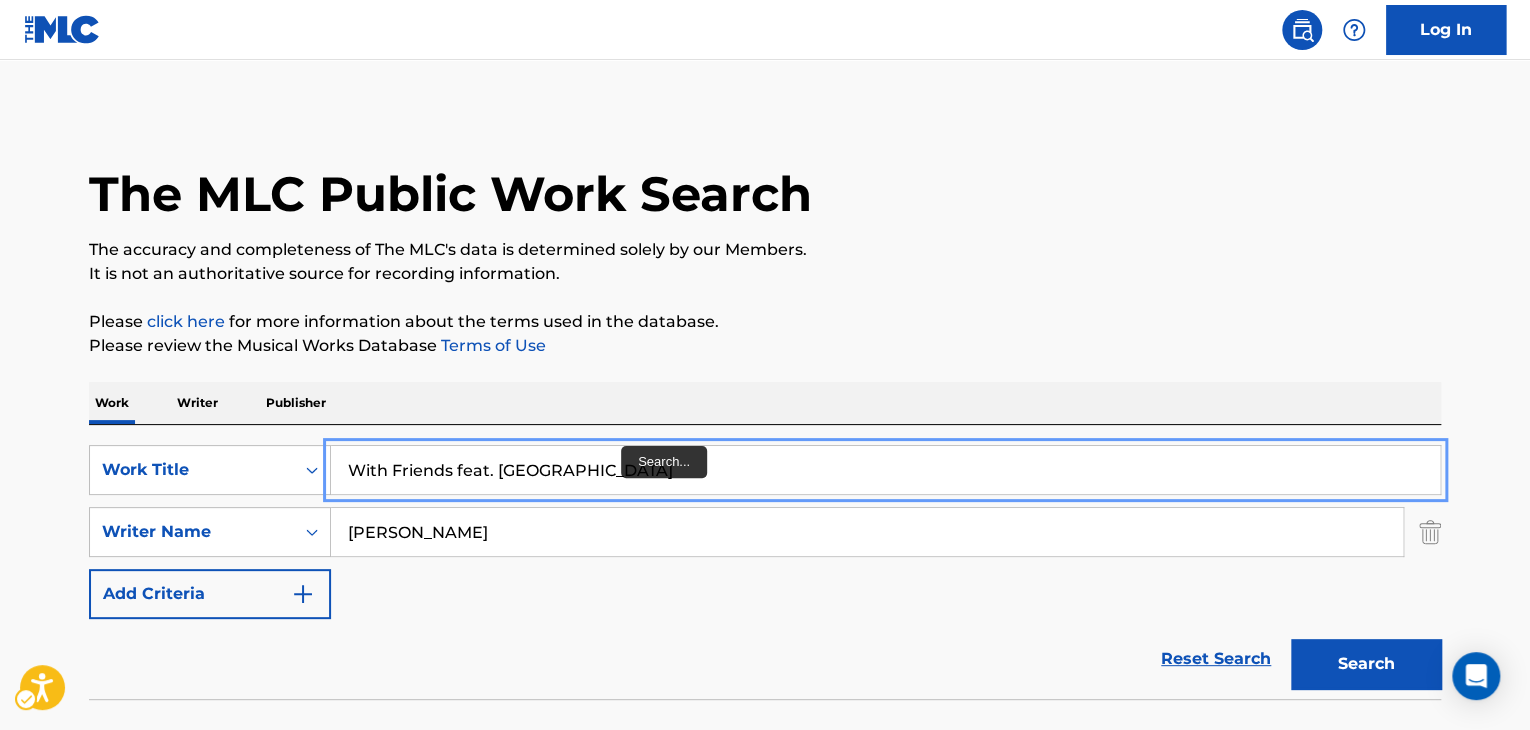 click on "With Friends feat. [GEOGRAPHIC_DATA]" at bounding box center [885, 470] 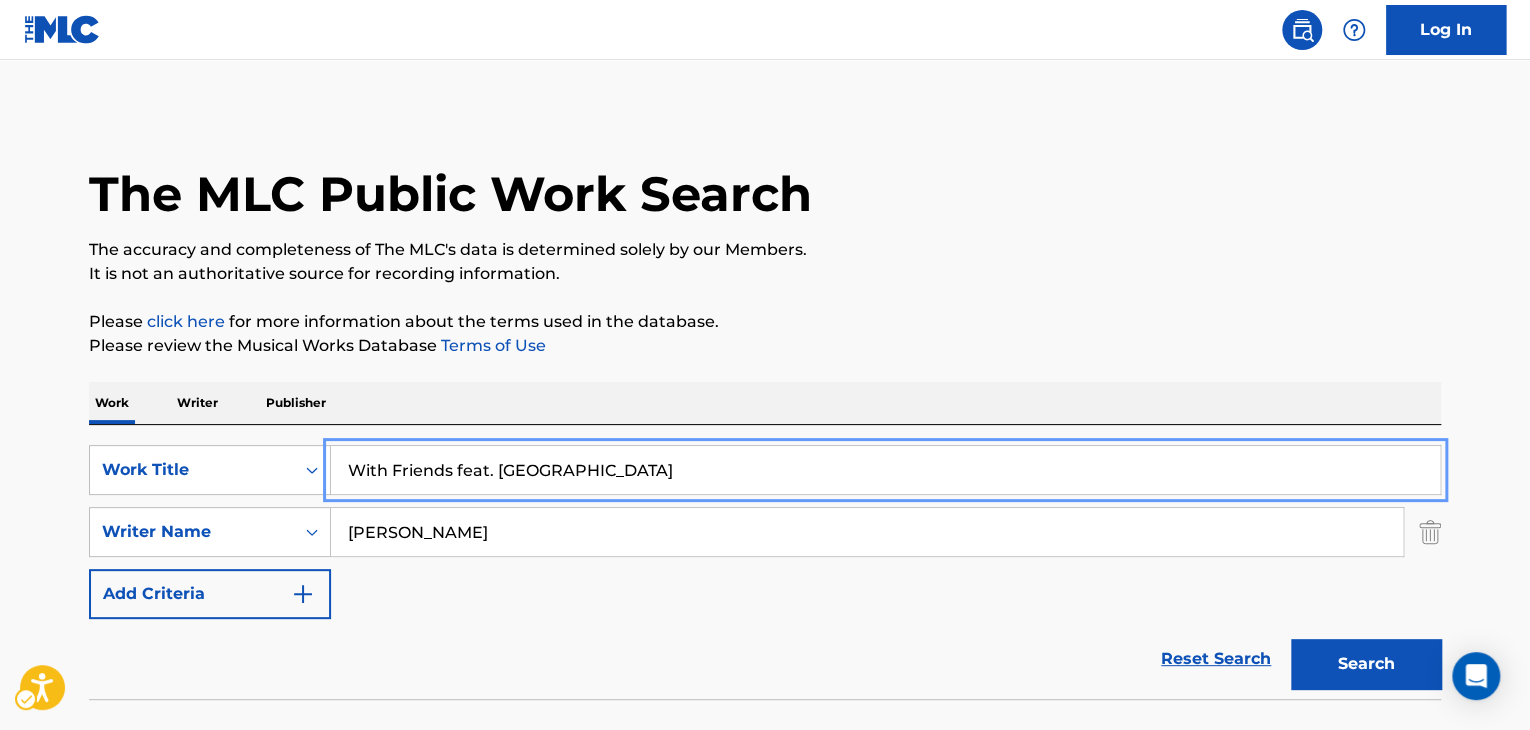 click on "Search" at bounding box center [1366, 664] 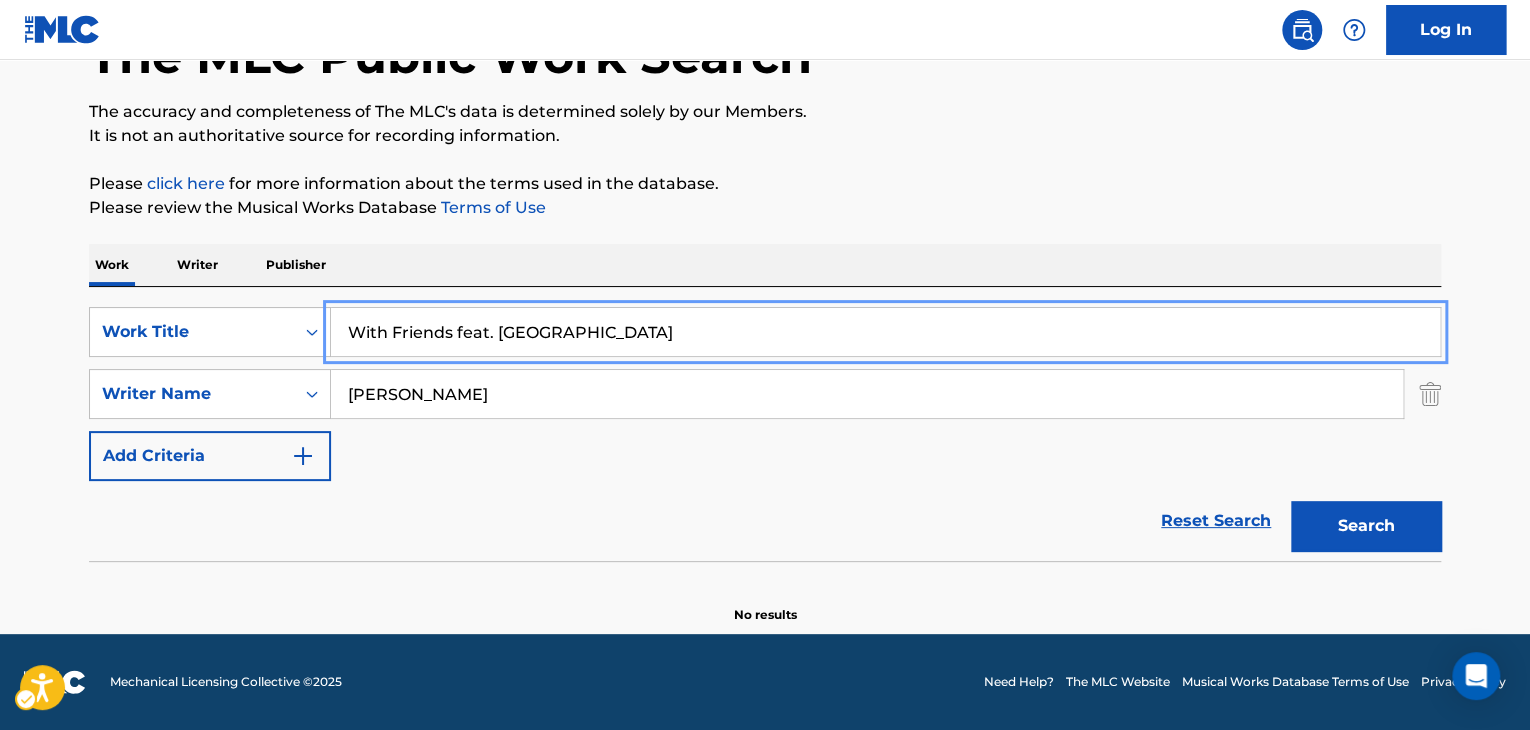 scroll, scrollTop: 0, scrollLeft: 0, axis: both 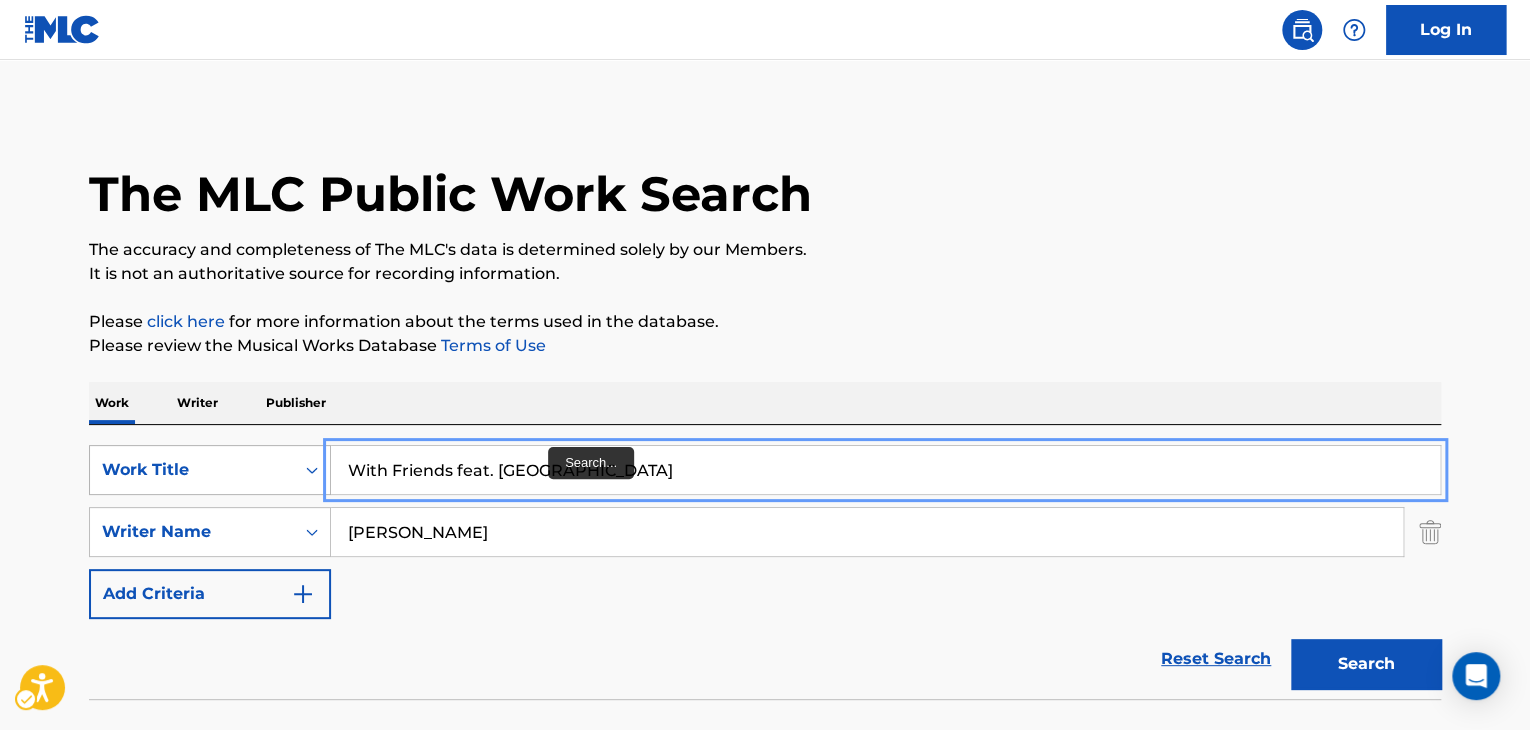 drag, startPoint x: 609, startPoint y: 477, endPoint x: 314, endPoint y: 482, distance: 295.04236 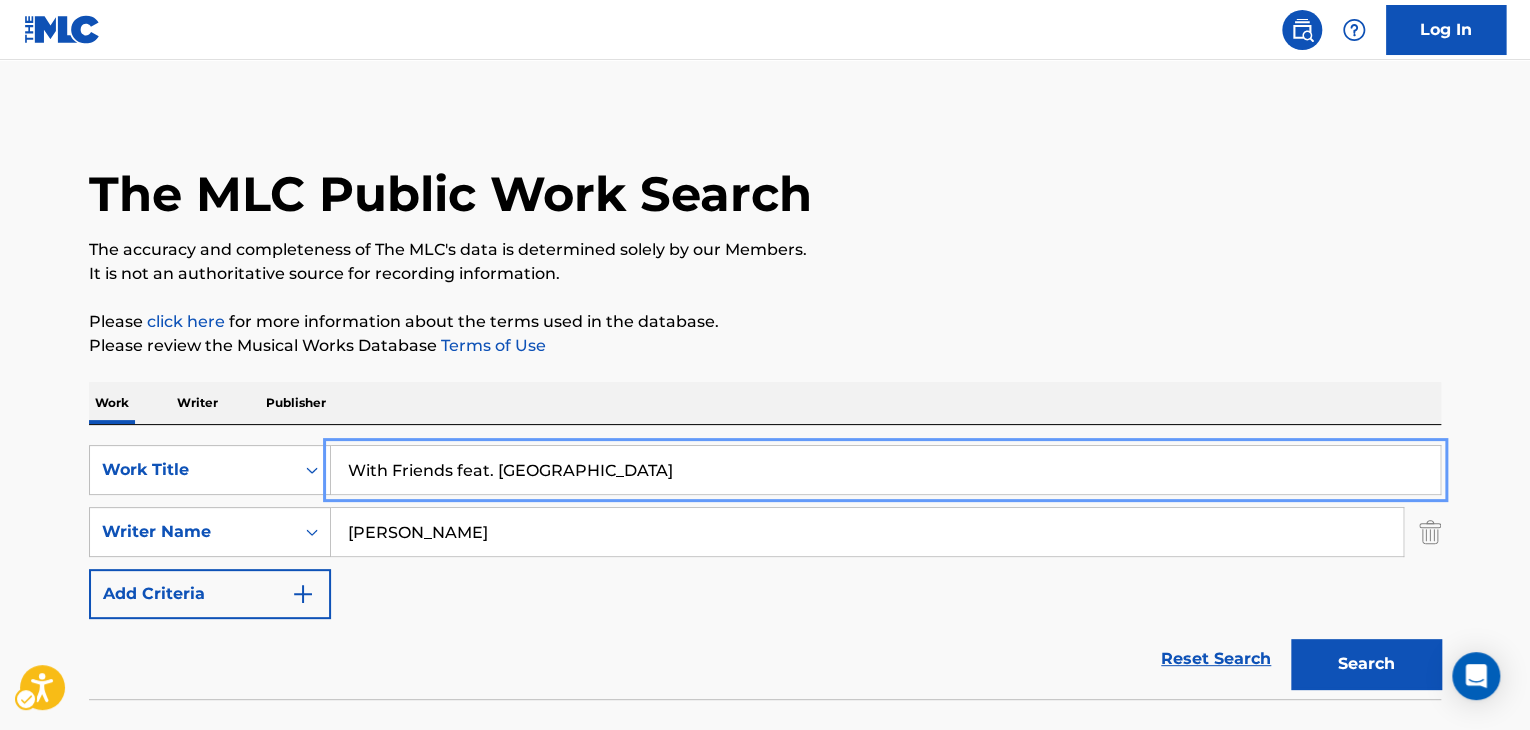 drag, startPoint x: 653, startPoint y: 463, endPoint x: 19, endPoint y: 469, distance: 634.0284 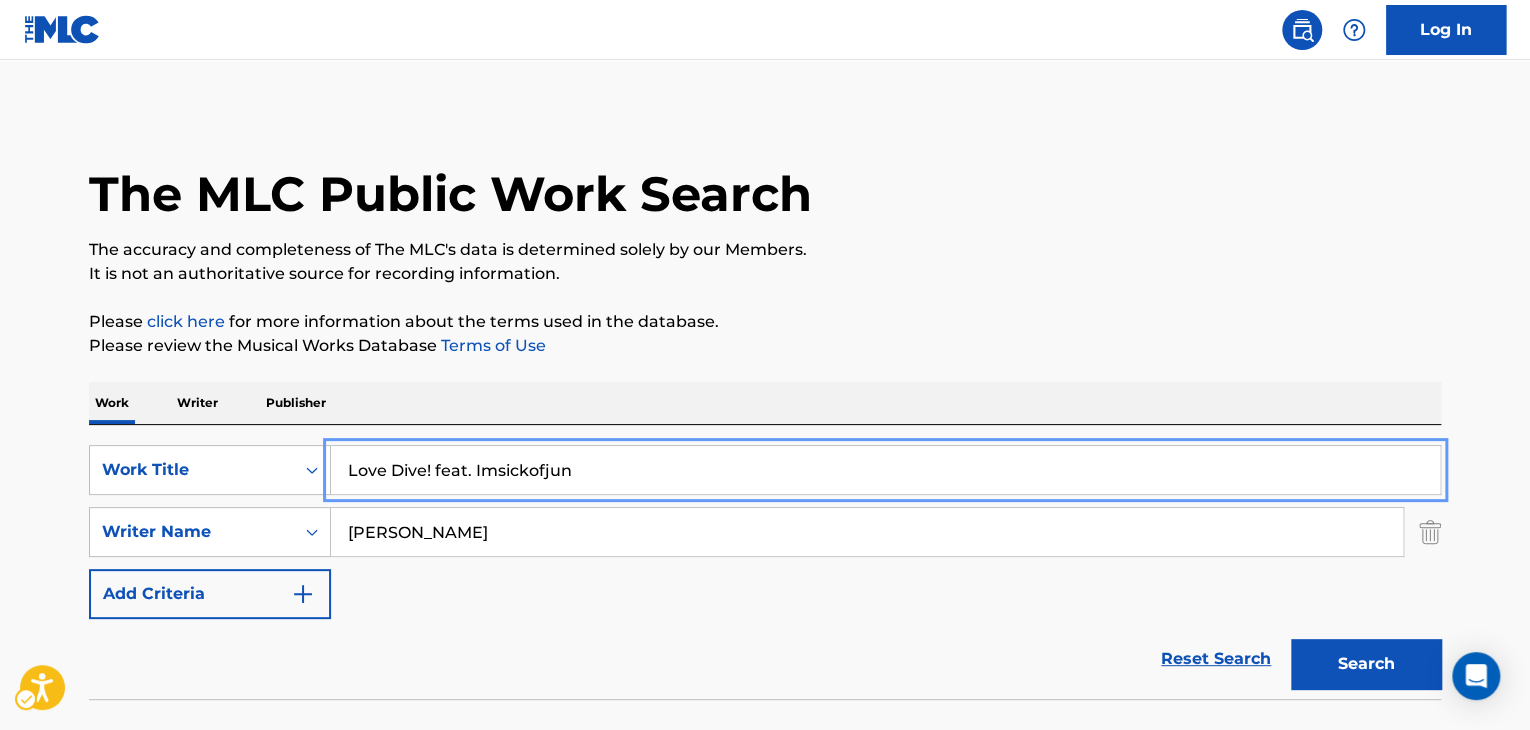 click on "Search" at bounding box center [1366, 664] 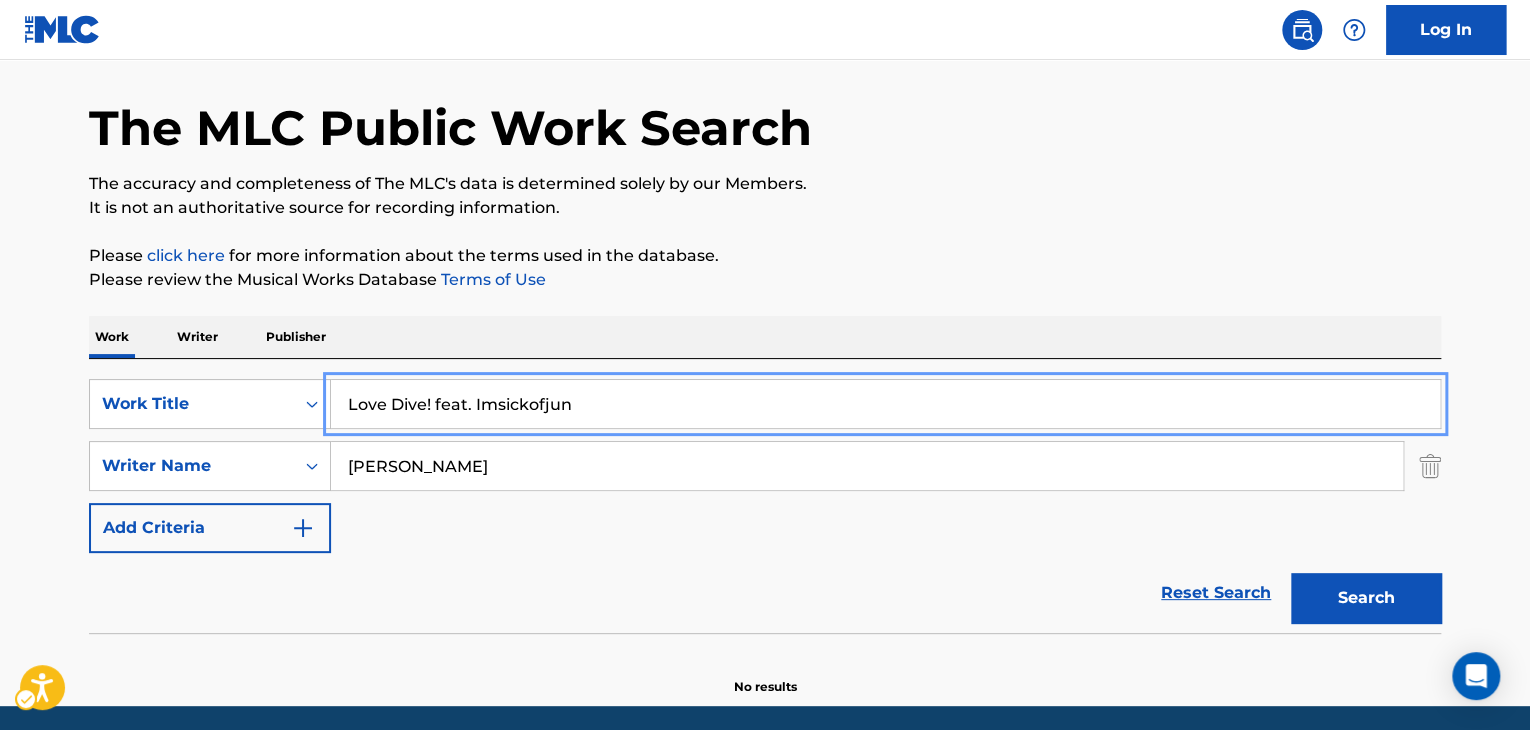 scroll, scrollTop: 138, scrollLeft: 0, axis: vertical 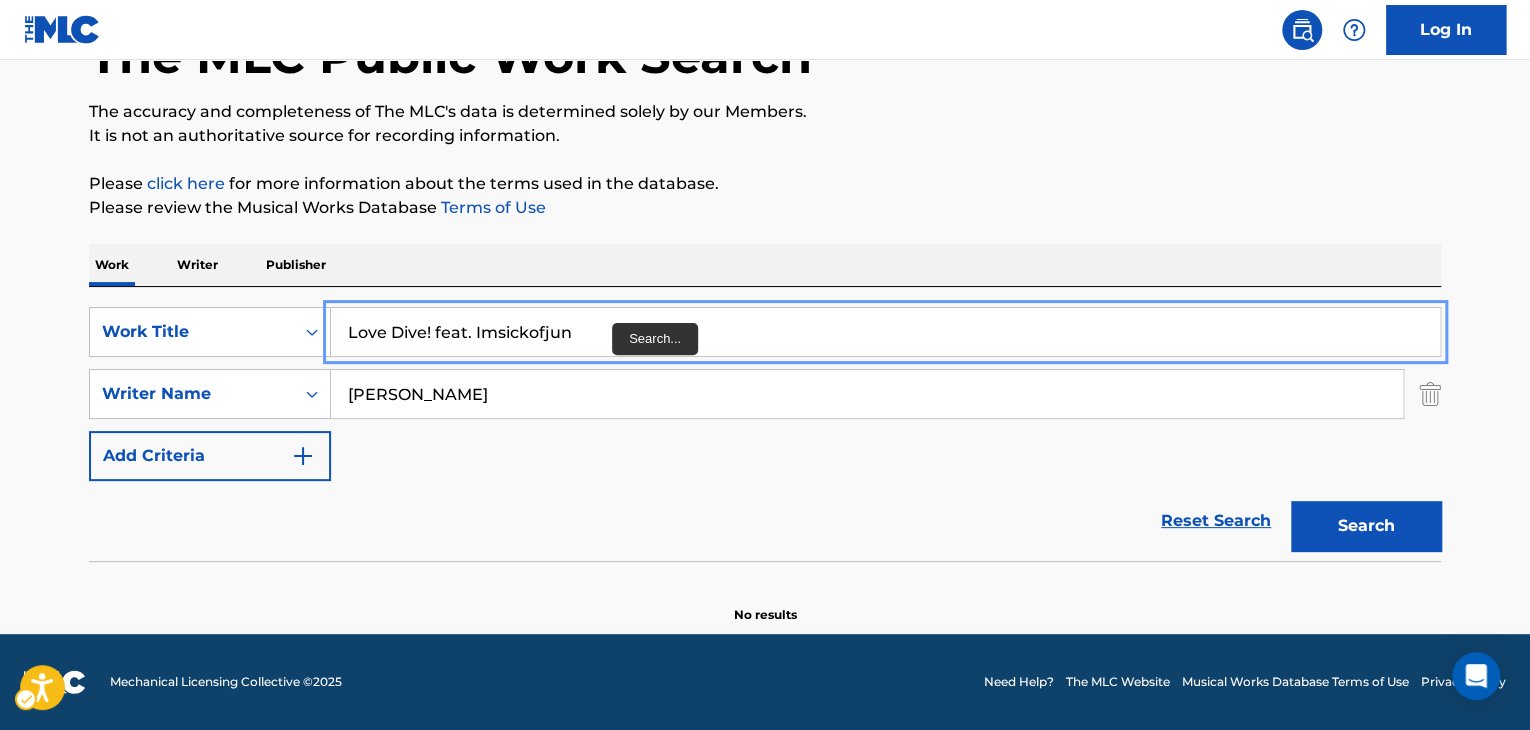 drag, startPoint x: 616, startPoint y: 322, endPoint x: 0, endPoint y: 324, distance: 616.00323 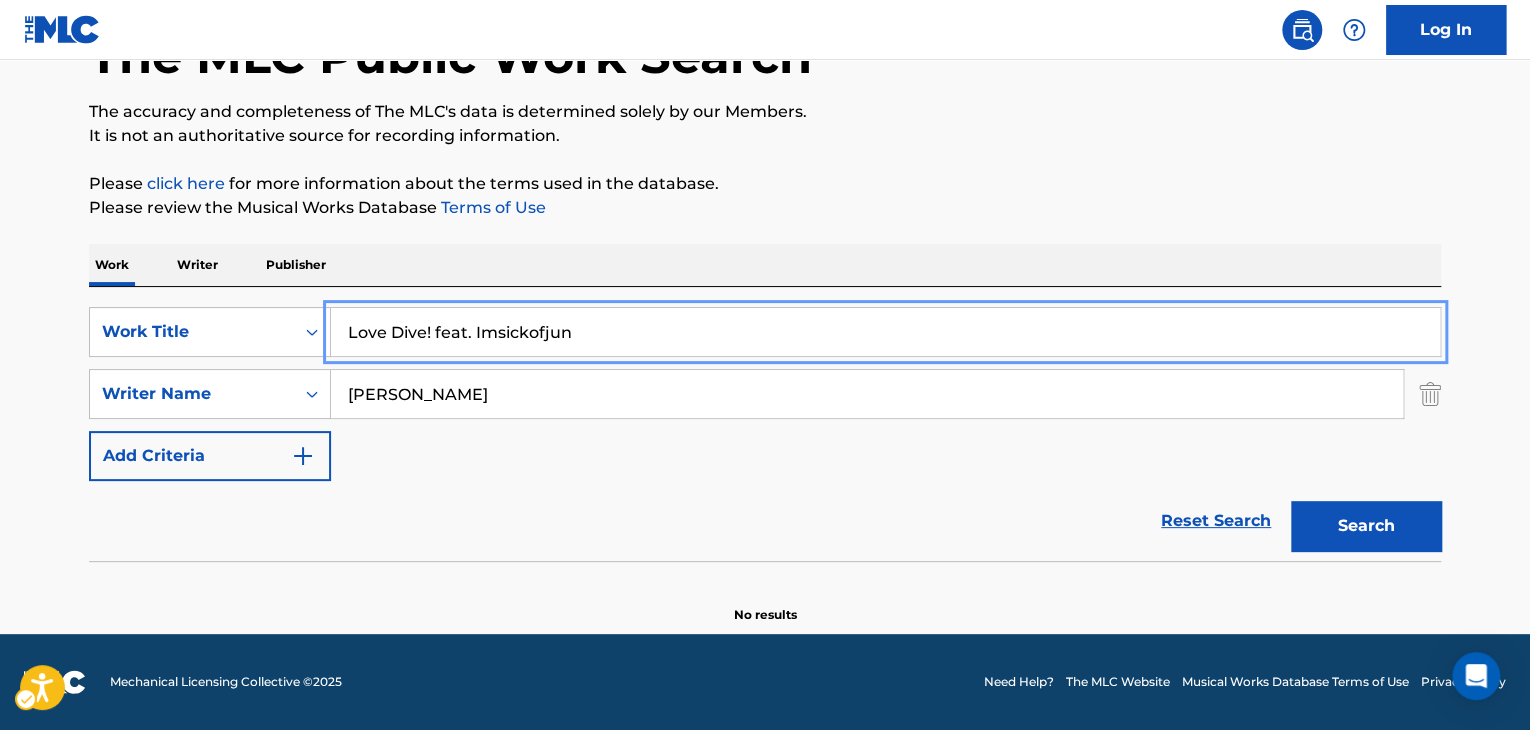 paste on "Festival feat. Sicboy" 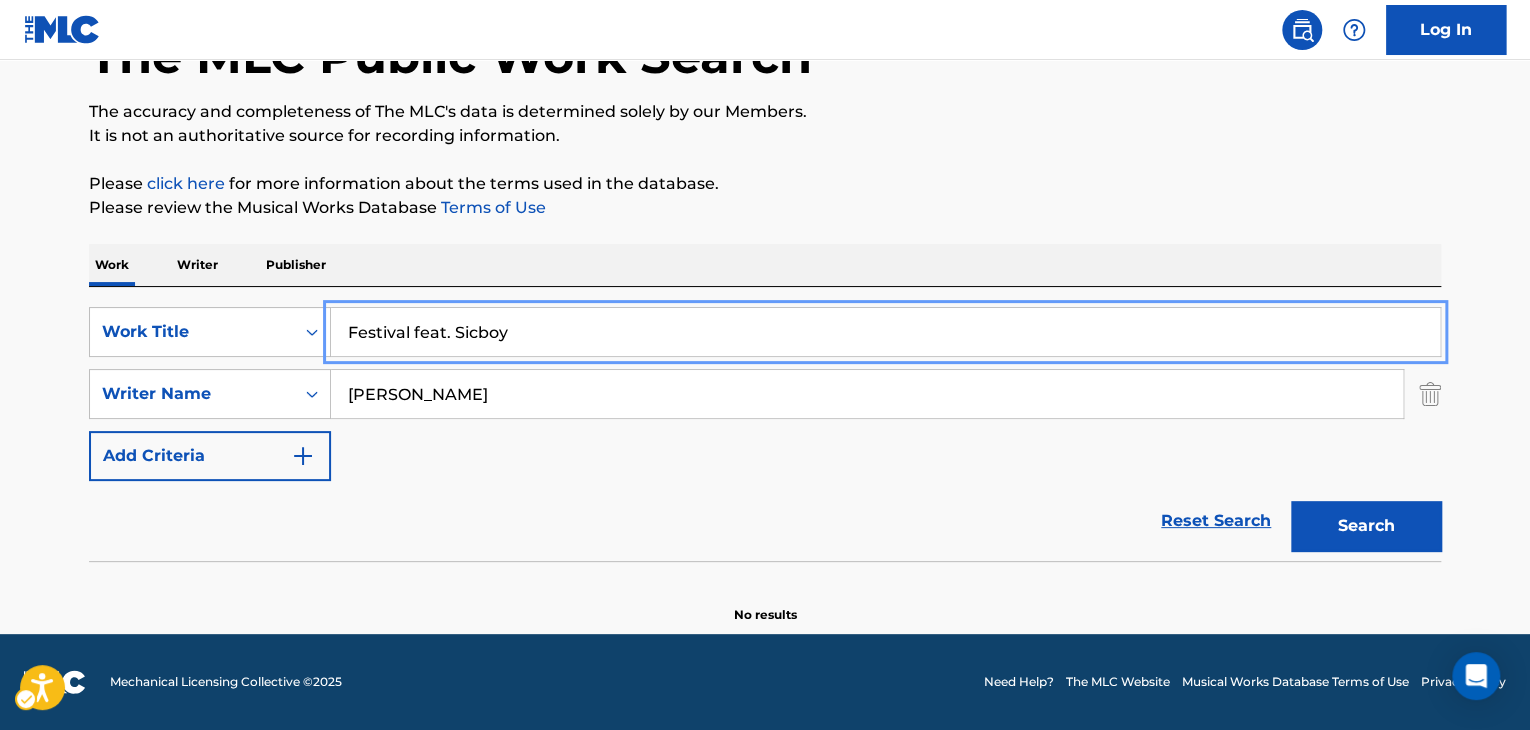 click on "Search" at bounding box center [1366, 526] 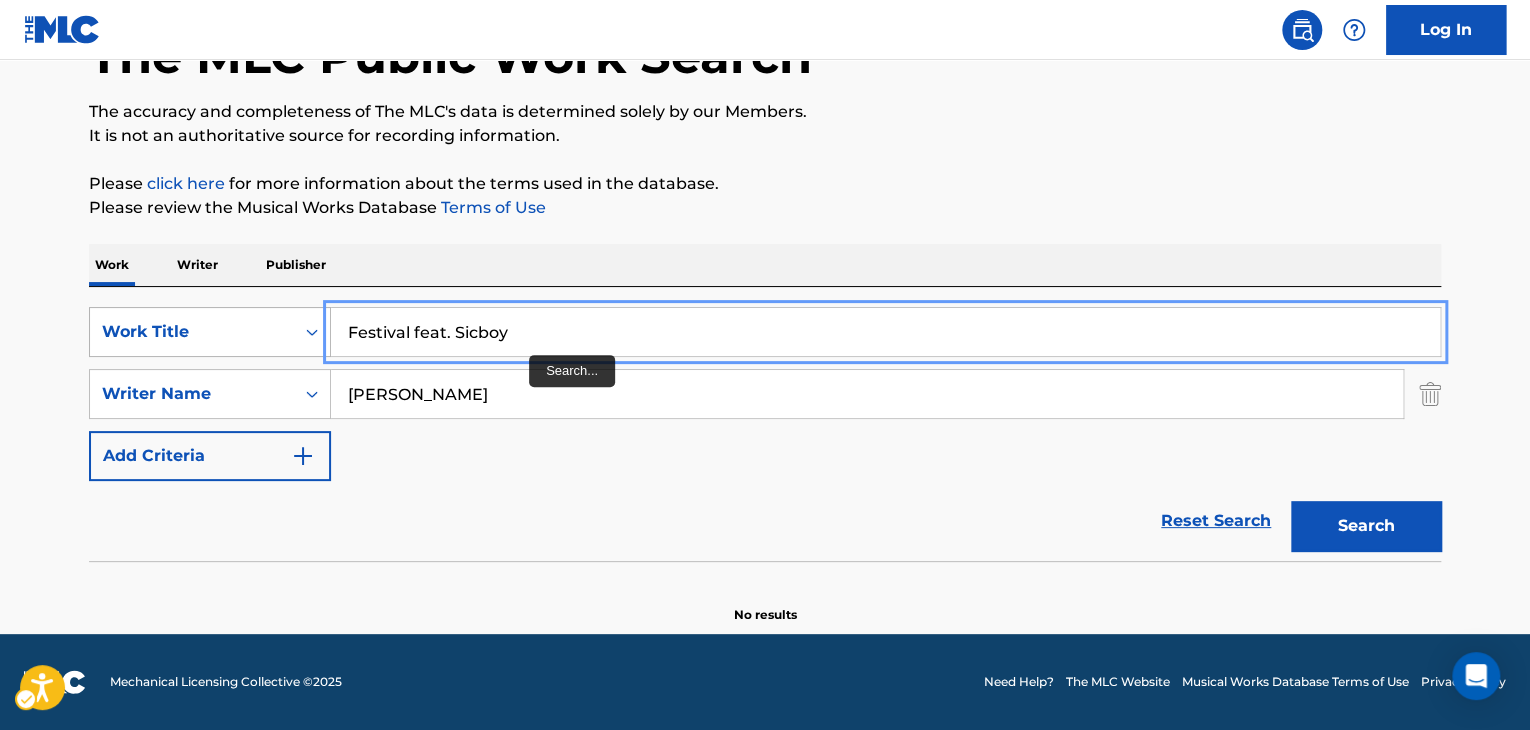 drag, startPoint x: 547, startPoint y: 343, endPoint x: 235, endPoint y: 344, distance: 312.00162 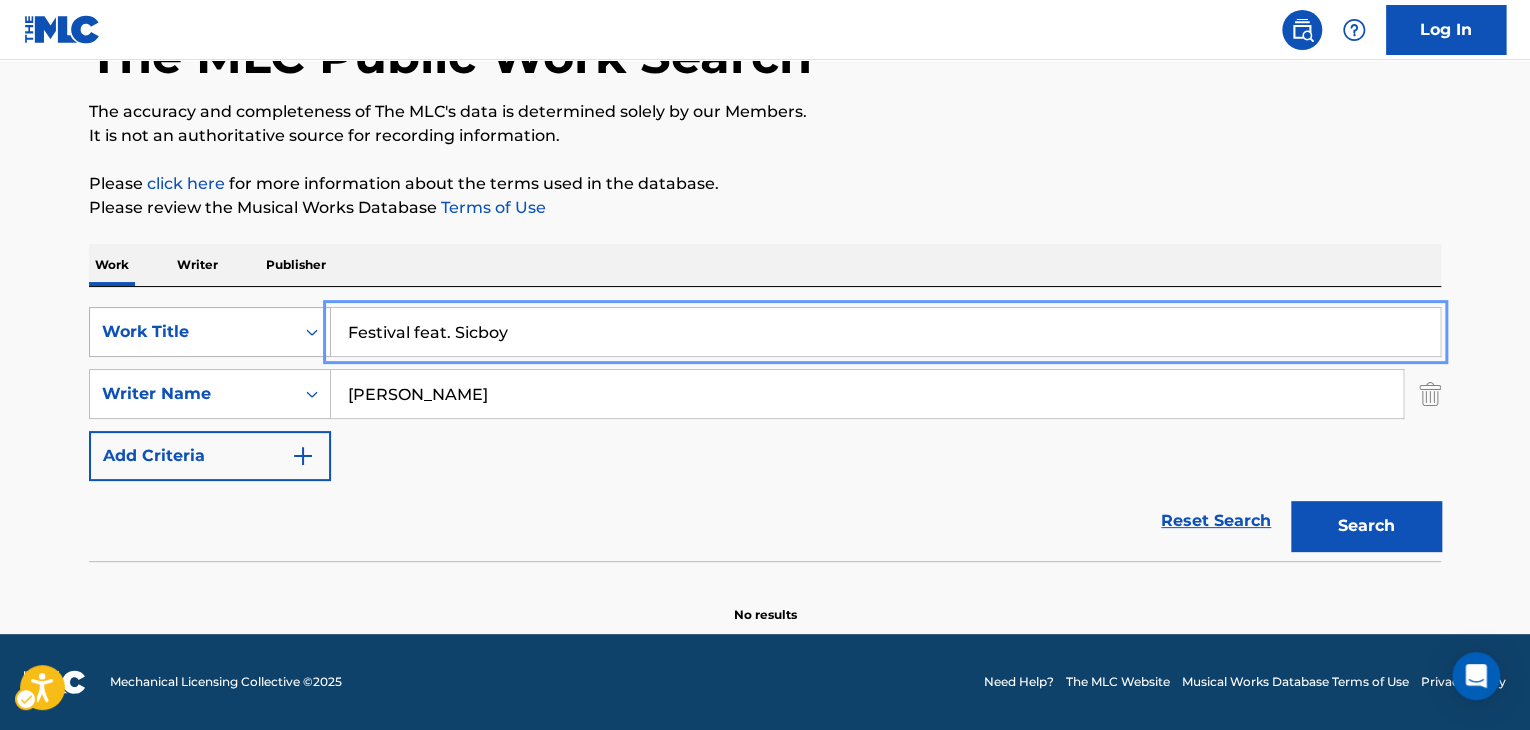 paste on "Body & Soul" 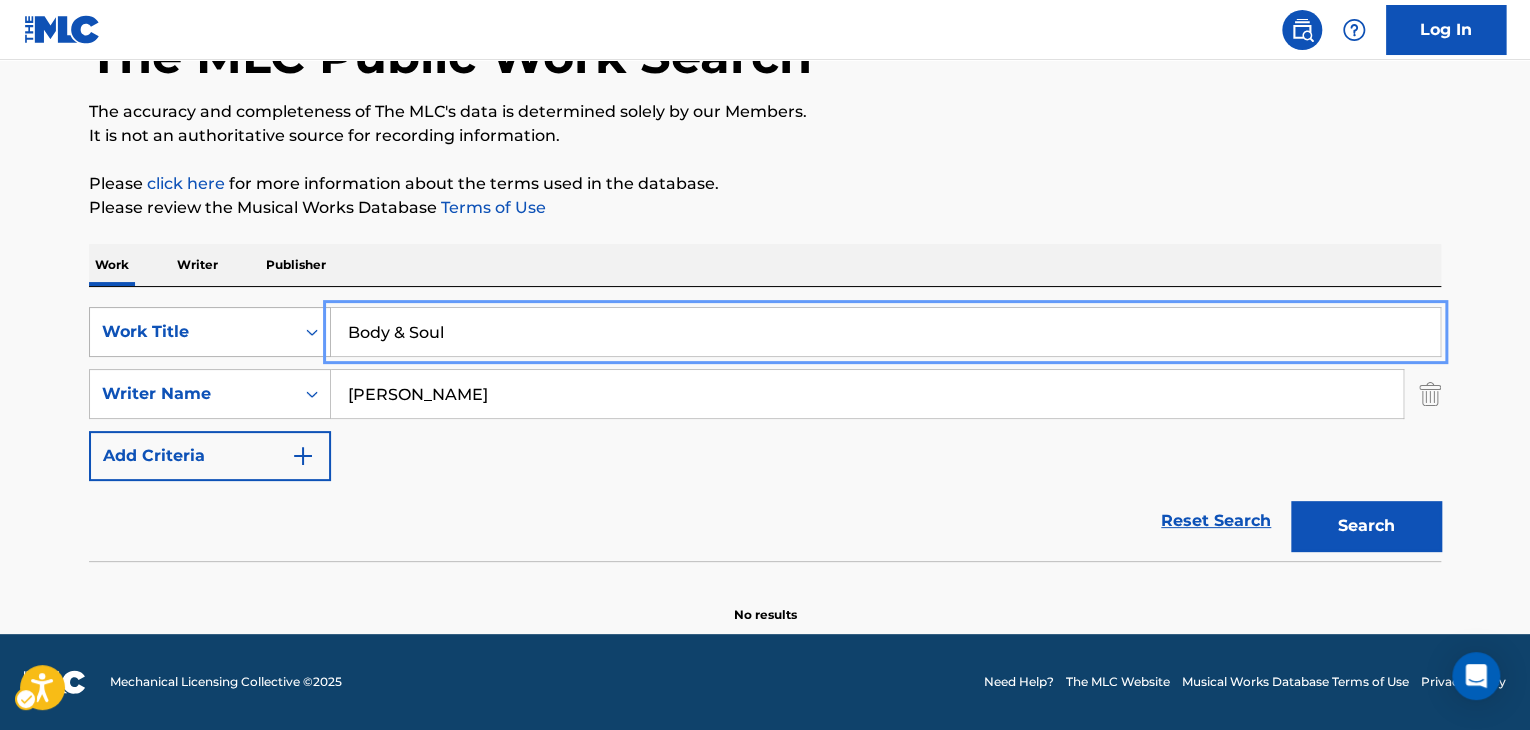 click on "Search" at bounding box center [1366, 526] 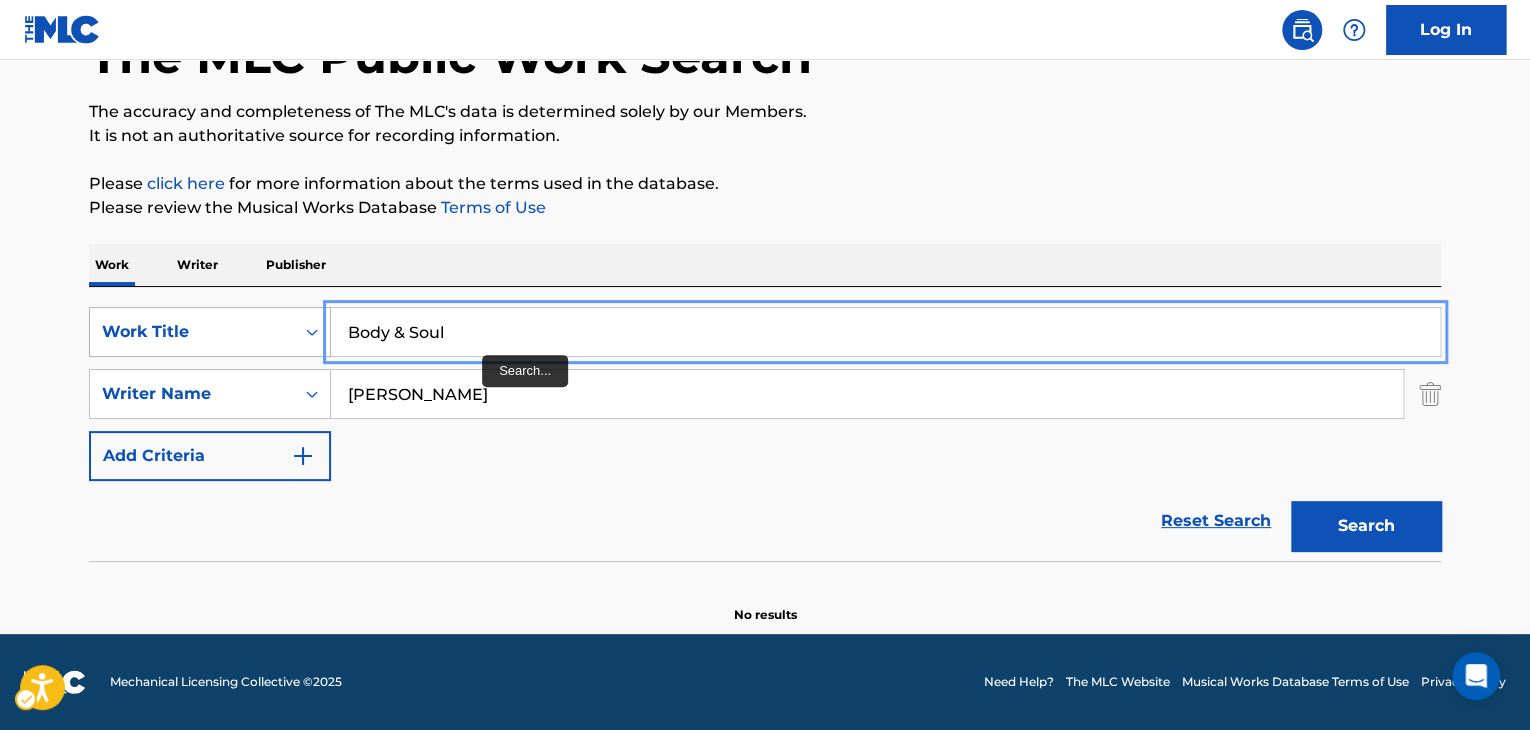 drag, startPoint x: 559, startPoint y: 325, endPoint x: 288, endPoint y: 325, distance: 271 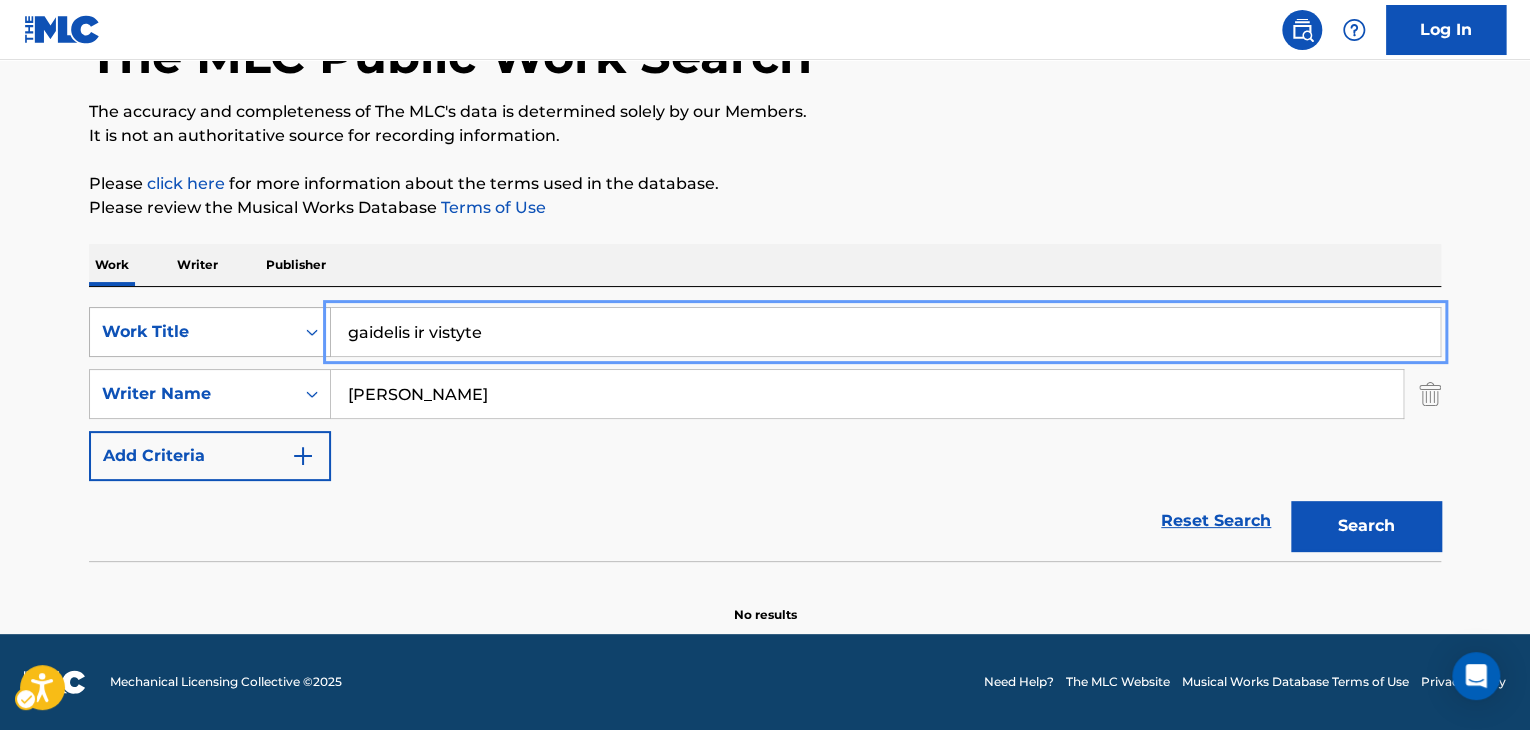 drag, startPoint x: 552, startPoint y: 333, endPoint x: 284, endPoint y: 333, distance: 268 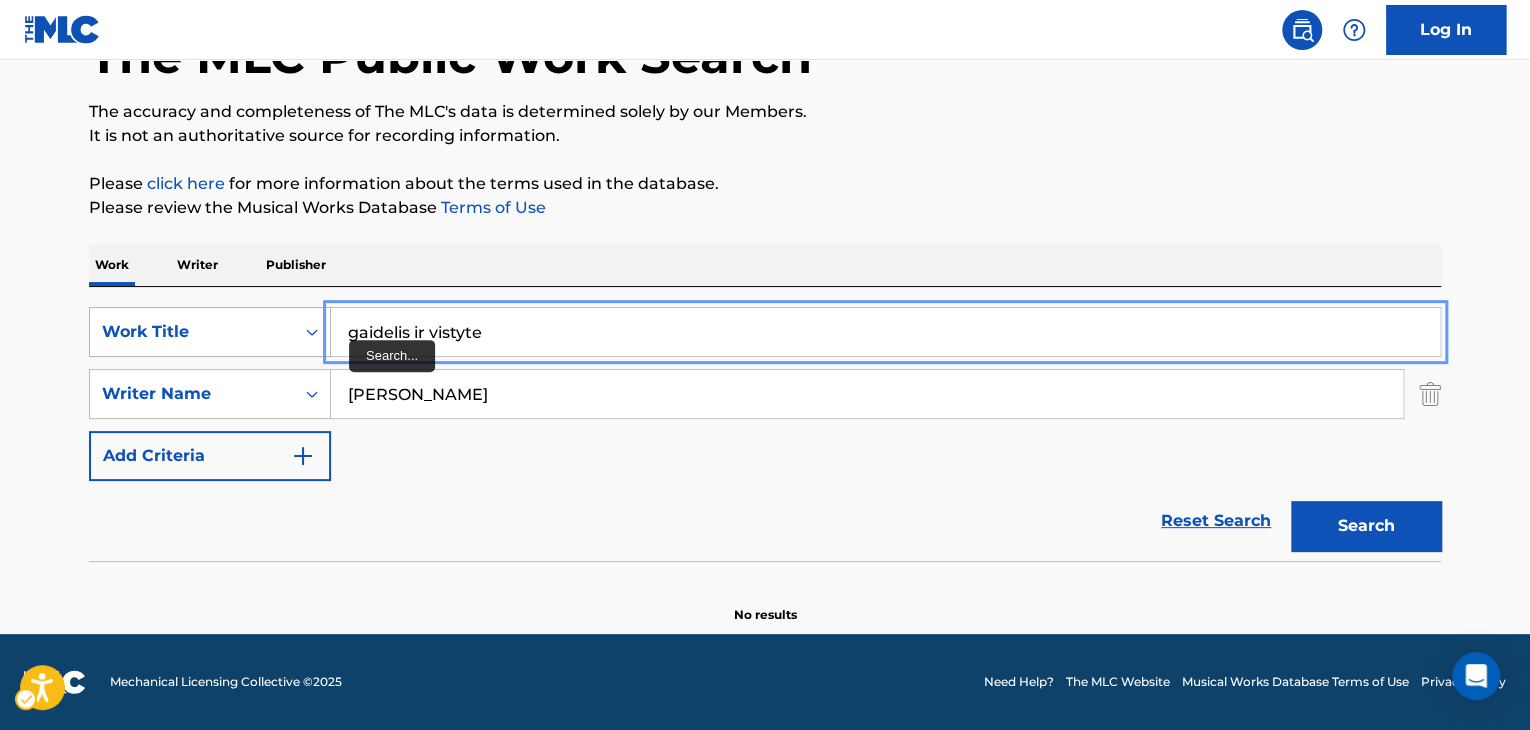 drag, startPoint x: 459, startPoint y: 330, endPoint x: 223, endPoint y: 330, distance: 236 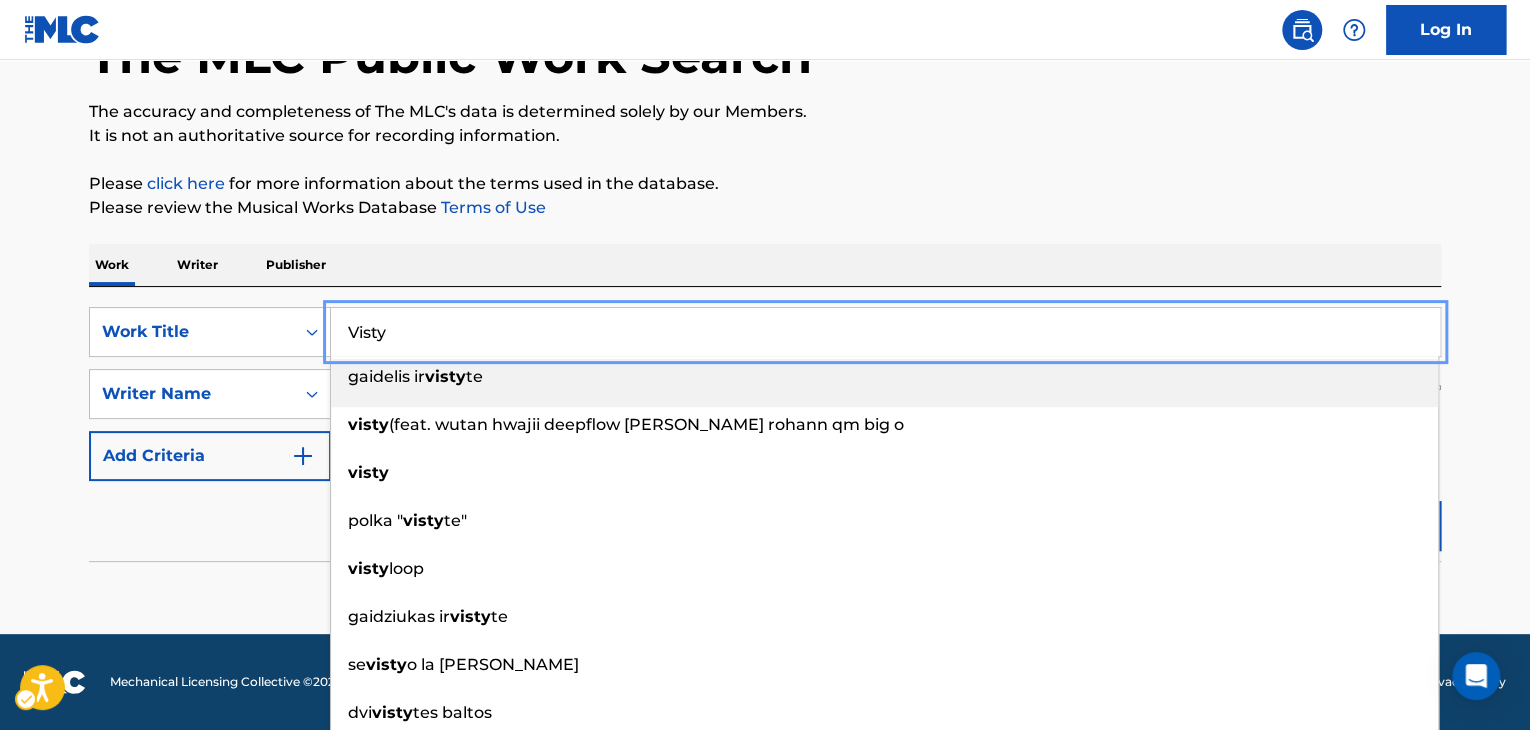 click on "The MLC Public Work Search The accuracy and completeness of The MLC's data is determined solely by our Members. It is not an authoritative source for recording information. Please   click here  | New Window   for more information about the terms used in the database. Please review the Musical Works Database   Terms of Use  | New Window Work Writer Publisher SearchWithCriteria7fc4b8cf-163f-4ec8-b474-f948cba2d82d Work Title Visty gaidelis ir  visty [PERSON_NAME]  (feat. wutan hwajii deepflow [PERSON_NAME] rohann qm big o visty polka " visty te" visty  loop gaidziukas ir  visty te se  visty o la [PERSON_NAME] dvi  visty tes baltos i can't breathe  visty lez pasaka apie  visty te ir gaideli SearchWithCriteria8b76f8fb-d669-454f-b75c-e31ec5168ca2 Writer Name [PERSON_NAME] Add Criteria Reset Search Search No results" at bounding box center [765, 298] 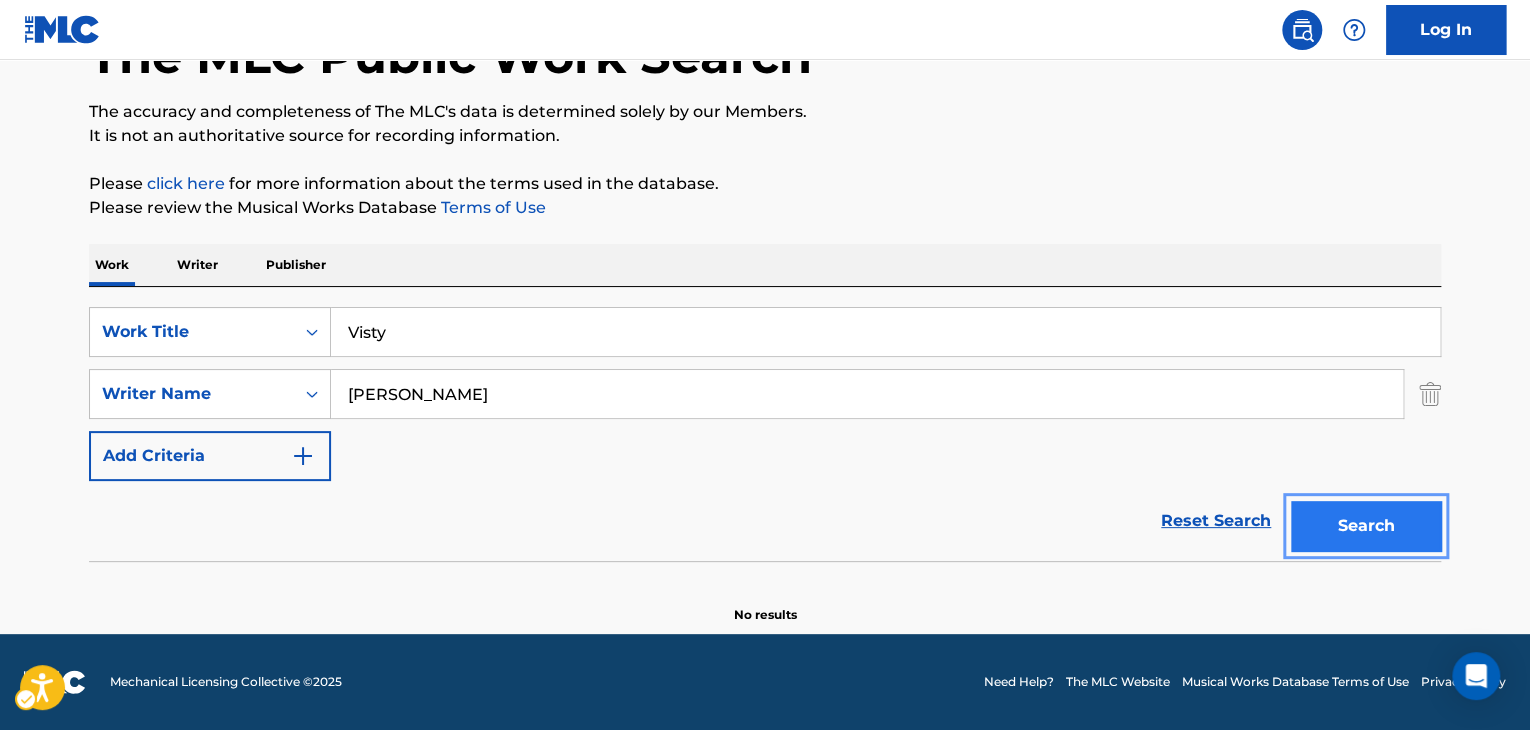 click on "Search" at bounding box center (1366, 526) 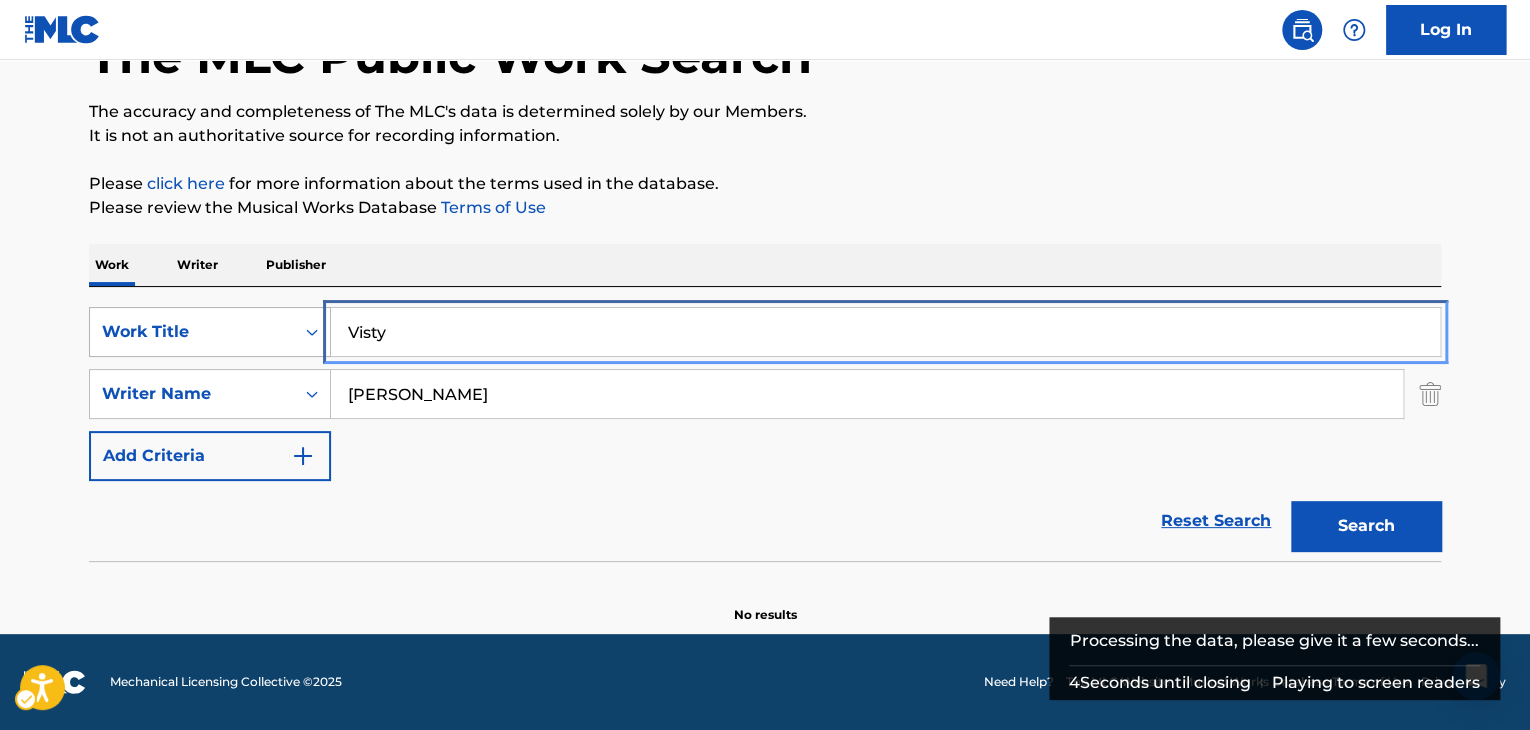 drag, startPoint x: 268, startPoint y: 329, endPoint x: 236, endPoint y: 329, distance: 32 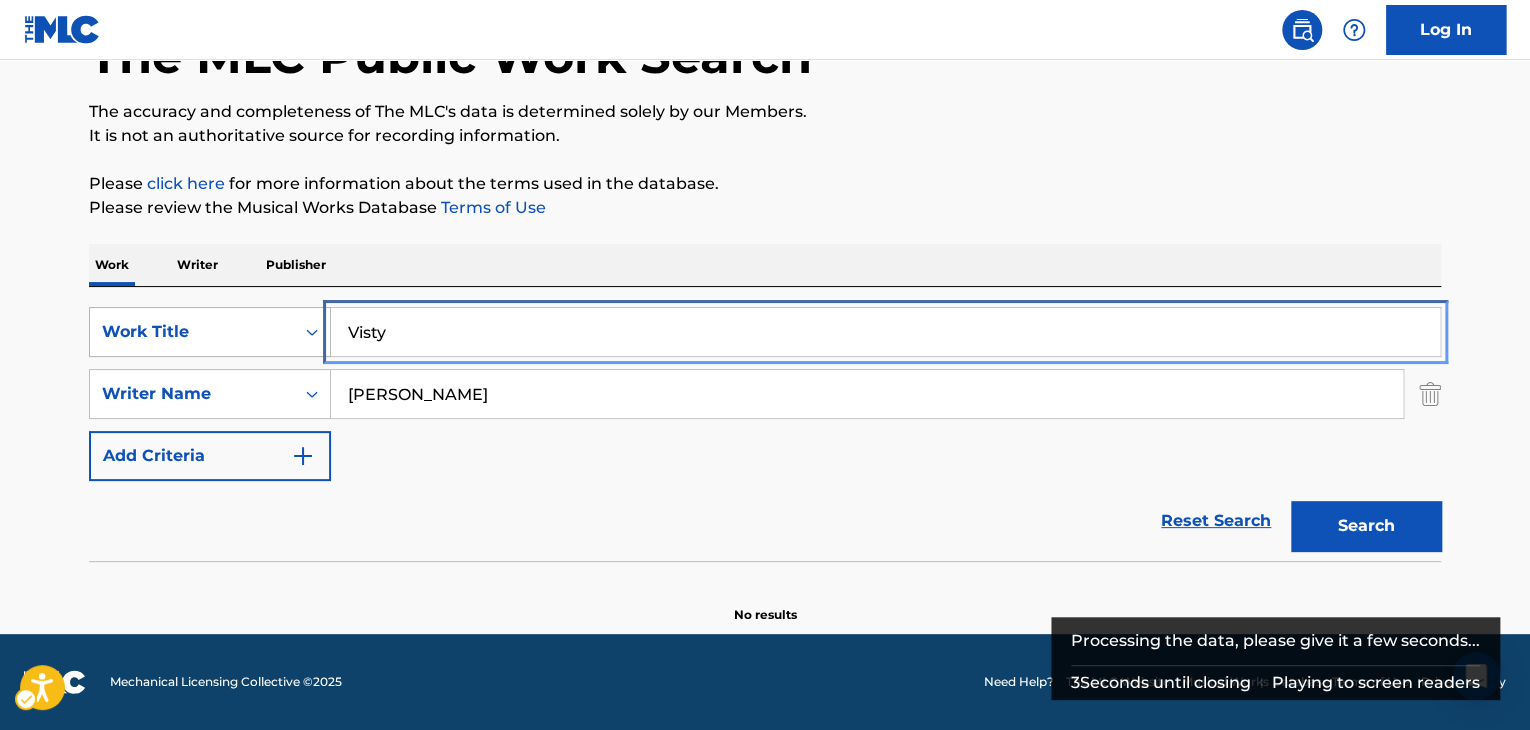 paste on "Future Self" 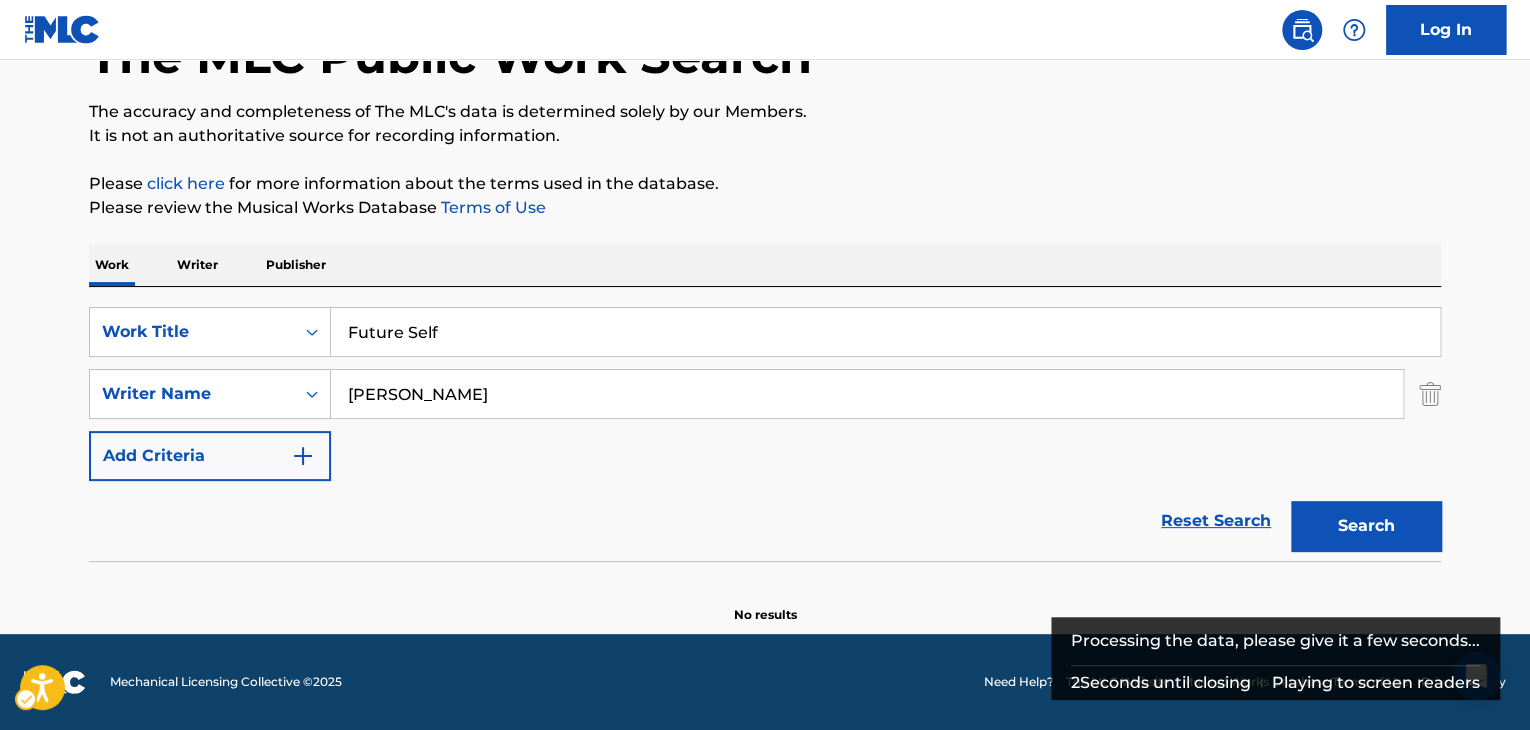 click on "The MLC Public Work Search The accuracy and completeness of The MLC's data is determined solely by our Members. It is not an authoritative source for recording information. Please   click here  | New Window   for more information about the terms used in the database. Please review the Musical Works Database   Terms of Use  | New Window Work Writer Publisher SearchWithCriteria7fc4b8cf-163f-4ec8-b474-f948cba2d82d Work Title Future Self SearchWithCriteria8b76f8fb-d669-454f-b75c-e31ec5168ca2 Writer Name [PERSON_NAME] Add Criteria Reset Search Search No results" at bounding box center (765, 278) 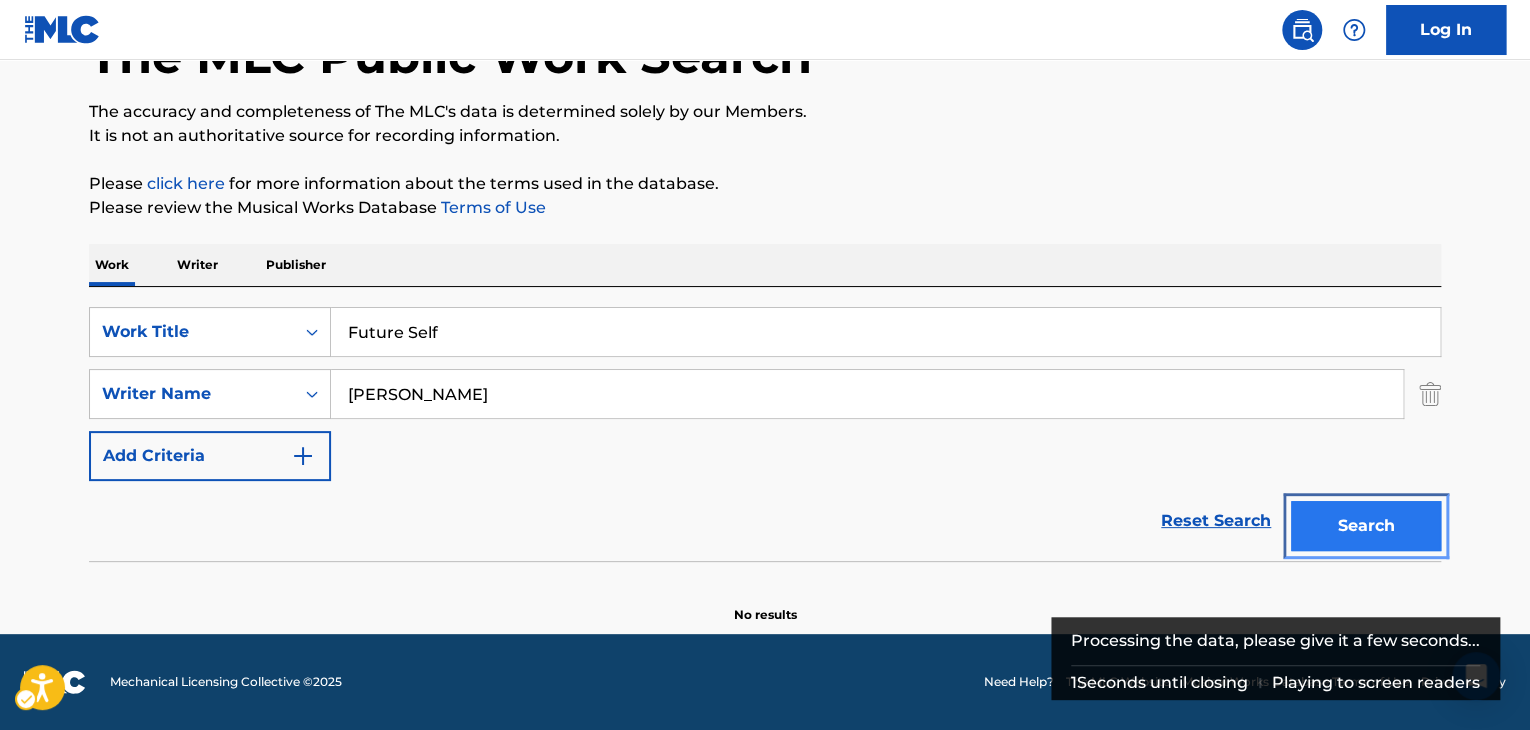 click on "Search" at bounding box center [1361, 521] 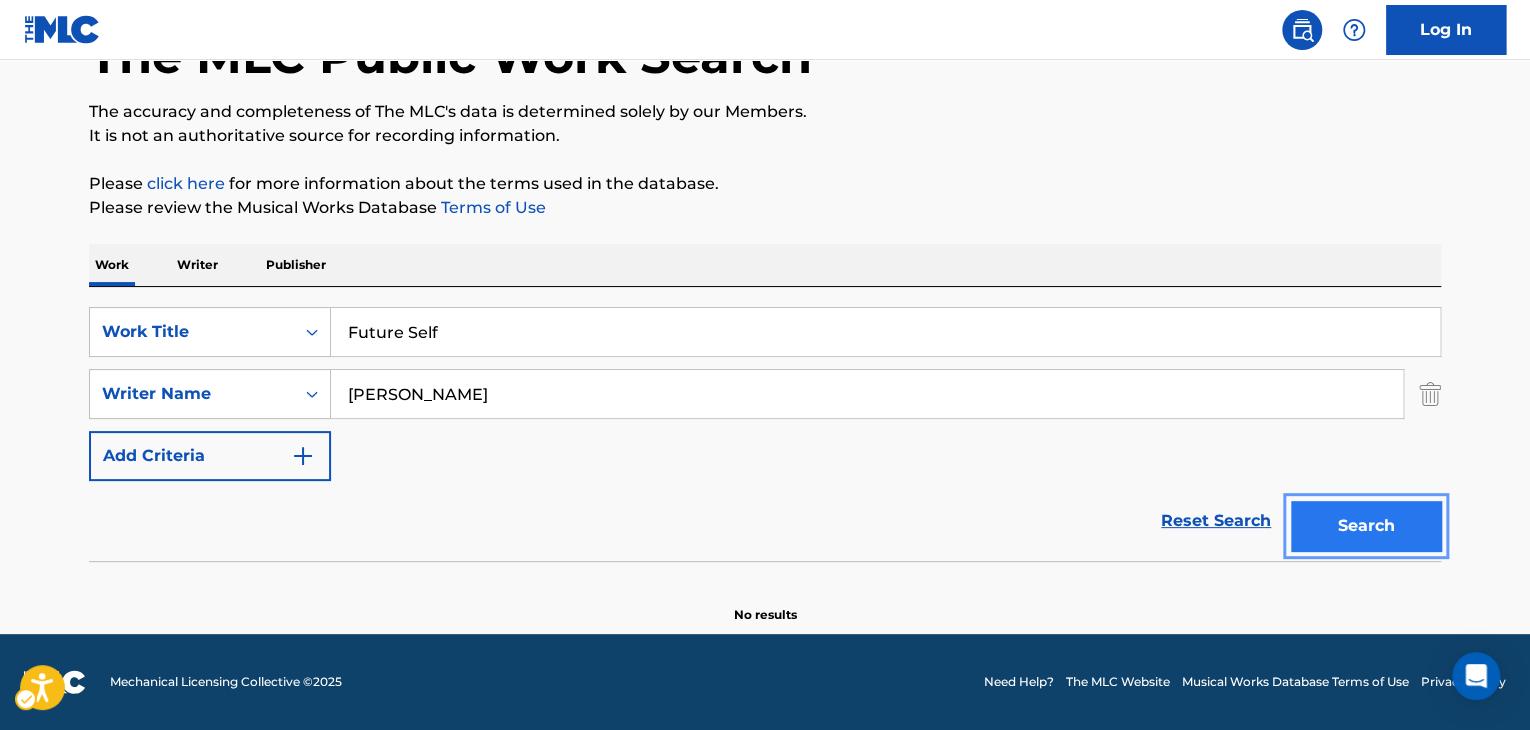 click on "Search" at bounding box center (1366, 526) 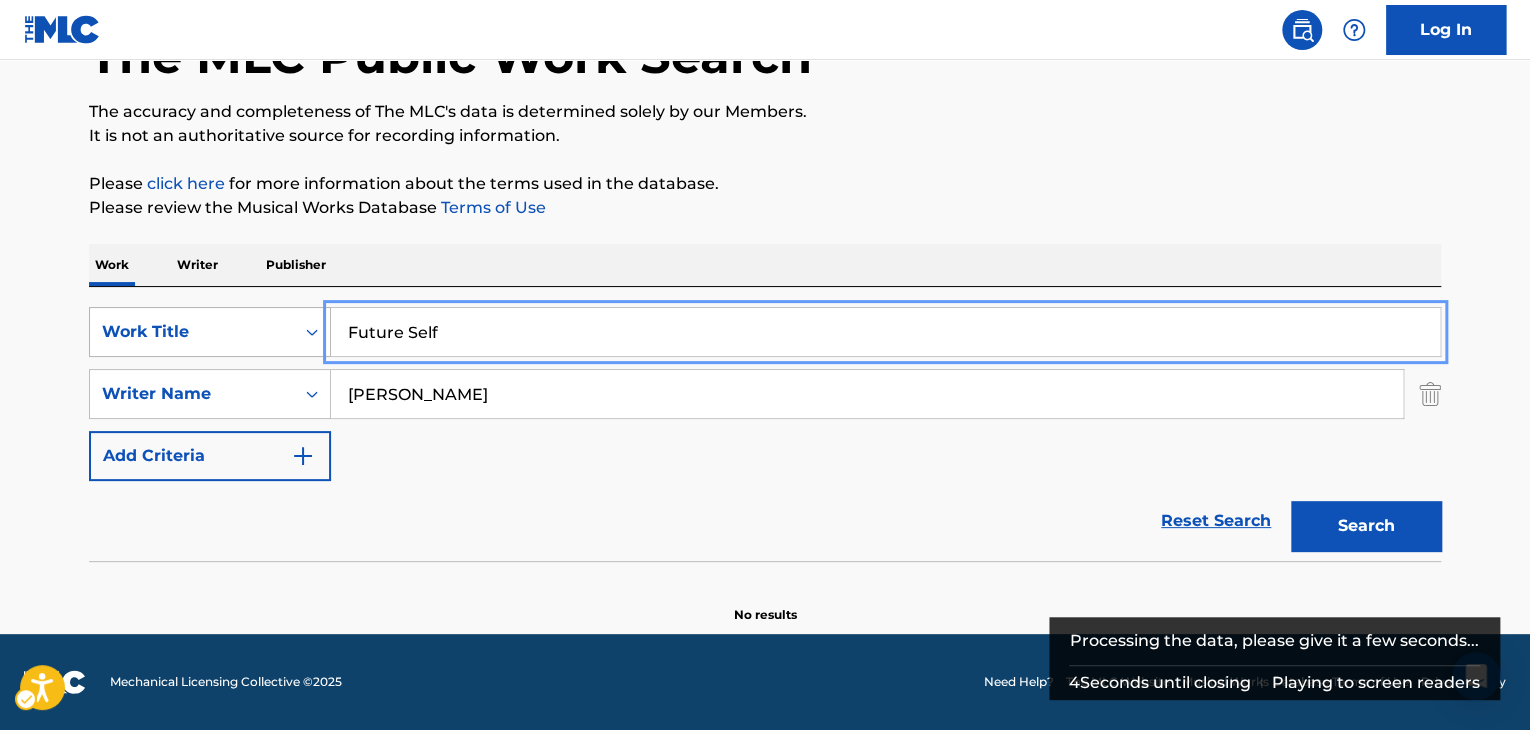 drag, startPoint x: 592, startPoint y: 342, endPoint x: 192, endPoint y: 342, distance: 400 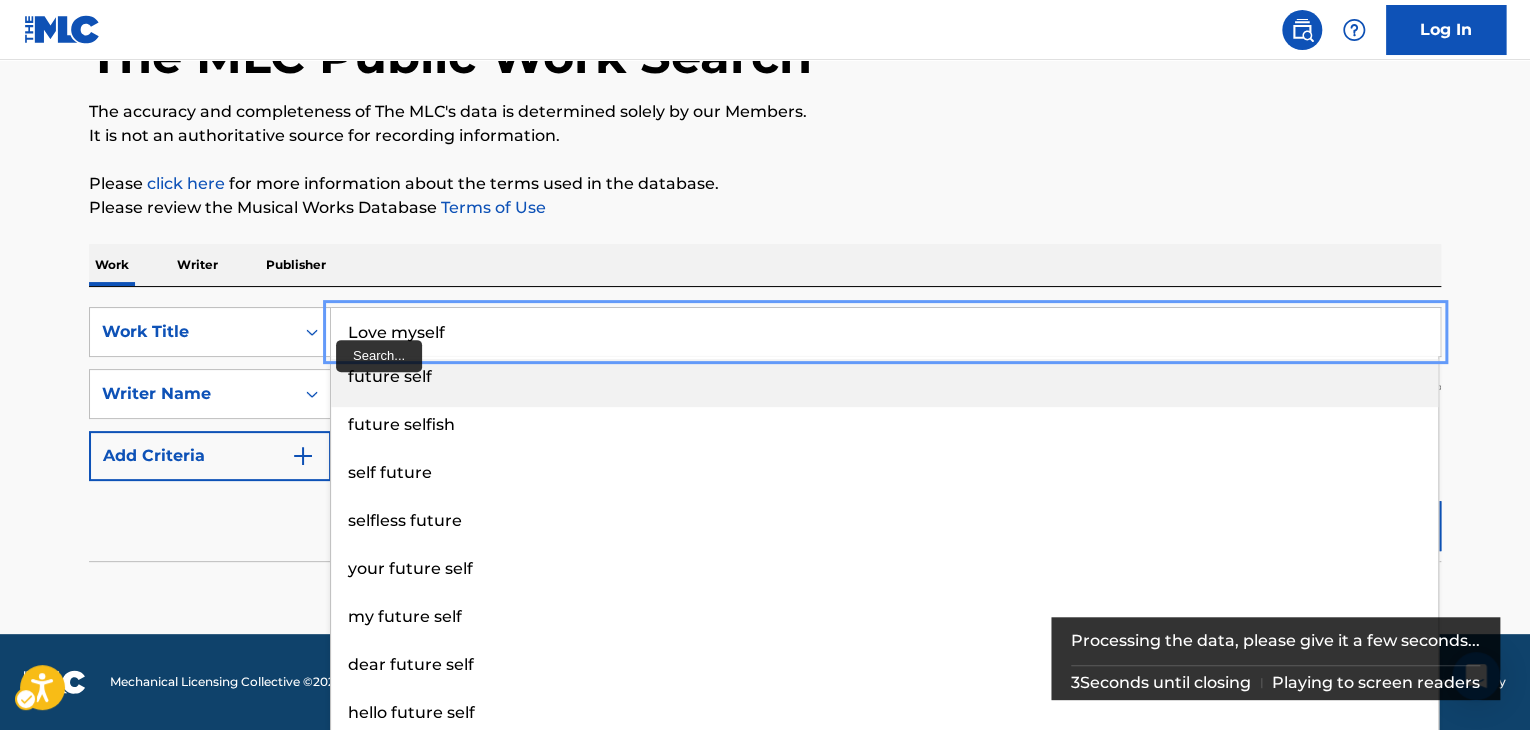 click on "The MLC Public Work Search The accuracy and completeness of The MLC's data is determined solely by our Members. It is not an authoritative source for recording information. Please   click here  | New Window   for more information about the terms used in the database. Please review the Musical Works Database   Terms of Use  | New Window Work Writer Publisher SearchWithCriteria7fc4b8cf-163f-4ec8-b474-f948cba2d82d Work Title Love myself future self future selfish self future selfless future your future self my future self dear future self hello future self a future self future selfish self SearchWithCriteria8b76f8fb-d669-454f-b75c-e31ec5168ca2 Writer Name [PERSON_NAME] Add Criteria Reset Search Search No results" at bounding box center (765, 278) 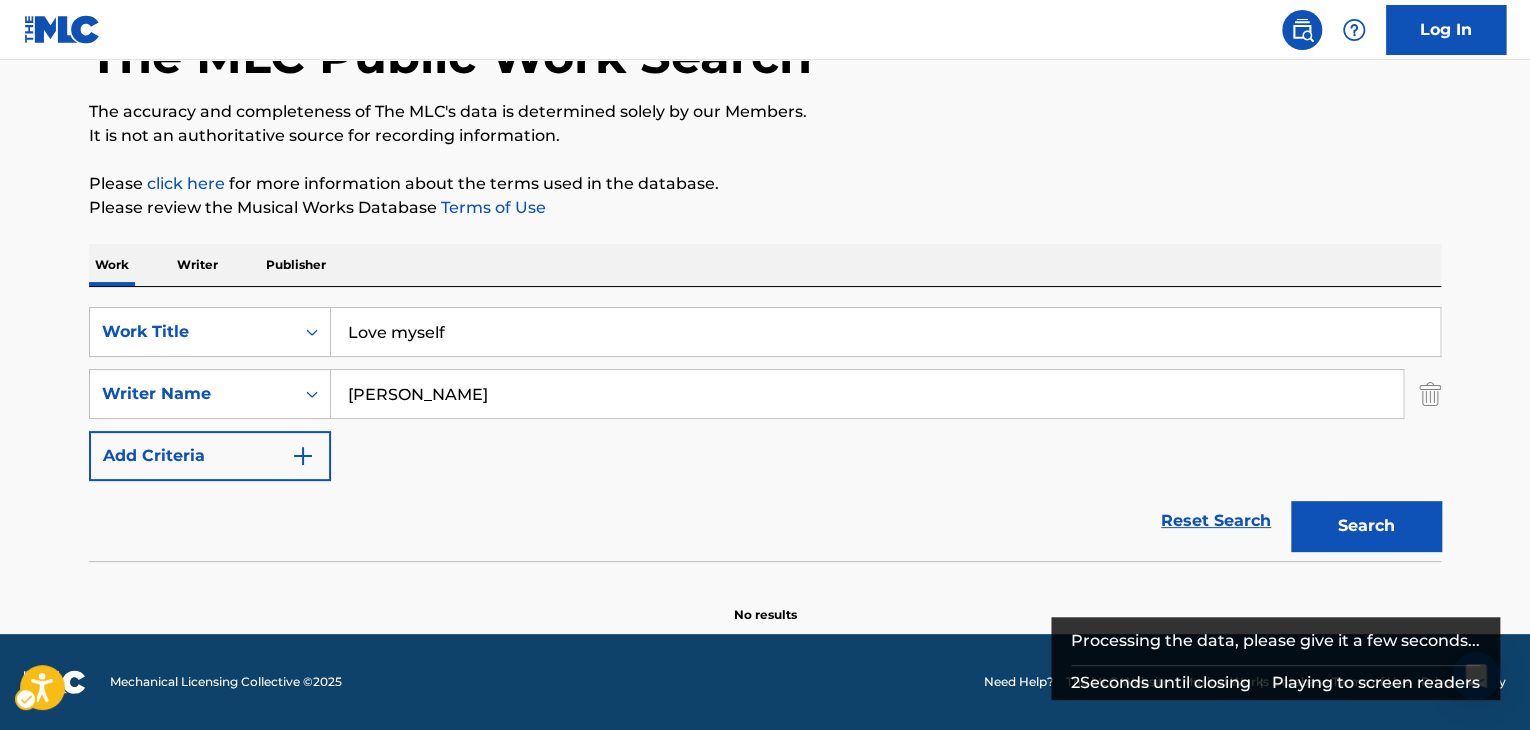 click on "Search" at bounding box center [1361, 521] 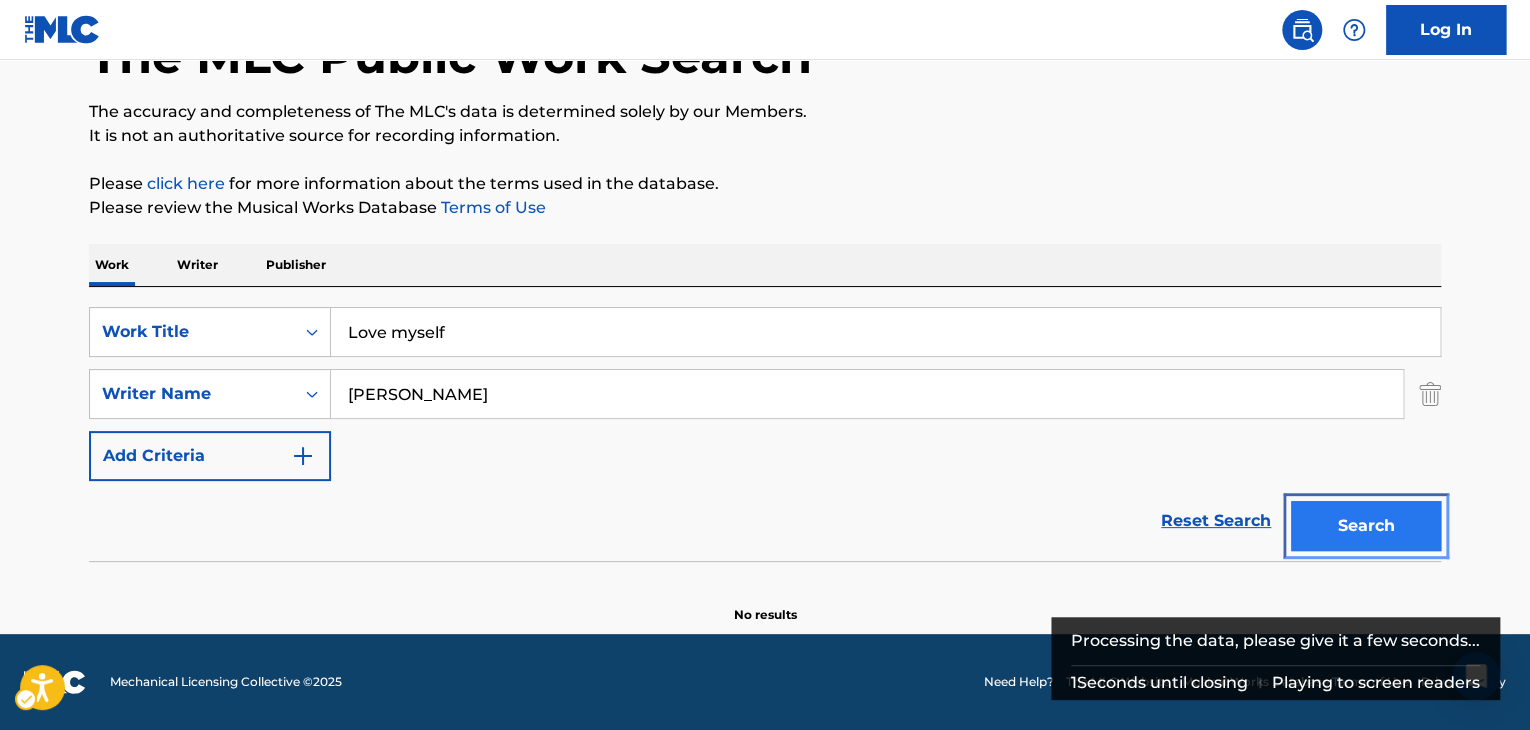 click on "Search" at bounding box center (1366, 526) 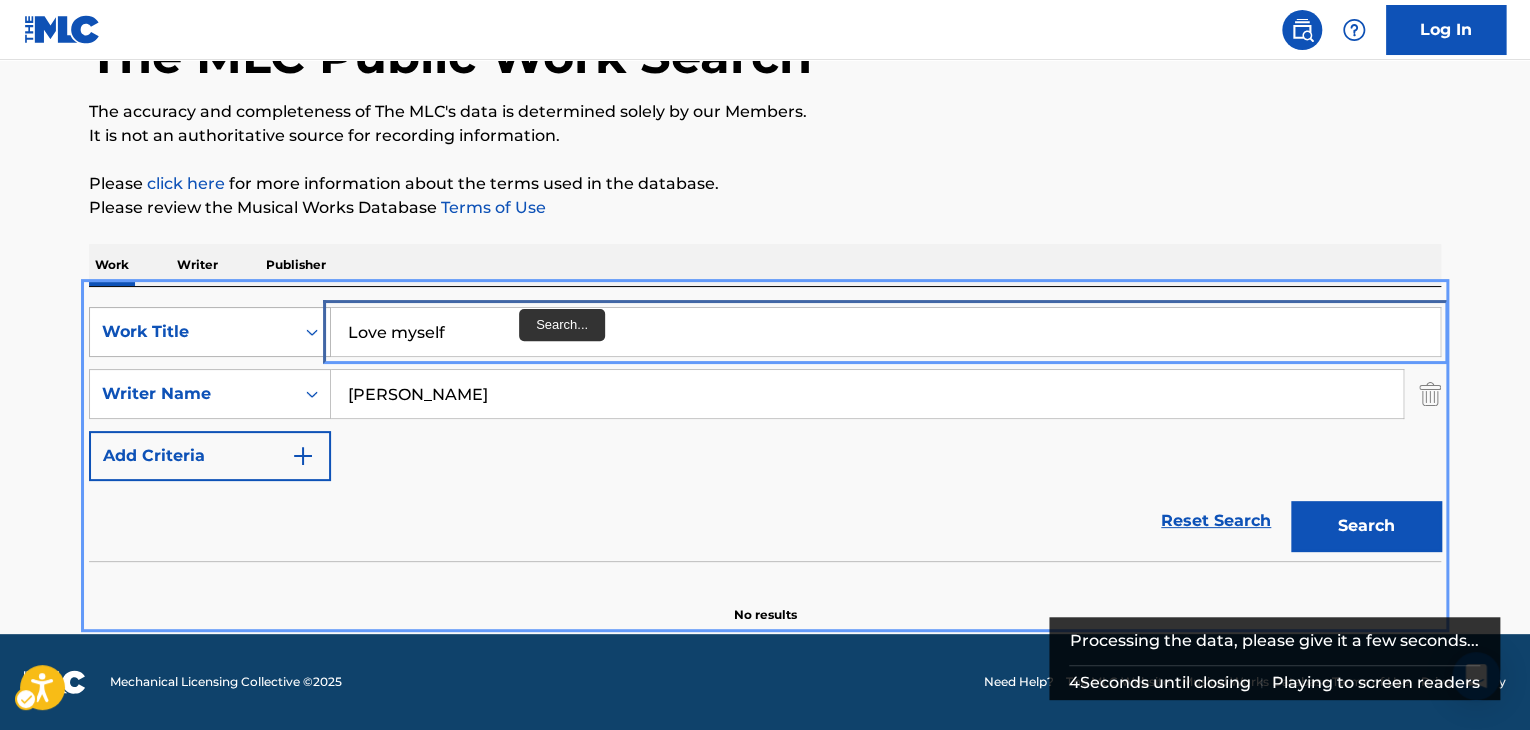 drag, startPoint x: 544, startPoint y: 349, endPoint x: 192, endPoint y: 354, distance: 352.03552 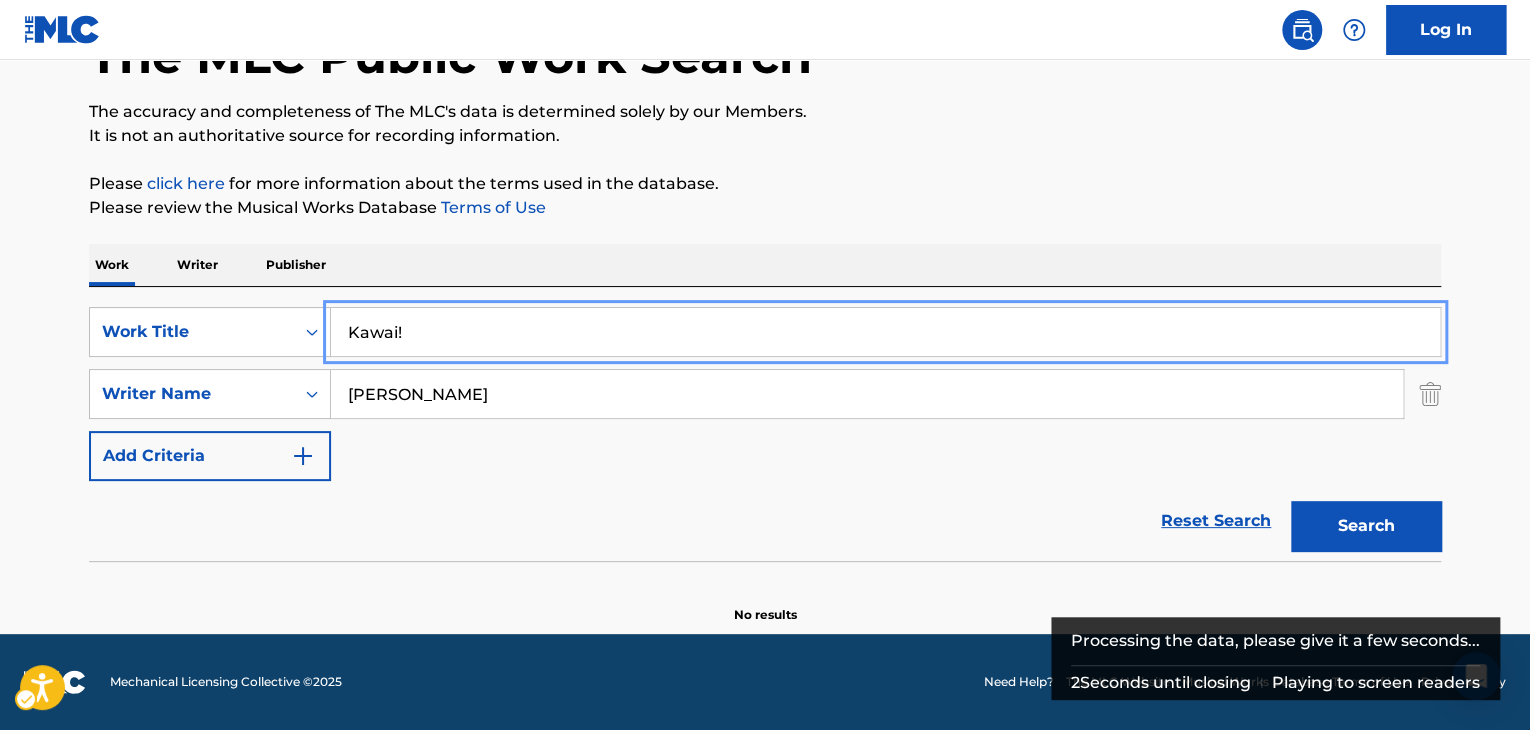 click on "The MLC Public Work Search The accuracy and completeness of The MLC's data is determined solely by our Members. It is not an authoritative source for recording information. Please   click here  | New Window   for more information about the terms used in the database. Please review the Musical Works Database   Terms of Use  | New Window Work Writer Publisher SearchWithCriteria7fc4b8cf-163f-4ec8-b474-f948cba2d82d Work Title Kawai! SearchWithCriteria8b76f8fb-d669-454f-b75c-e31ec5168ca2 Writer Name [PERSON_NAME] Add Criteria Reset Search Search No results" at bounding box center (765, 278) 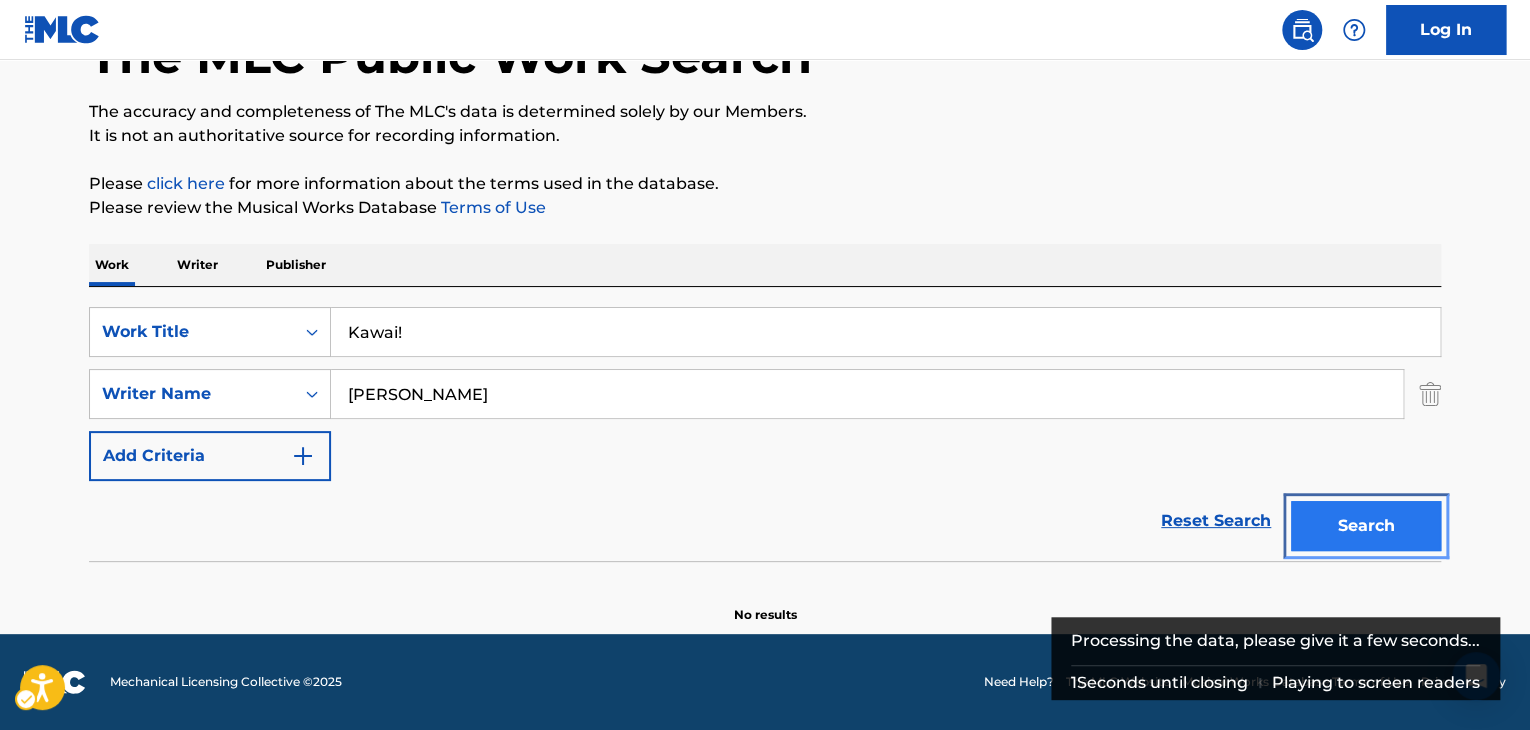 click on "Search" at bounding box center [1366, 526] 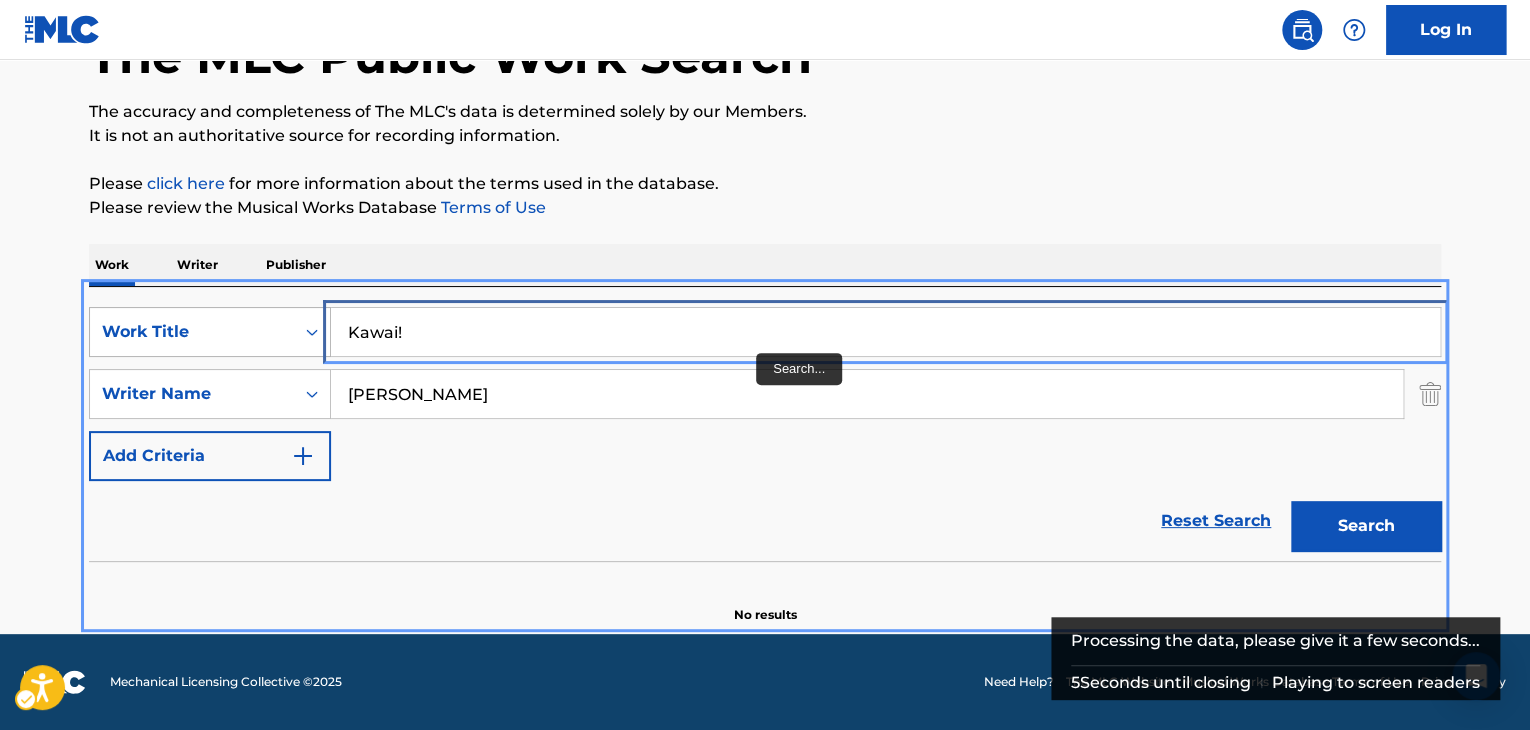 click on "SearchWithCriteria7fc4b8cf-163f-4ec8-b474-f948cba2d82d Work Title Kawai!" at bounding box center (765, 332) 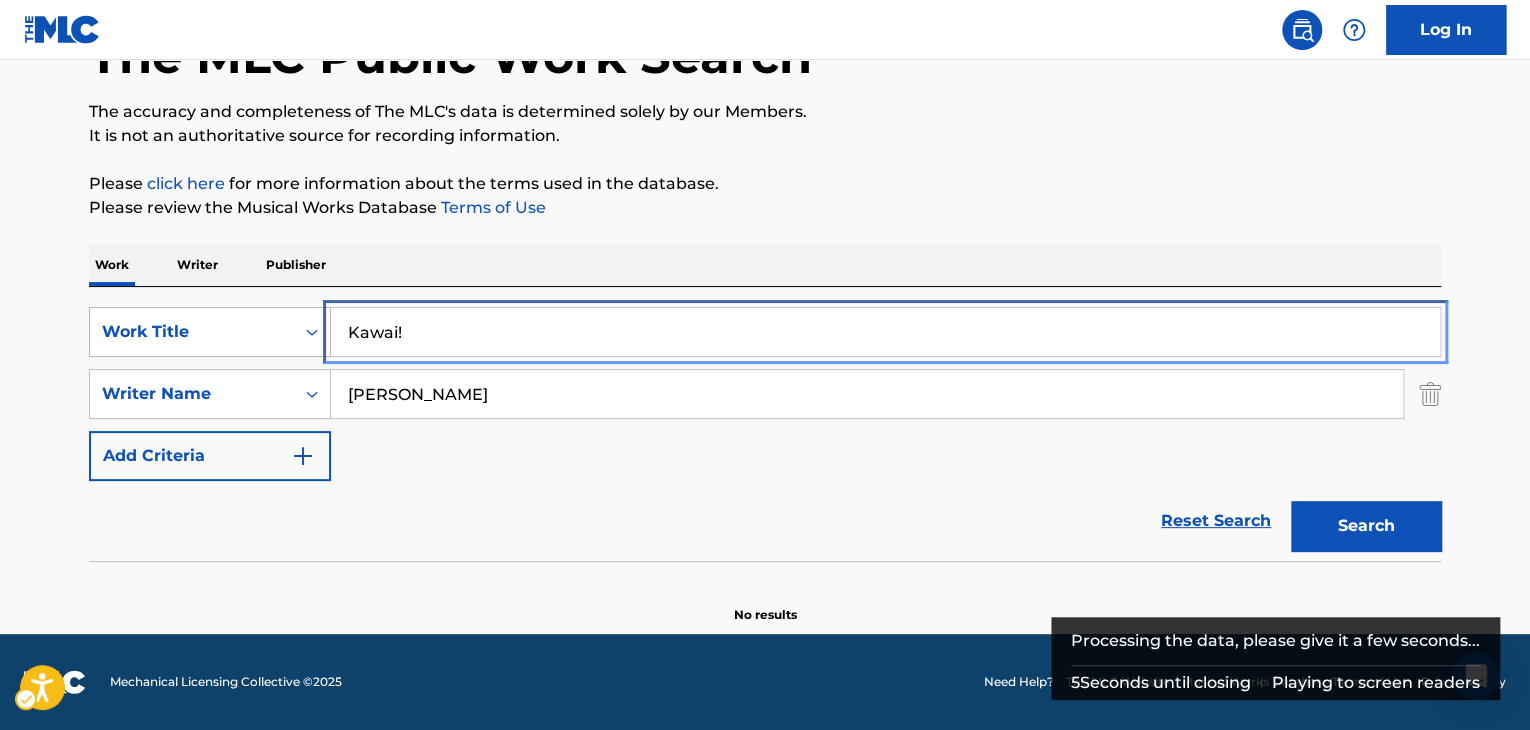 paste on "GHIBLI feat. Hezron" 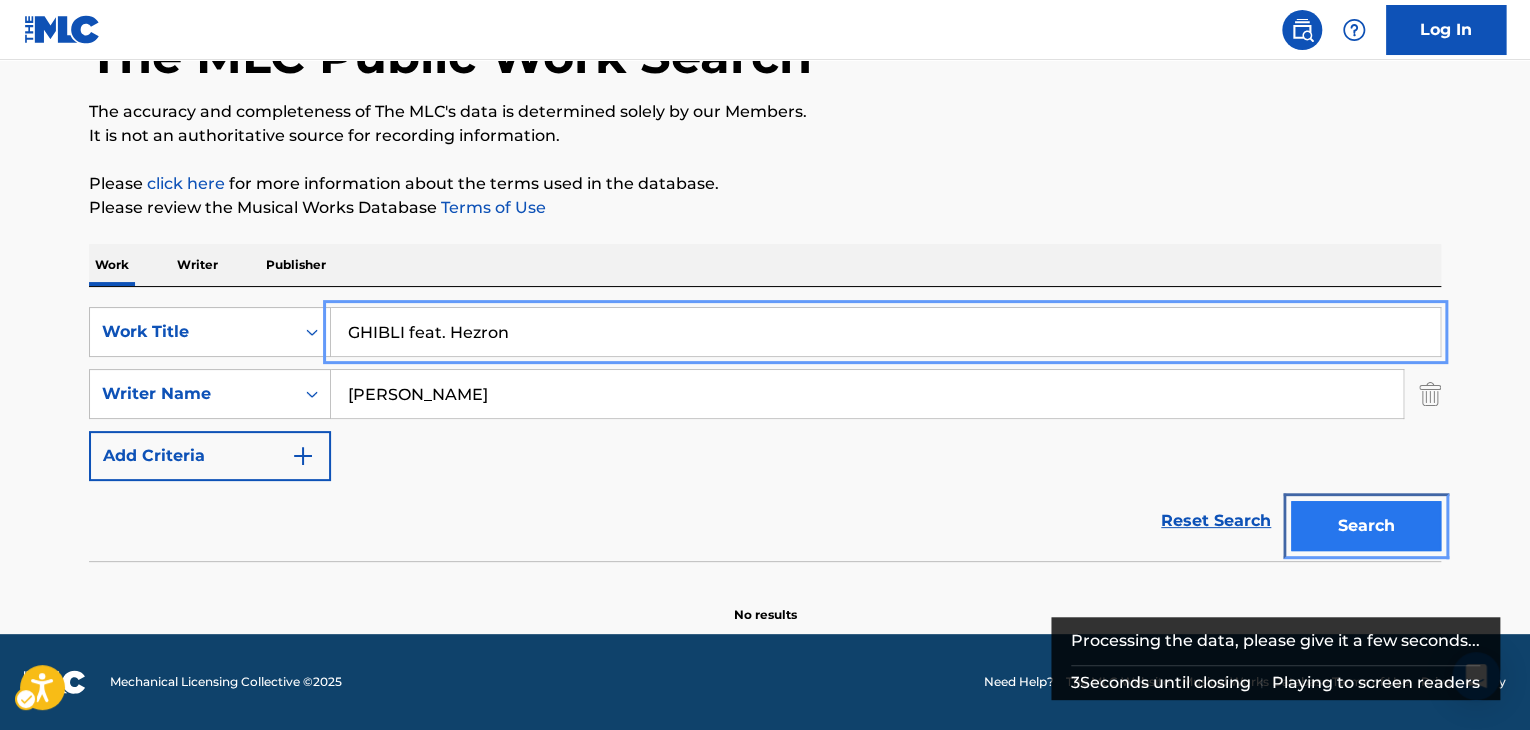 click on "Search" at bounding box center (1366, 526) 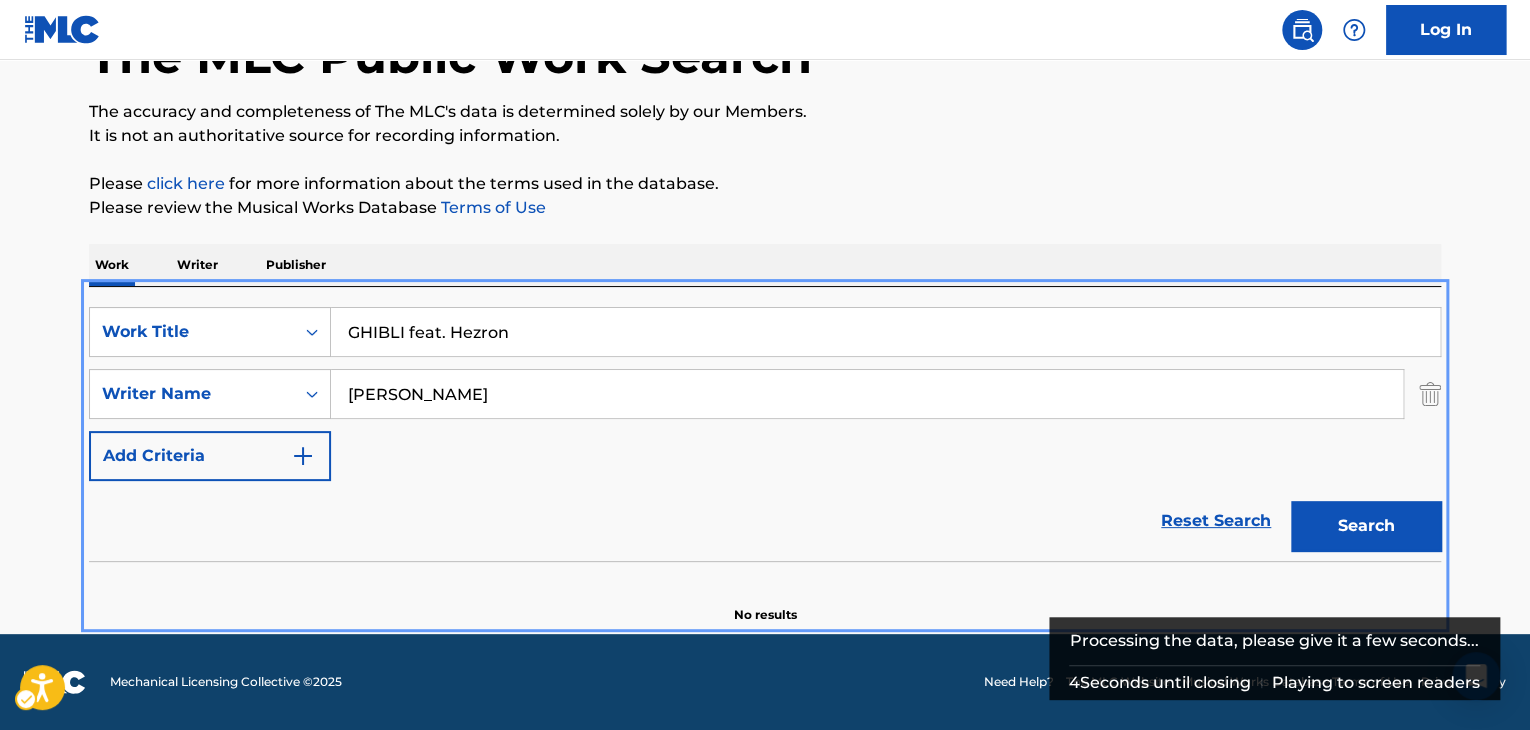 drag, startPoint x: 780, startPoint y: 304, endPoint x: 558, endPoint y: 350, distance: 226.71568 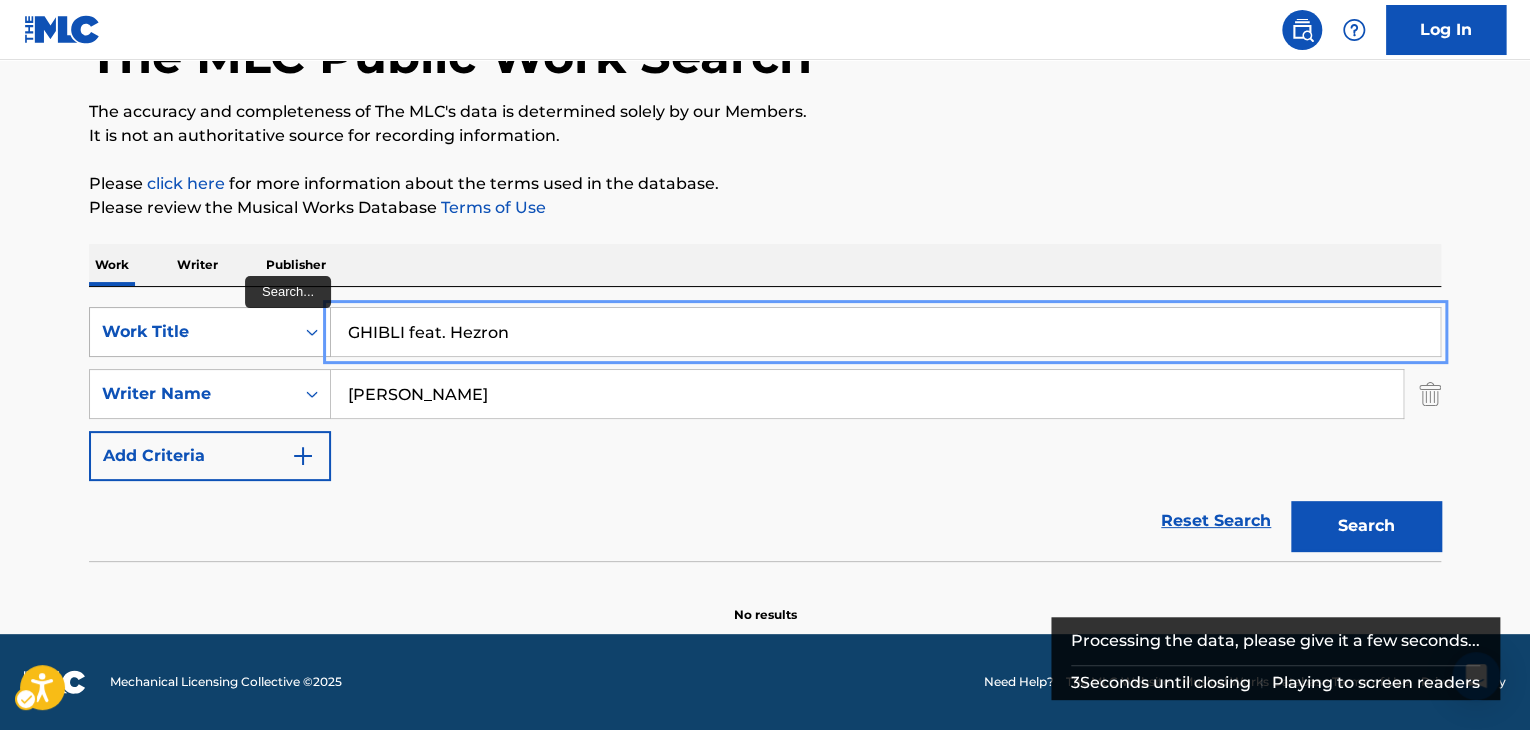 drag, startPoint x: 527, startPoint y: 346, endPoint x: 292, endPoint y: 346, distance: 235 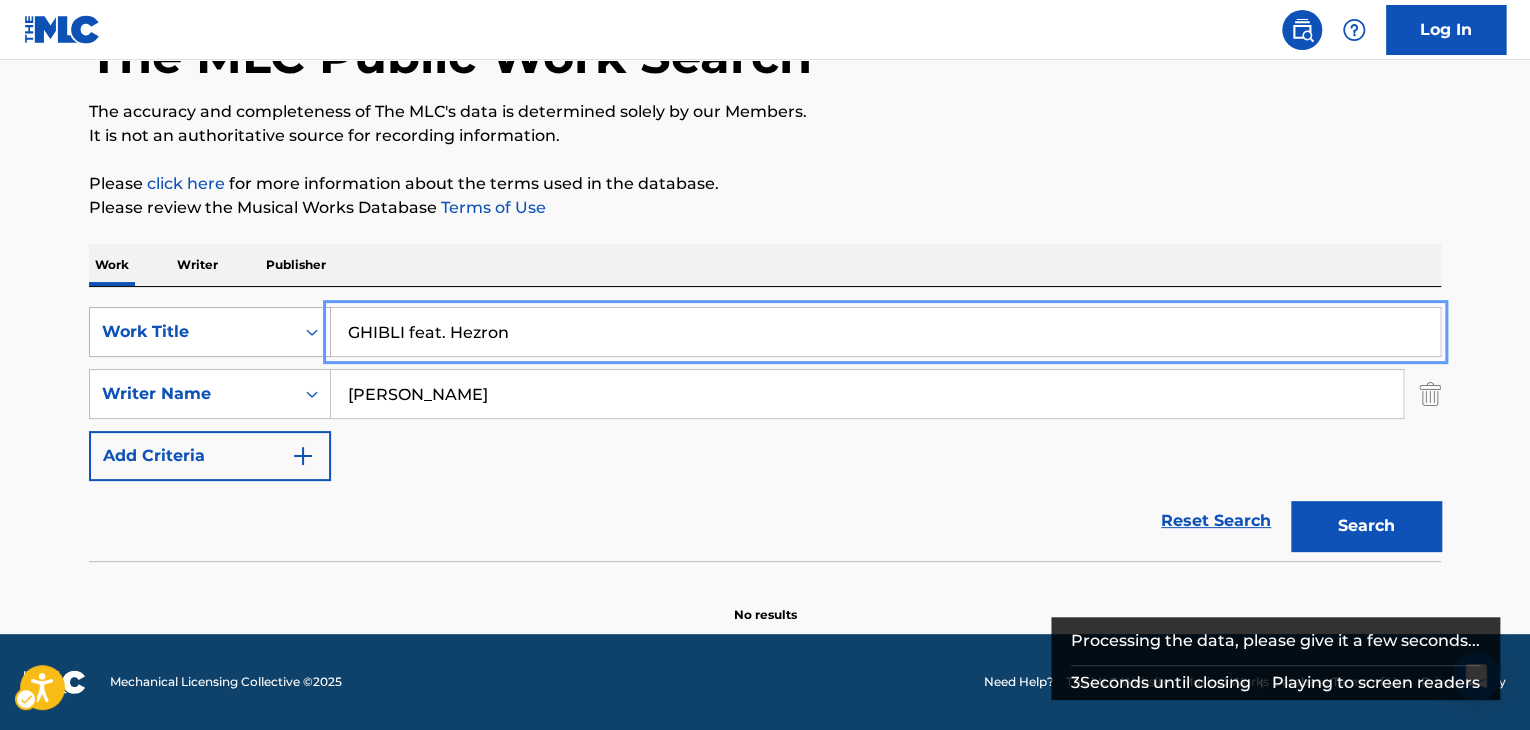 paste on "Crunky" 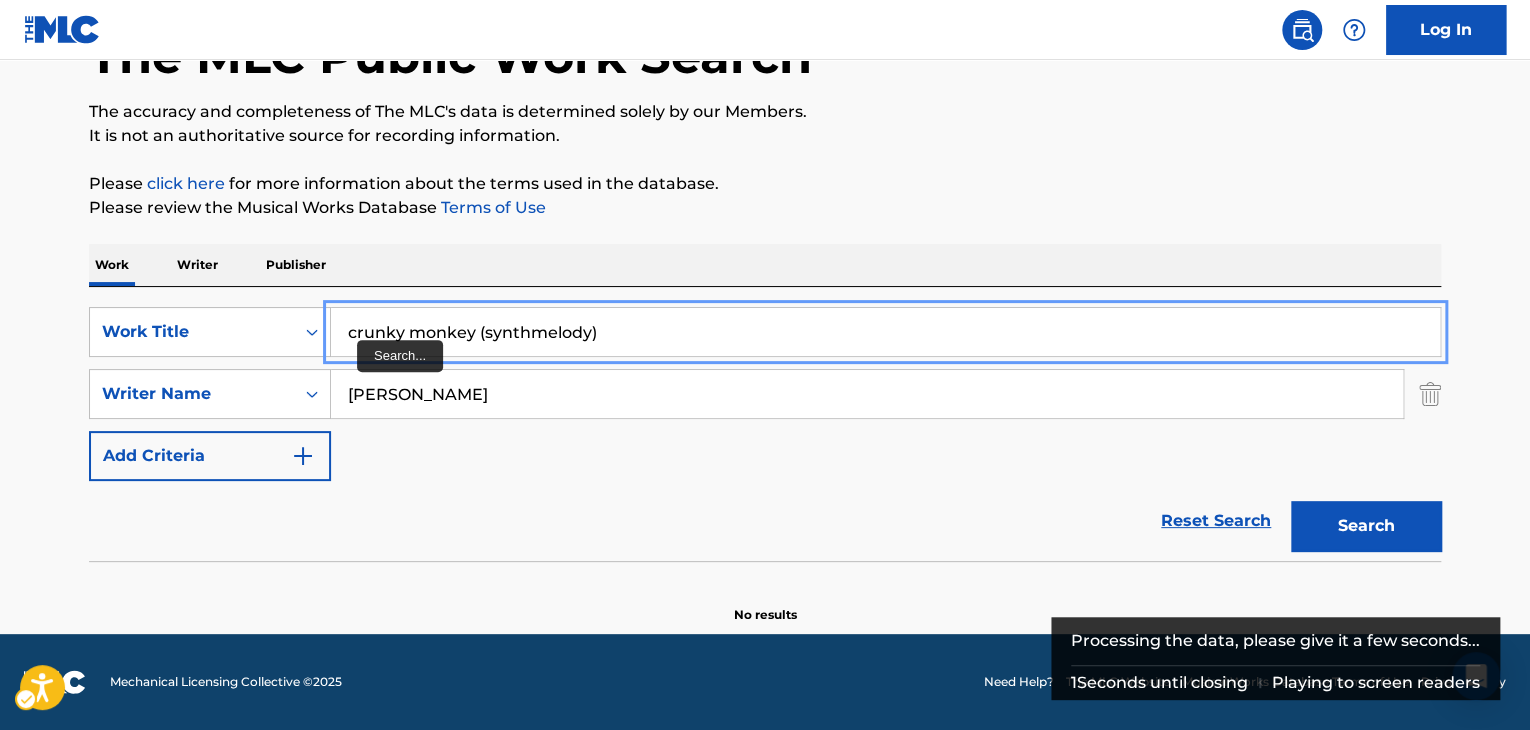 drag, startPoint x: 641, startPoint y: 341, endPoint x: 331, endPoint y: 341, distance: 310 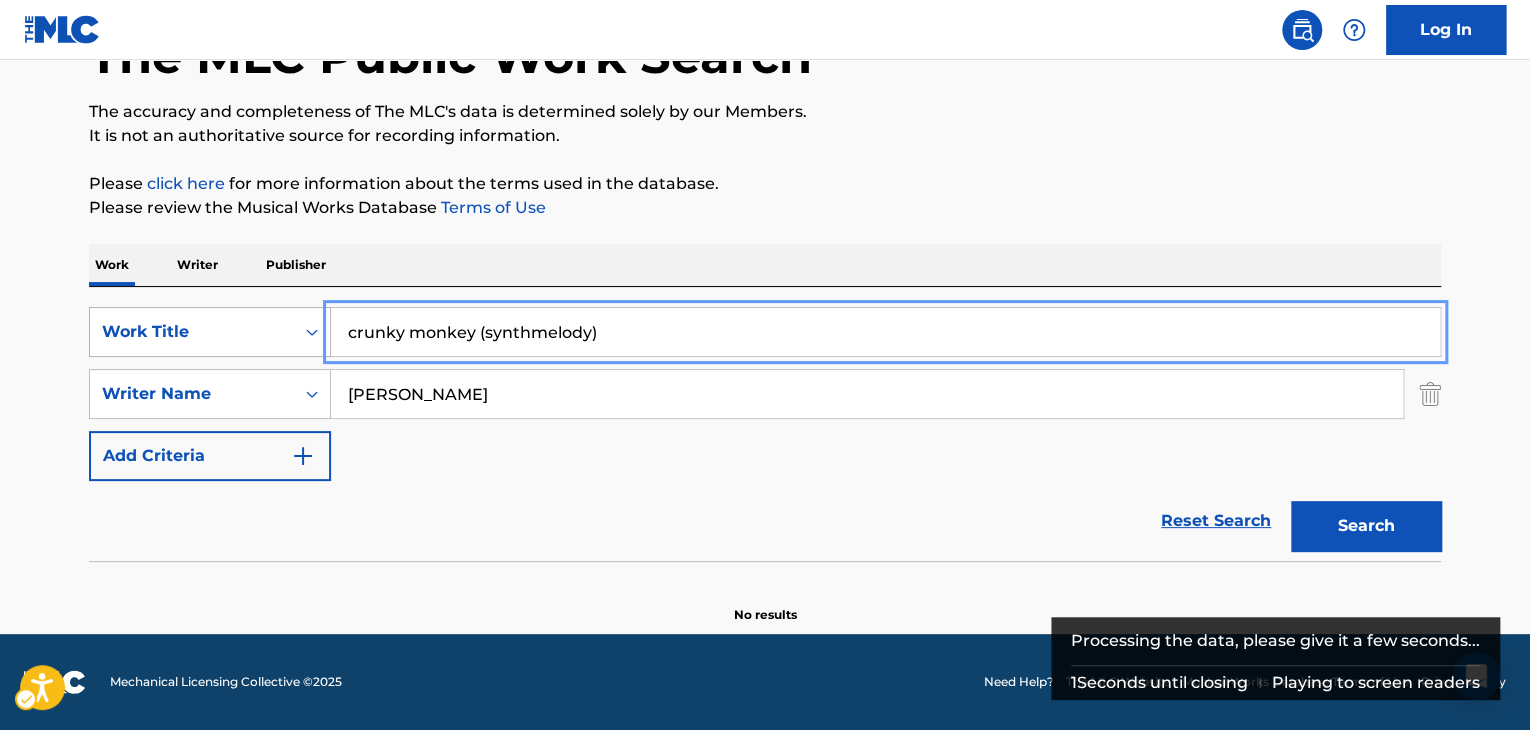 paste on "Crunky" 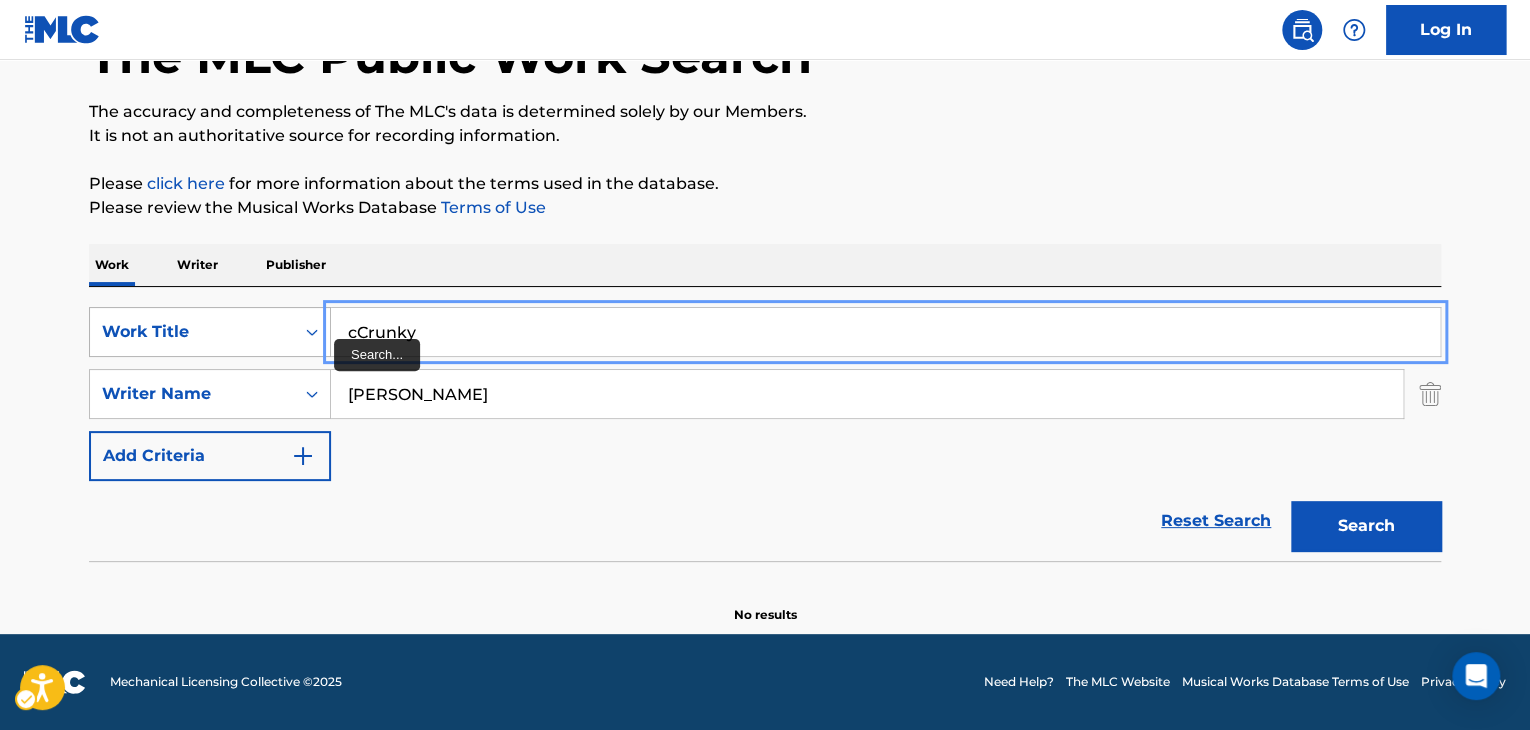 click on "SearchWithCriteria7fc4b8cf-163f-4ec8-b474-f948cba2d82d Work Title cCrunky" at bounding box center (765, 332) 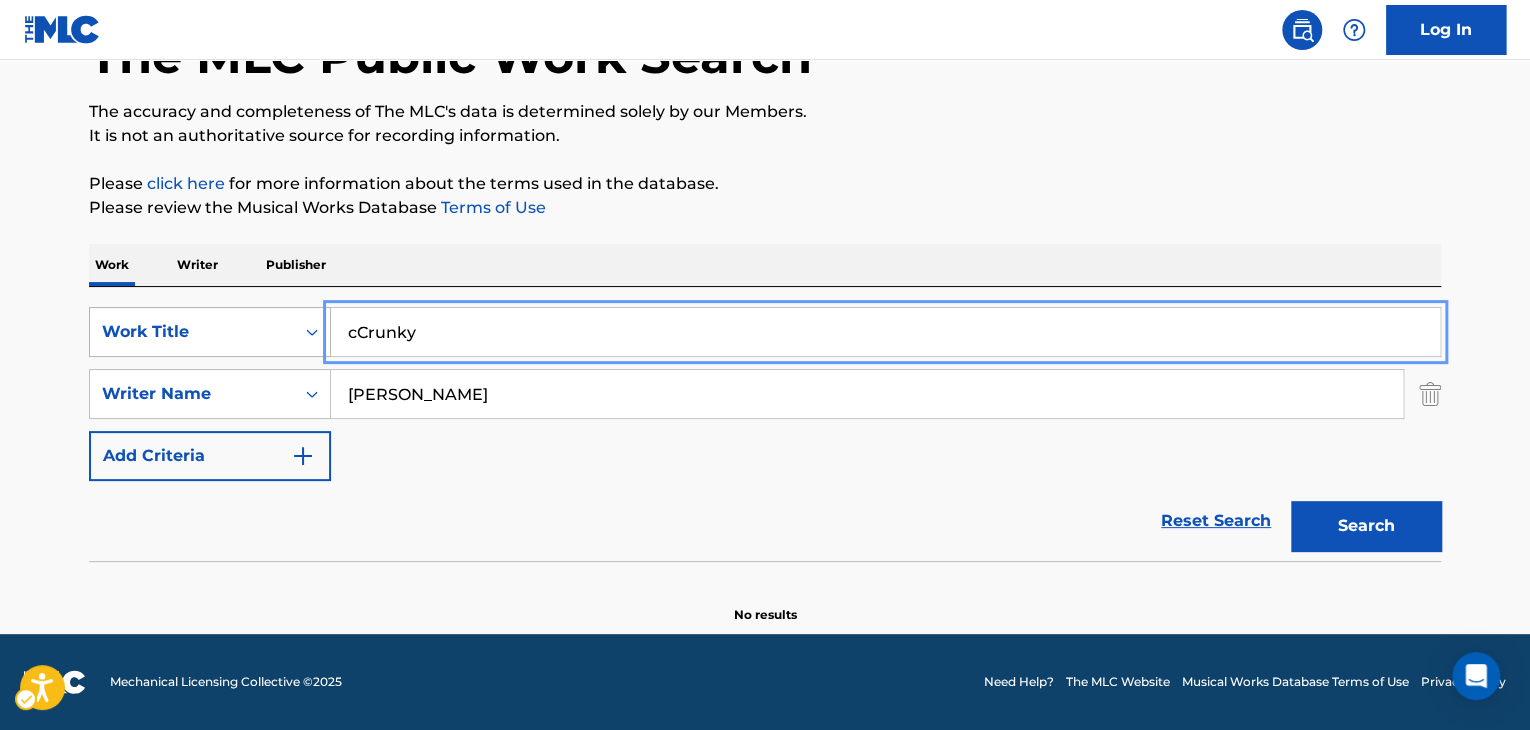 paste 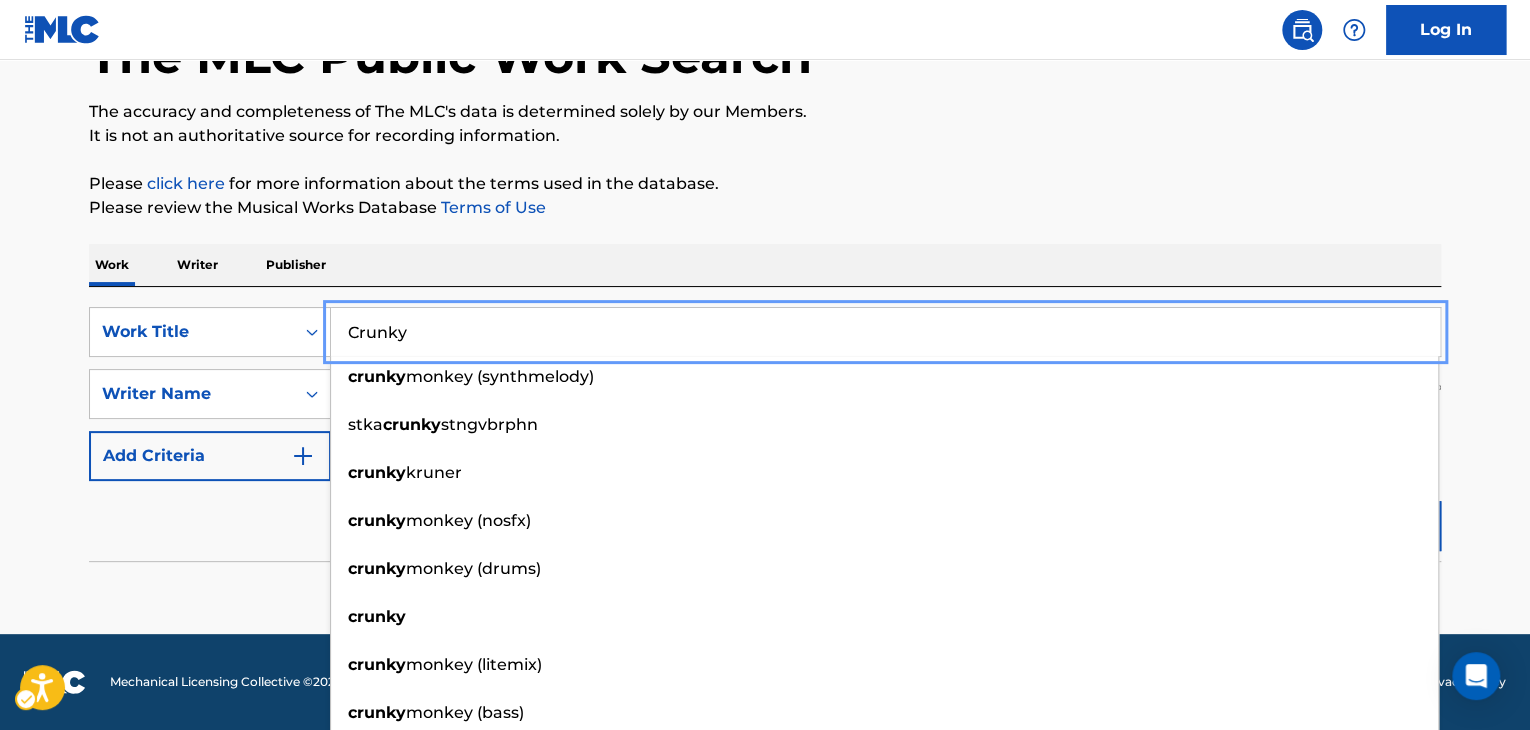 click on "The MLC Public Work Search The accuracy and completeness of The MLC's data is determined solely by our Members. It is not an authoritative source for recording information. Please   click here  | New Window   for more information about the terms used in the database. Please review the Musical Works Database   Terms of Use  | New Window Work Writer Publisher SearchWithCriteria7fc4b8cf-163f-4ec8-b474-f948cba2d82d Work Title Crunky crunky  monkey (synthmelody) stka  crunky  stngvbrphn crunky  kruner crunky  monkey (nosfx) crunky  monkey (drums) crunky crunky  monkey (litemix) crunky  monkey (bass) crunky  monkey (pad) stka  crunky  mngtr SearchWithCriteria8b76f8fb-d669-454f-b75c-e31ec5168ca2 Writer Name [PERSON_NAME] Add Criteria Reset Search Search No results" at bounding box center [765, 278] 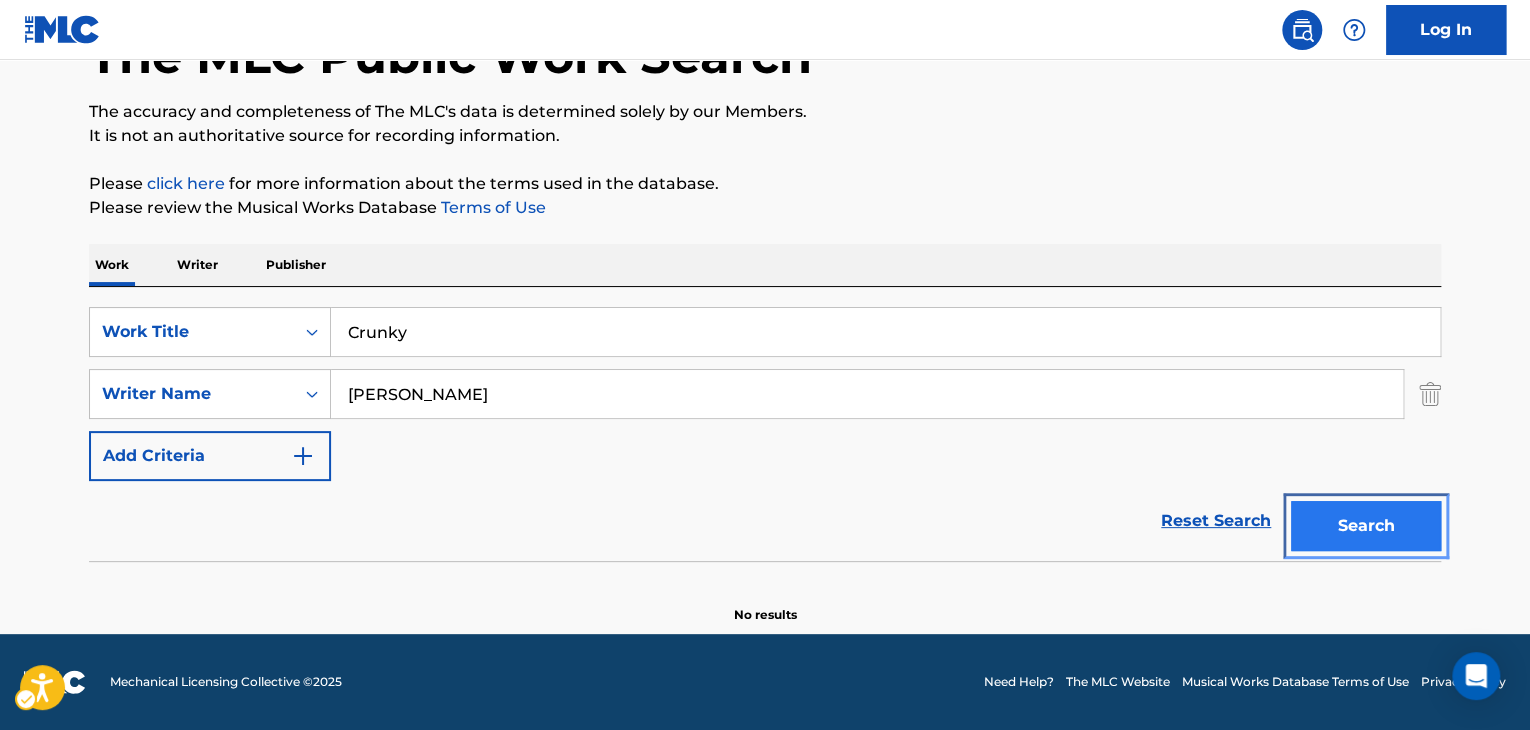 click on "Search" at bounding box center [1366, 526] 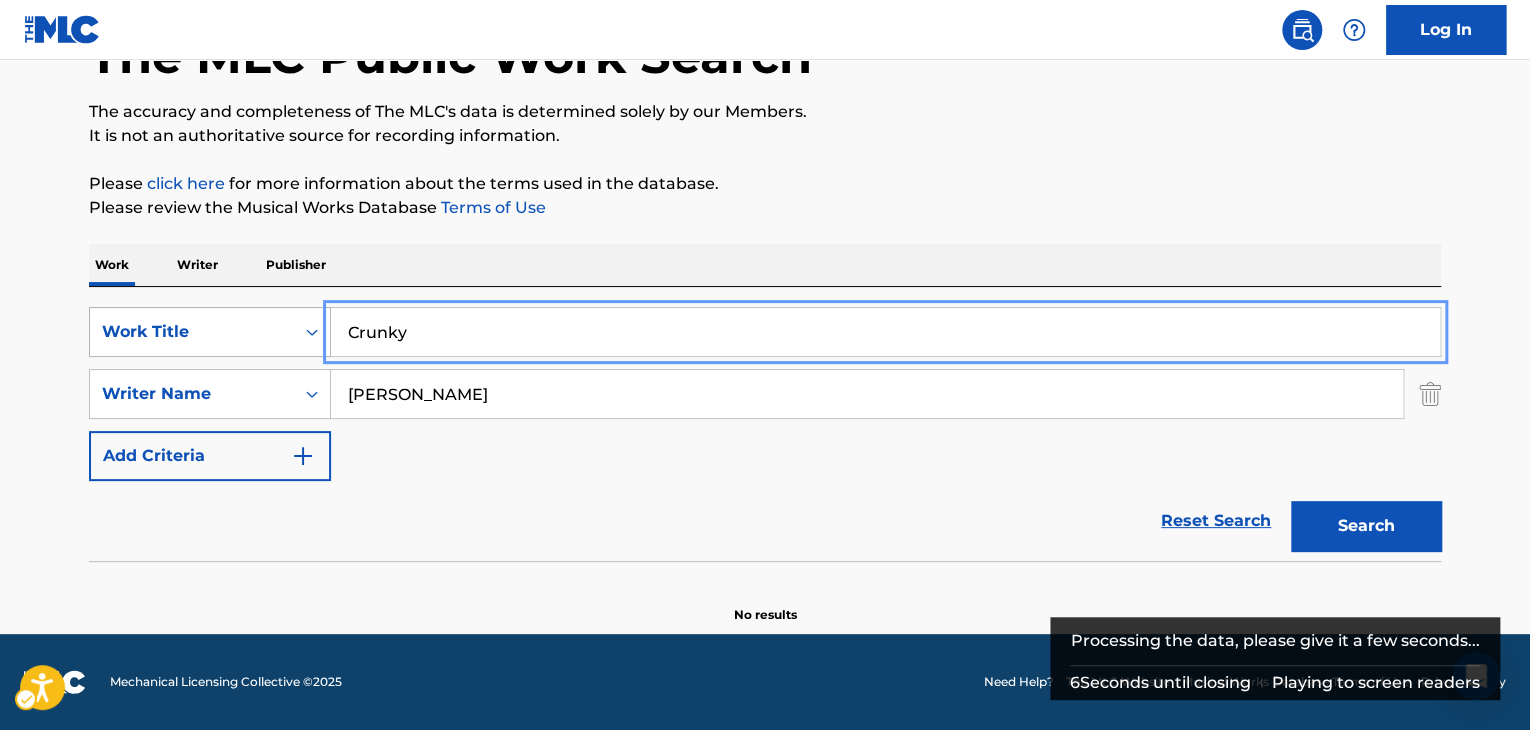 click on "SearchWithCriteria7fc4b8cf-163f-4ec8-b474-f948cba2d82d Work Title Crunky" at bounding box center (765, 332) 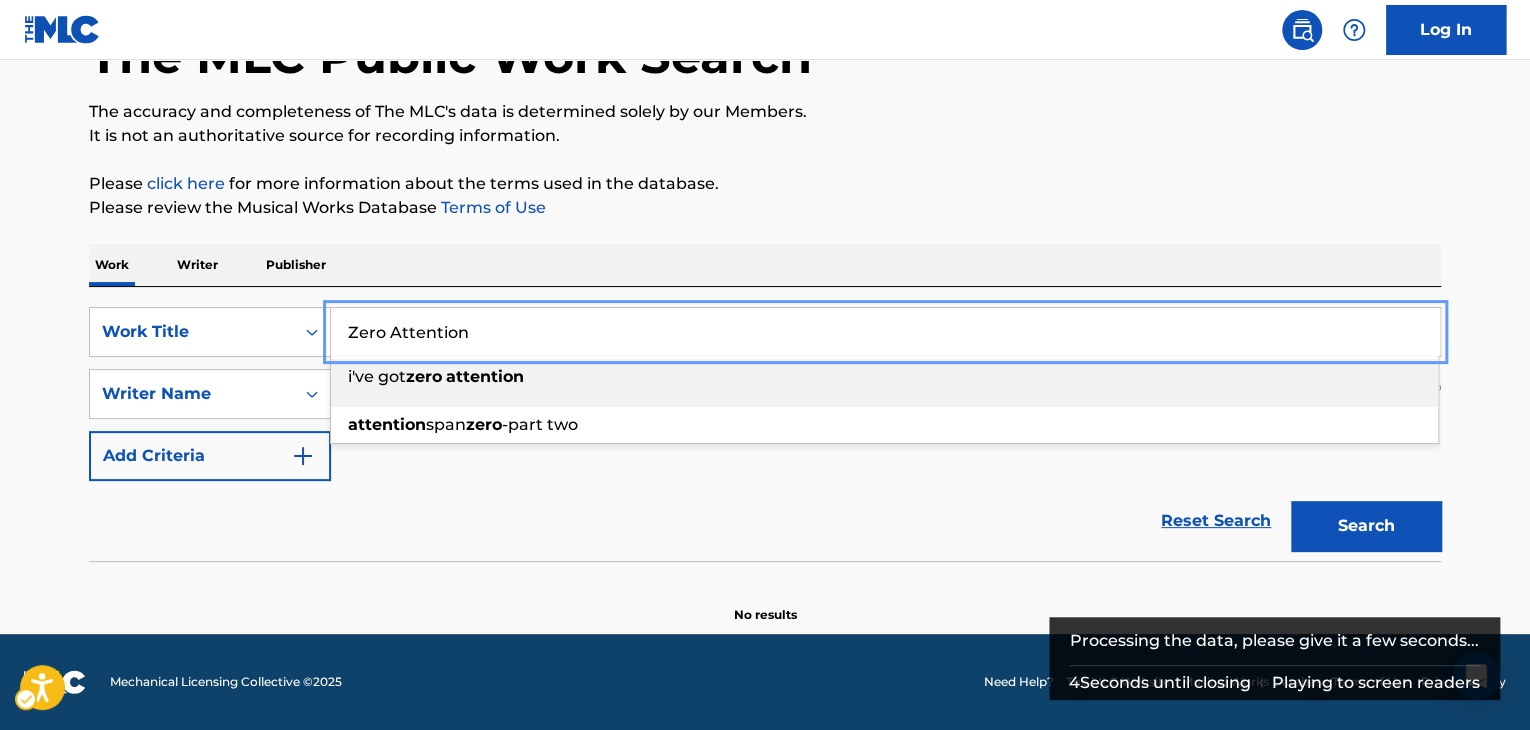 click on "The MLC Public Work Search The accuracy and completeness of The MLC's data is determined solely by our Members. It is not an authoritative source for recording information. Please   click here  | New Window   for more information about the terms used in the database. Please review the Musical Works Database   Terms of Use  | New Window Work Writer Publisher SearchWithCriteria7fc4b8cf-163f-4ec8-b474-f948cba2d82d Work Title Zero Attention i've got  zero   attention attention  span  zero -part two SearchWithCriteria8b76f8fb-d669-454f-b75c-e31ec5168ca2 Writer Name [PERSON_NAME] Add Criteria Reset Search Search No results" at bounding box center [765, 278] 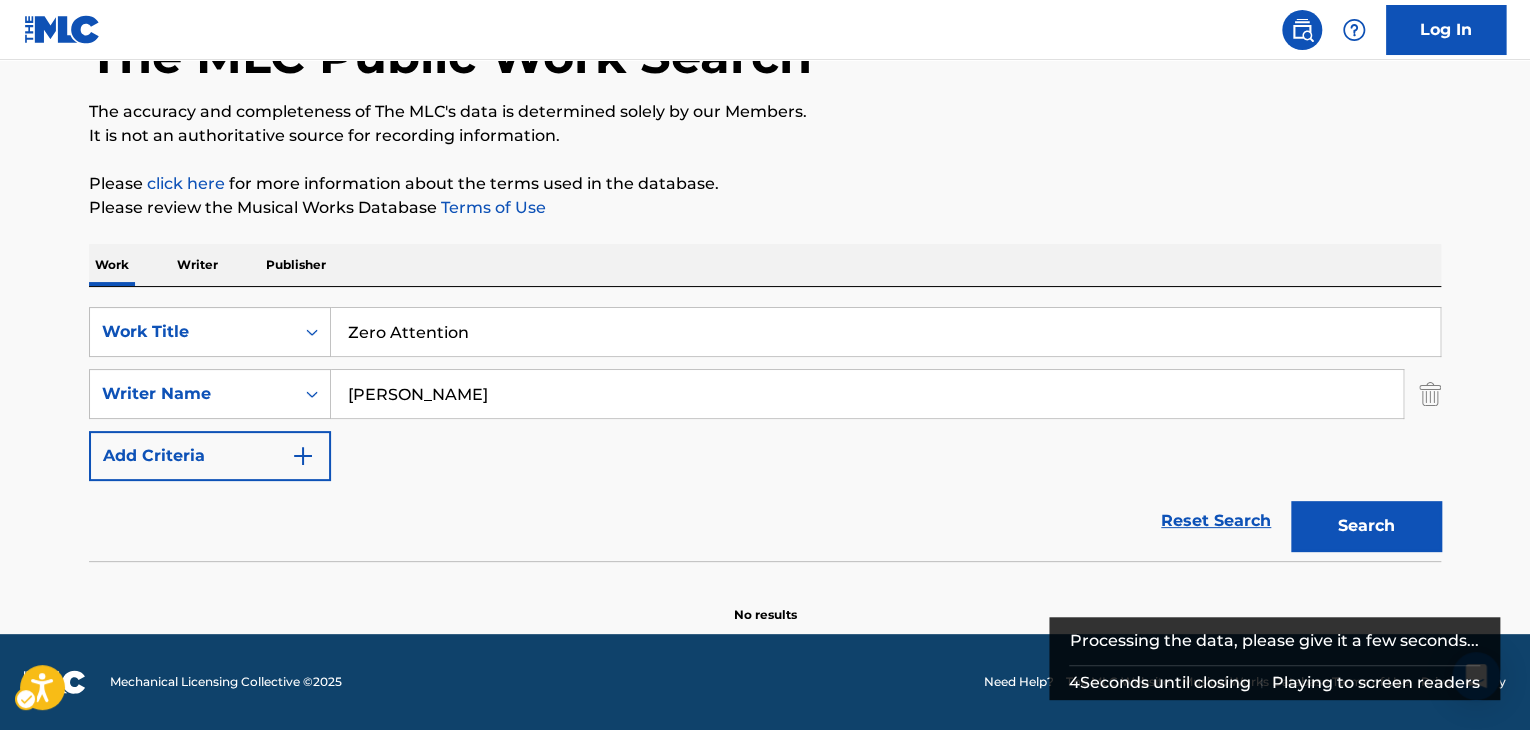 click on "Search" at bounding box center (1361, 521) 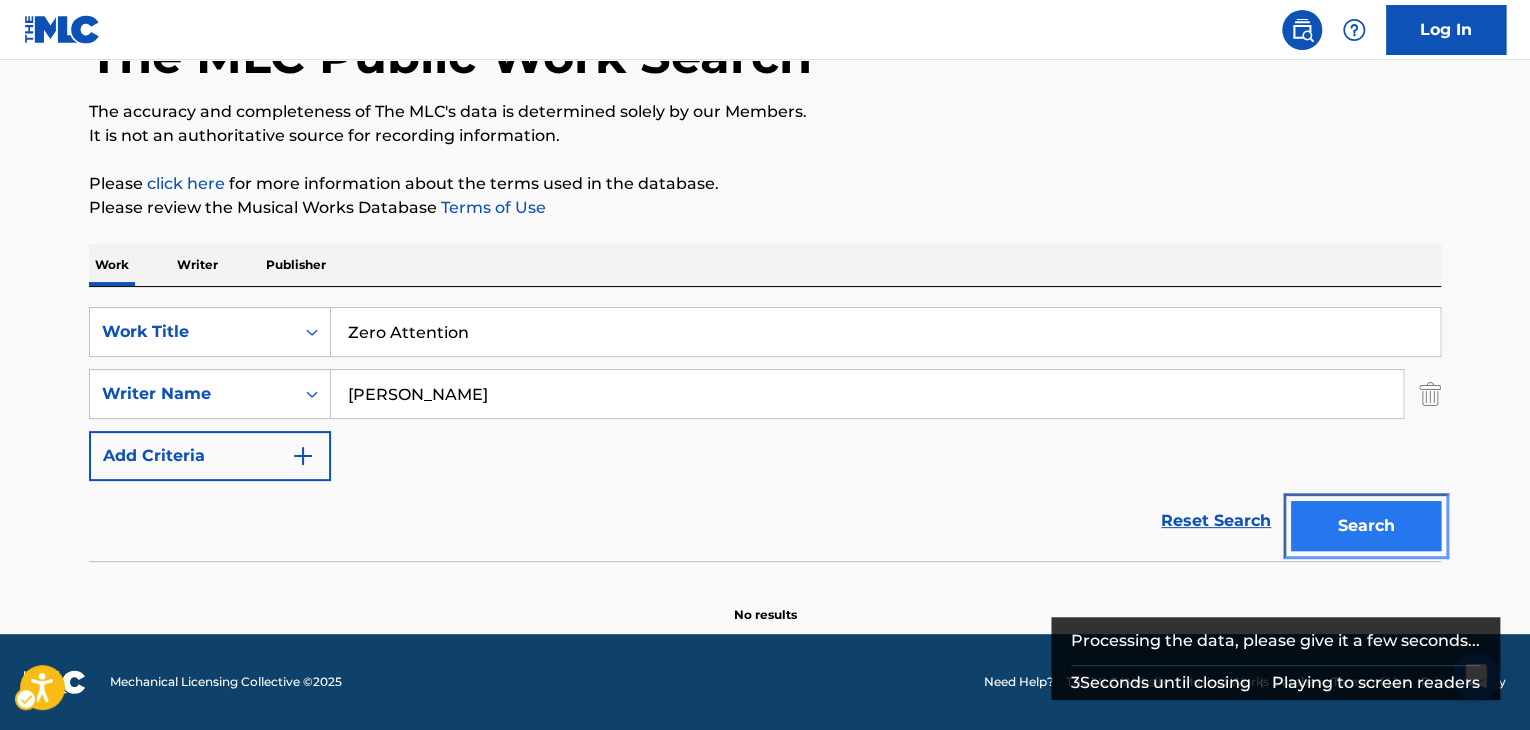 click on "Search" at bounding box center (1366, 526) 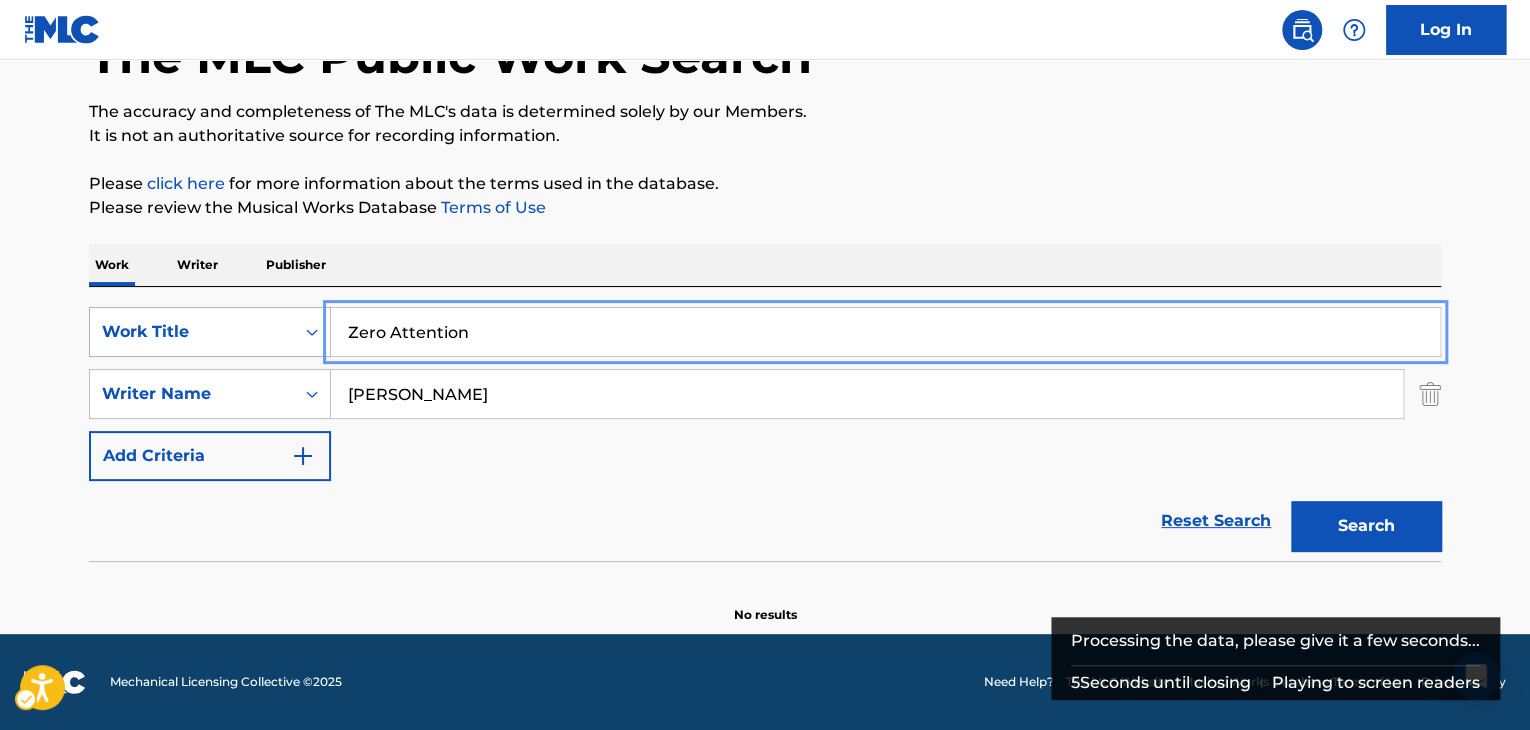 drag, startPoint x: 608, startPoint y: 339, endPoint x: 308, endPoint y: 338, distance: 300.00168 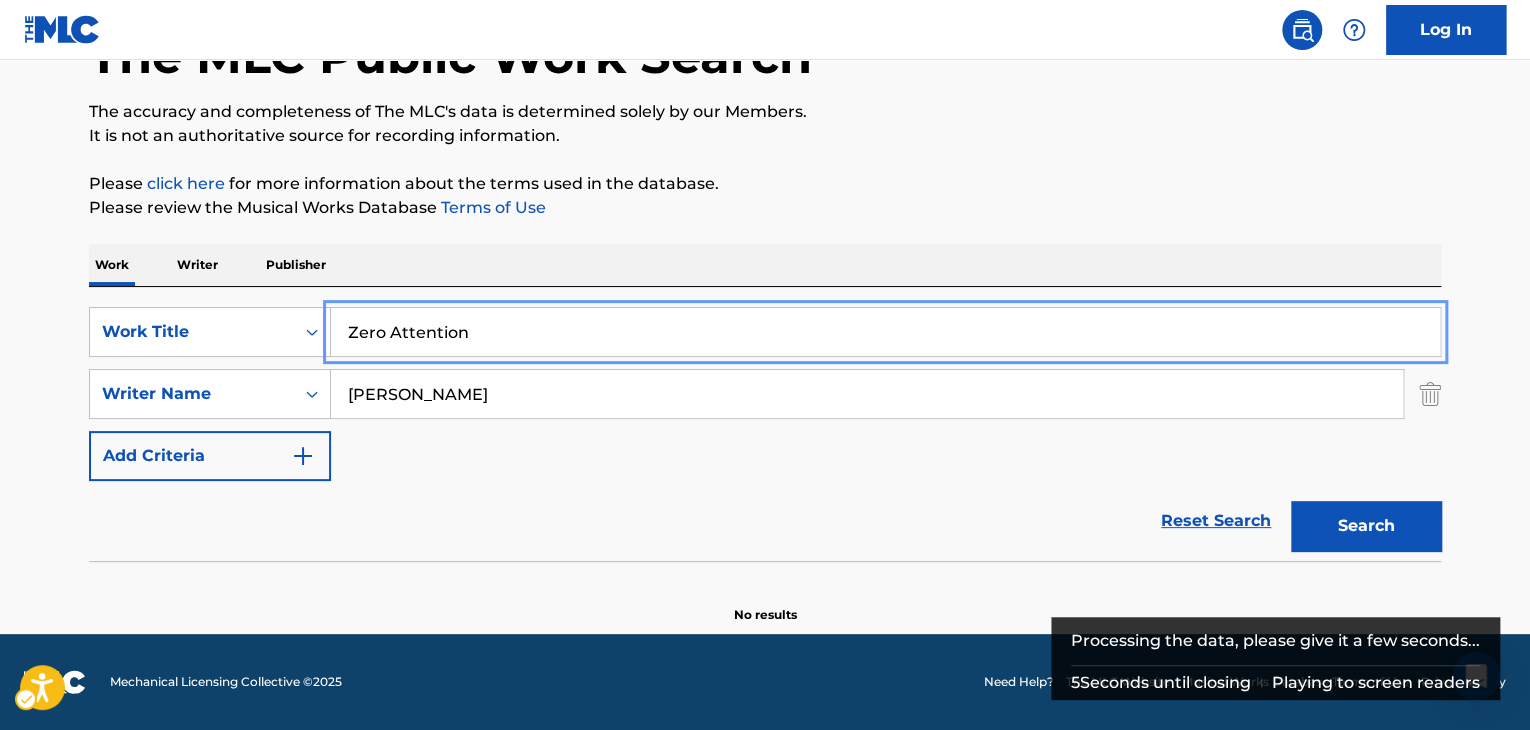 paste on "Spit" 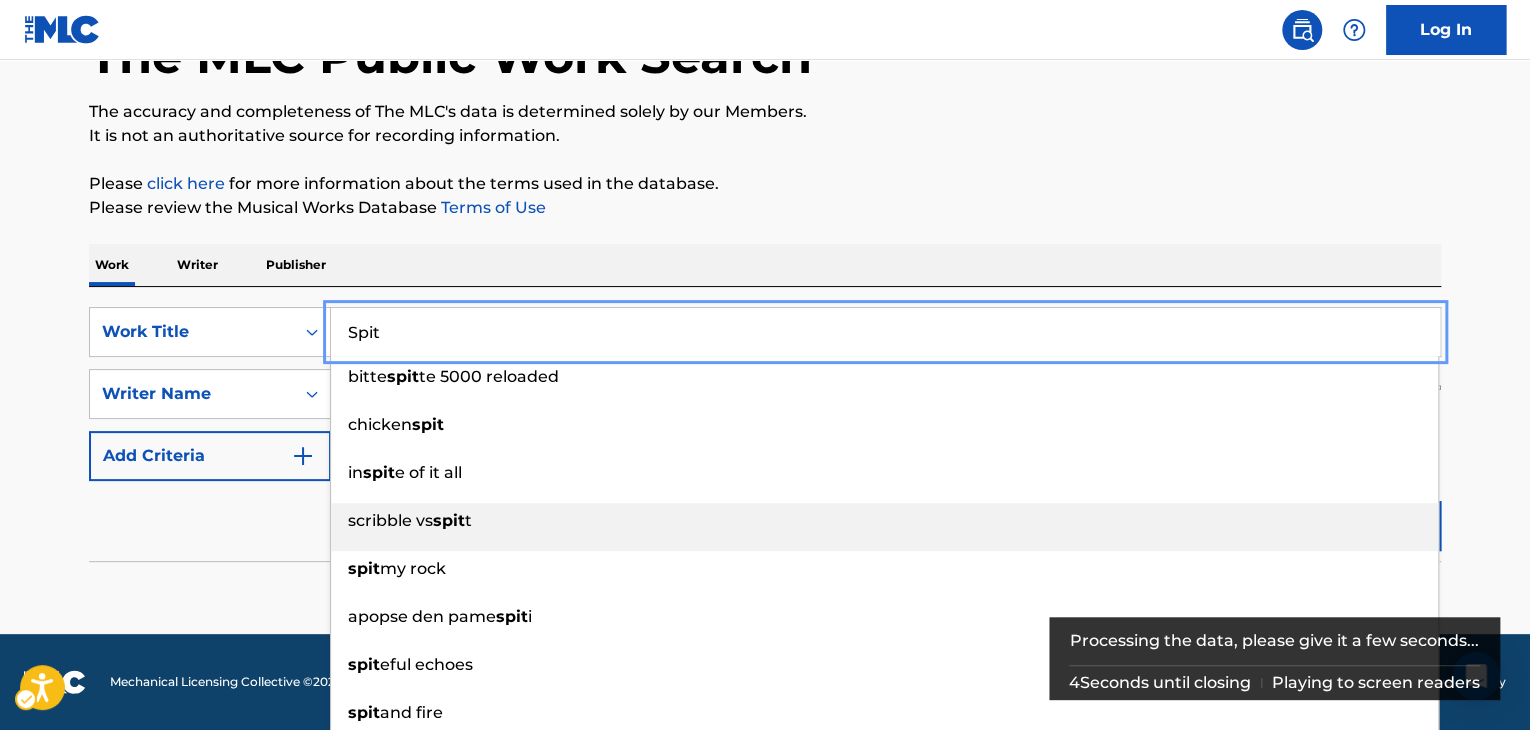 click on "scribble vs  spit t" at bounding box center (884, 527) 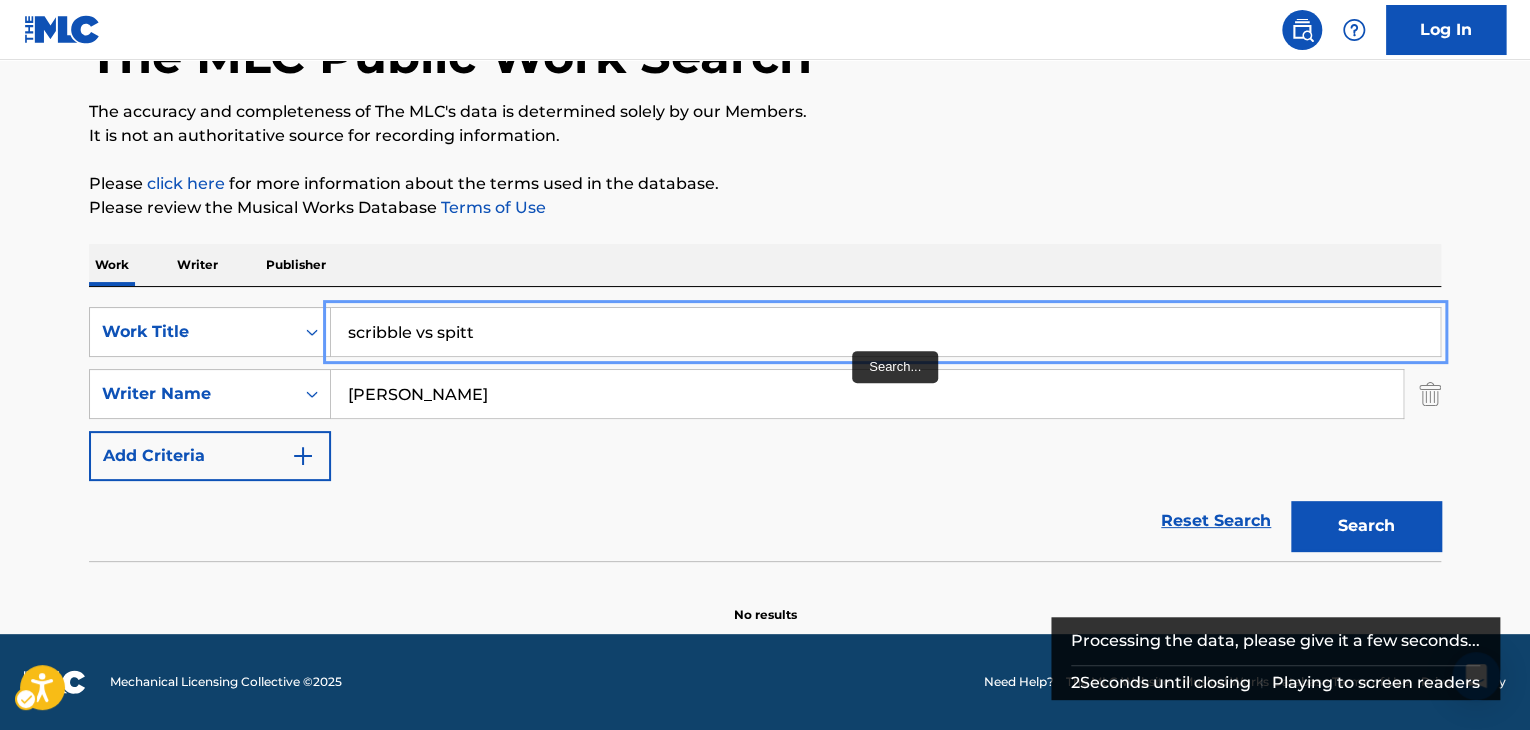 drag, startPoint x: 848, startPoint y: 343, endPoint x: 374, endPoint y: 329, distance: 474.2067 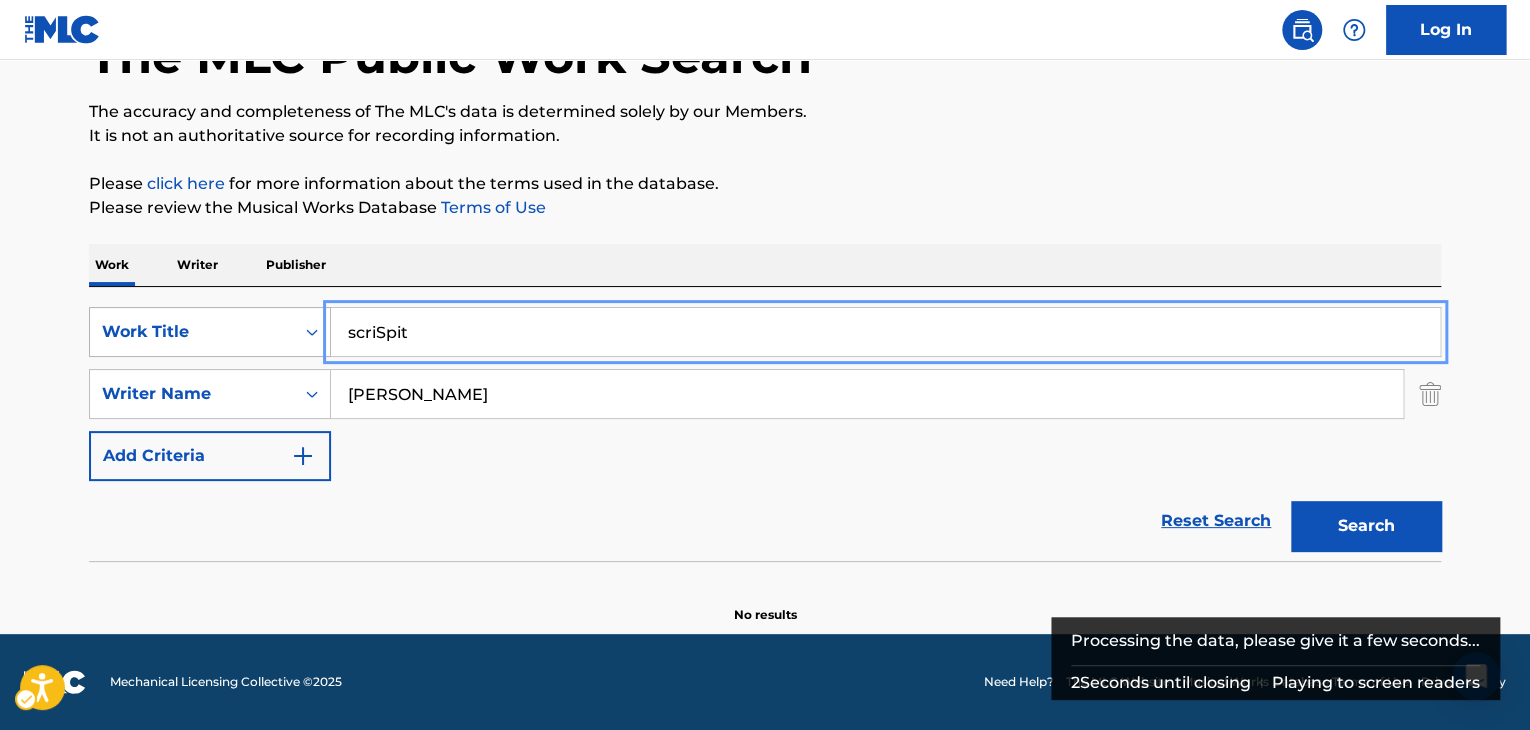 drag, startPoint x: 574, startPoint y: 323, endPoint x: 298, endPoint y: 334, distance: 276.21912 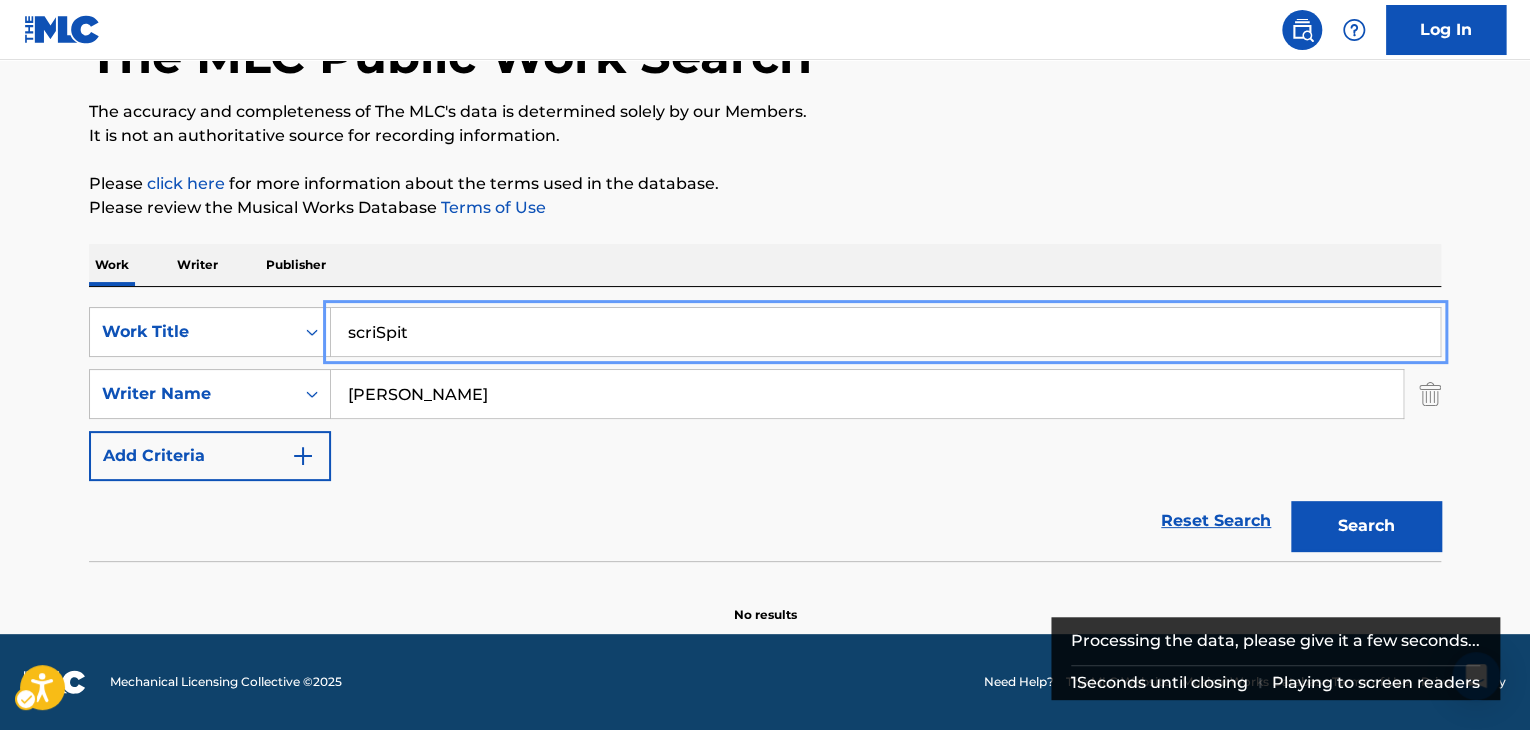 paste 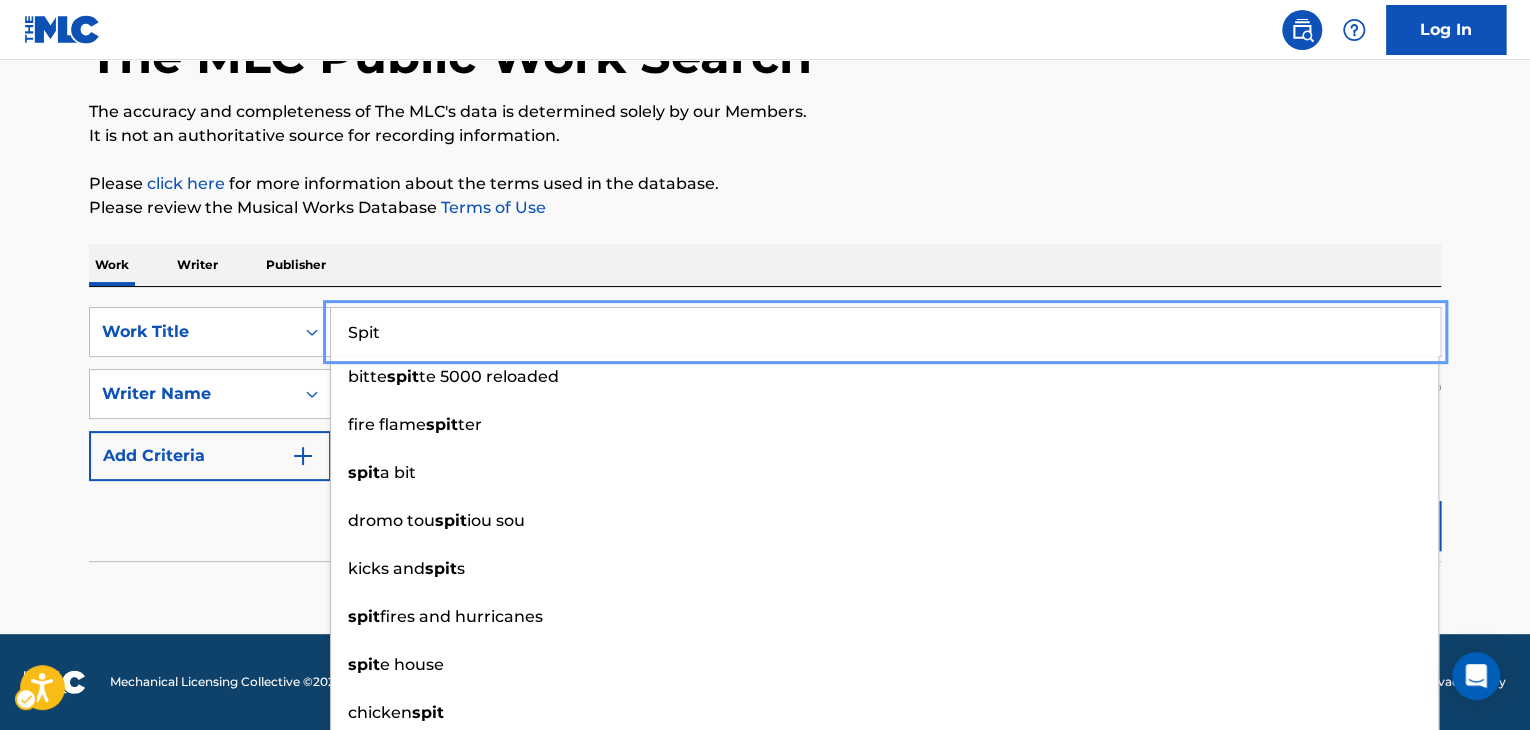 click on "The MLC Public Work Search The accuracy and completeness of The MLC's data is determined solely by our Members. It is not an authoritative source for recording information. Please   click here  | New Window   for more information about the terms used in the database. Please review the Musical Works Database   Terms of Use  | New Window Work Writer Publisher SearchWithCriteria7fc4b8cf-163f-4ec8-b474-f948cba2d82d Work Title Spit bitte  spit te 5000 reloaded fire flame  spit ter spit  a bit dromo tou  spit iou sou kicks and  spit s spit fires and hurricanes spit e house chicken  spit in  spit e of it all spit  my rock SearchWithCriteria8b76f8fb-d669-454f-b75c-e31ec5168ca2 Writer Name [PERSON_NAME] Add Criteria Reset Search Search No results" at bounding box center [765, 278] 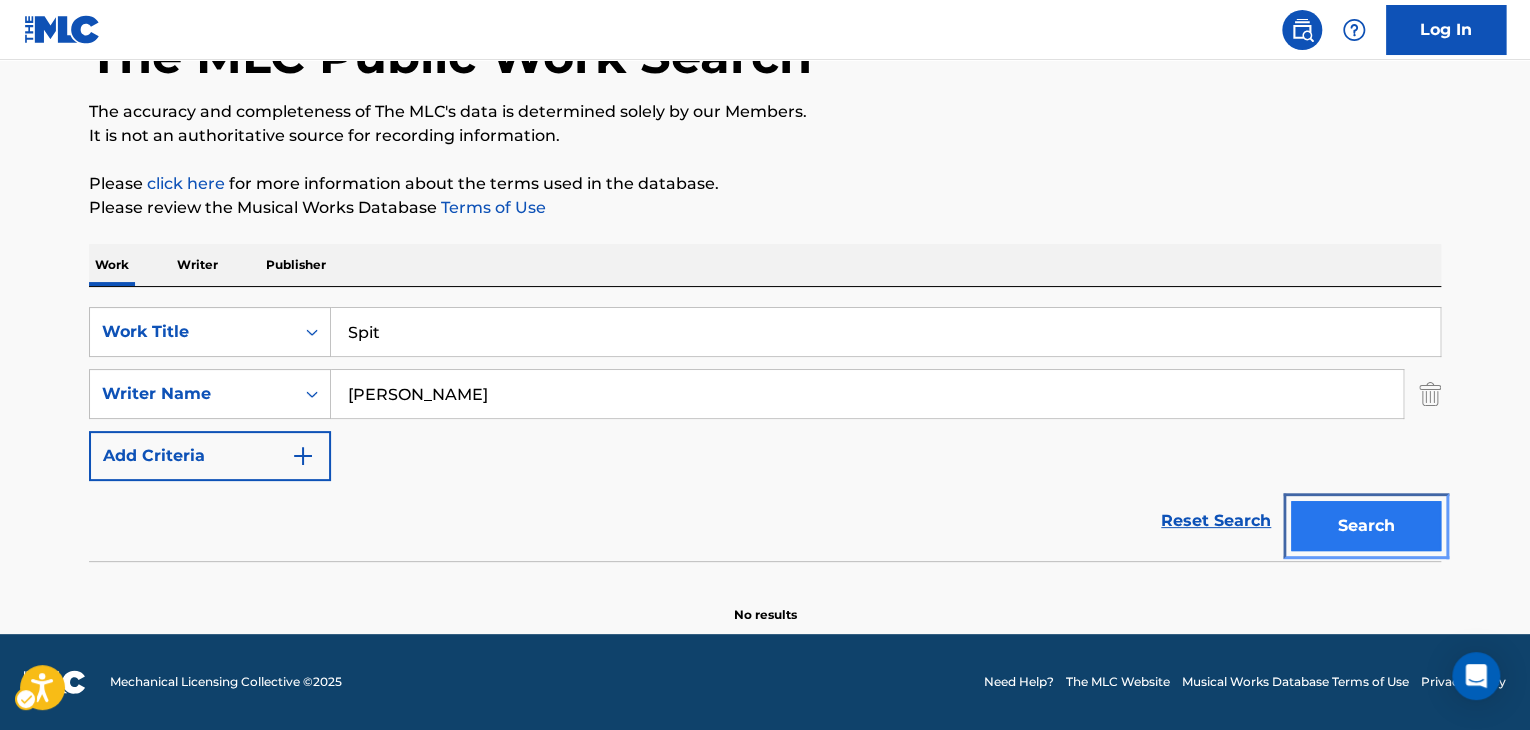 click on "Search" at bounding box center (1366, 526) 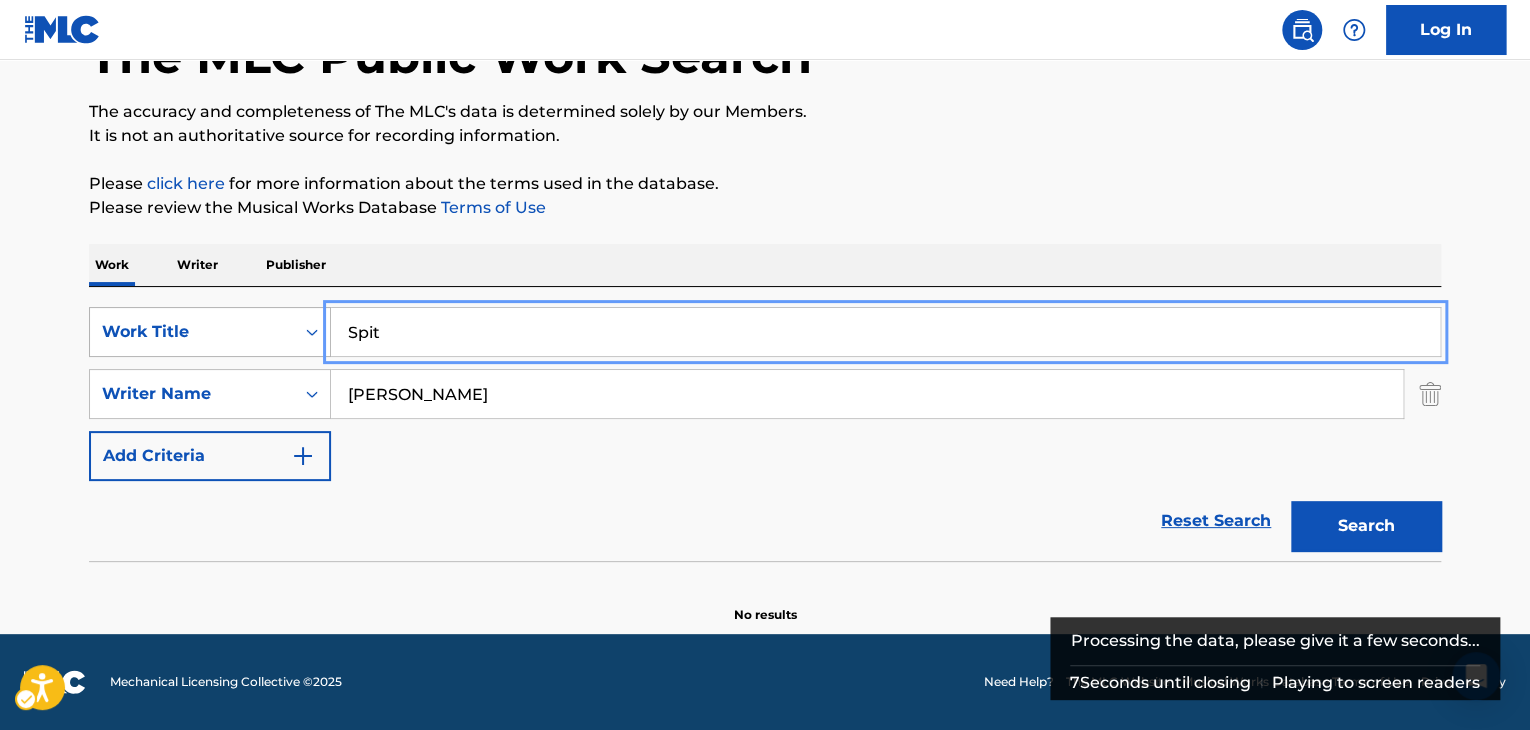 drag, startPoint x: 664, startPoint y: 331, endPoint x: 236, endPoint y: 344, distance: 428.1974 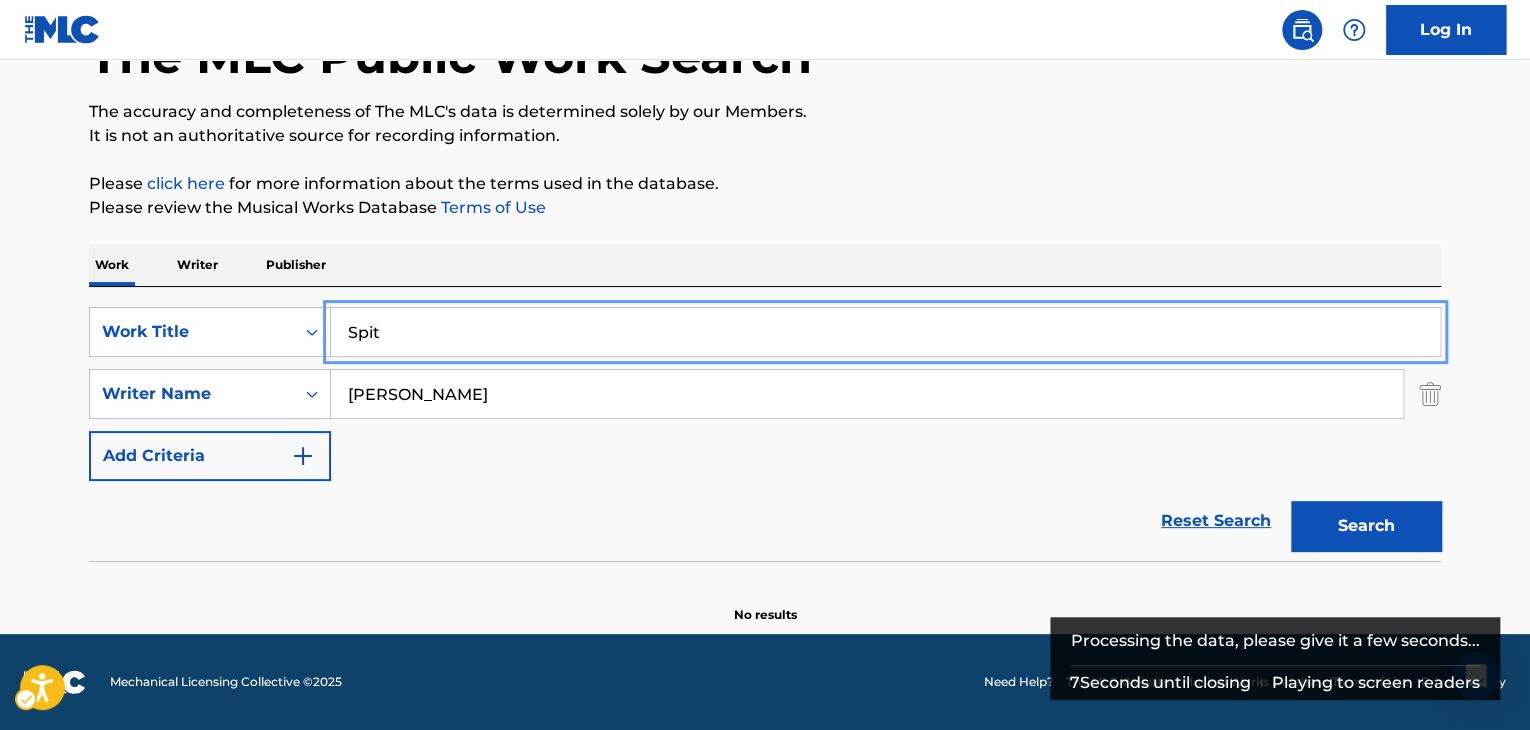 paste on "OTW" 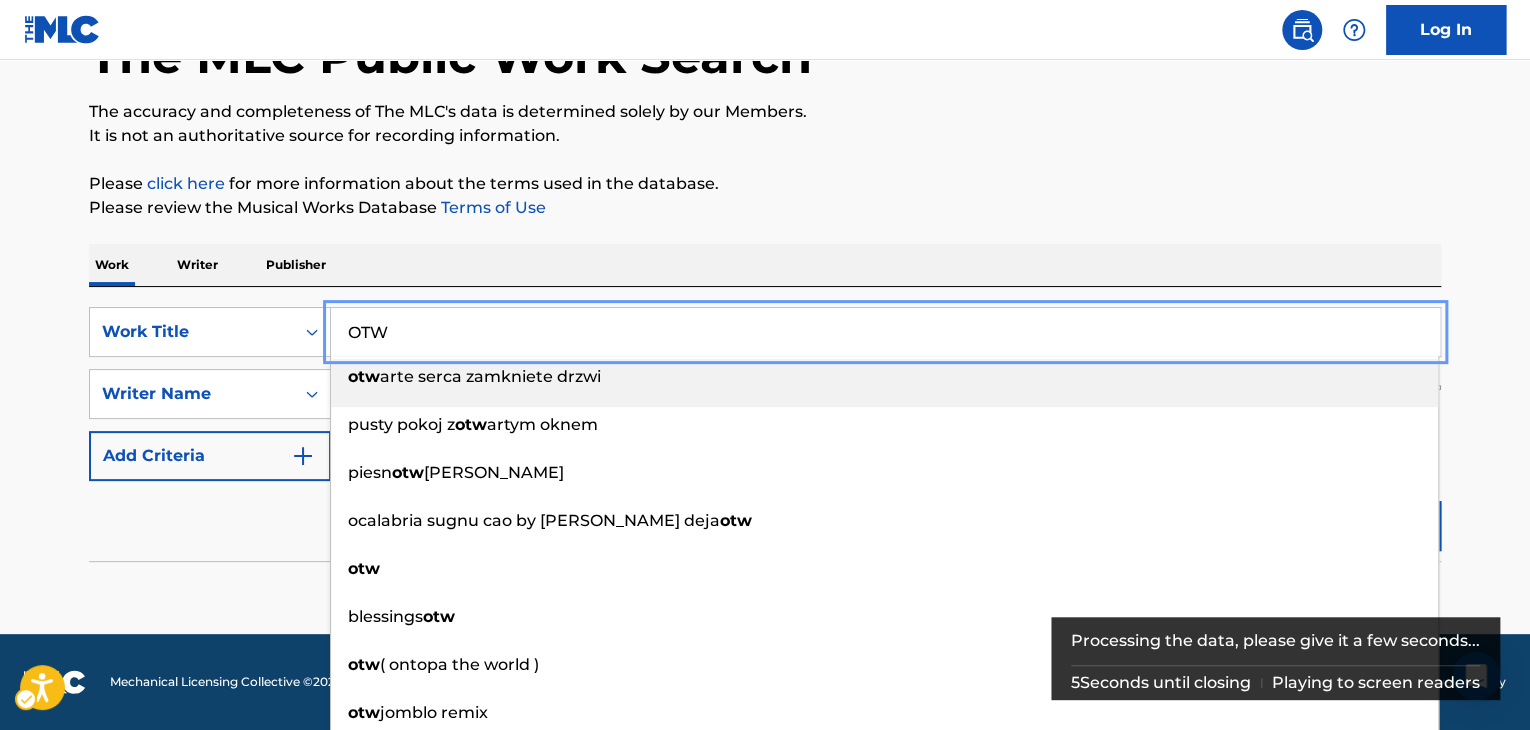 click on "The MLC Public Work Search The accuracy and completeness of The MLC's data is determined solely by our Members. It is not an authoritative source for recording information. Please   click here  | New Window   for more information about the terms used in the database. Please review the Musical Works Database   Terms of Use  | New Window Work Writer Publisher SearchWithCriteria7fc4b8cf-163f-4ec8-b474-f948cba2d82d Work Title OTW otw arte serca zamkniete drzwi pusty pokoj z  otw artym oknem piesn  otw [PERSON_NAME] ocalabria sugnu cao by [PERSON_NAME] deja  otw otw blessings  otw otw  ( ontopa the world ) otw  jomblo remix w  otw arte karty otw orz oczy obudz sie SearchWithCriteria8b76f8fb-d669-454f-b75c-e31ec5168ca2 Writer Name [PERSON_NAME] Add Criteria Reset Search Search No results" at bounding box center [765, 278] 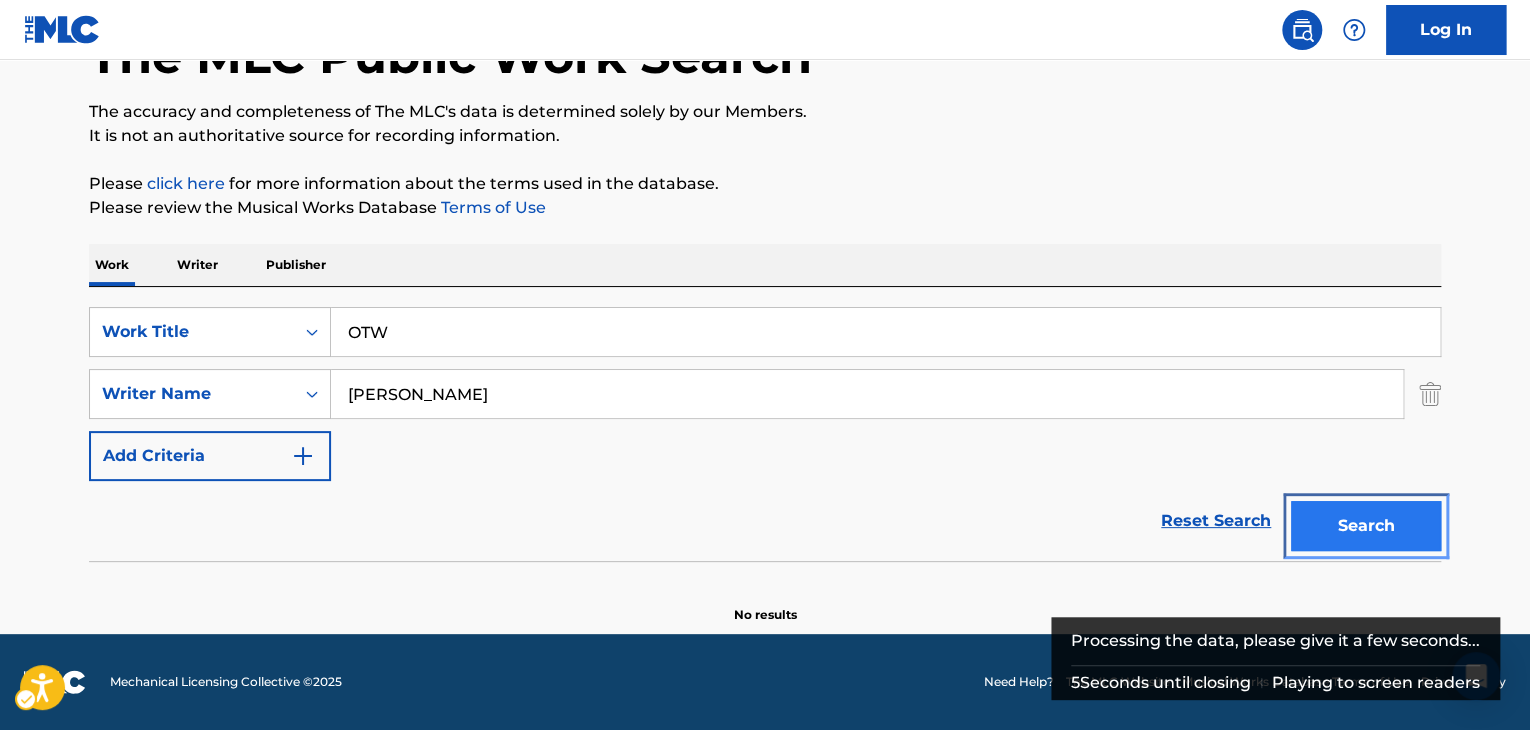click on "Search" at bounding box center [1366, 526] 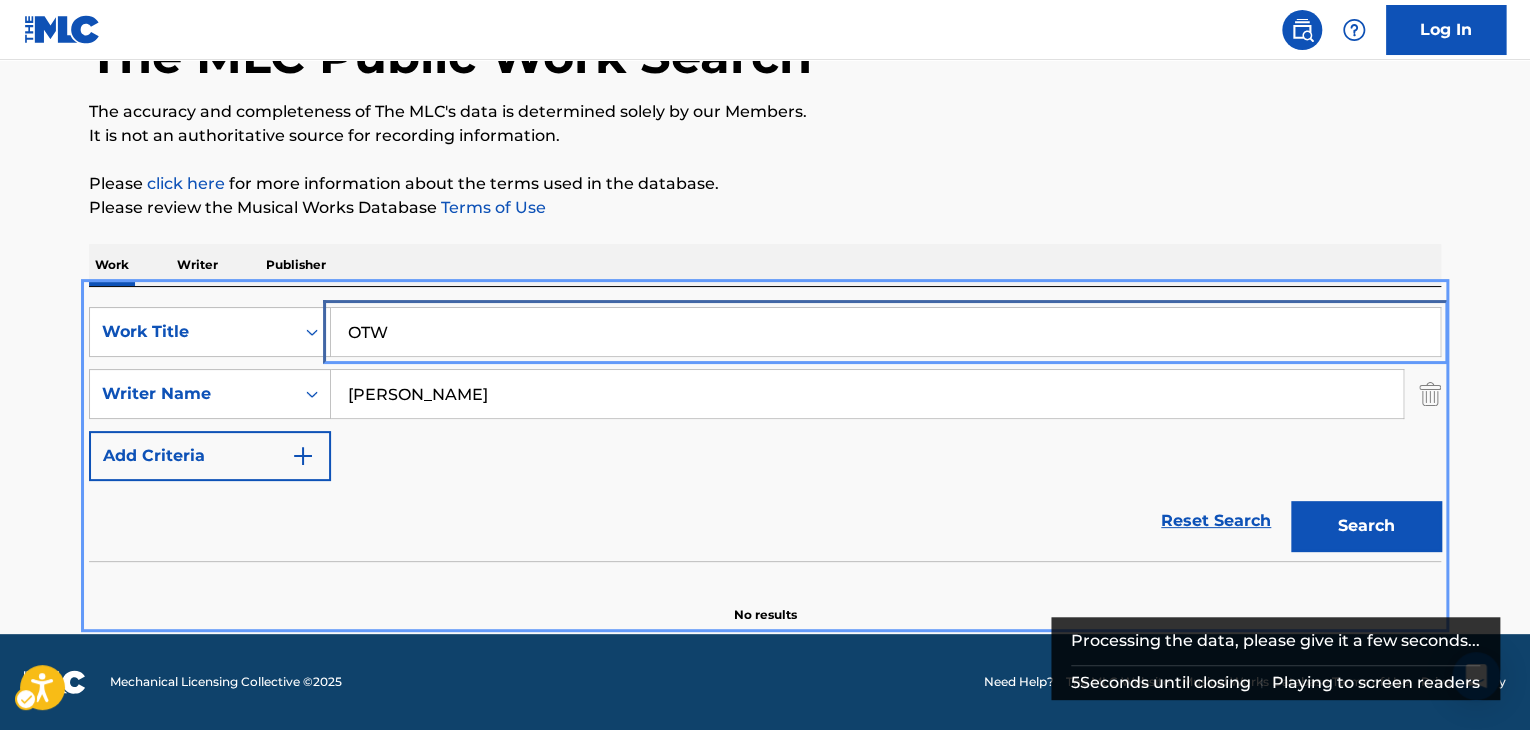 click on "SearchWithCriteria7fc4b8cf-163f-4ec8-b474-f948cba2d82d Work Title OTW" at bounding box center (765, 332) 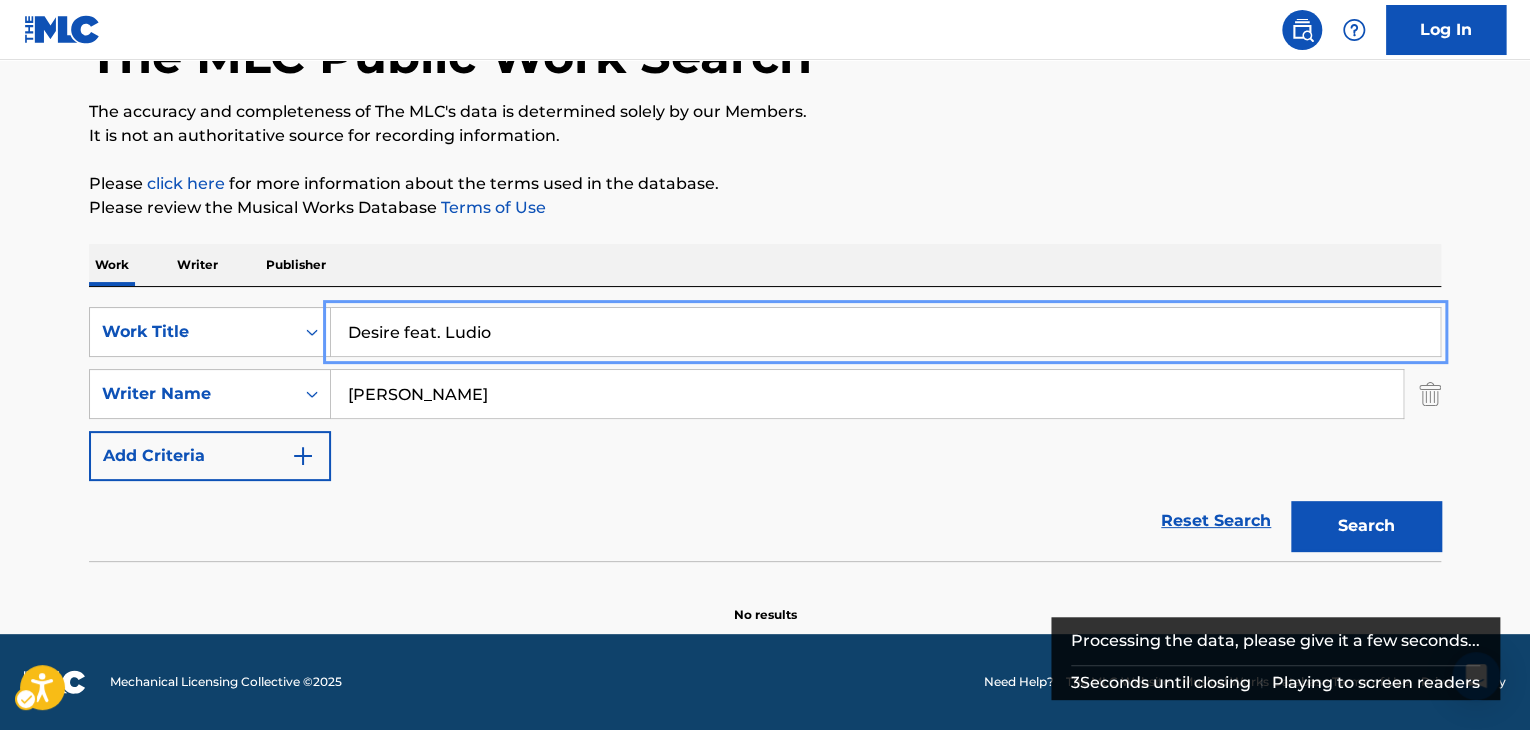 click on "The MLC Public Work Search The accuracy and completeness of The MLC's data is determined solely by our Members. It is not an authoritative source for recording information. Please   click here  | New Window   for more information about the terms used in the database. Please review the Musical Works Database   Terms of Use  | New Window Work Writer Publisher SearchWithCriteria7fc4b8cf-163f-4ec8-b474-f948cba2d82d Work Title Desire feat. Ludio SearchWithCriteria8b76f8fb-d669-454f-b75c-e31ec5168ca2 Writer Name [PERSON_NAME] Add Criteria Reset Search Search No results" at bounding box center [765, 278] 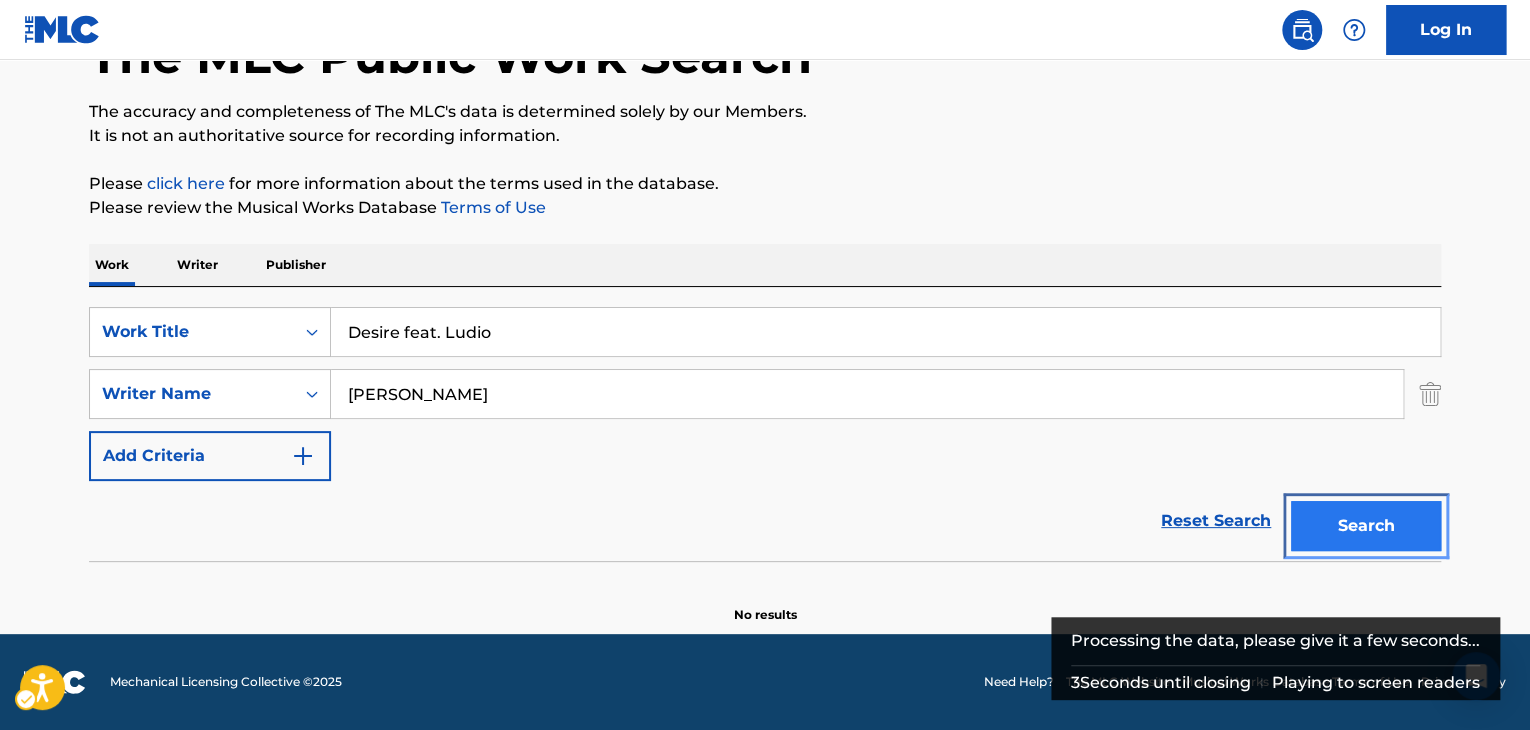 click on "Search" at bounding box center [1366, 526] 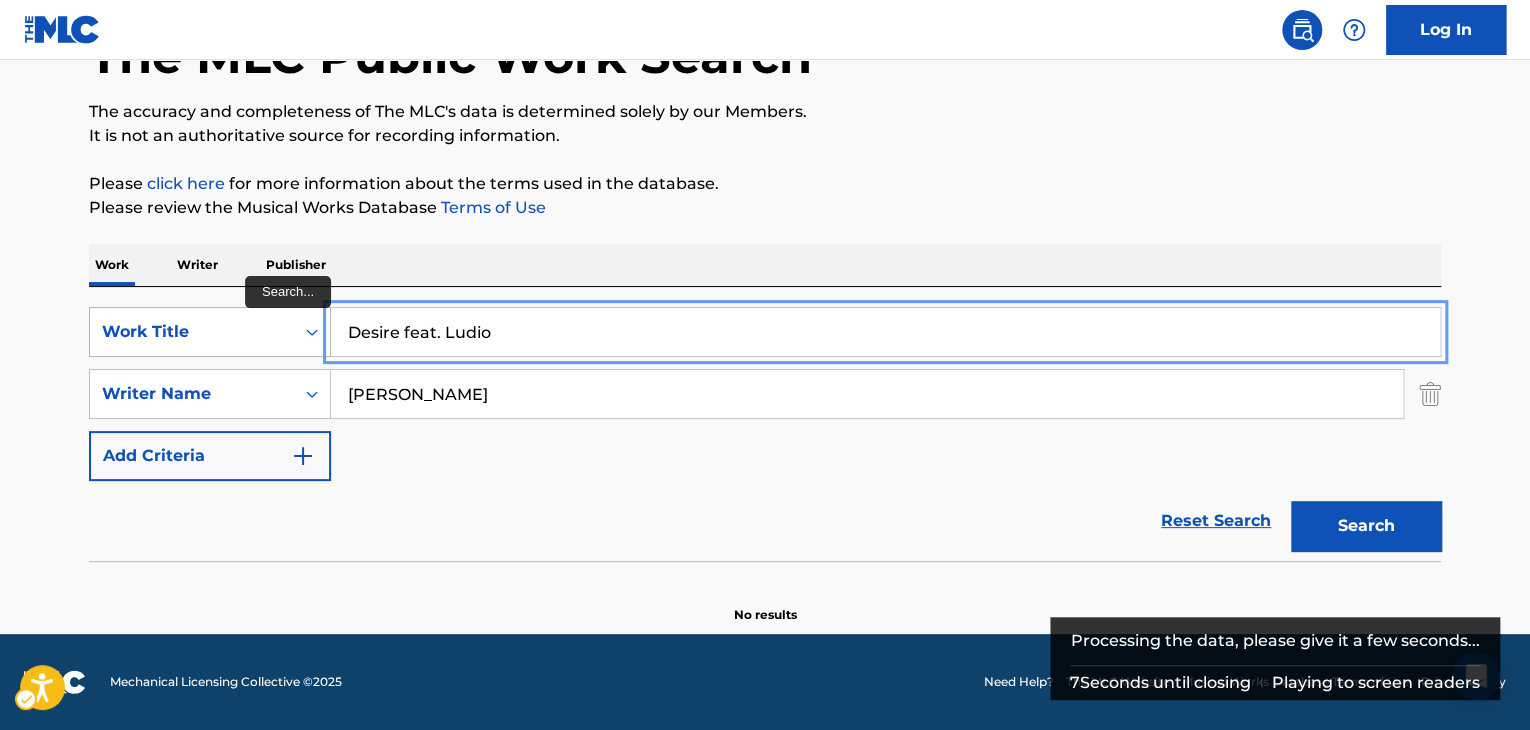 drag, startPoint x: 632, startPoint y: 339, endPoint x: 273, endPoint y: 339, distance: 359 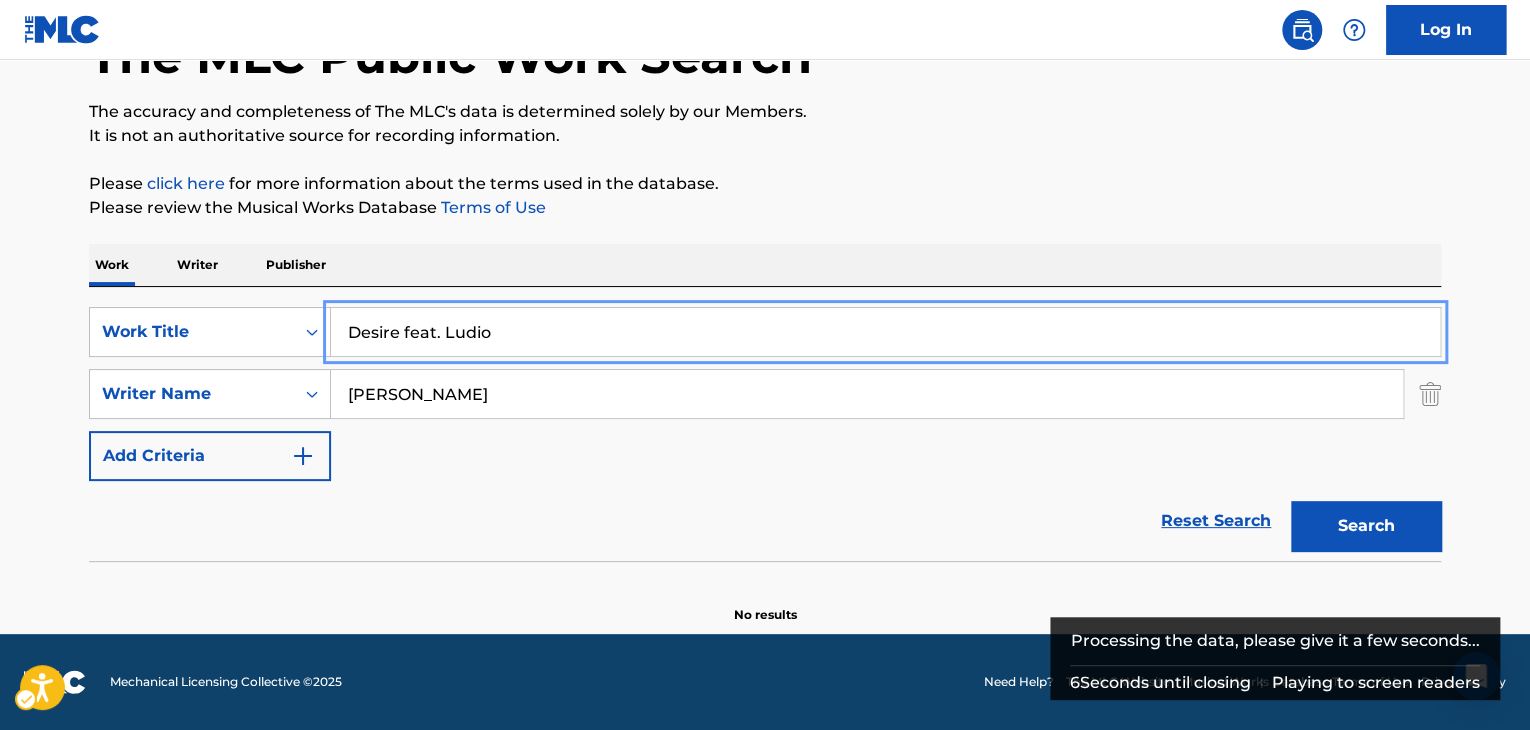 paste on "Starry Night View" 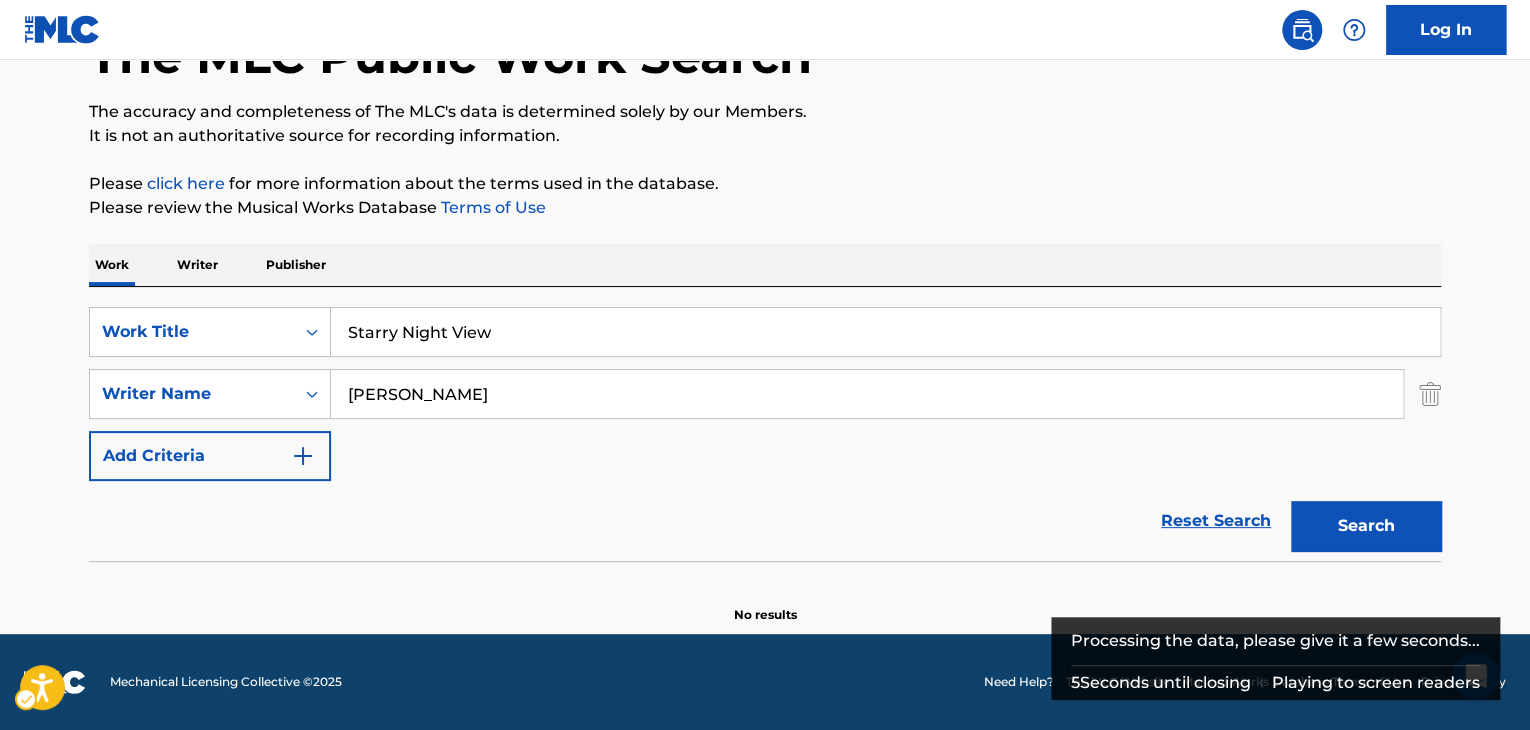 click on "The MLC Public Work Search The accuracy and completeness of The MLC's data is determined solely by our Members. It is not an authoritative source for recording information. Please   click here  | New Window   for more information about the terms used in the database. Please review the Musical Works Database   Terms of Use  | New Window Work Writer Publisher SearchWithCriteria7fc4b8cf-163f-4ec8-b474-f948cba2d82d Work Title Starry Night View SearchWithCriteria8b76f8fb-d669-454f-b75c-e31ec5168ca2 Writer Name [PERSON_NAME] Add Criteria Reset Search Search No results" at bounding box center [765, 278] 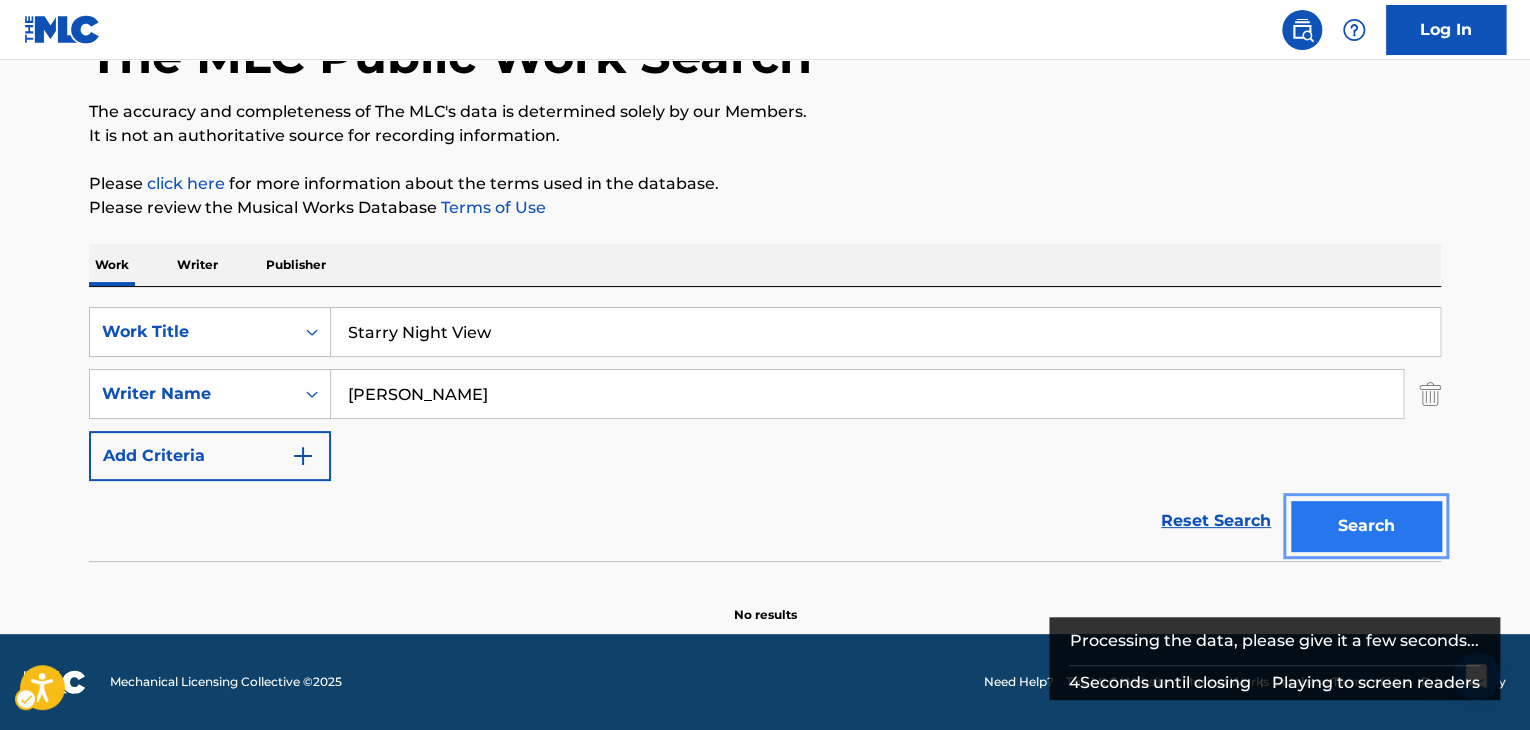 click on "Search" at bounding box center [1366, 526] 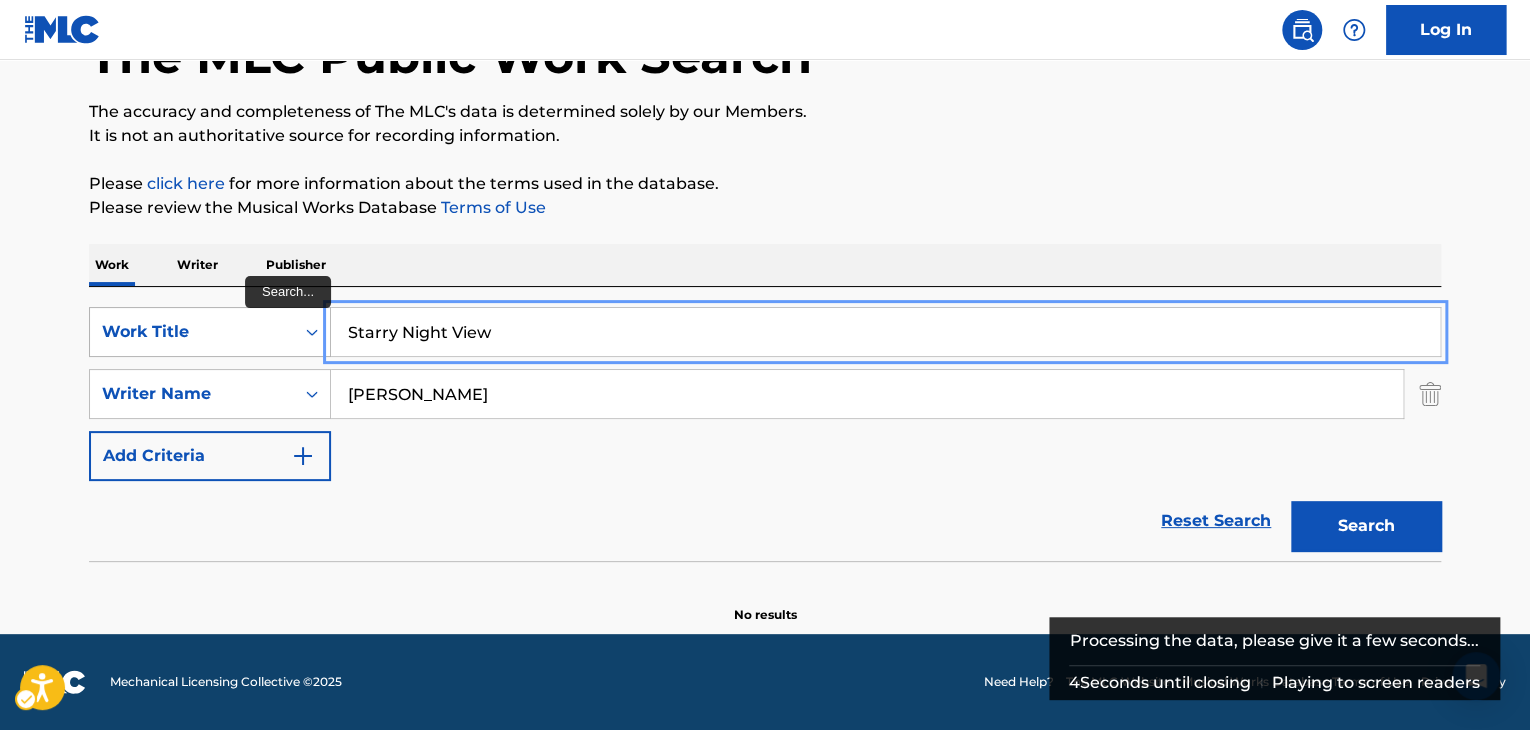 drag, startPoint x: 699, startPoint y: 340, endPoint x: 196, endPoint y: 348, distance: 503.06363 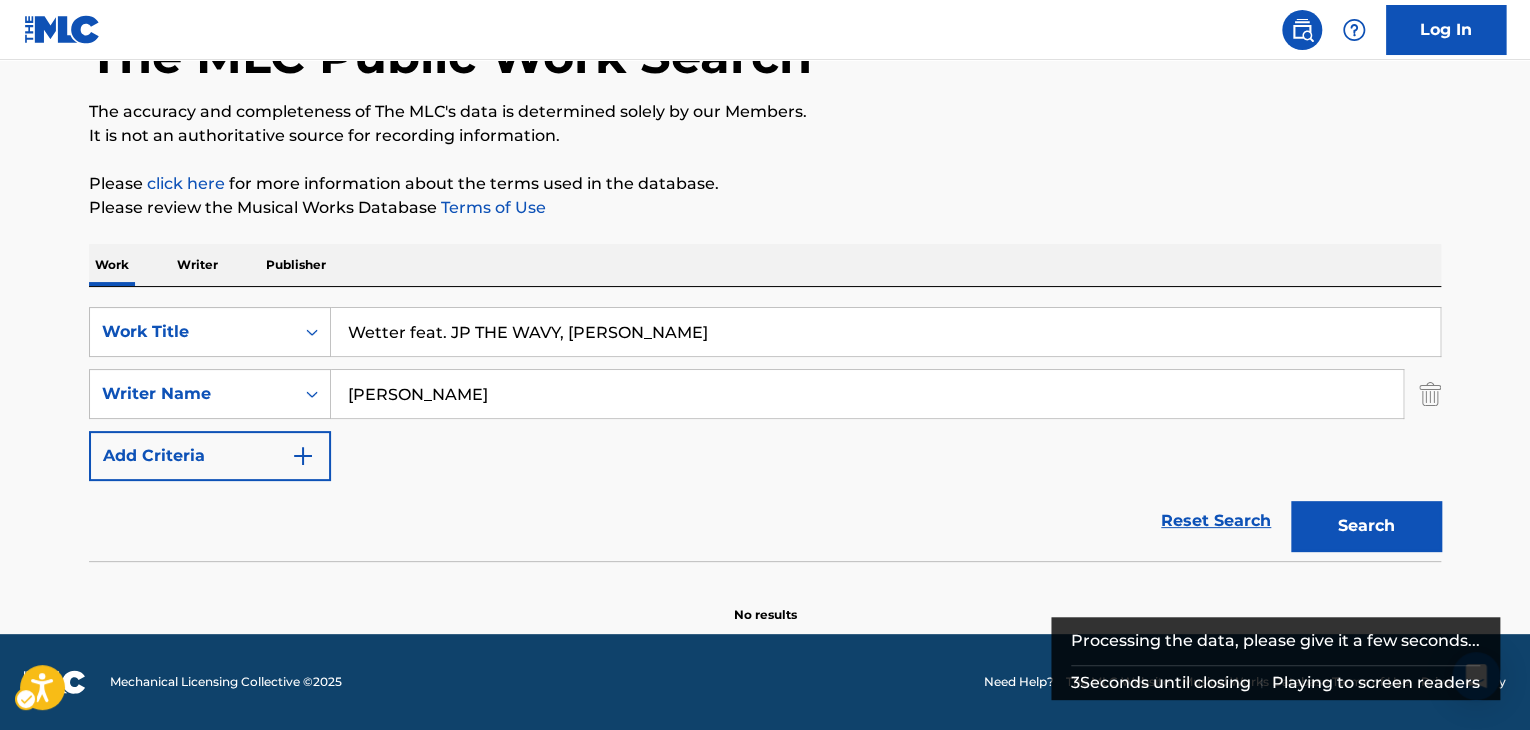 click on "The MLC Public Work Search The accuracy and completeness of The MLC's data is determined solely by our Members. It is not an authoritative source for recording information. Please   click here  | New Window   for more information about the terms used in the database. Please review the Musical Works Database   Terms of Use  | New Window Work Writer Publisher SearchWithCriteria7fc4b8cf-163f-4ec8-b474-f948cba2d82d Work Title Wetter feat. JP THE WAVY, [PERSON_NAME] SearchWithCriteria8b76f8fb-d669-454f-b75c-e31ec5168ca2 Writer Name [PERSON_NAME] Add Criteria Reset Search Search No results" at bounding box center [765, 278] 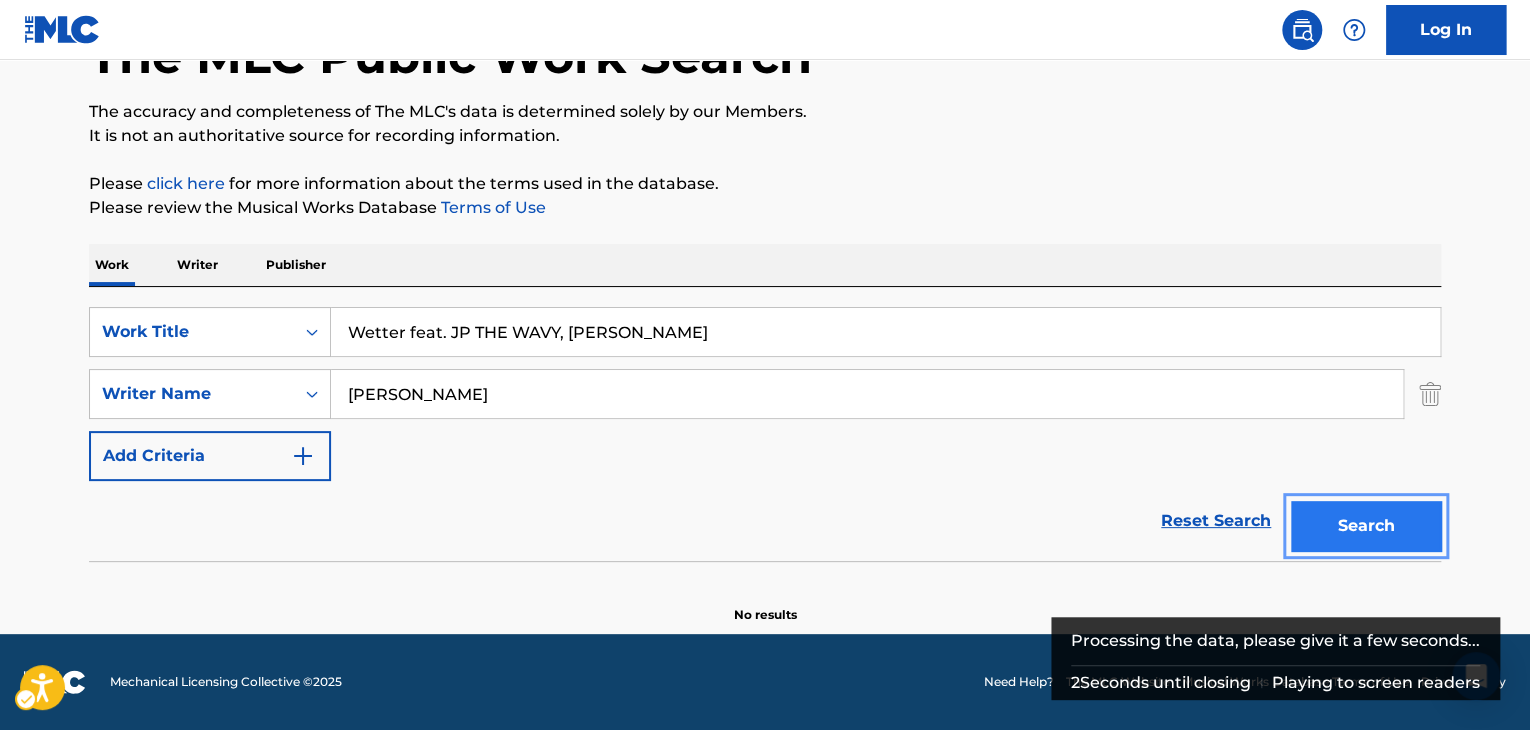 click on "Search" at bounding box center [1366, 526] 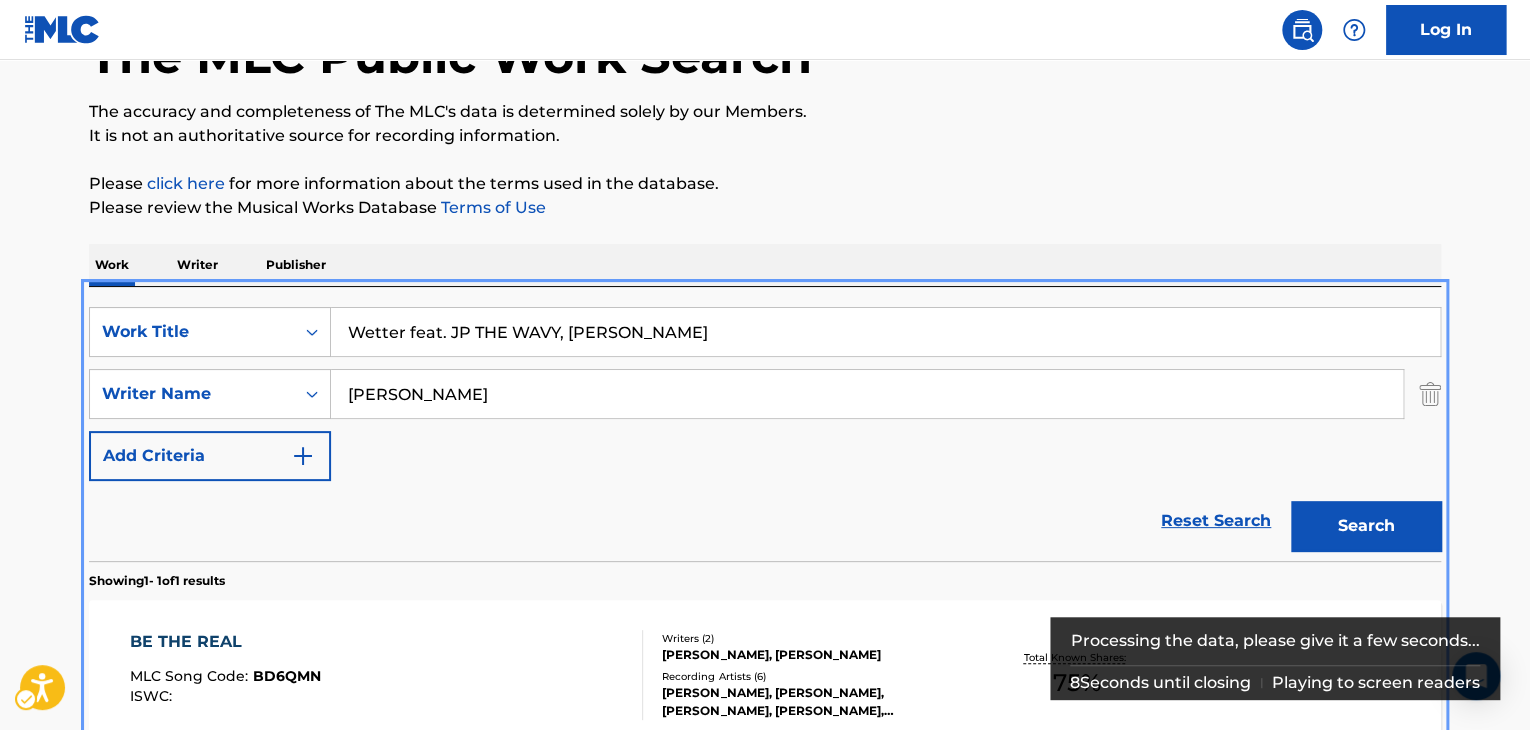 scroll, scrollTop: 252, scrollLeft: 0, axis: vertical 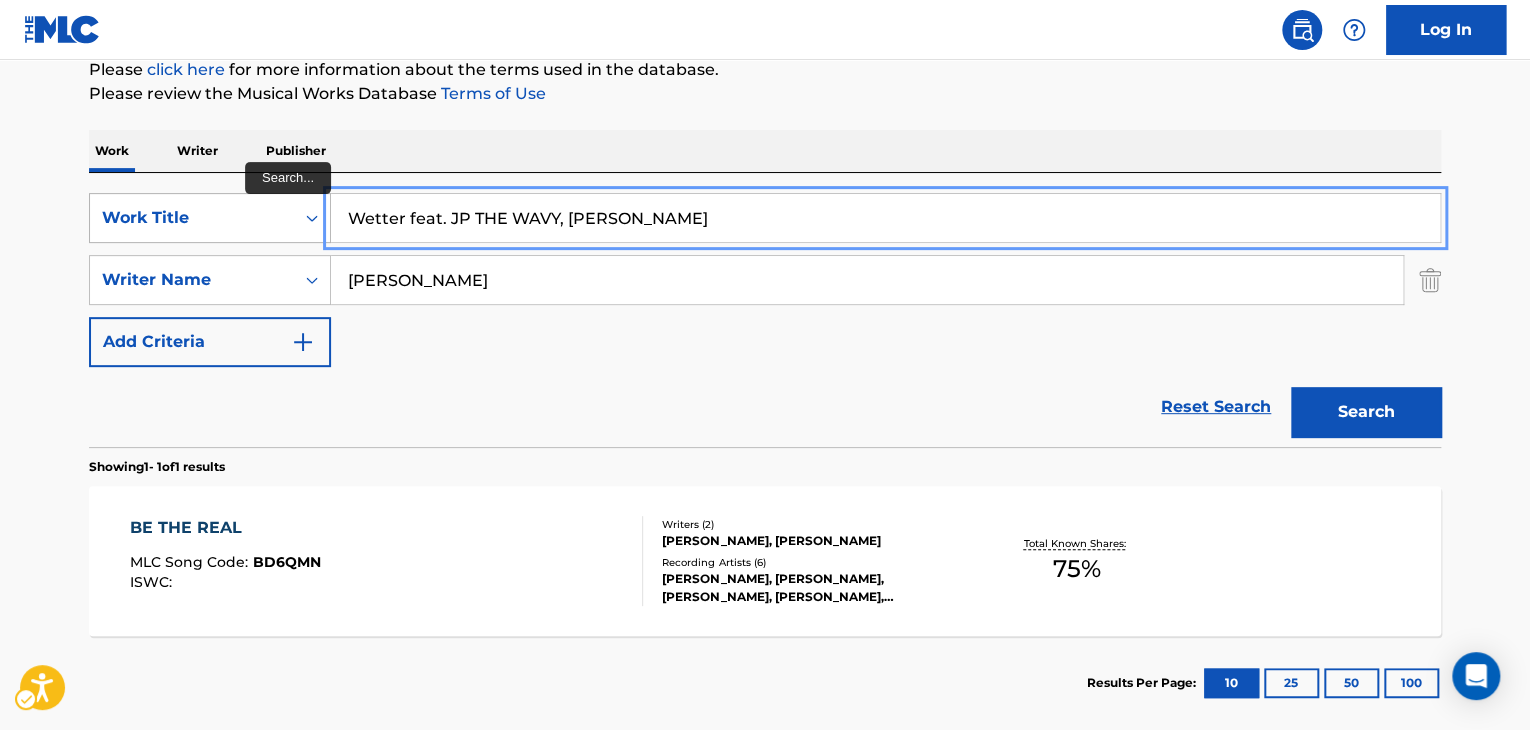 drag, startPoint x: 684, startPoint y: 226, endPoint x: 316, endPoint y: 239, distance: 368.22955 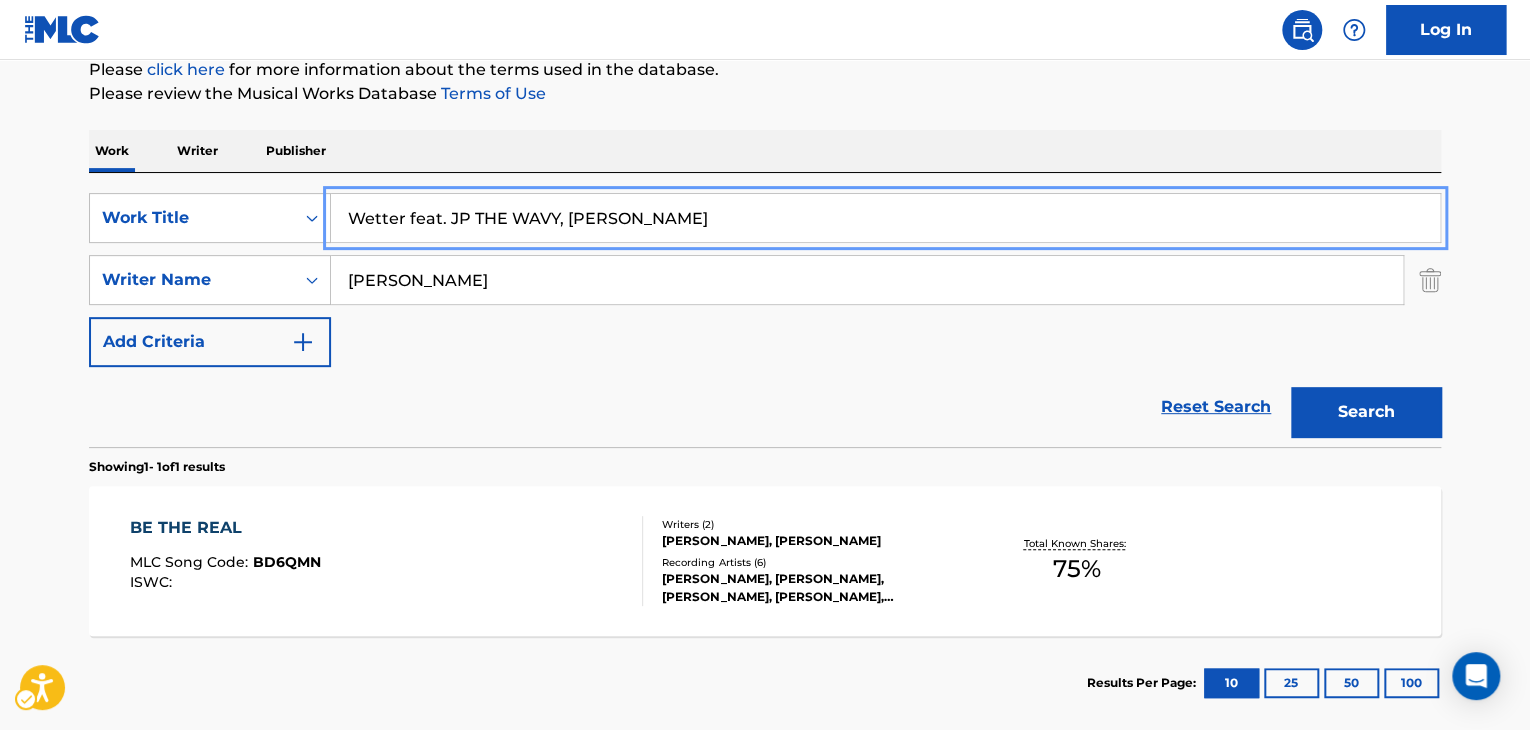 paste on "Yorunotobari" 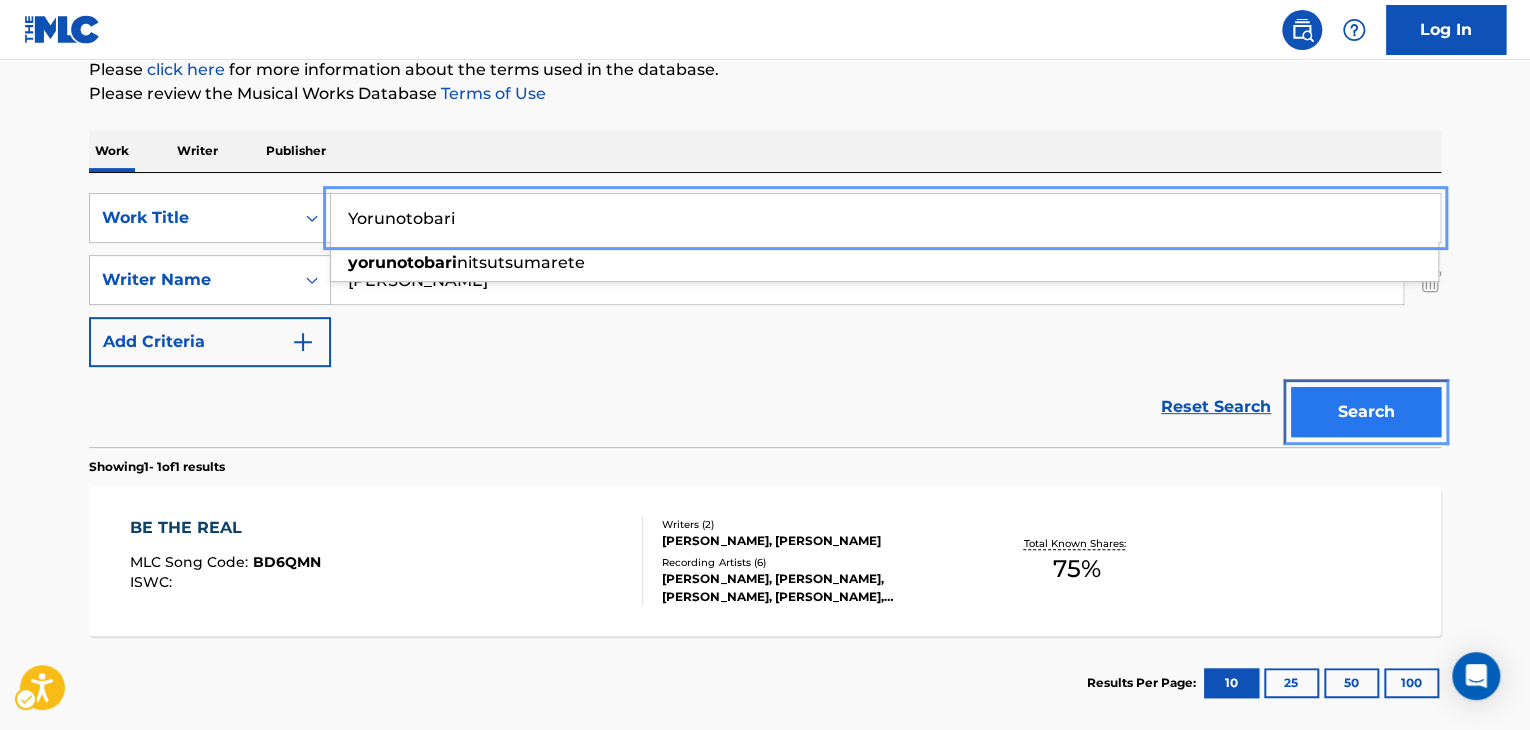 click on "Search" at bounding box center [1366, 412] 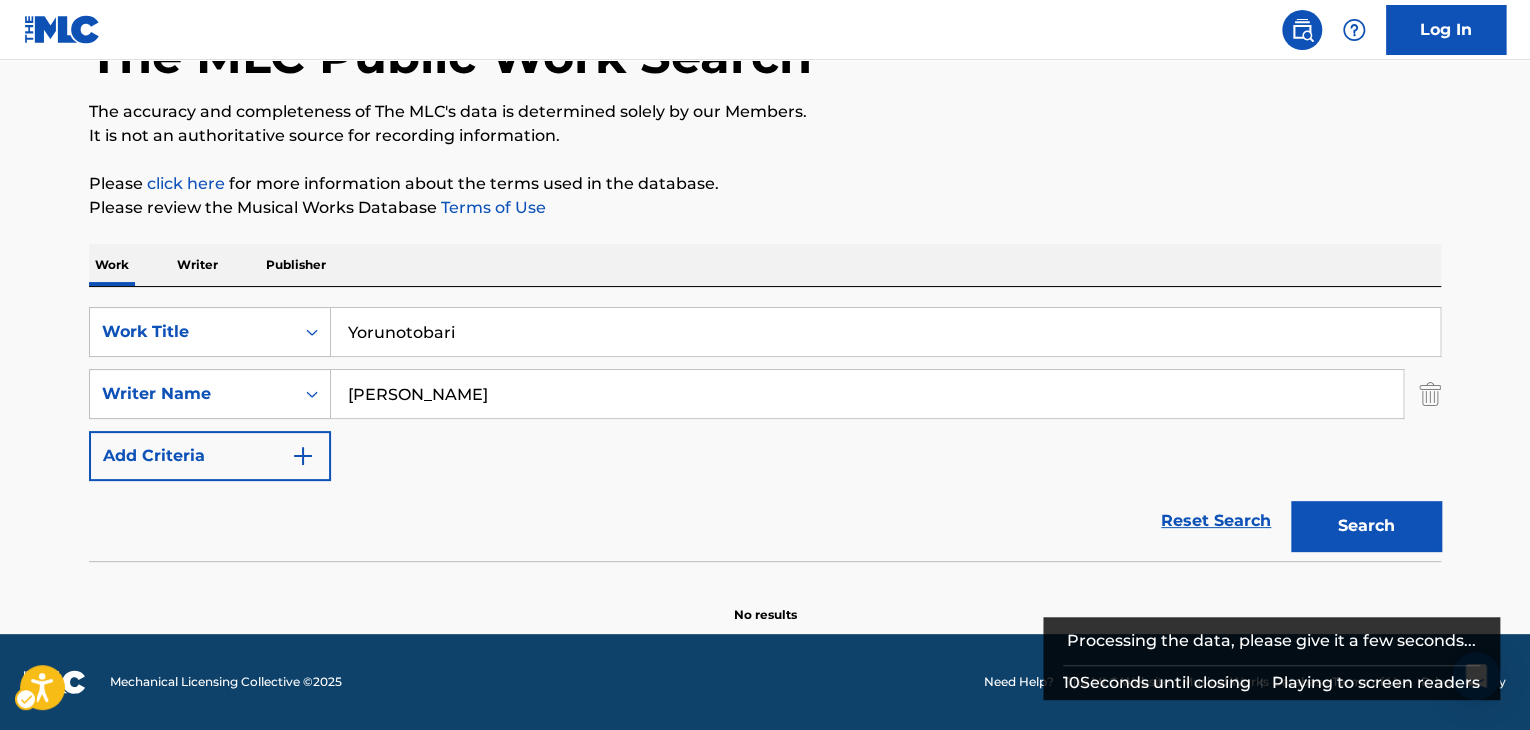 scroll, scrollTop: 138, scrollLeft: 0, axis: vertical 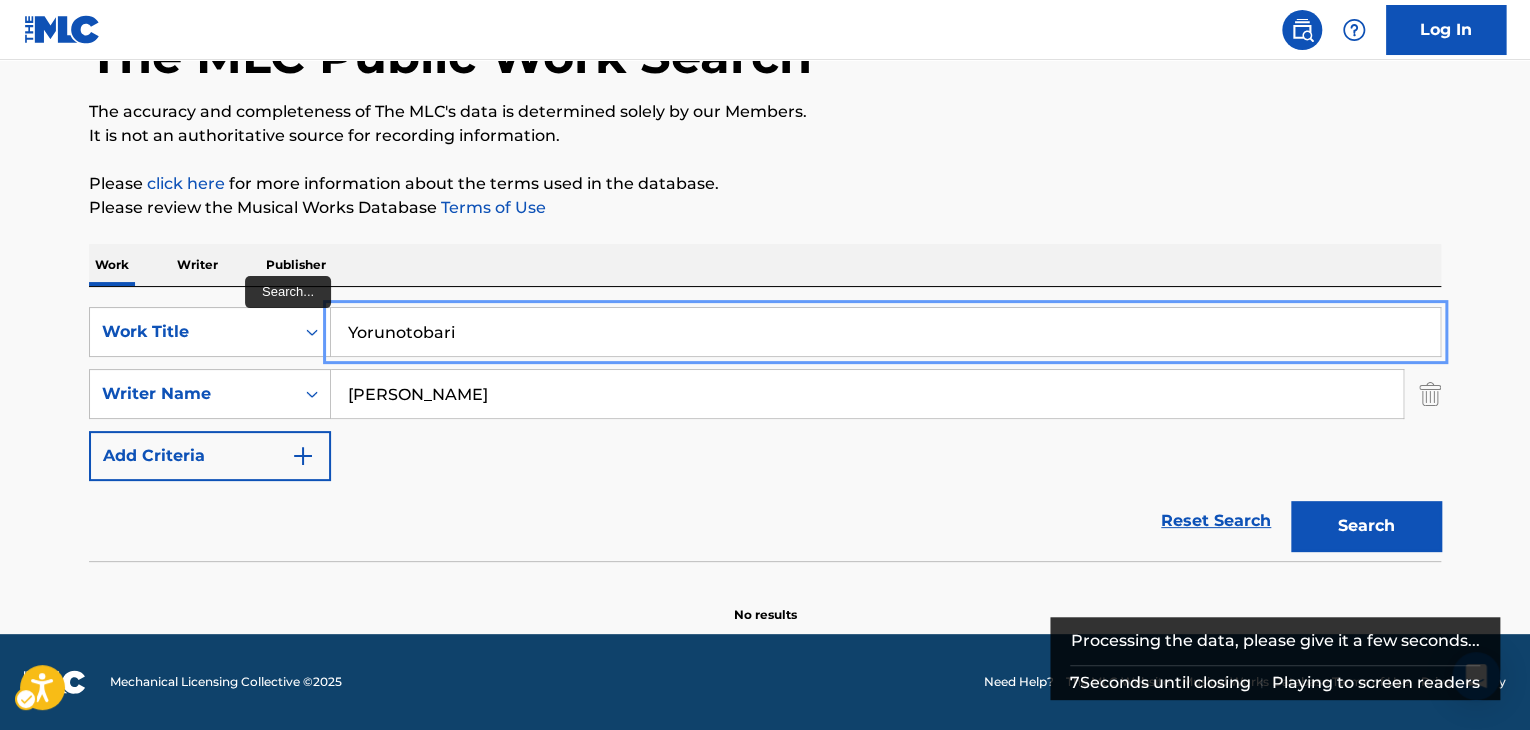 drag, startPoint x: 523, startPoint y: 329, endPoint x: 347, endPoint y: 341, distance: 176.40862 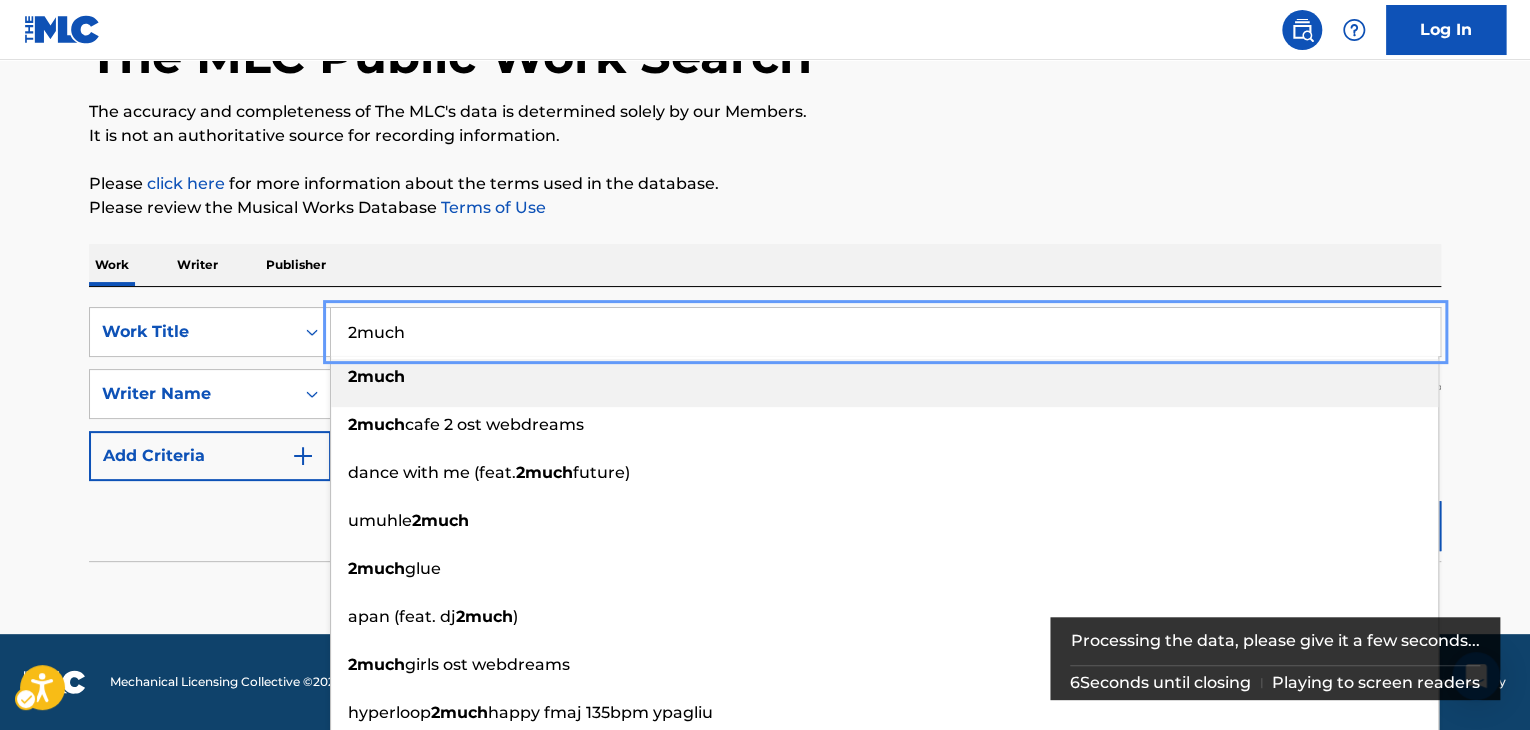 click on "The MLC Public Work Search The accuracy and completeness of The MLC's data is determined solely by our Members. It is not an authoritative source for recording information. Please   click here  | New Window   for more information about the terms used in the database. Please review the Musical Works Database   Terms of Use  | New Window Work Writer Publisher SearchWithCriteria7fc4b8cf-163f-4ec8-b474-f948cba2d82d Work Title 2much 2much 2much  cafe 2 ost webdreams dance with me (feat.  2much  future) umuhle  2much 2much glue apan (feat. dj  2much ) 2much  girls ost webdreams hyperloop  2much  happy fmaj 135bpm ypagliu 2much abowtmii 2much  sw4g SearchWithCriteria8b76f8fb-d669-454f-b75c-e31ec5168ca2 Writer Name [PERSON_NAME] Add Criteria Reset Search Search No results" at bounding box center (765, 278) 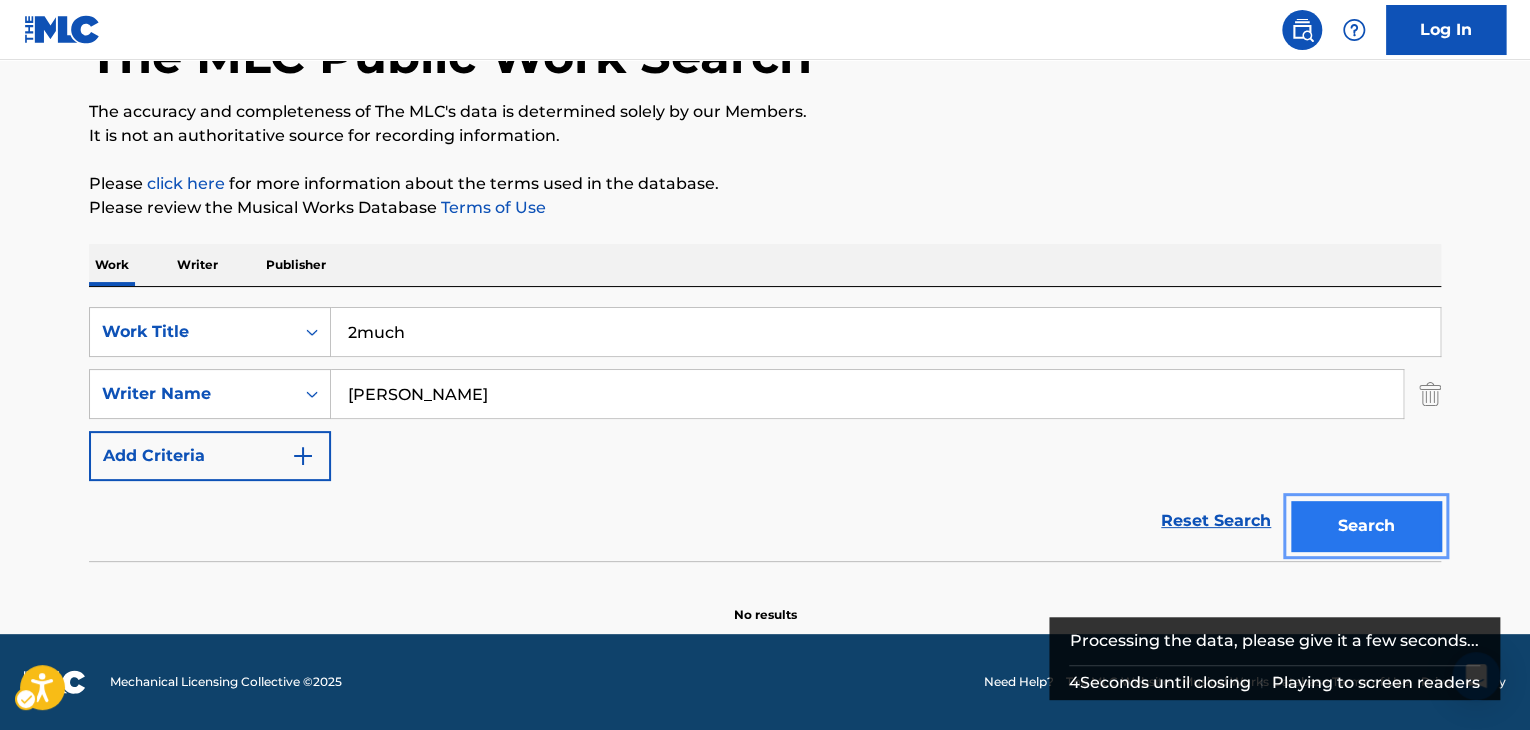 click on "Search" at bounding box center [1366, 526] 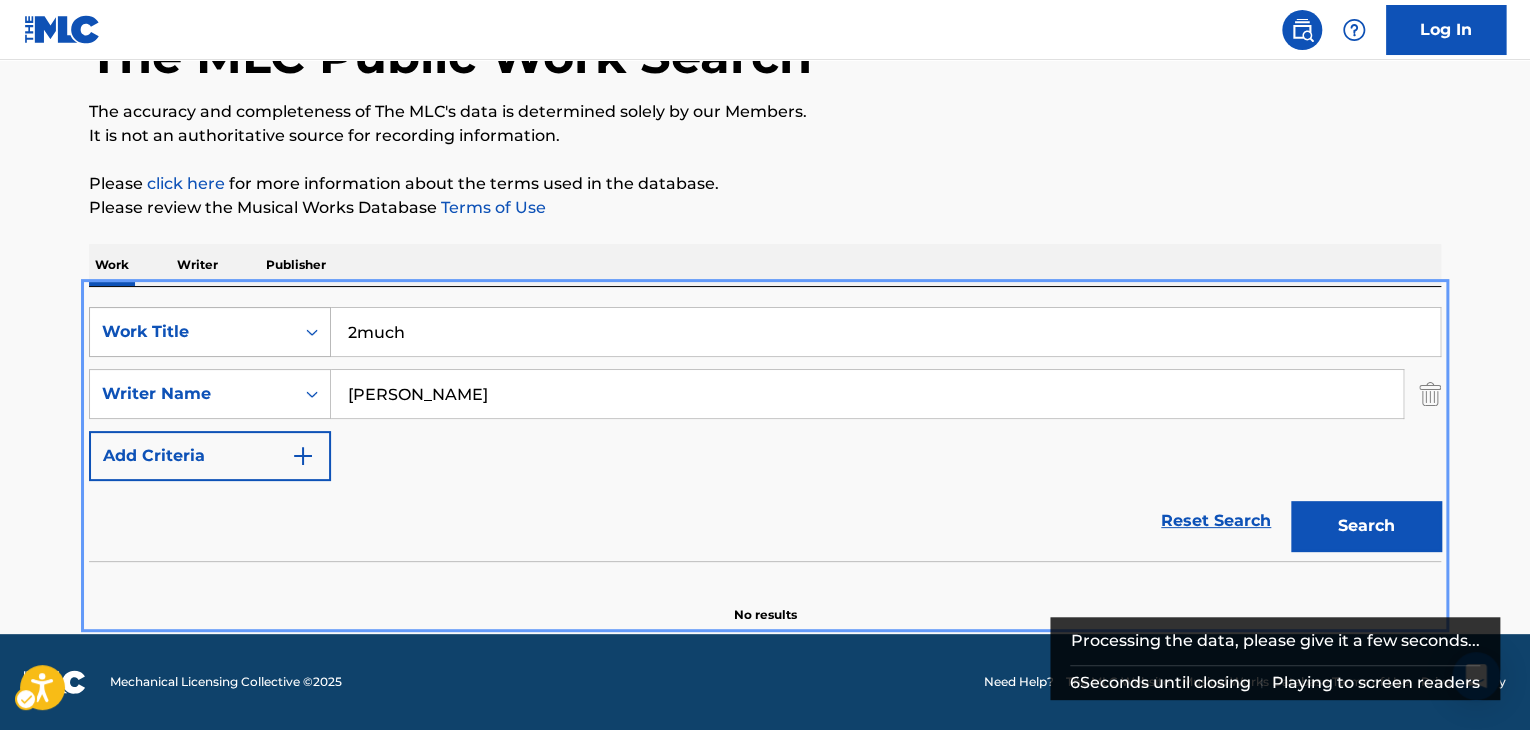 click on "SearchWithCriteria7fc4b8cf-163f-4ec8-b474-f948cba2d82d Work Title 2much SearchWithCriteria8b76f8fb-d669-454f-b75c-e31ec5168ca2 Writer Name [PERSON_NAME] Add Criteria" at bounding box center (765, 394) 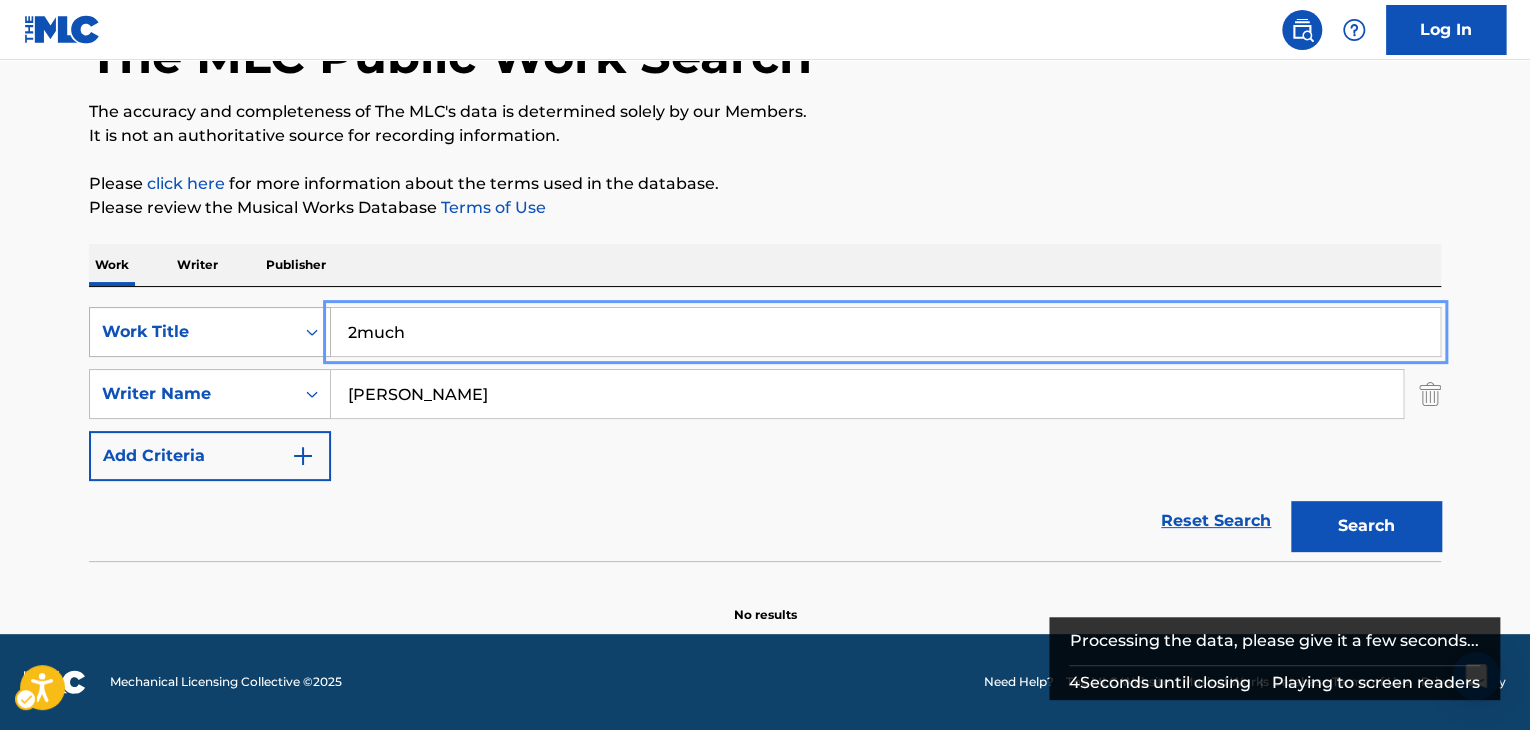 drag, startPoint x: 444, startPoint y: 321, endPoint x: 308, endPoint y: 340, distance: 137.32079 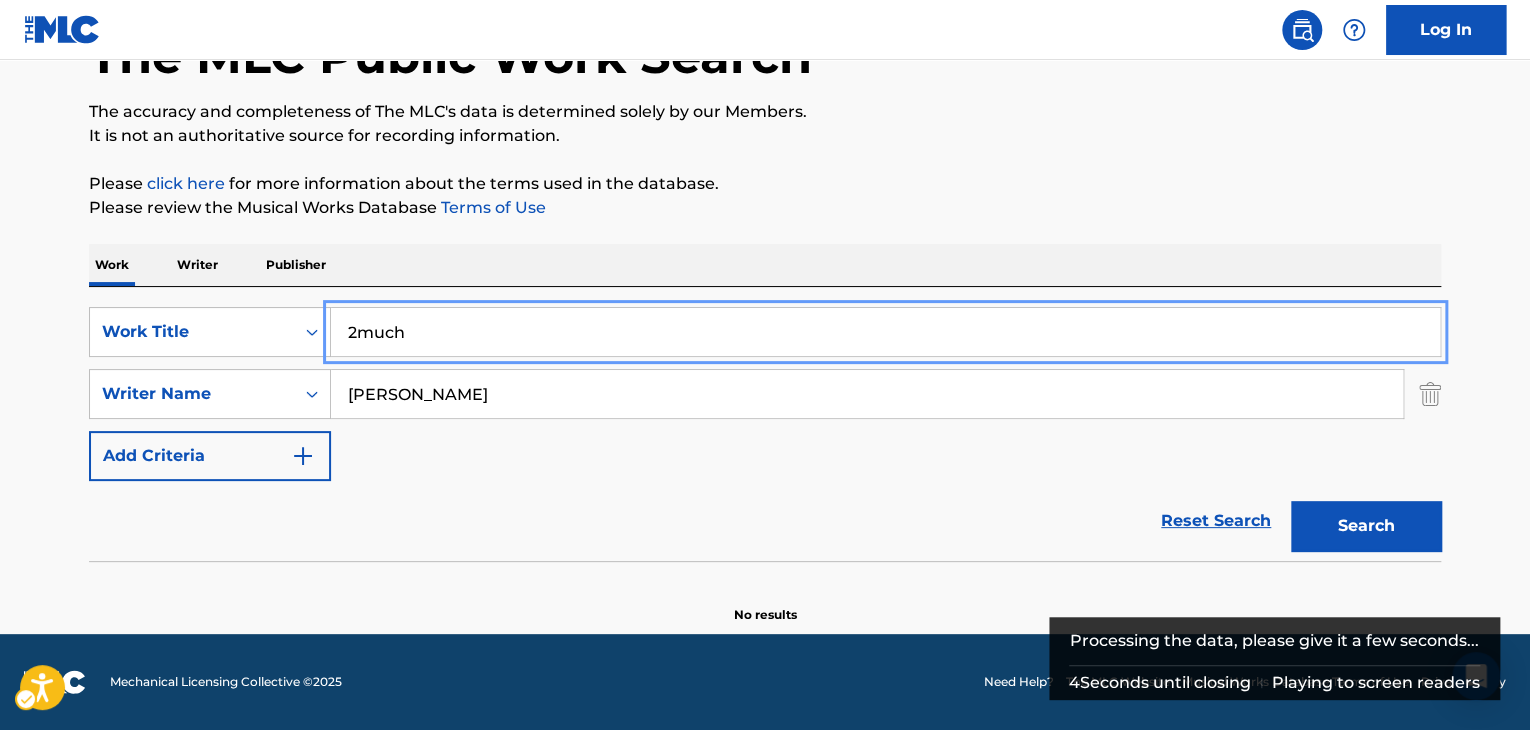 paste on "don't wanna talk" 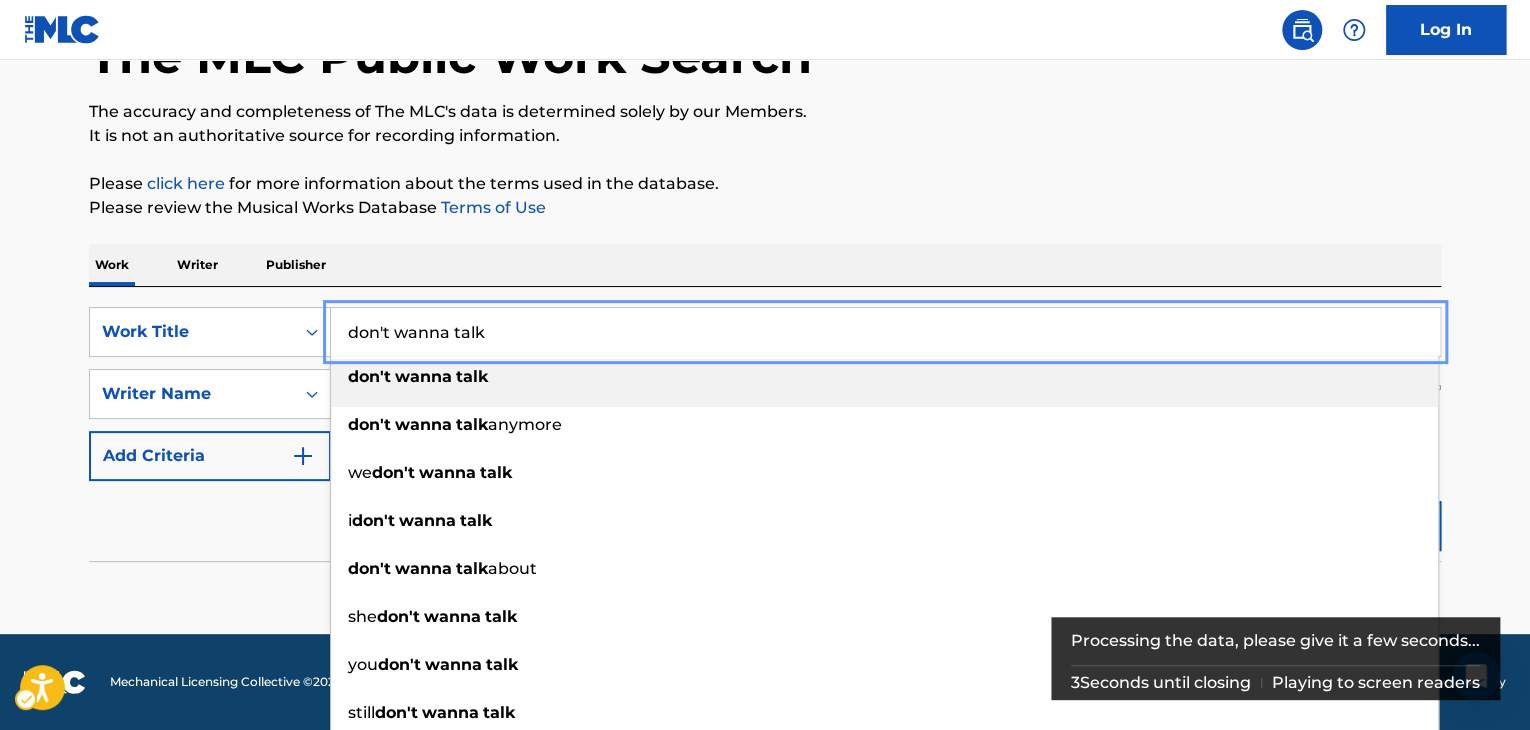 click on "The MLC Public Work Search The accuracy and completeness of The MLC's data is determined solely by our Members. It is not an authoritative source for recording information. Please   click here  | New Window   for more information about the terms used in the database. Please review the Musical Works Database   Terms of Use  | New Window Work Writer Publisher SearchWithCriteria7fc4b8cf-163f-4ec8-b474-f948cba2d82d Work Title don't wanna talk don't   wanna   talk don't   wanna   talk  anymore we  don't   wanna   talk i  don't   wanna   talk don't   wanna   talk  about she  don't   wanna   talk you  don't   wanna   talk still  don't   wanna   talk don't   wanna  be  talk ing don't   wanna   talk  about it SearchWithCriteria8b76f8fb-d669-454f-b75c-e31ec5168ca2 Writer Name [PERSON_NAME] Add Criteria Reset Search Search No results" at bounding box center [765, 278] 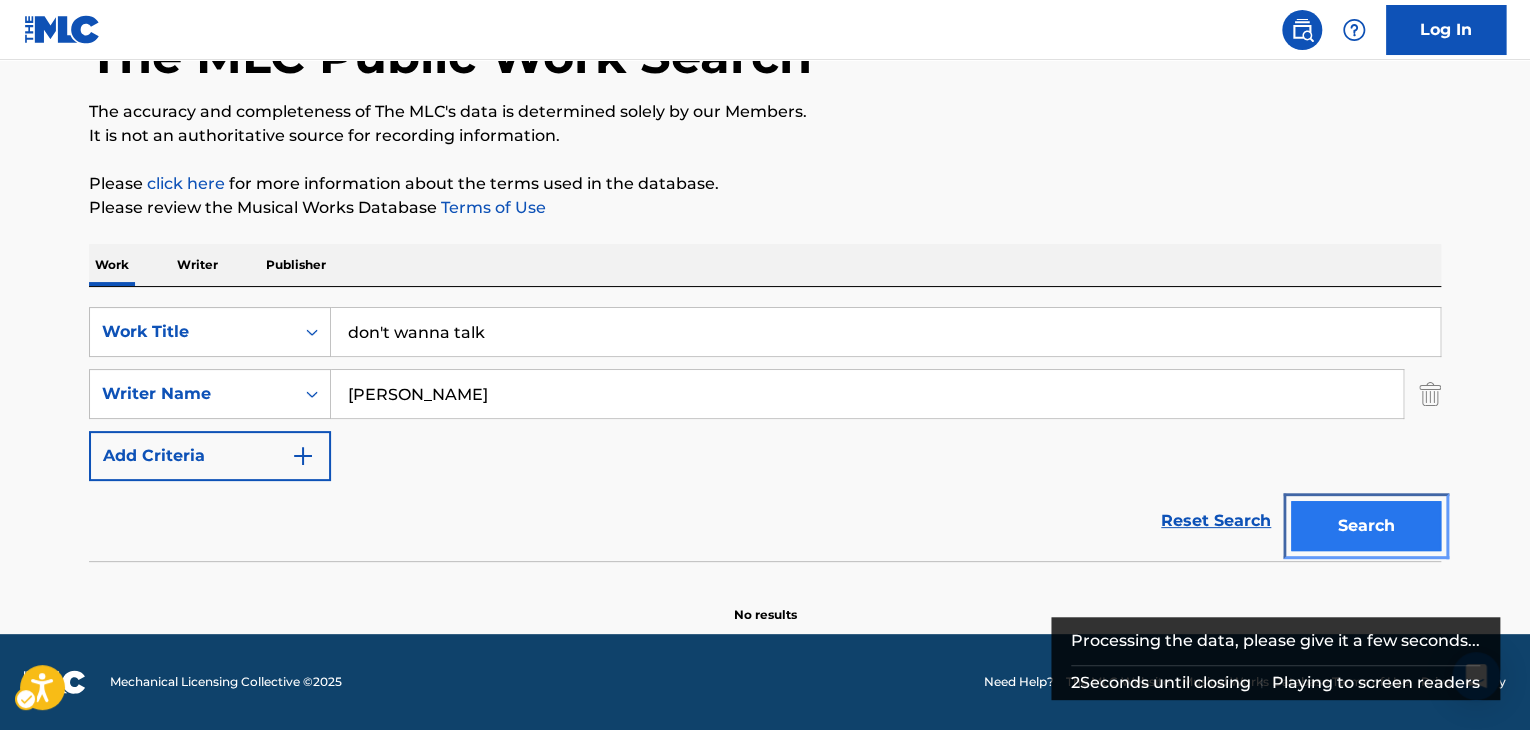click on "Search" at bounding box center (1366, 526) 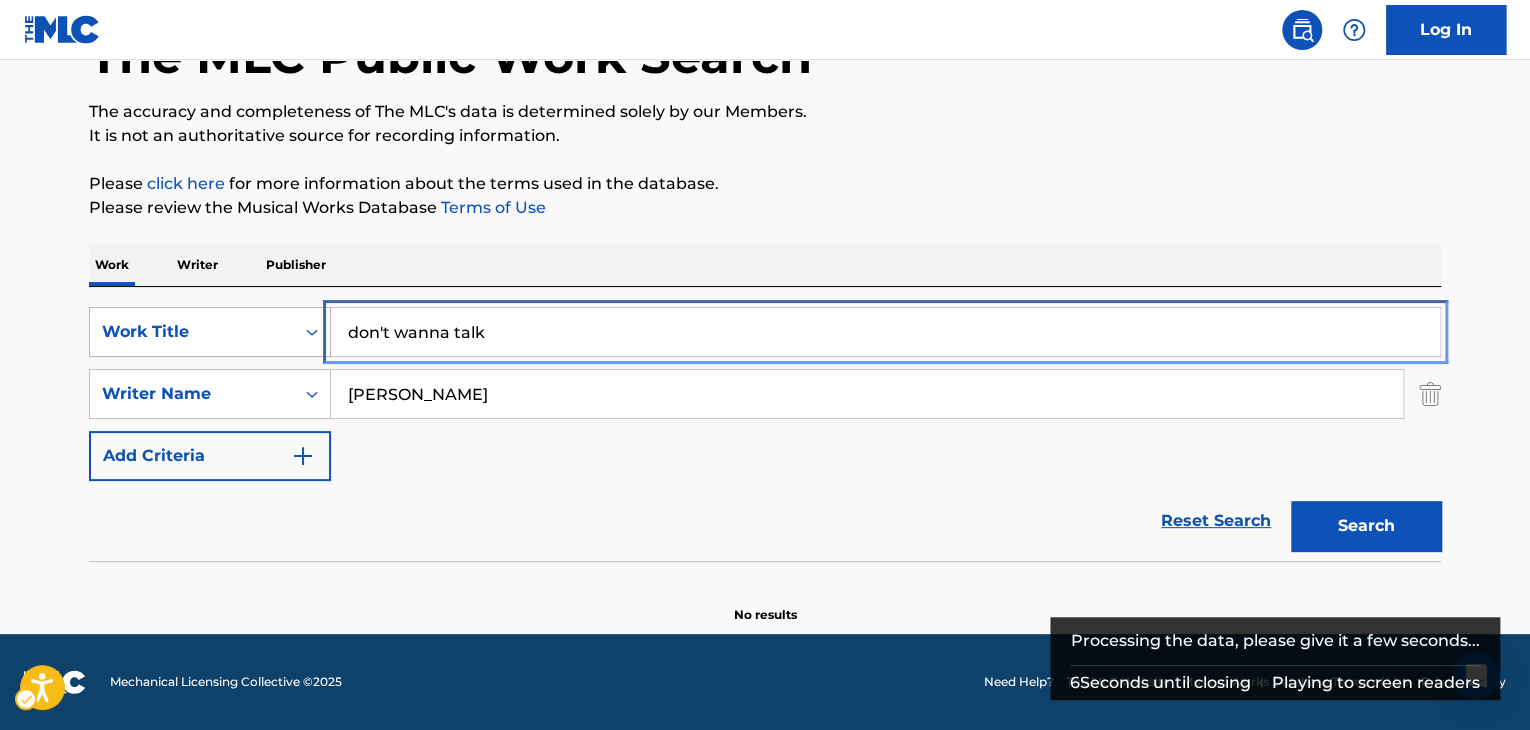click on "SearchWithCriteria7fc4b8cf-163f-4ec8-b474-f948cba2d82d Work Title don't wanna talk" at bounding box center [765, 332] 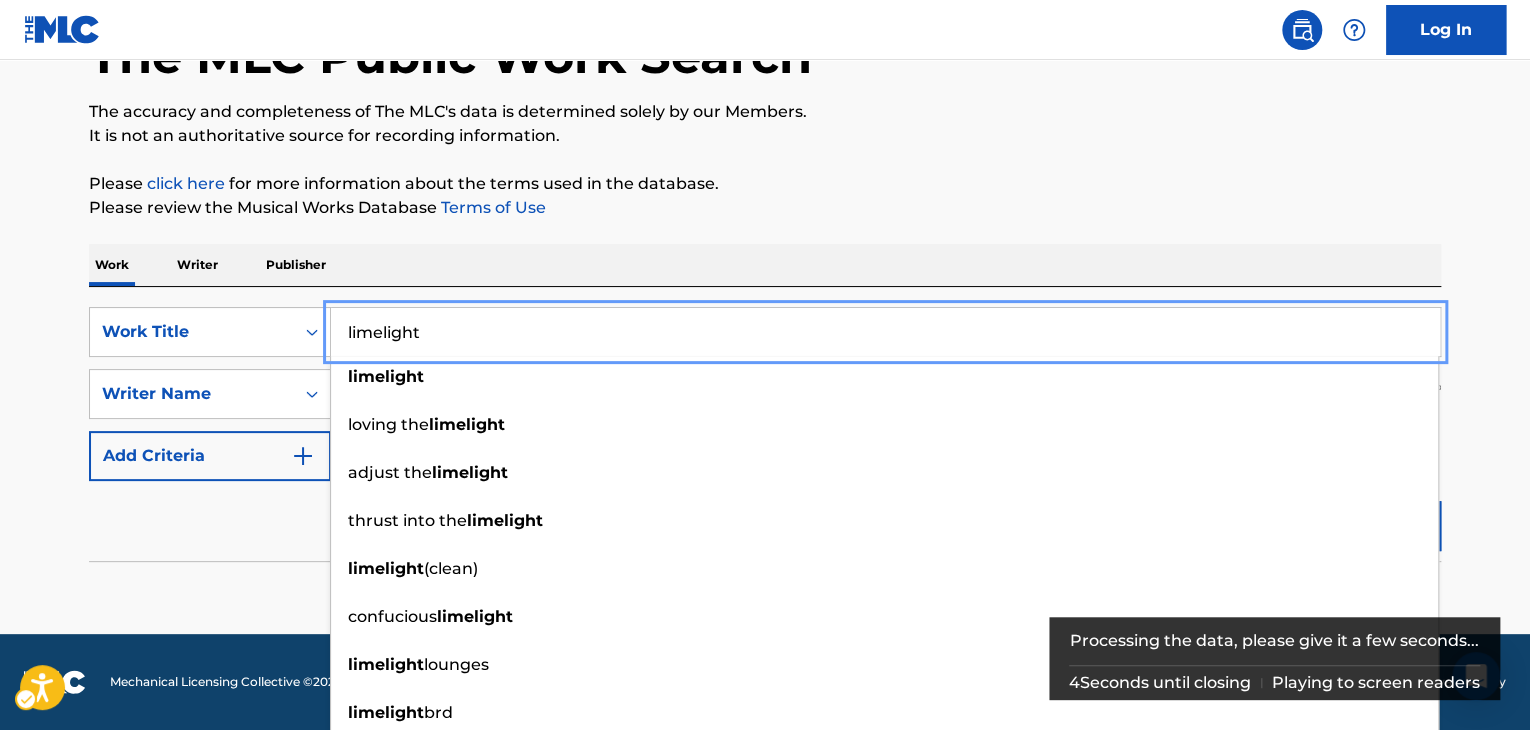 click on "The MLC Public Work Search The accuracy and completeness of The MLC's data is determined solely by our Members. It is not an authoritative source for recording information. Please   click here  | New Window   for more information about the terms used in the database. Please review the Musical Works Database   Terms of Use  | New Window Work Writer Publisher SearchWithCriteria7fc4b8cf-163f-4ec8-b474-f948cba2d82d Work Title limelight limelight loving the  limelight adjust the  limelight thrust into the  limelight limelight  (clean) confucious  limelight limelight  lounges limelight  brd awakening (from " limelight ") into the  limelight SearchWithCriteria8b76f8fb-d669-454f-b75c-e31ec5168ca2 Writer Name [PERSON_NAME] Add Criteria Reset Search Search No results" at bounding box center (765, 278) 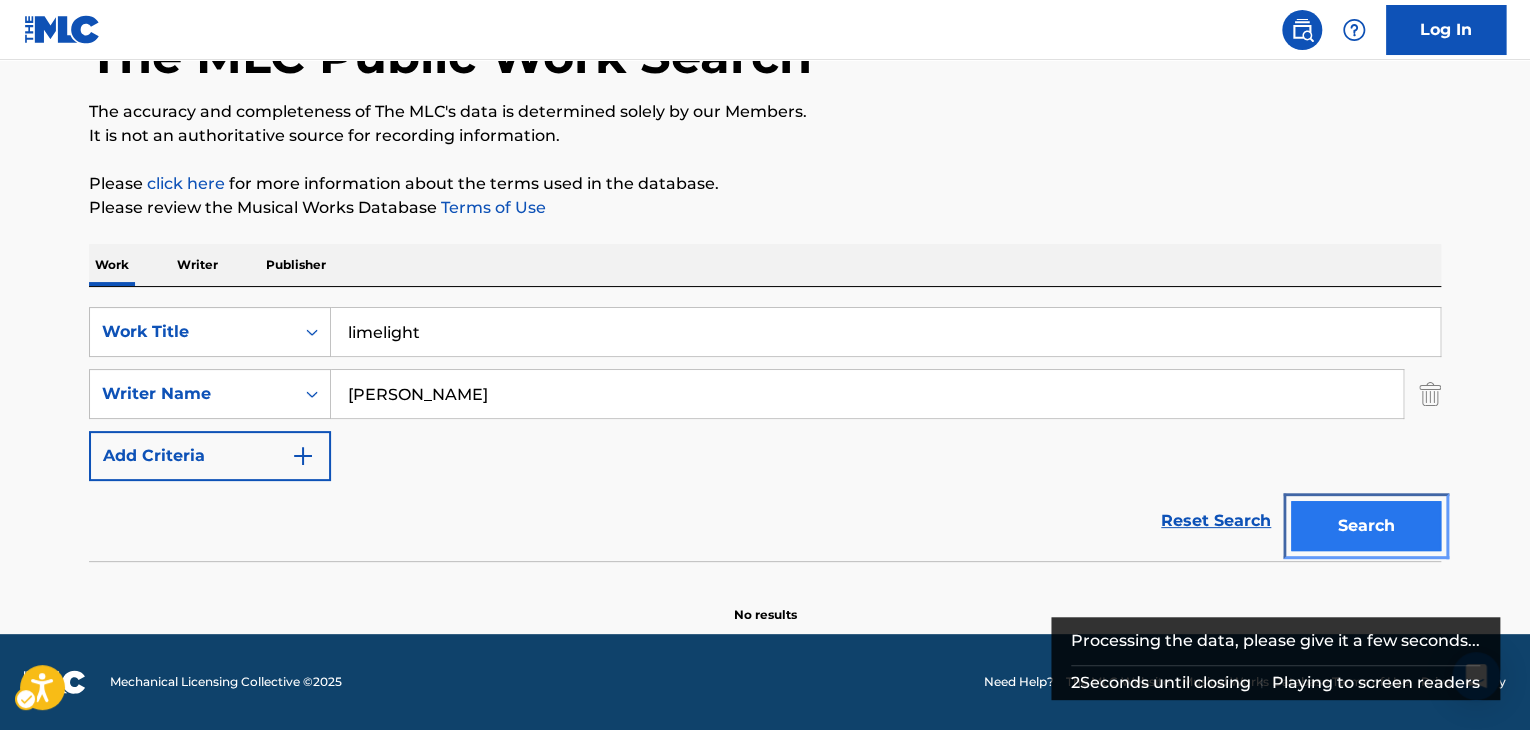 click on "Search" at bounding box center [1366, 526] 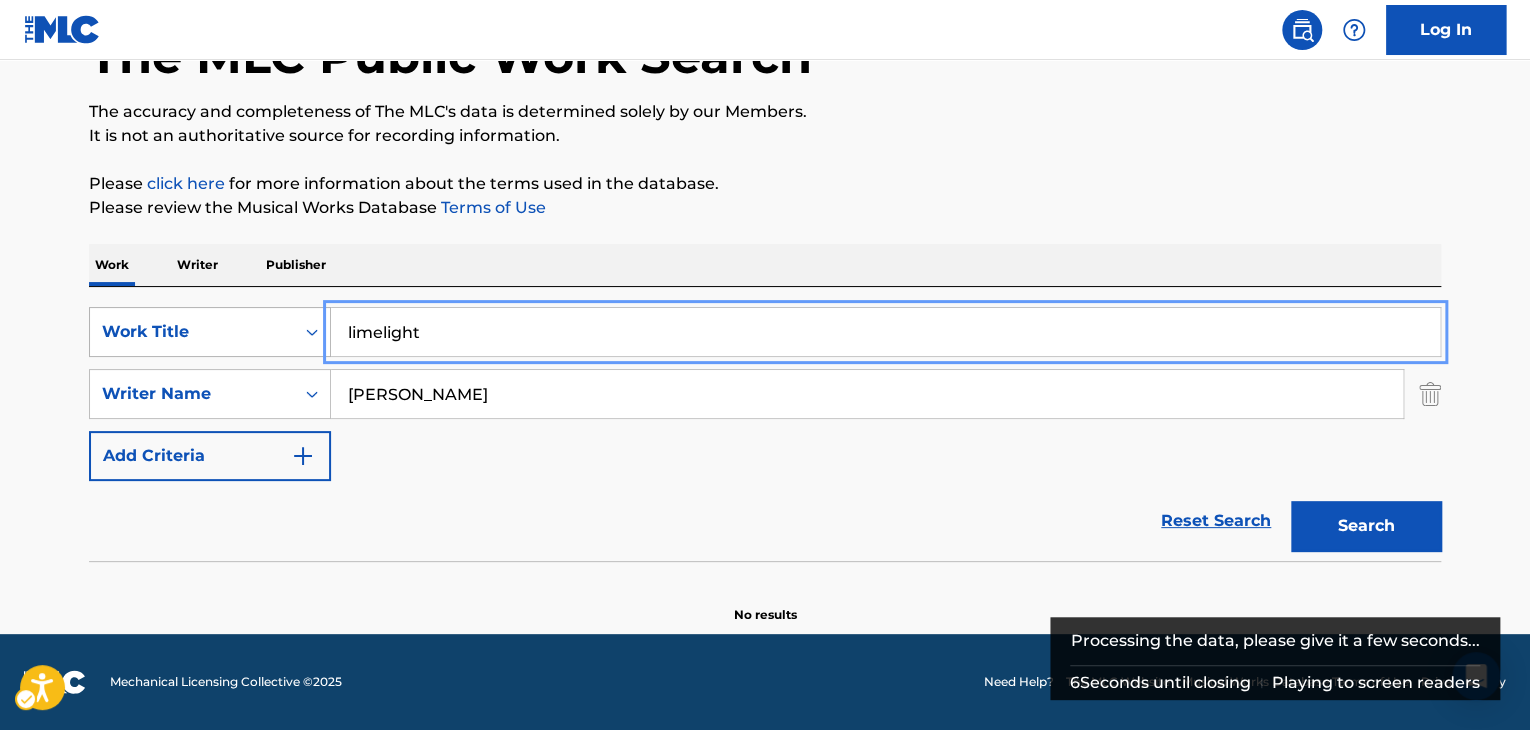 drag, startPoint x: 592, startPoint y: 333, endPoint x: 217, endPoint y: 337, distance: 375.02133 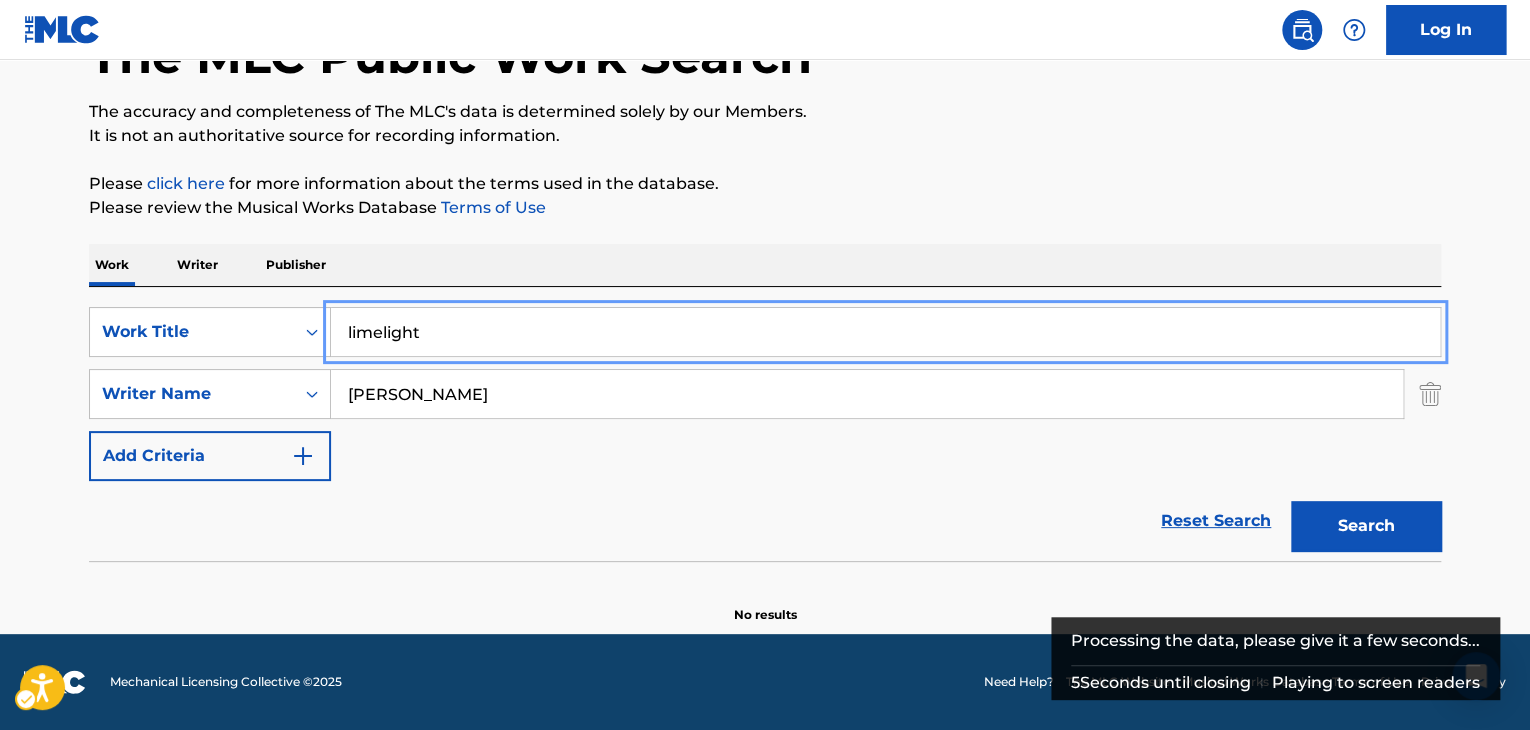 paste on "merry go round" 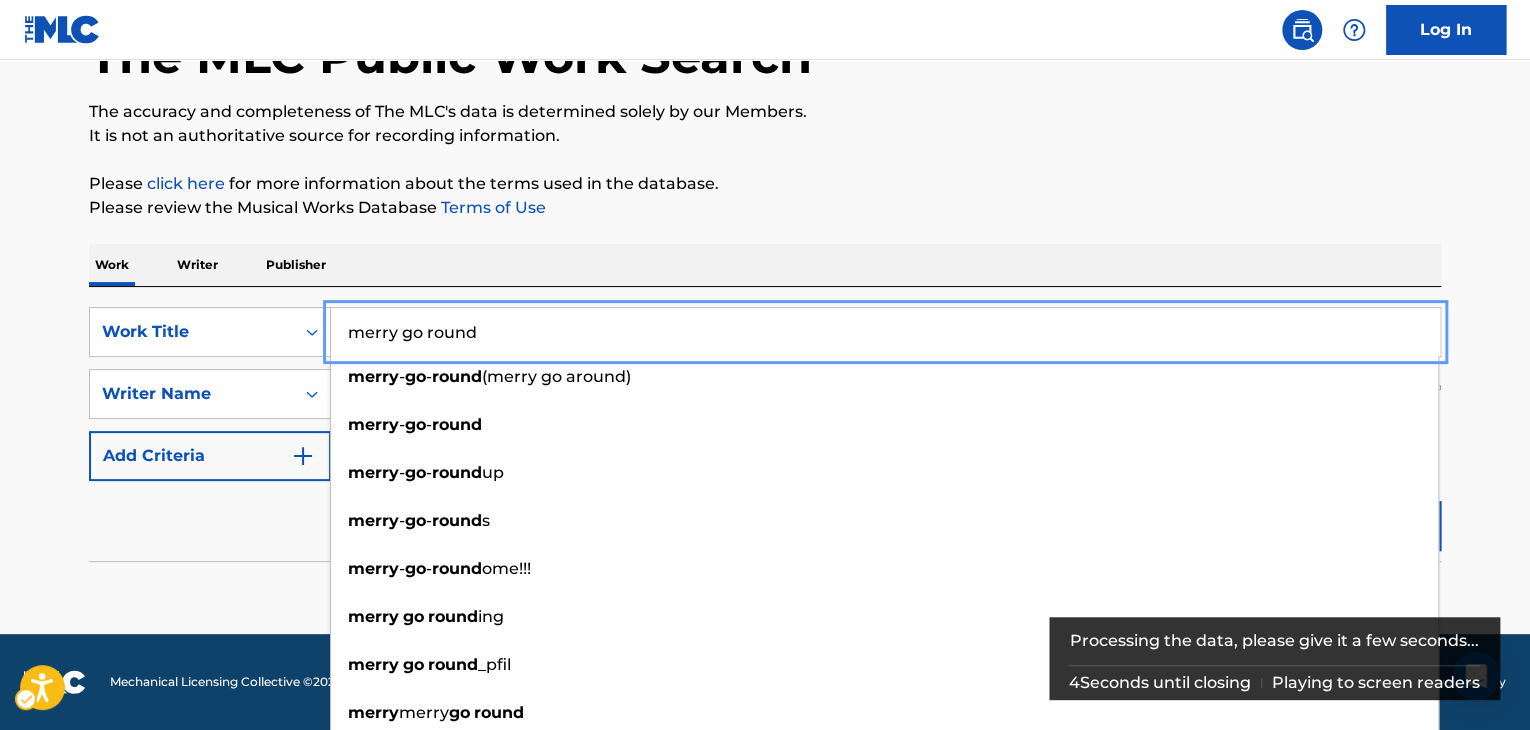 click on "The MLC Public Work Search The accuracy and completeness of The MLC's data is determined solely by our Members. It is not an authoritative source for recording information. Please   click here  | New Window   for more information about the terms used in the database. Please review the Musical Works Database   Terms of Use  | New Window Work Writer Publisher SearchWithCriteria7fc4b8cf-163f-4ec8-b474-f948cba2d82d Work Title merry go round merry - go - round  (merry go around) merry - go - round merry - go - round up merry - go - round s merry - go - round ome!!! merry   go   round ing merry   go   round _pfil merry  merry  go   round the  merry  merry- go - round merry   go   round  somewhere SearchWithCriteria8b76f8fb-d669-454f-b75c-e31ec5168ca2 Writer Name [PERSON_NAME] Add Criteria Reset Search Search No results" at bounding box center (765, 278) 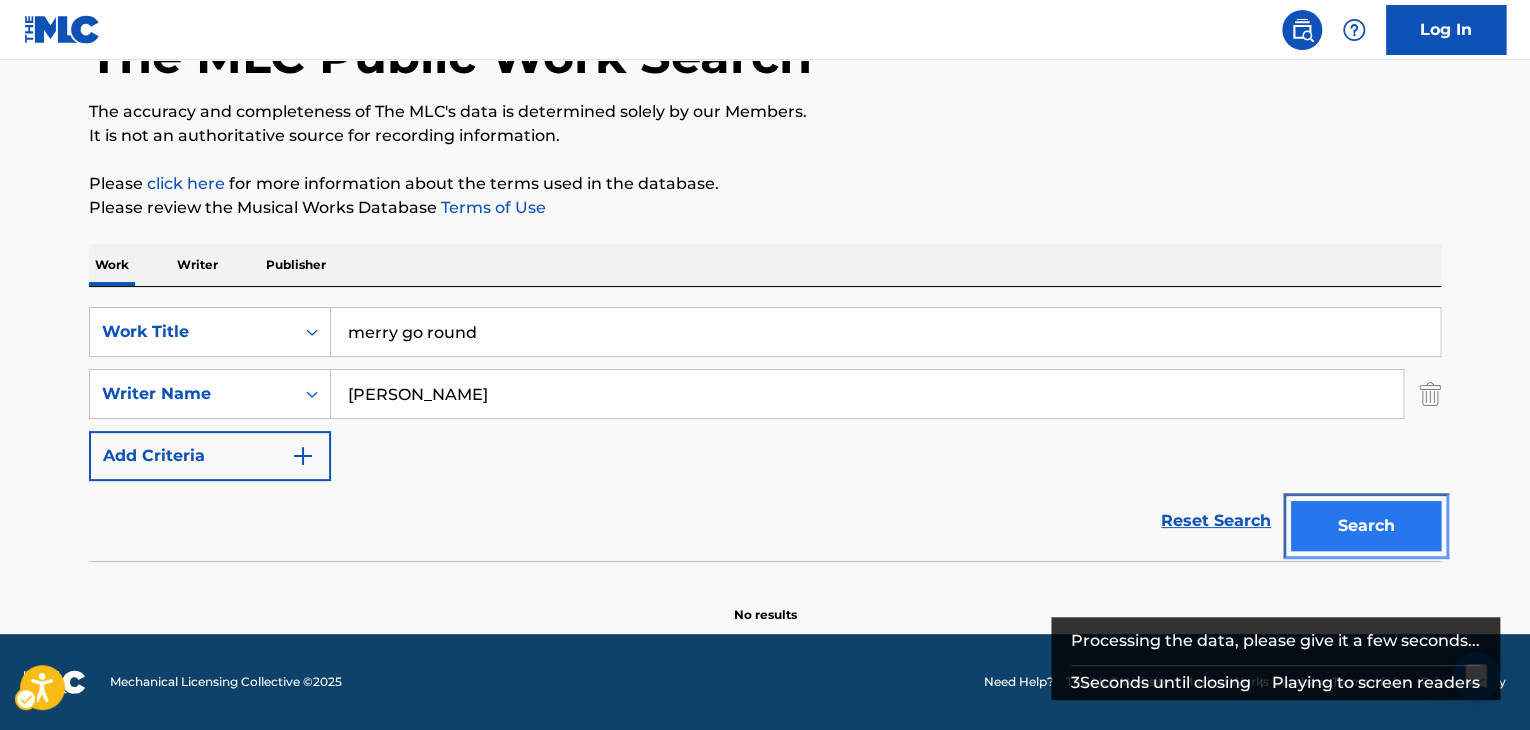 click on "Search" at bounding box center (1366, 526) 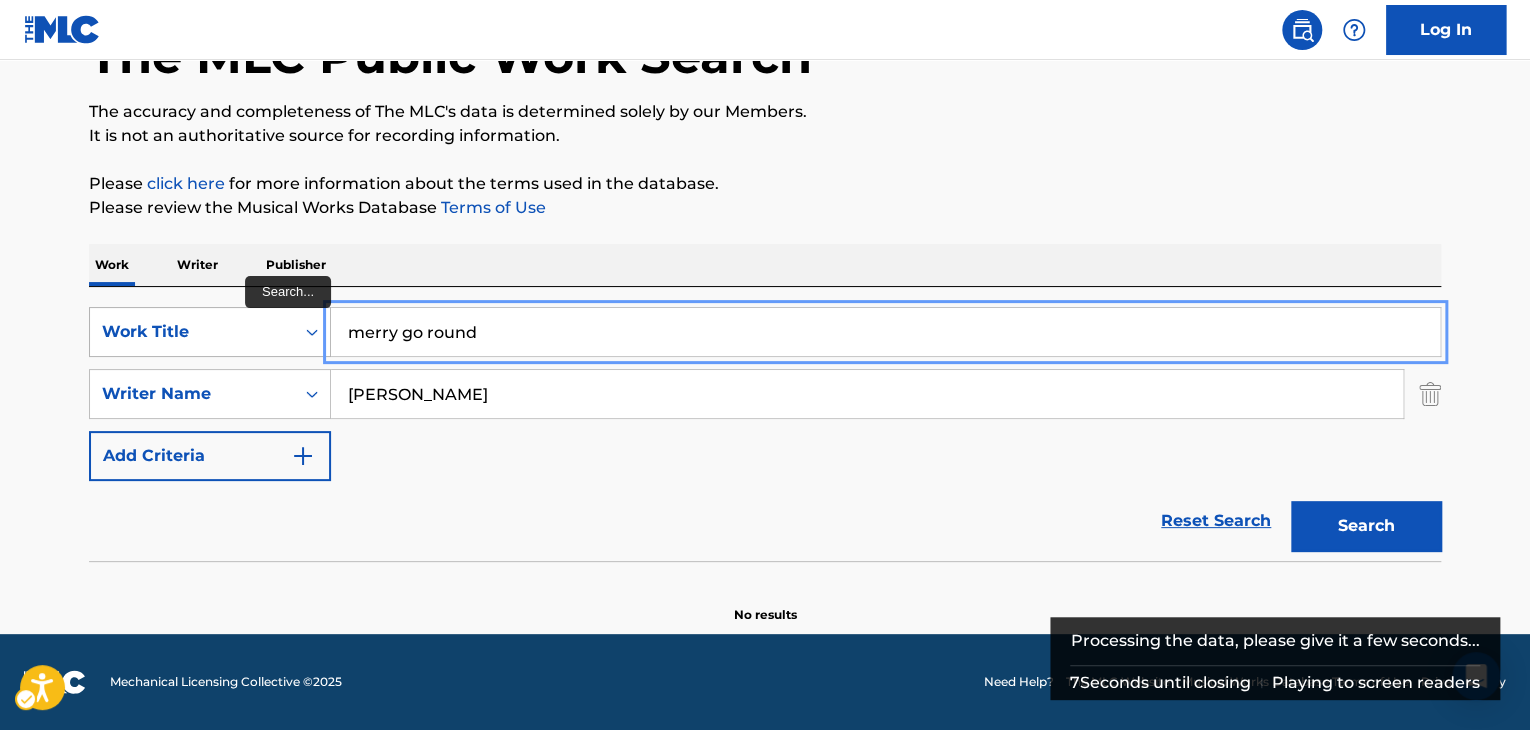 drag, startPoint x: 383, startPoint y: 341, endPoint x: 214, endPoint y: 347, distance: 169.10648 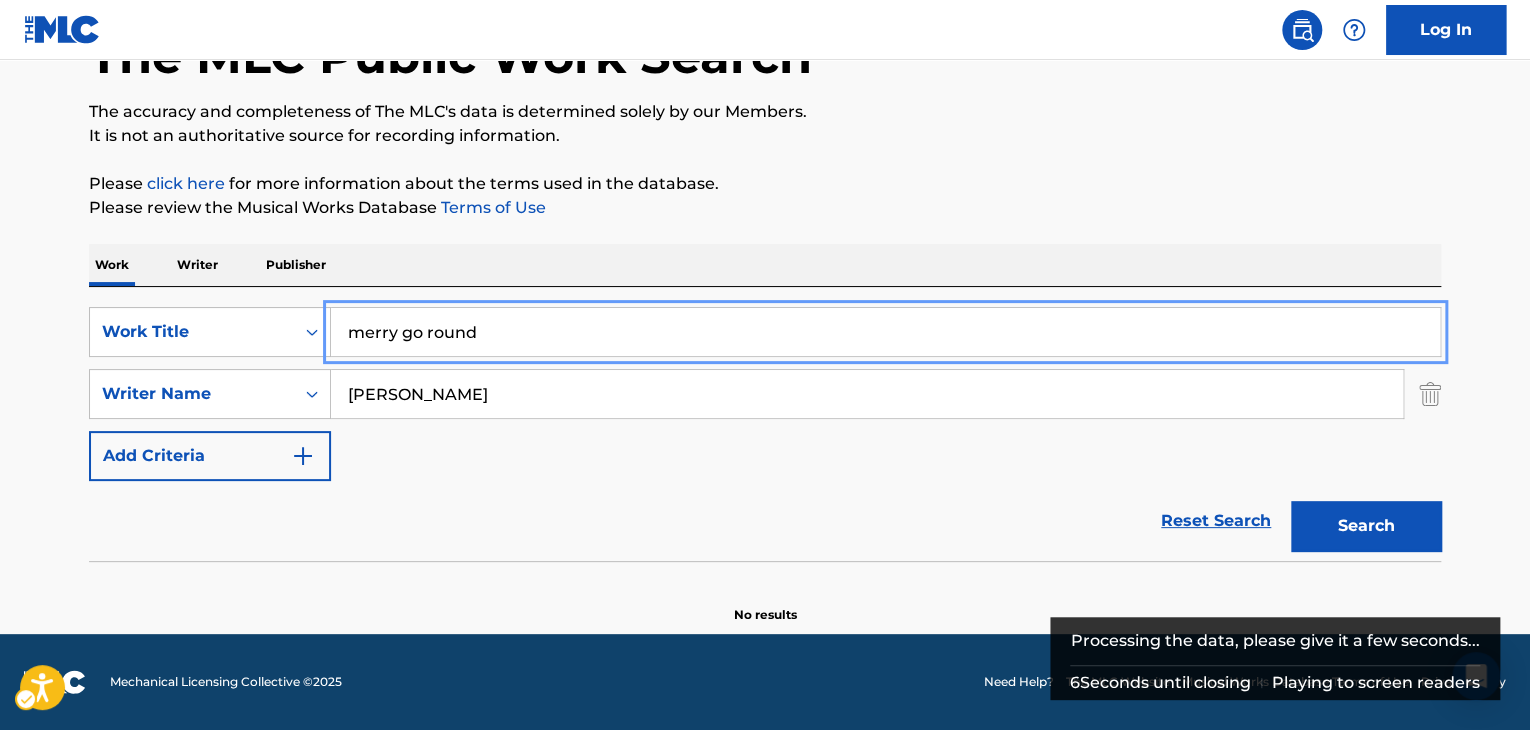 paste on "Shopping in [GEOGRAPHIC_DATA]" 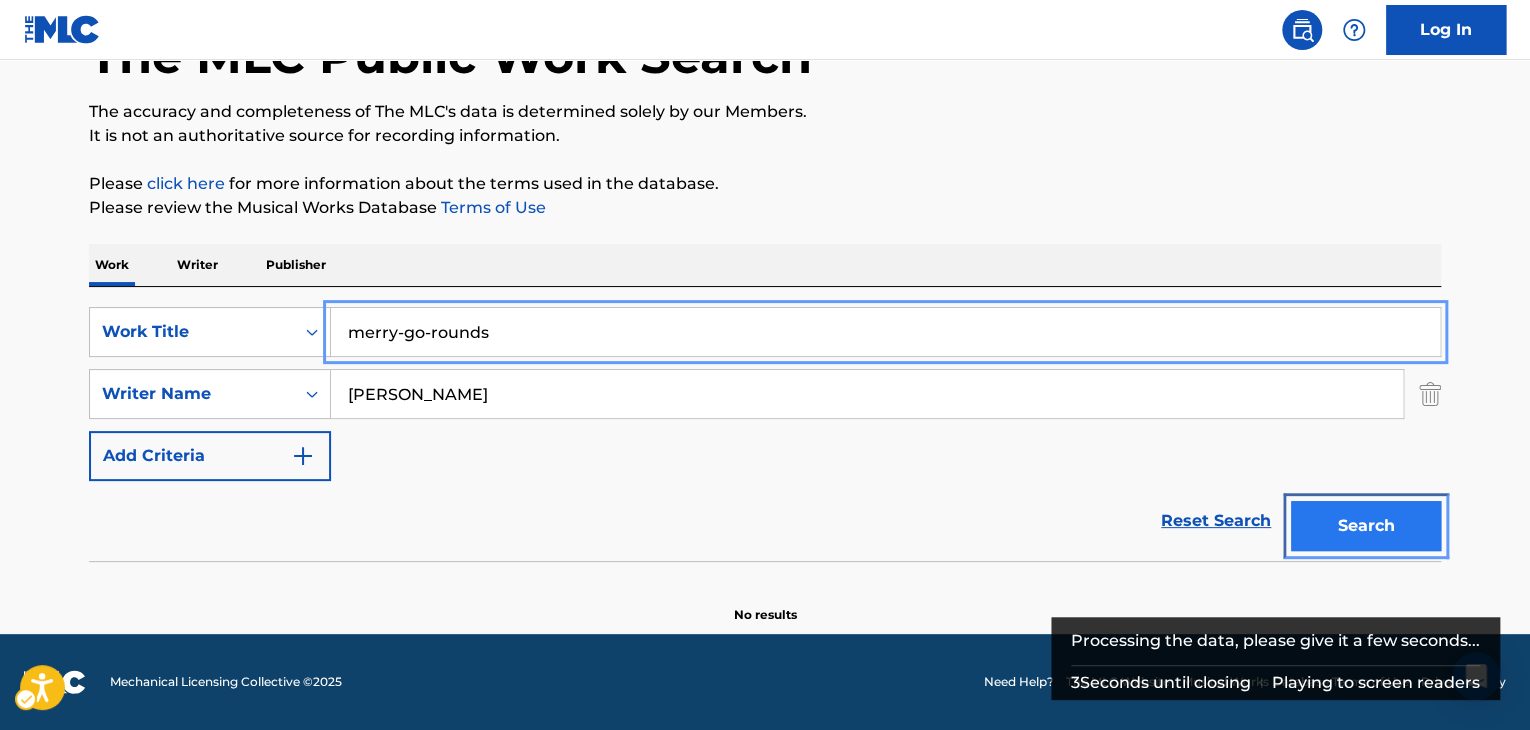 click on "Search" at bounding box center [1366, 526] 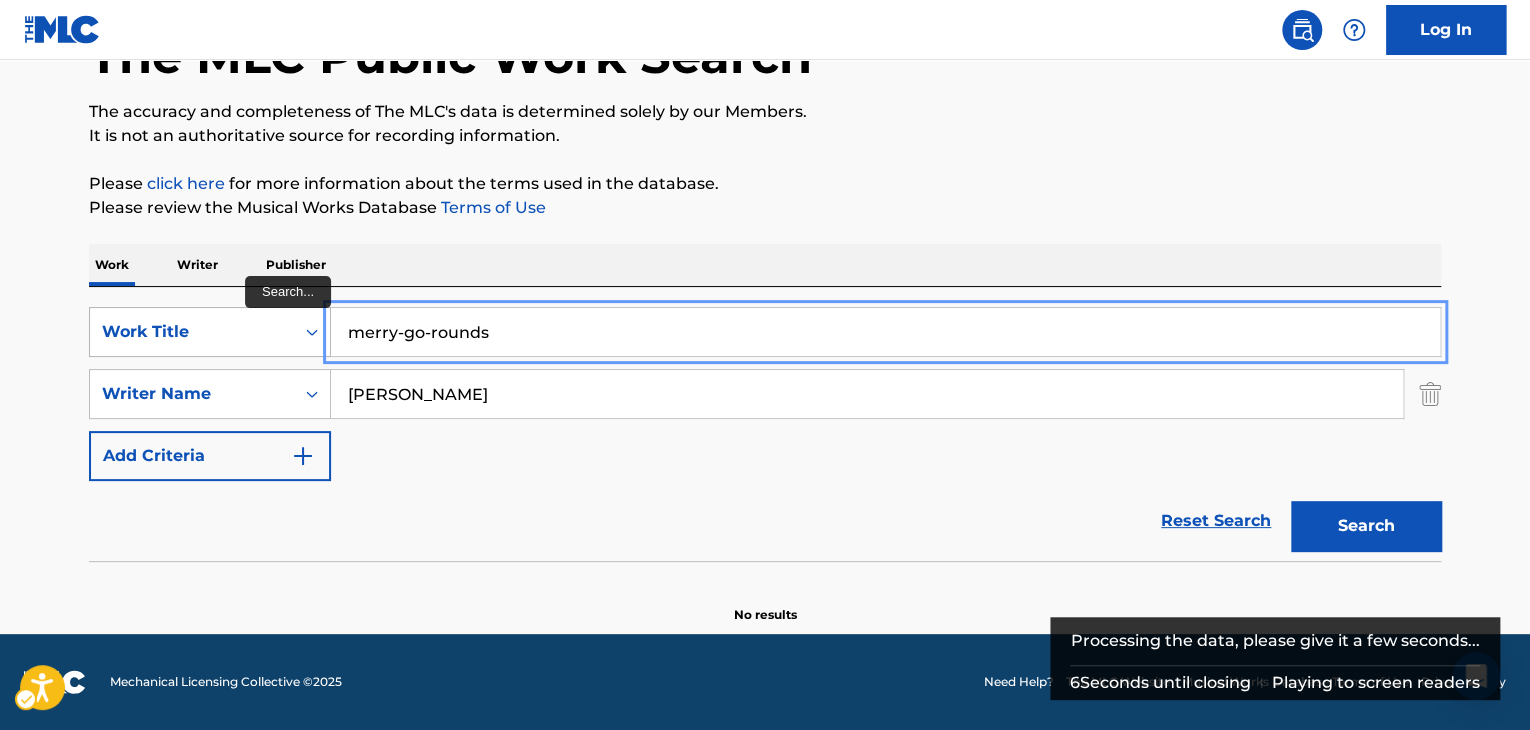 drag, startPoint x: 597, startPoint y: 325, endPoint x: 271, endPoint y: 333, distance: 326.09814 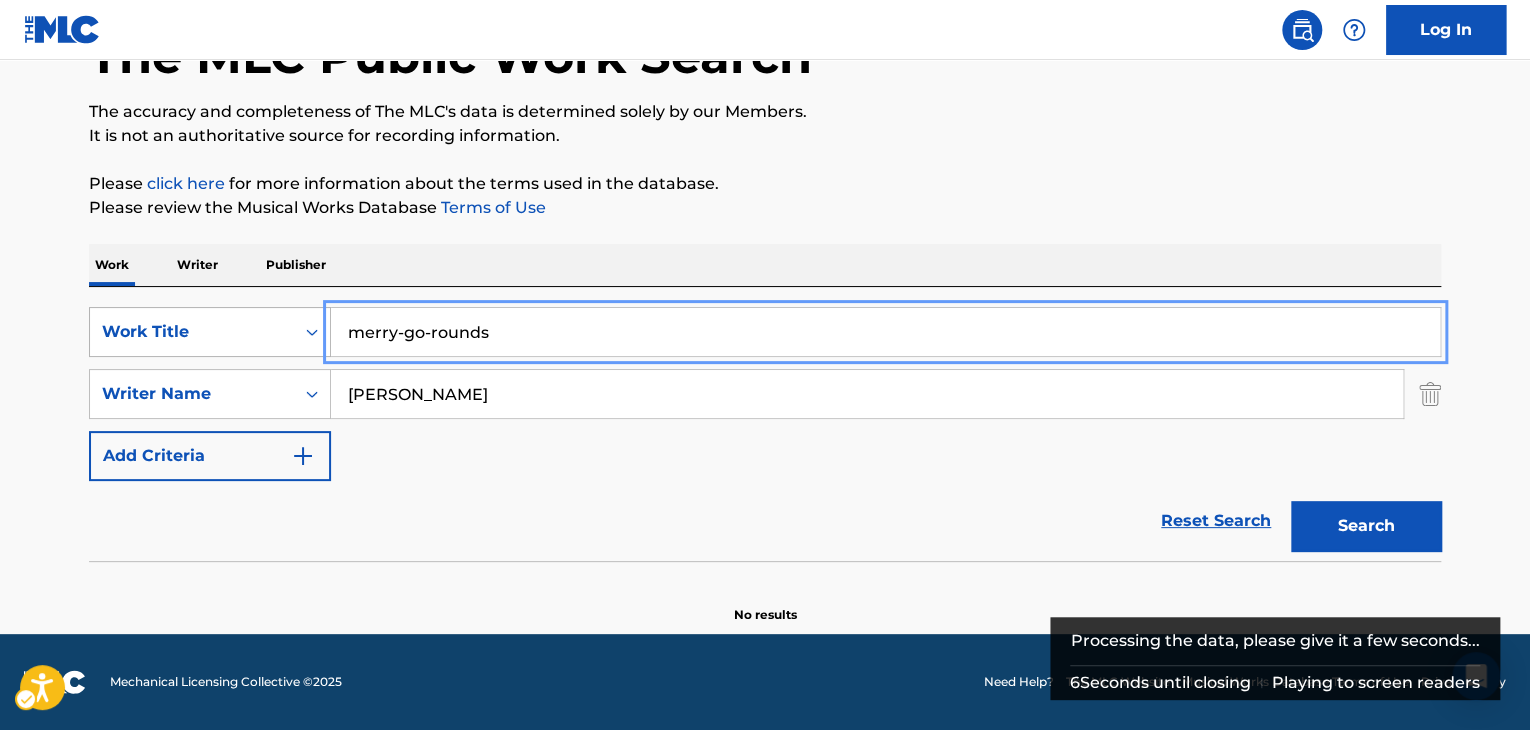 paste on "tattoo" 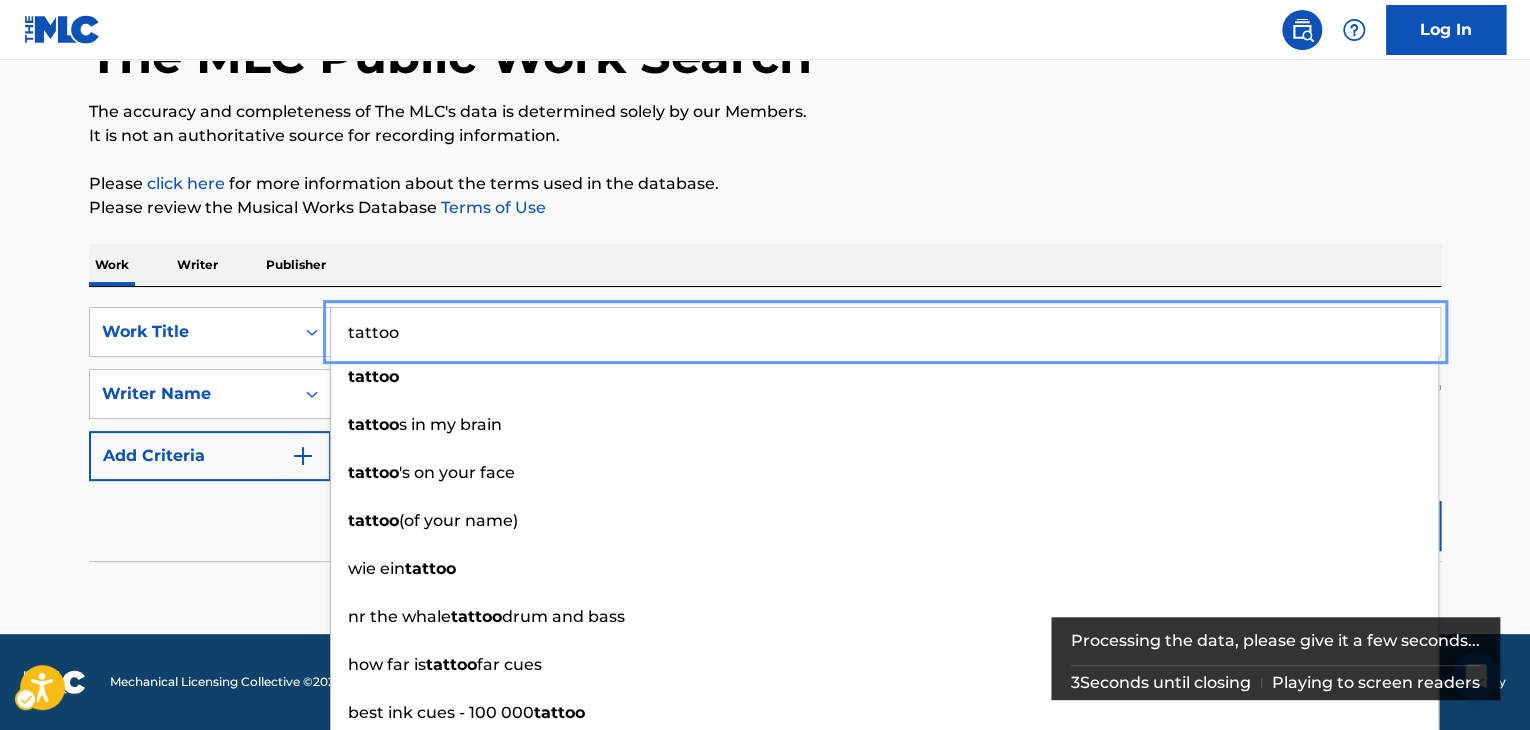 click on "The MLC Public Work Search The accuracy and completeness of The MLC's data is determined solely by our Members. It is not an authoritative source for recording information. Please   click here  | New Window   for more information about the terms used in the database. Please review the Musical Works Database   Terms of Use  | New Window Work Writer Publisher SearchWithCriteria7fc4b8cf-163f-4ec8-b474-f948cba2d82d Work Title tattoo tattoo tattoo s in my brain tattoo 's on your face tattoo  (of your name) [PERSON_NAME] ein  tattoo nr the whale  tattoo  drum and bass how far is  tattoo  far cues best ink cues - 100 000  tattoo 3asg ice cream  tattoo  only drums and bass jgn rh bad  tattoo SearchWithCriteria8b76f8fb-d669-454f-b75c-e31ec5168ca2 Writer Name [PERSON_NAME] Add Criteria Reset Search Search No results" at bounding box center [765, 278] 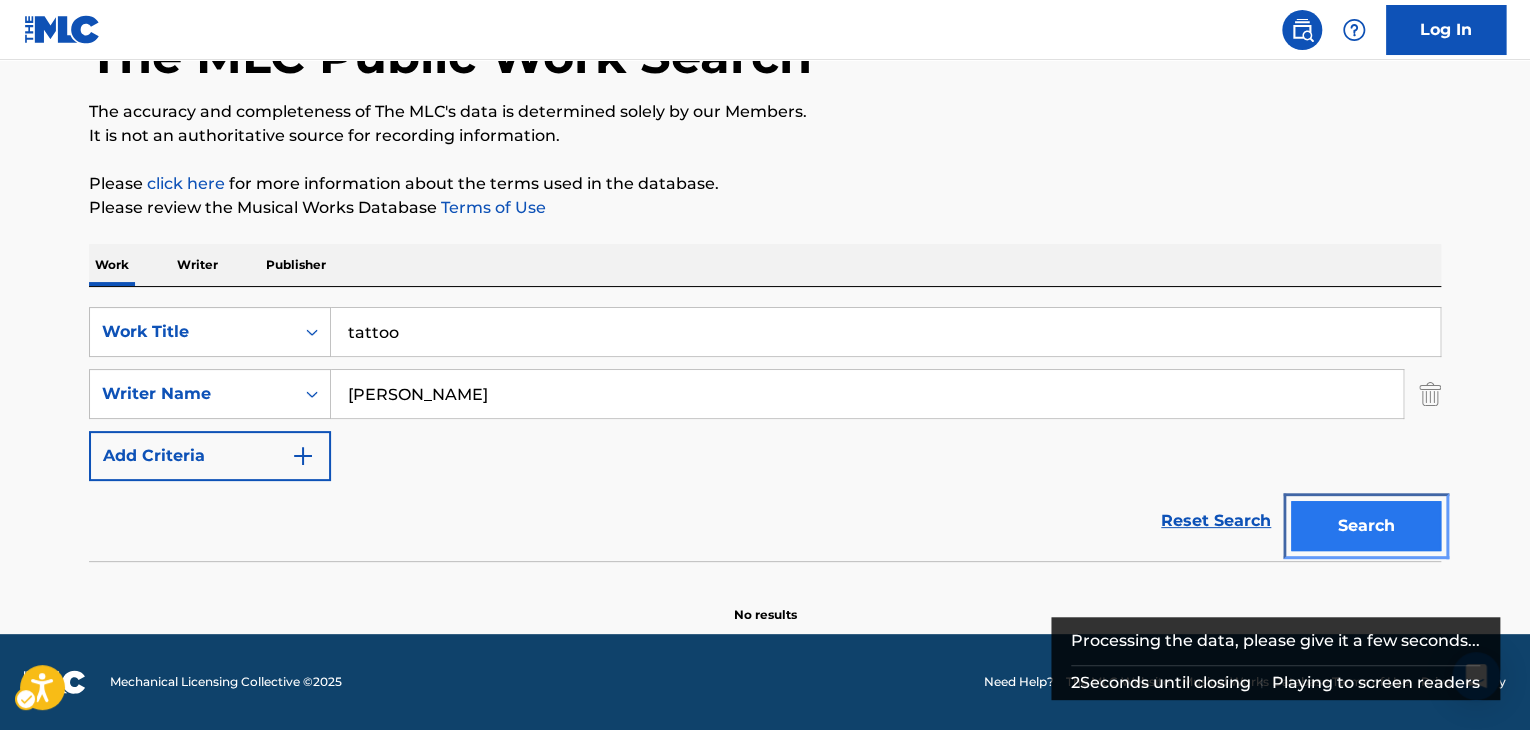 click on "Search" at bounding box center [1366, 526] 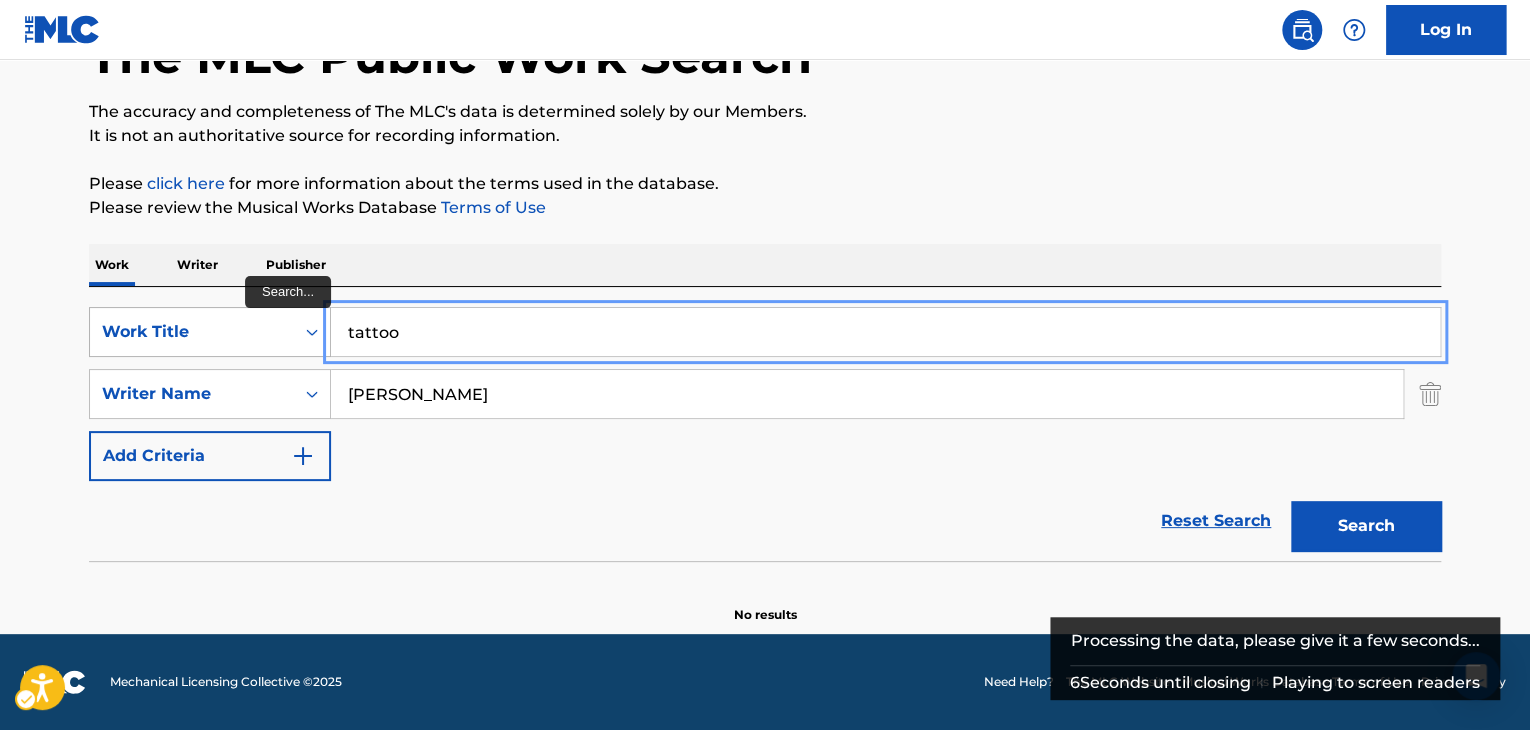 drag, startPoint x: 880, startPoint y: 326, endPoint x: 152, endPoint y: 341, distance: 728.15454 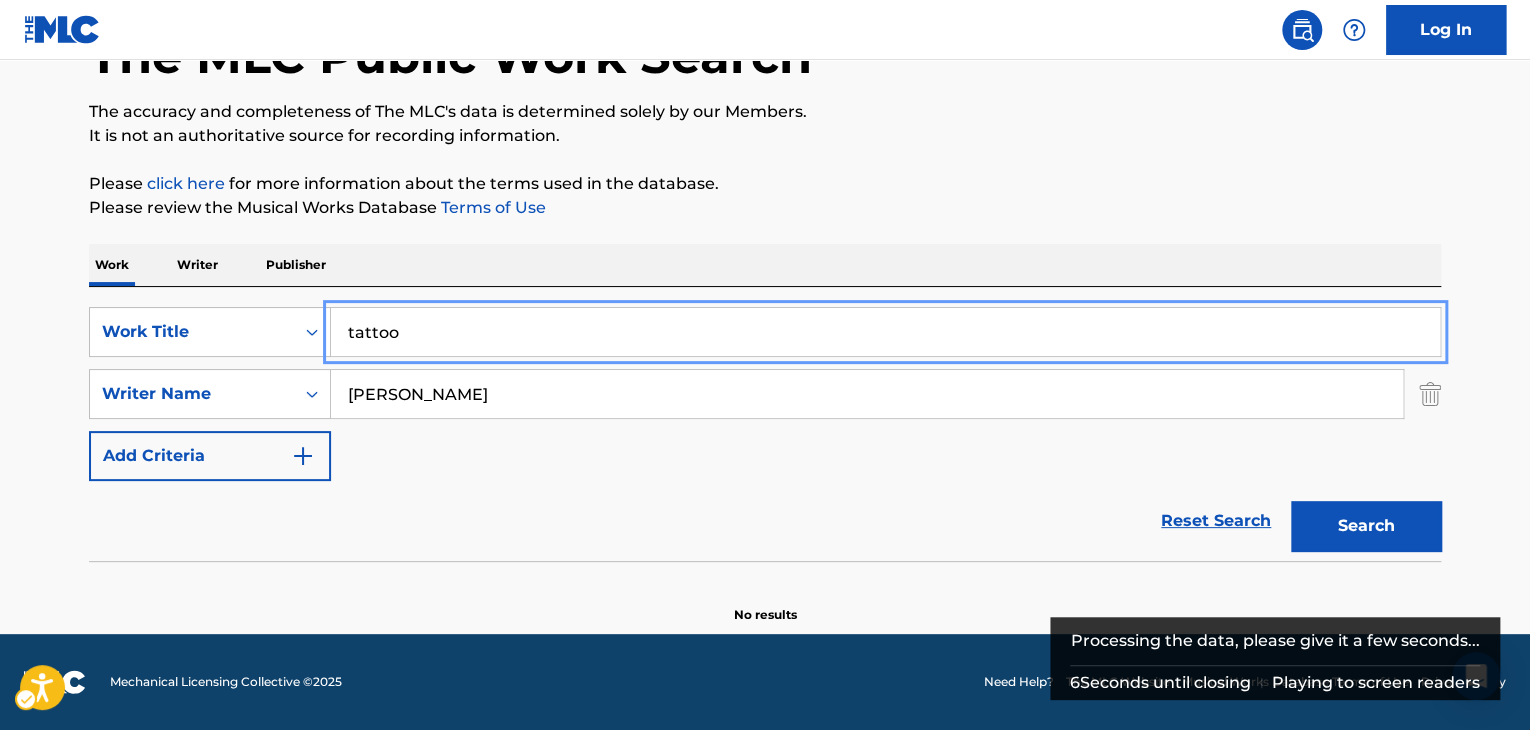 paste on "W.I.M" 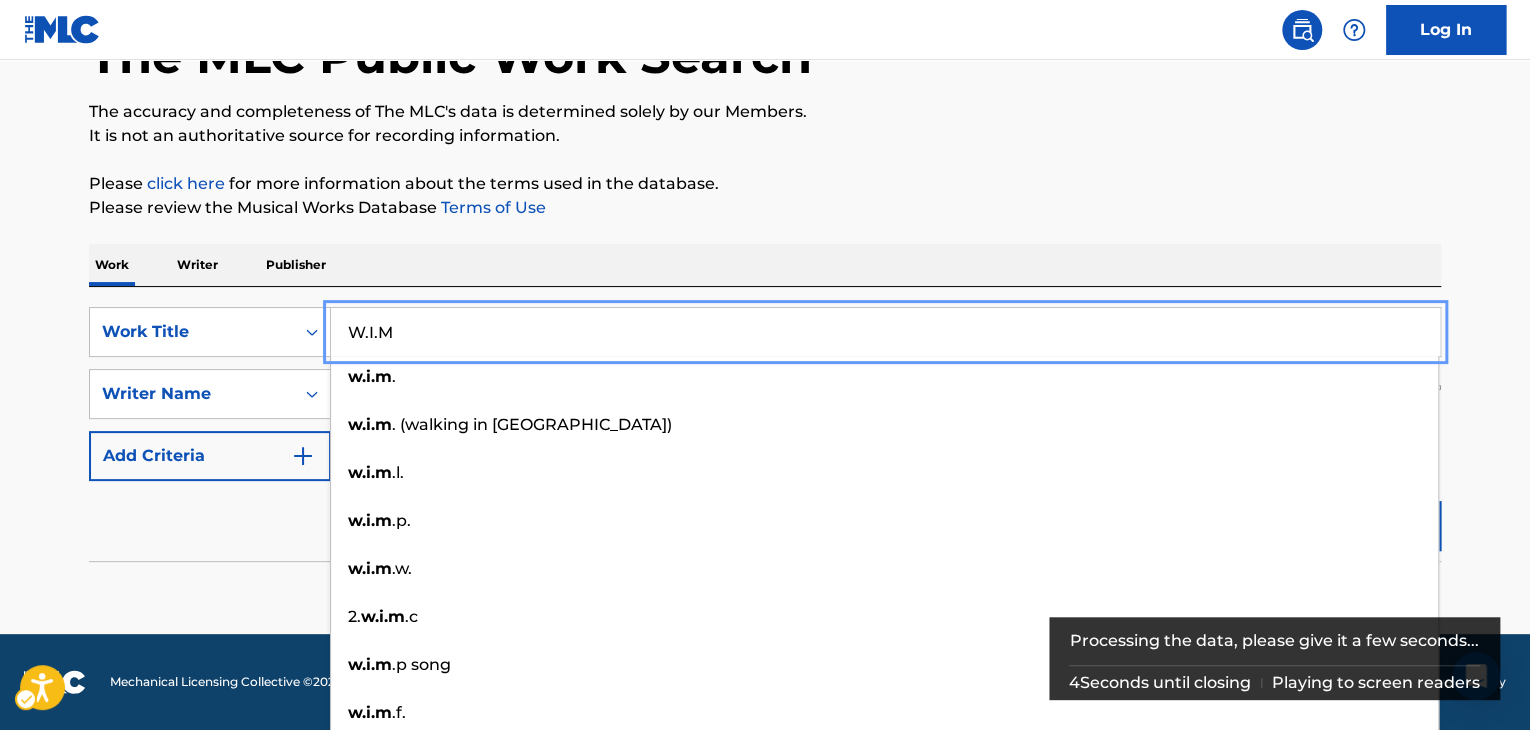 click on "The MLC Public Work Search The accuracy and completeness of The MLC's data is determined solely by our Members. It is not an authoritative source for recording information. Please   click here  | New Window   for more information about the terms used in the database. Please review the Musical Works Database   Terms of Use  | New Window Work Writer Publisher SearchWithCriteria7fc4b8cf-163f-4ec8-b474-f948cba2d82d Work Title W.I.M w.i.m . w.i.m . (walking in [GEOGRAPHIC_DATA]) w.i.m .l. w.i.m .p. w.i.m .w. 2. w.i.m .c w.i.m .p song w.i.m .f. w.i.m .s. w.i.m .b. (your heartbreak radio) SearchWithCriteria8b76f8fb-d669-454f-b75c-e31ec5168ca2 Writer Name [PERSON_NAME] Add Criteria Reset Search Search No results" at bounding box center (765, 278) 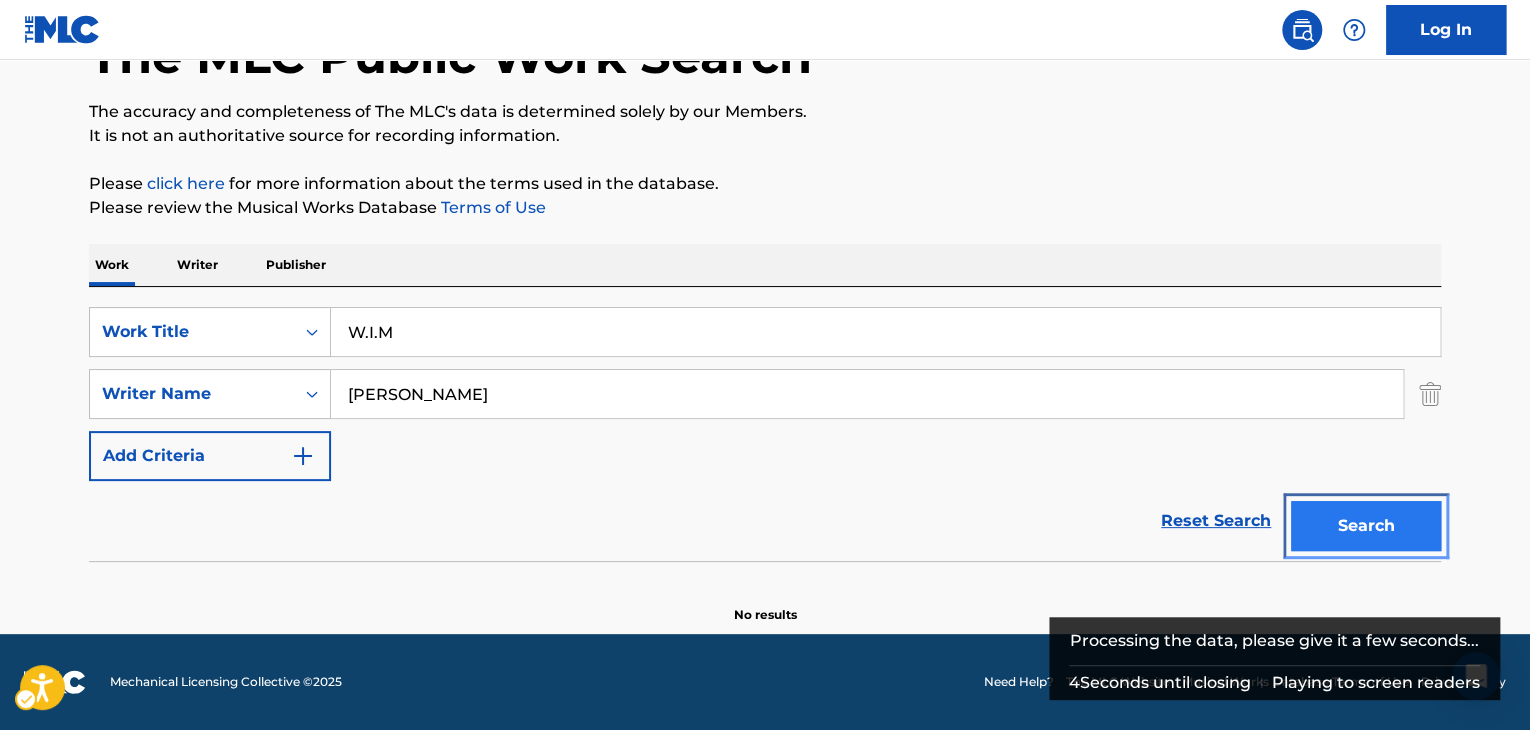 click on "Search" at bounding box center (1366, 526) 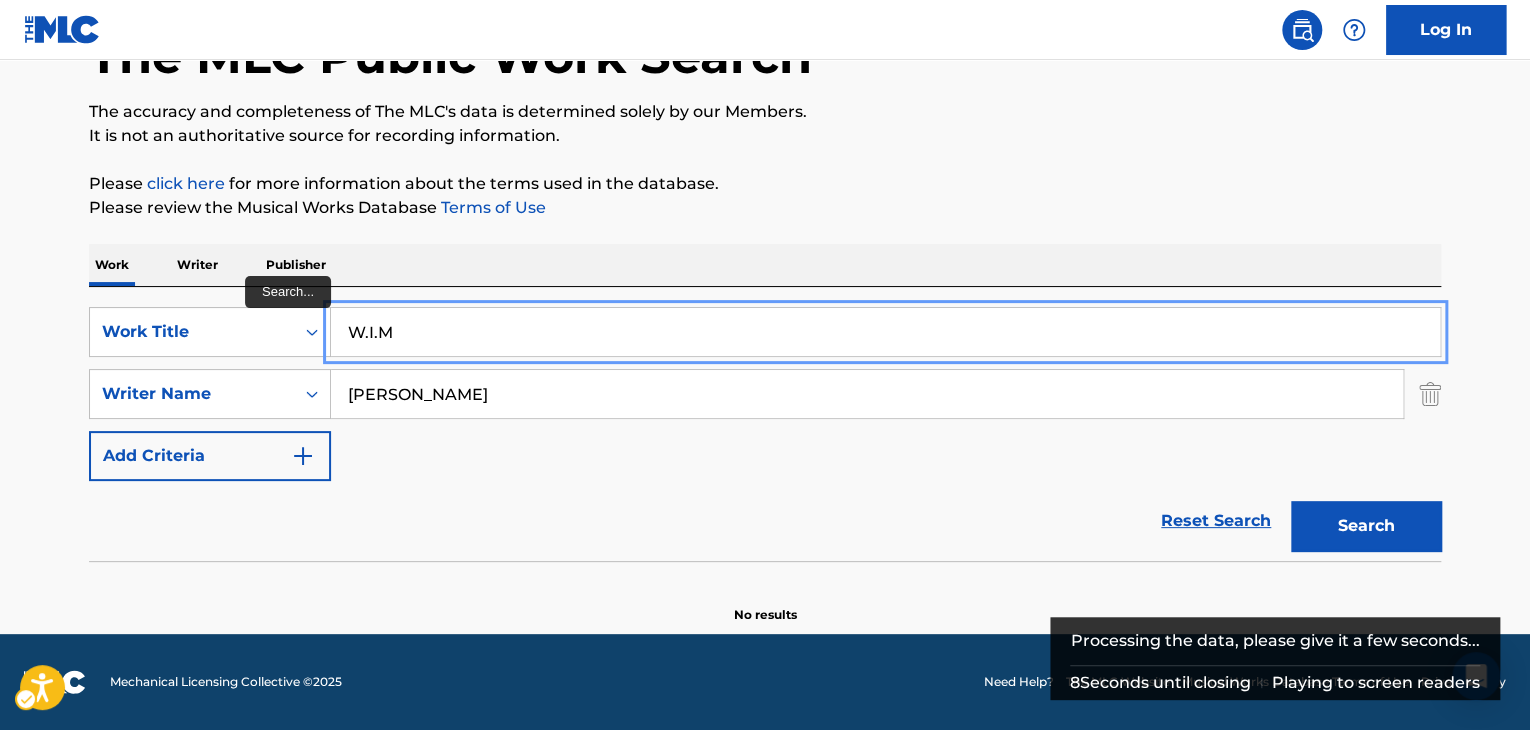 drag, startPoint x: 635, startPoint y: 331, endPoint x: 1299, endPoint y: 518, distance: 689.8297 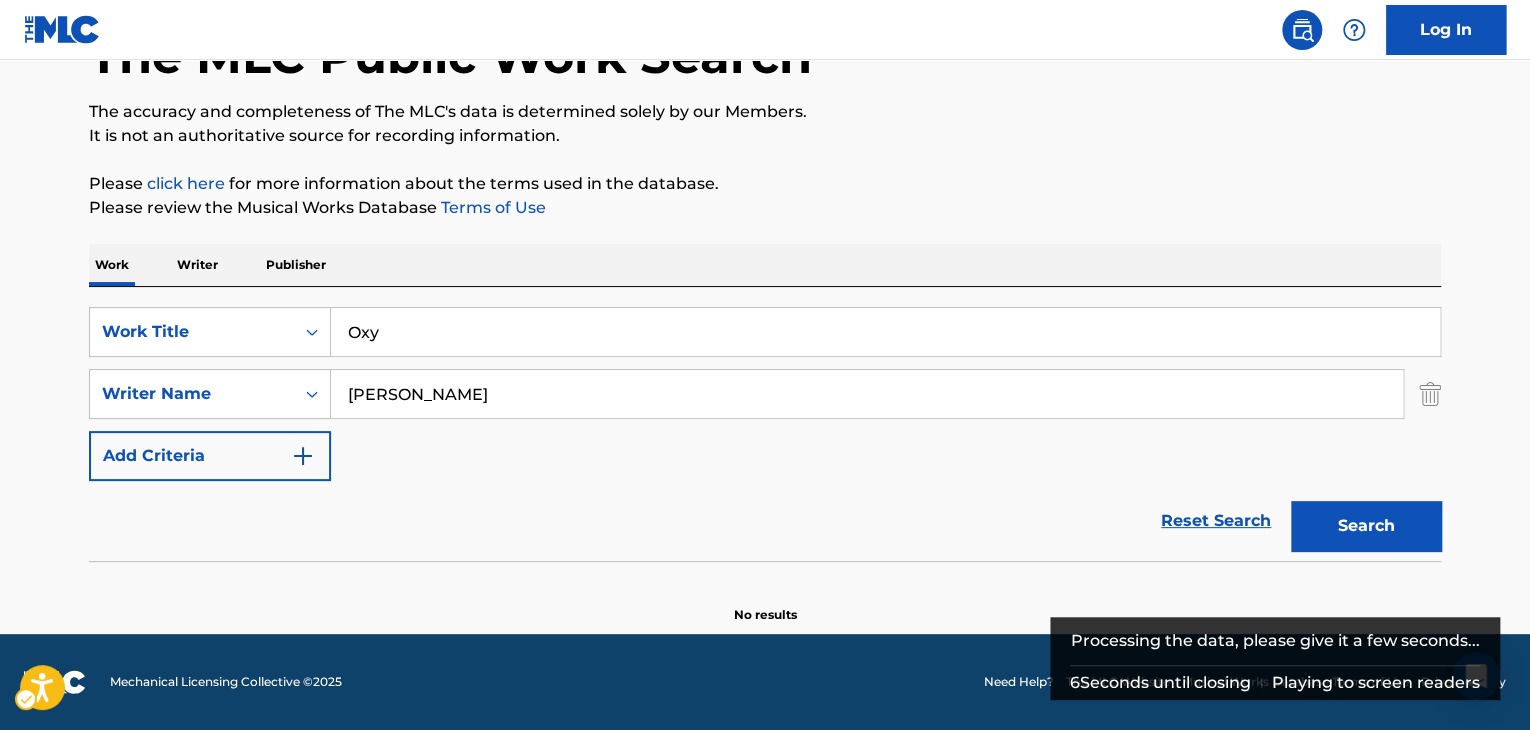 click on "The MLC Public Work Search The accuracy and completeness of The MLC's data is determined solely by our Members. It is not an authoritative source for recording information. Please   click here  | New Window   for more information about the terms used in the database. Please review the Musical Works Database   Terms of Use  | New Window Work Writer Publisher SearchWithCriteria7fc4b8cf-163f-4ec8-b474-f948cba2d82d Work Title Oxy SearchWithCriteria8b76f8fb-d669-454f-b75c-e31ec5168ca2 Writer Name [PERSON_NAME] Add Criteria Reset Search Search No results" at bounding box center (765, 278) 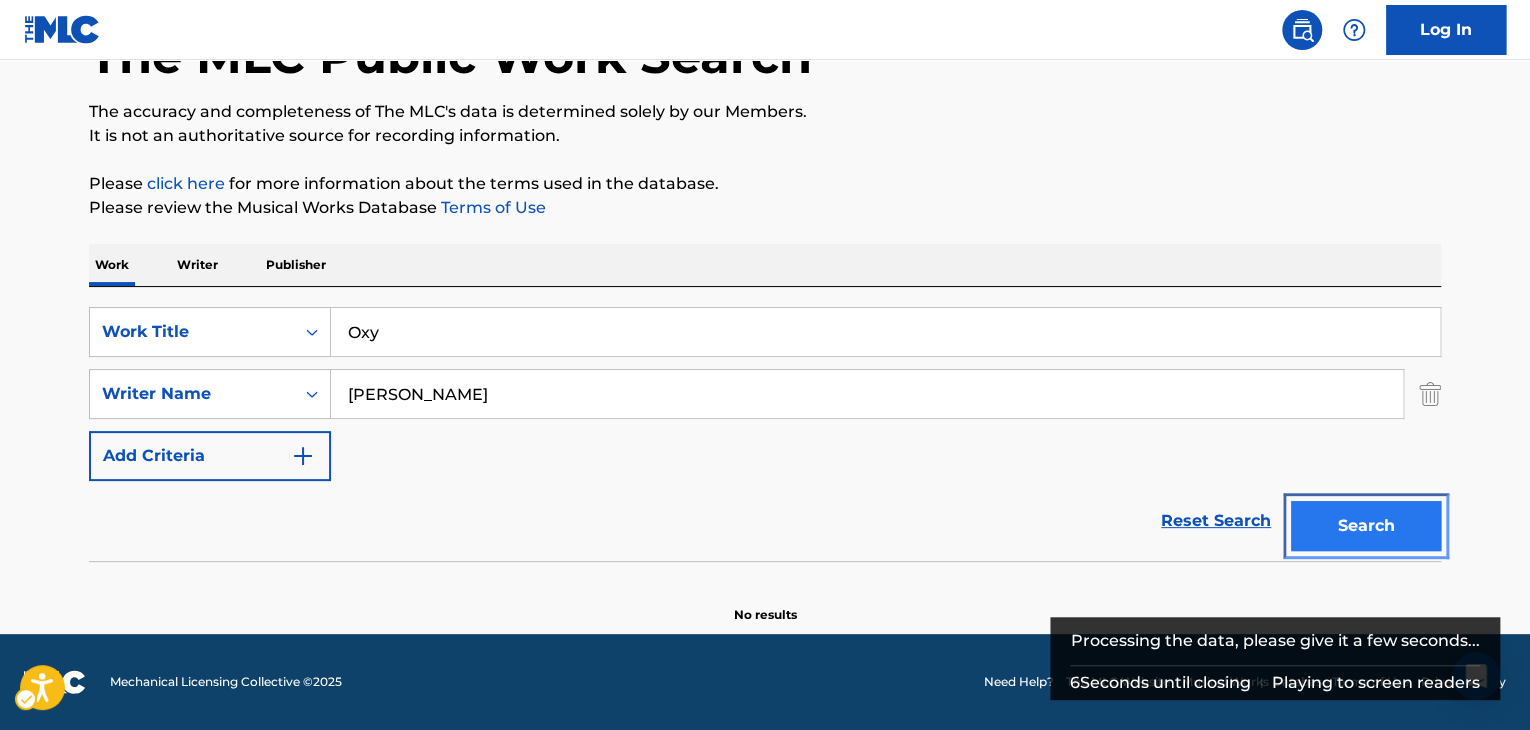 click on "Search" at bounding box center [1366, 526] 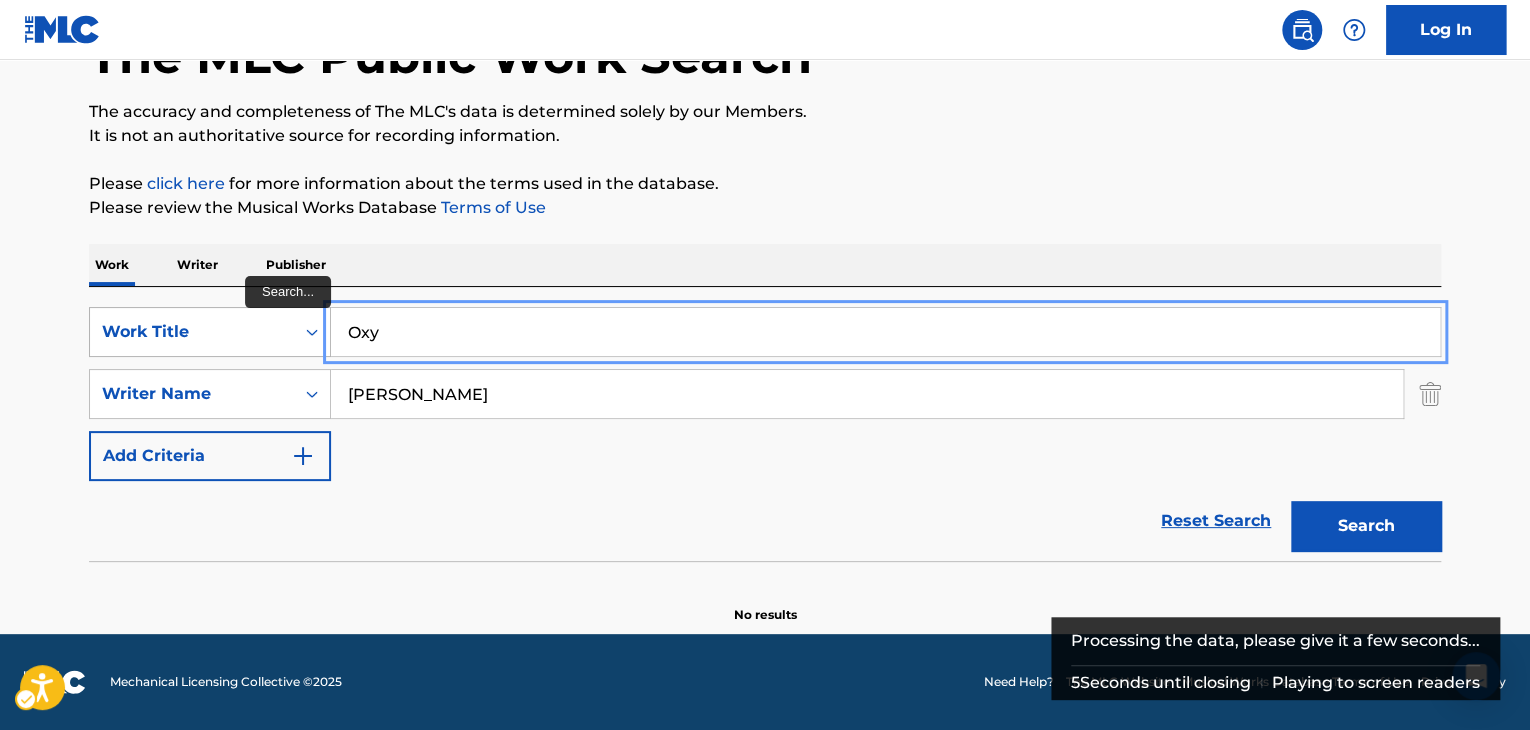 drag, startPoint x: 399, startPoint y: 337, endPoint x: 293, endPoint y: 337, distance: 106 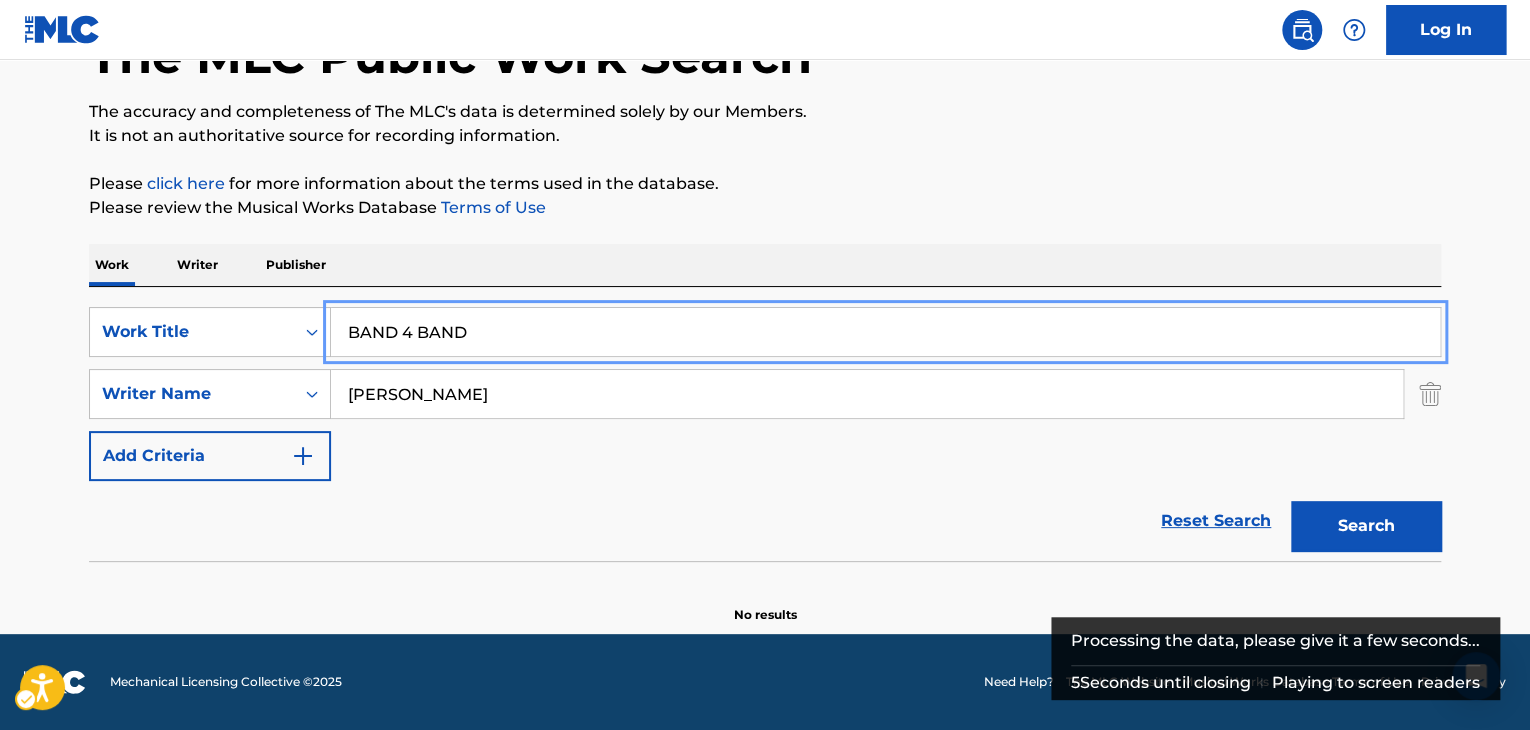 click on "The MLC Public Work Search The accuracy and completeness of The MLC's data is determined solely by our Members. It is not an authoritative source for recording information. Please   click here  | New Window   for more information about the terms used in the database. Please review the Musical Works Database   Terms of Use  | New Window Work Writer Publisher SearchWithCriteria7fc4b8cf-163f-4ec8-b474-f948cba2d82d Work Title BAND 4 BAND SearchWithCriteria8b76f8fb-d669-454f-b75c-e31ec5168ca2 Writer Name [PERSON_NAME] Add Criteria Reset Search Search No results" at bounding box center [765, 278] 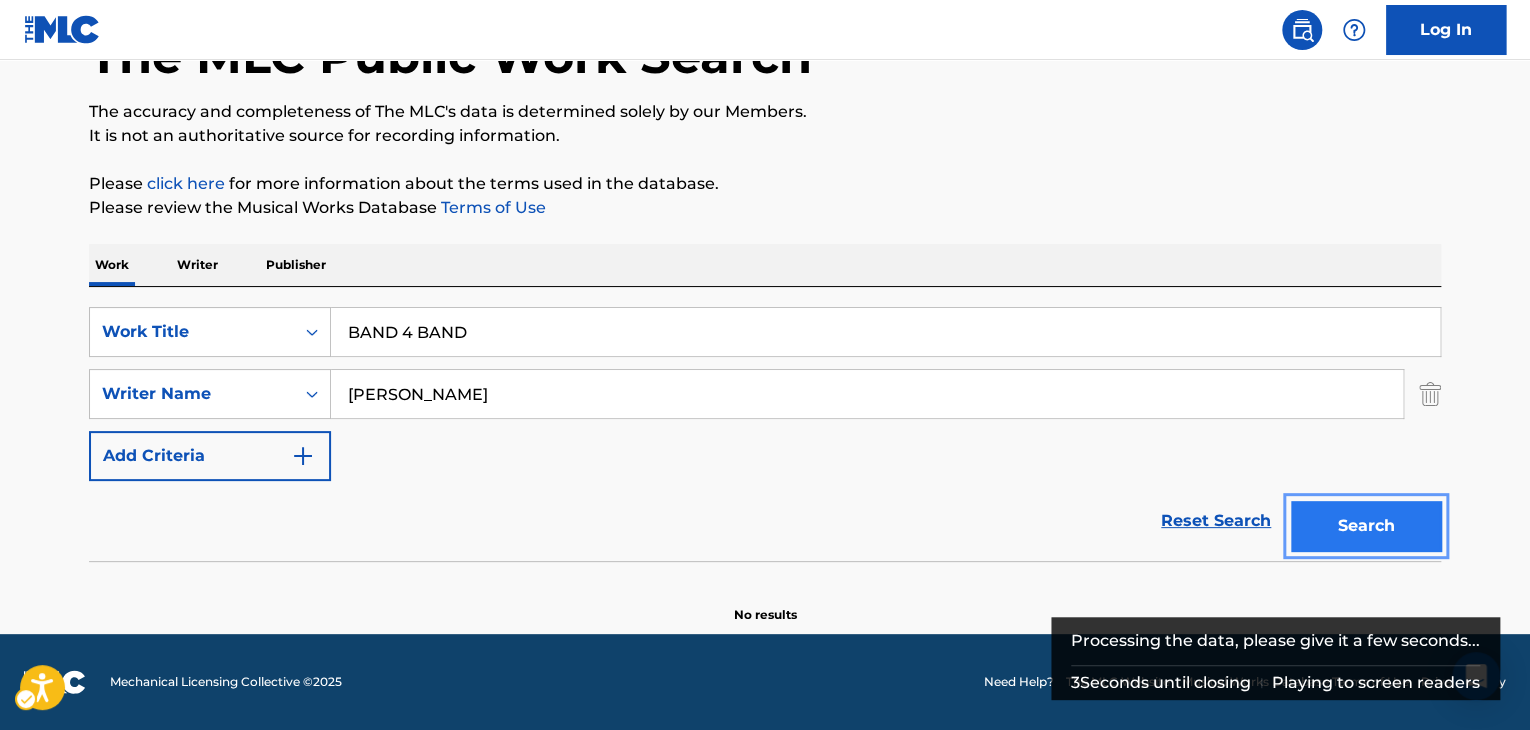 click on "Search" at bounding box center [1366, 526] 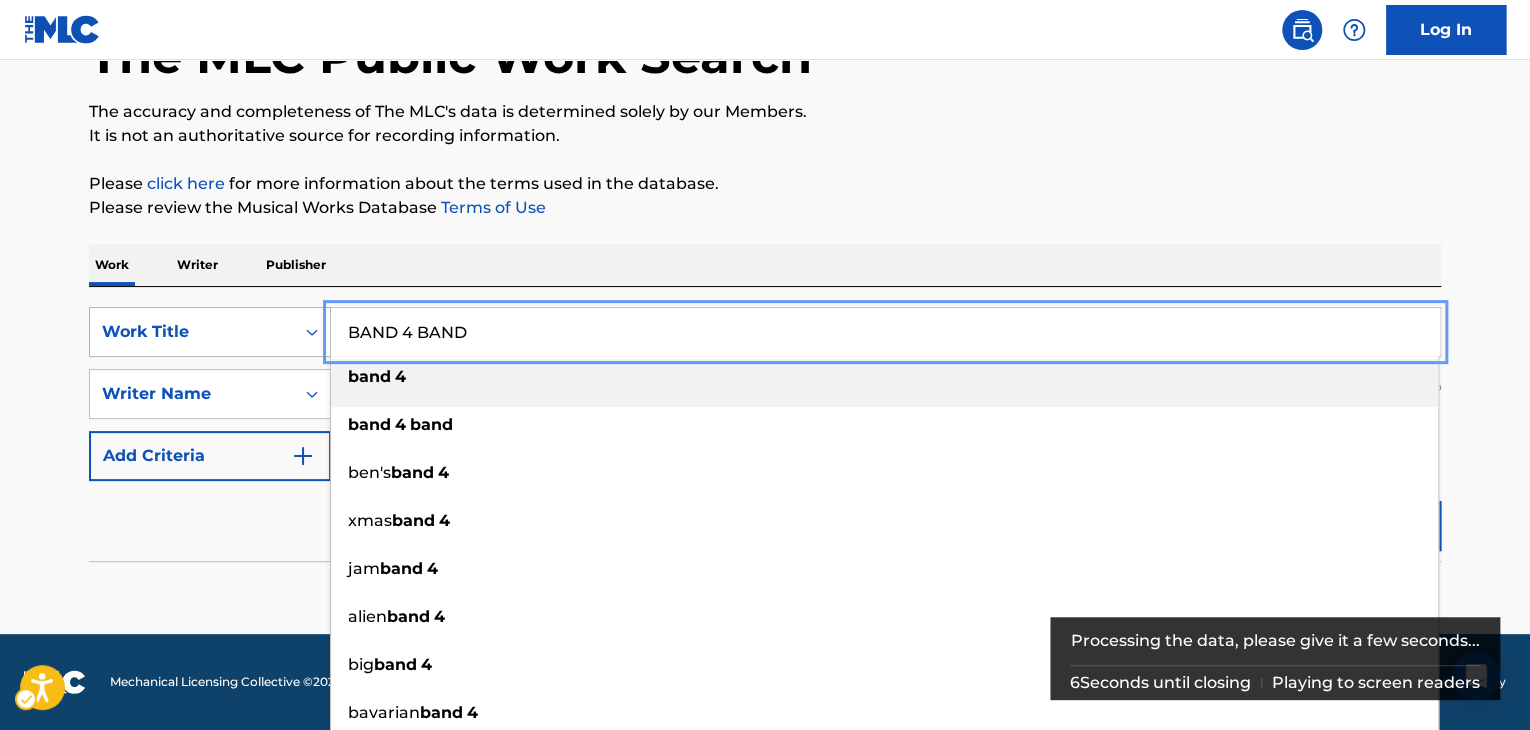 drag, startPoint x: 543, startPoint y: 329, endPoint x: 280, endPoint y: 343, distance: 263.37234 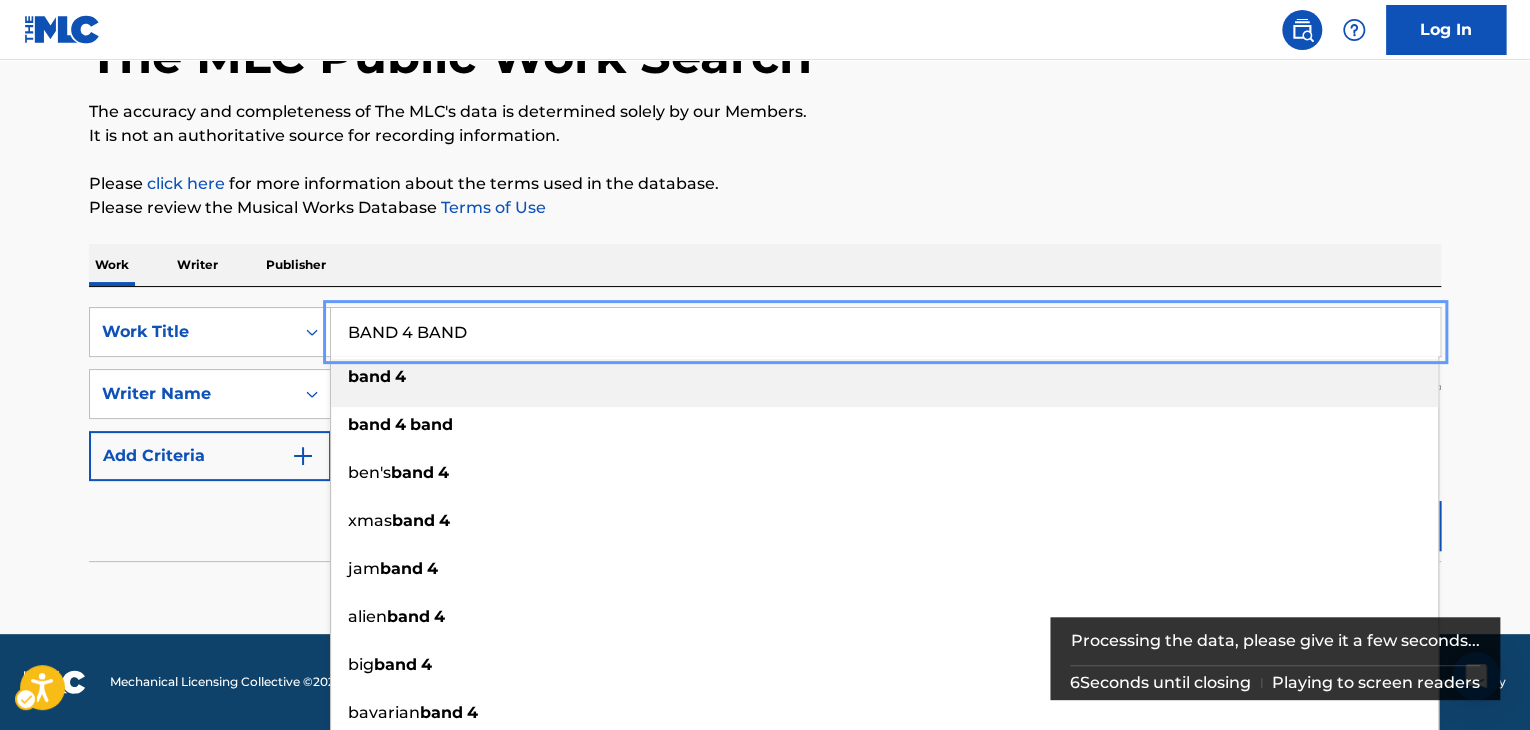 paste on "Deadbroke" 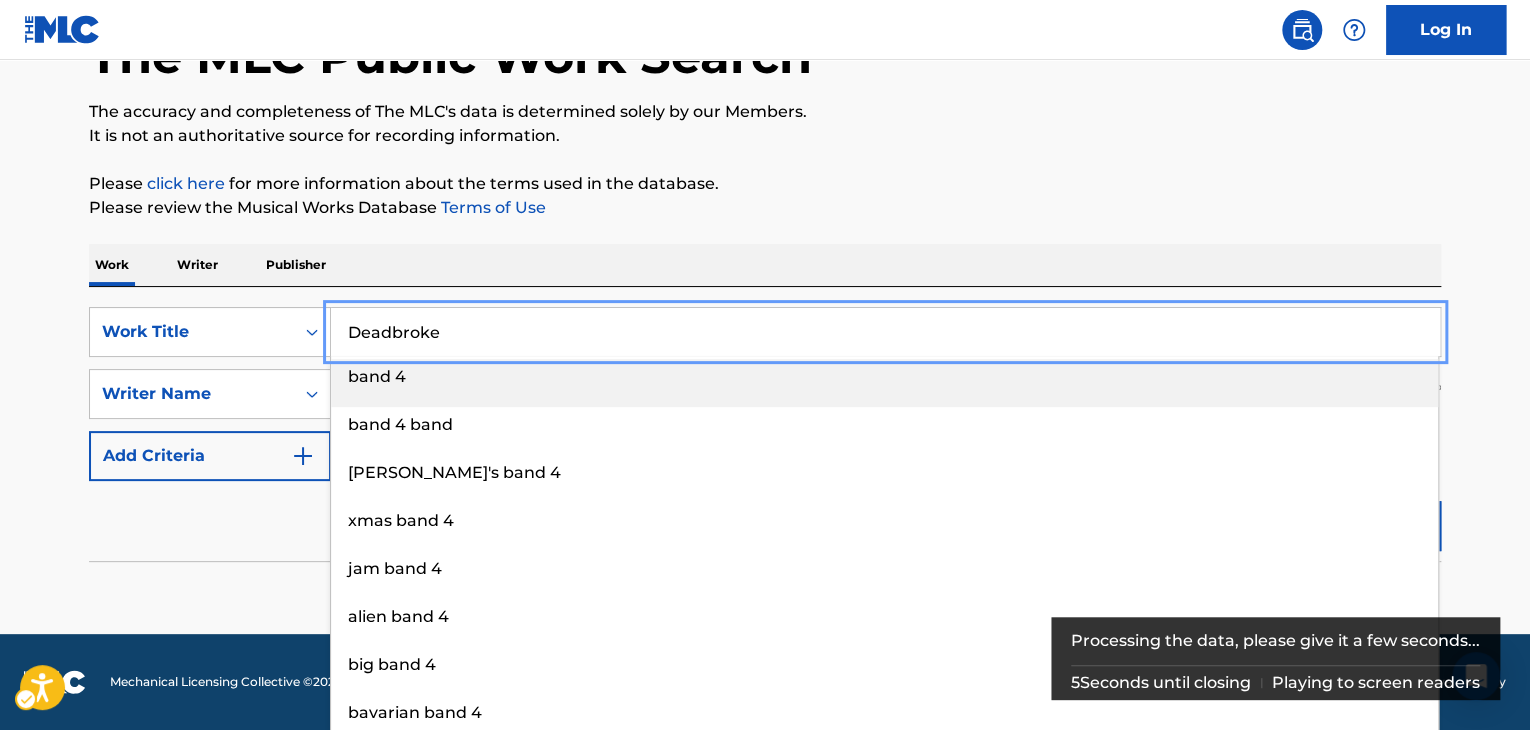 click on "The MLC Public Work Search The accuracy and completeness of The MLC's data is determined solely by our Members. It is not an authoritative source for recording information. Please   click here  | New Window   for more information about the terms used in the database. Please review the Musical Works Database   Terms of Use  | New Window Work Writer Publisher SearchWithCriteria7fc4b8cf-163f-4ec8-b474-f948cba2d82d Work Title Deadbroke band 4 band 4 band [PERSON_NAME]'s band 4 xmas band 4 jam band 4 alien band 4 big band 4 bavarian band 4 band 4 life wedding band-4 SearchWithCriteria8b76f8fb-d669-454f-b75c-e31ec5168ca2 Writer Name [PERSON_NAME] Add Criteria Reset Search Search No results" at bounding box center (765, 278) 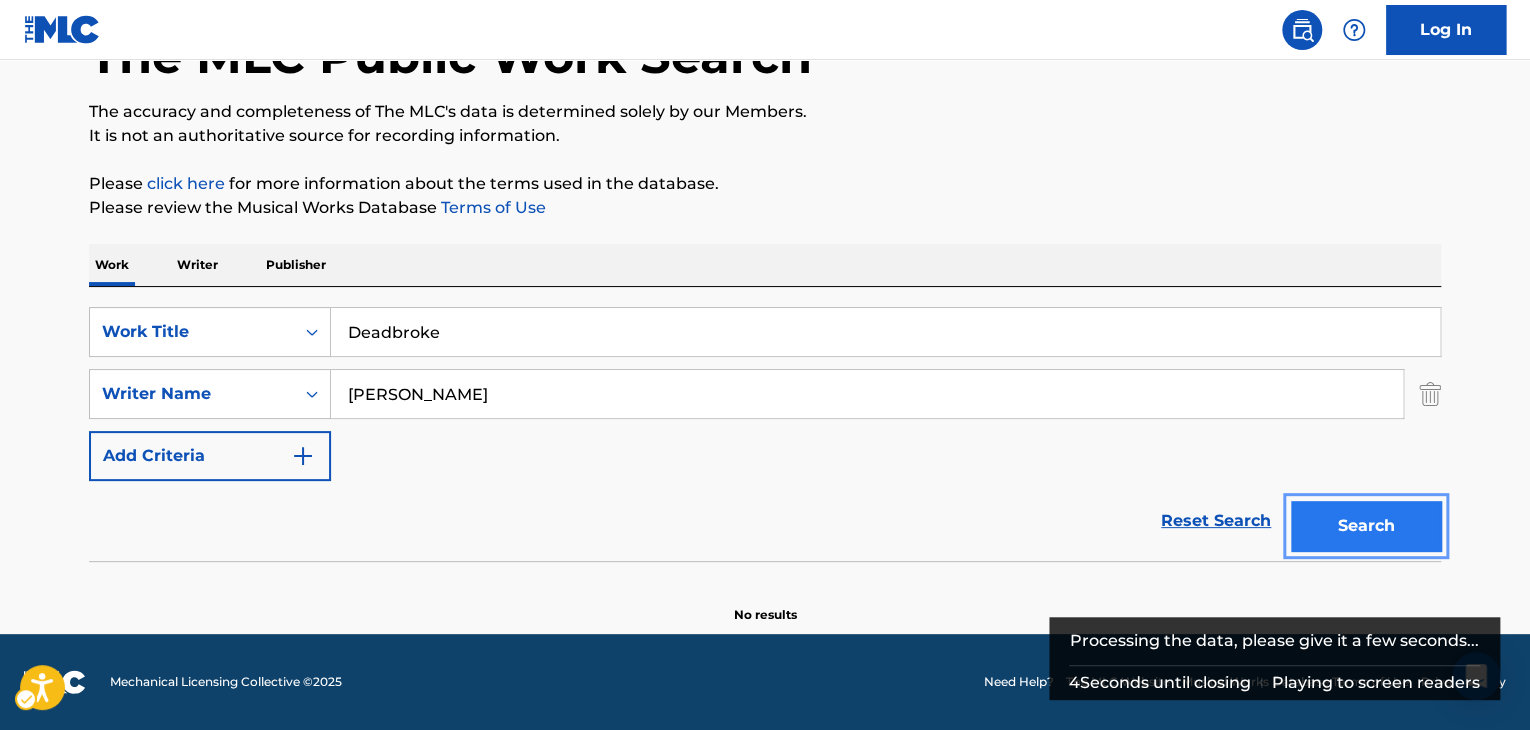 click on "Search" at bounding box center (1366, 526) 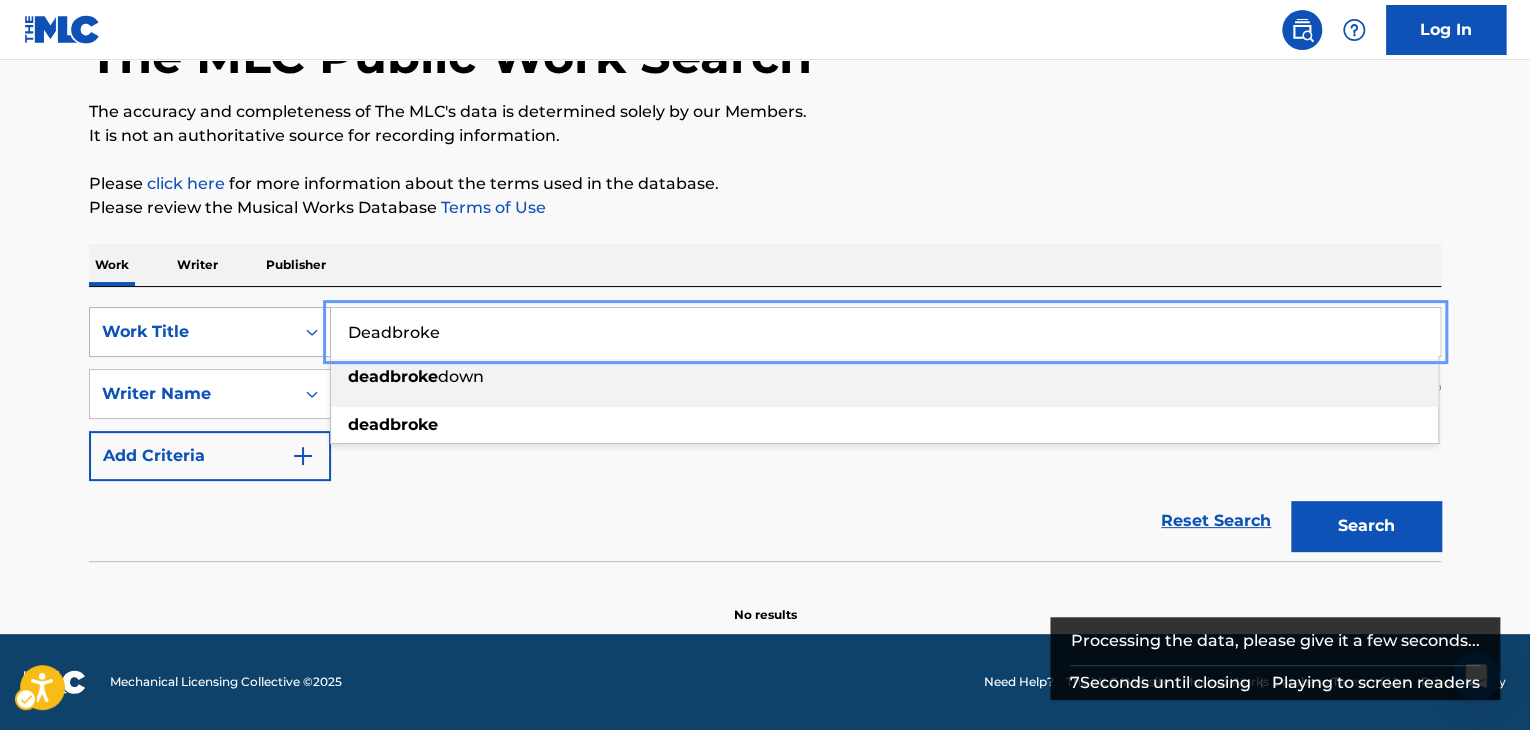 click on "SearchWithCriteria7fc4b8cf-163f-4ec8-b474-f948cba2d82d Work Title Deadbroke deadbroke down deadbroke" at bounding box center (765, 332) 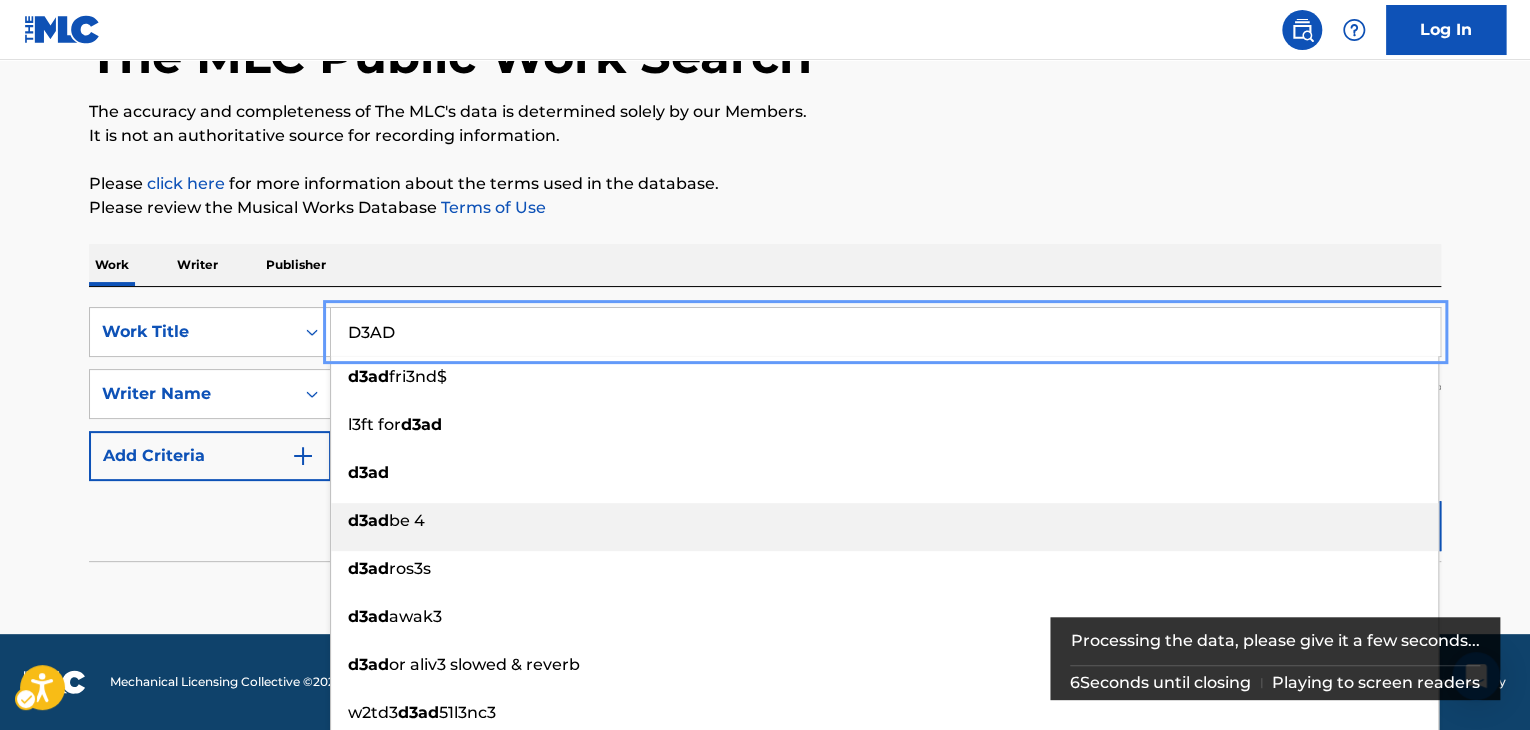 click on "The MLC Public Work Search The accuracy and completeness of The MLC's data is determined solely by our Members. It is not an authoritative source for recording information. Please   click here  | New Window   for more information about the terms used in the database. Please review the Musical Works Database   Terms of Use  | New Window Work Writer Publisher SearchWithCriteria7fc4b8cf-163f-4ec8-b474-f948cba2d82d Work Title D3AD d3ad  fri3nd$ l3ft for  d3ad d3ad d3ad  be 4 d3ad  ros3s d3ad  awak3 d3ad  or aliv3 slowed & reverb w2td3  d3ad 51l3nc3 p.s. i'm  d3ad back from th3  d3ad SearchWithCriteria8b76f8fb-d669-454f-b75c-e31ec5168ca2 Writer Name [PERSON_NAME] Add Criteria Reset Search Search No results" at bounding box center (765, 278) 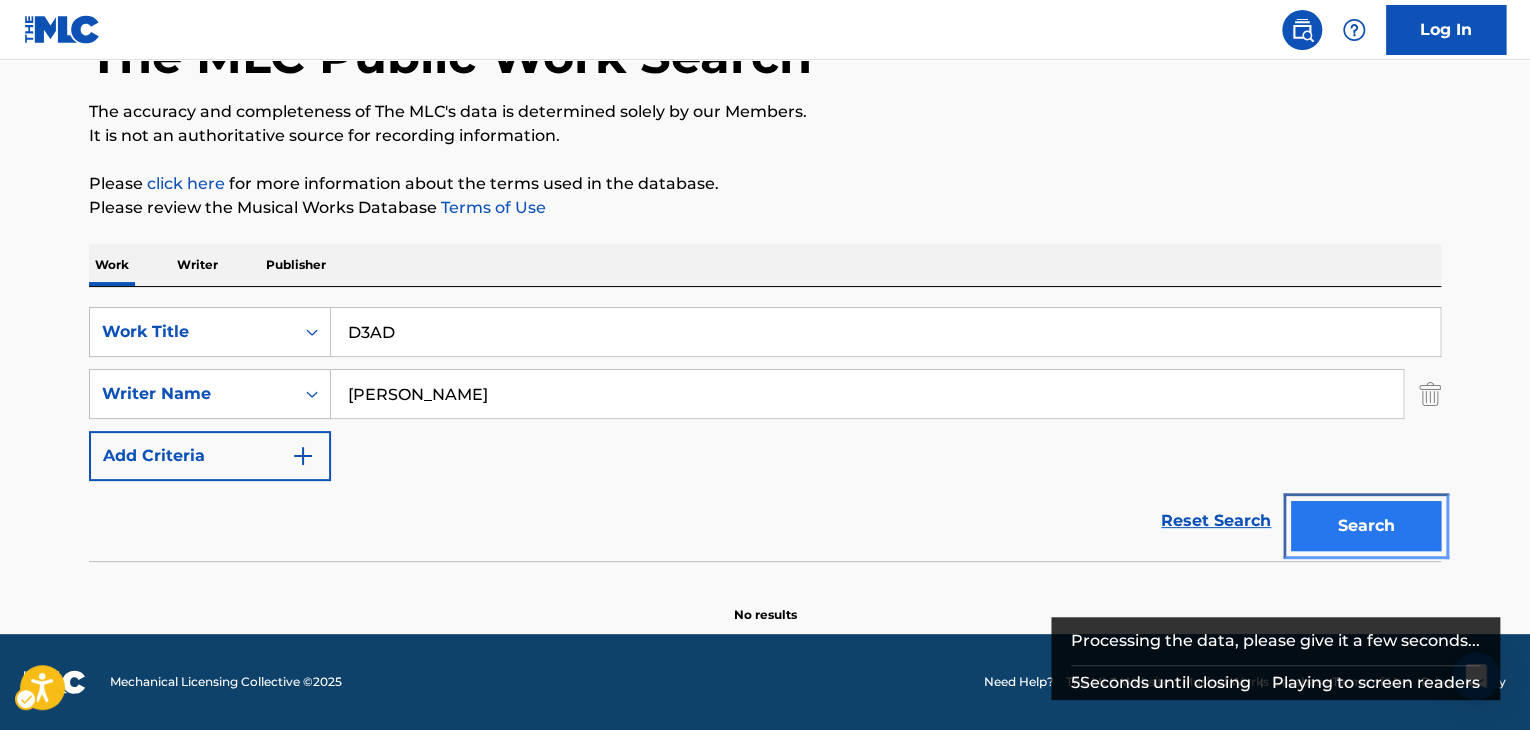 click on "Search" at bounding box center [1366, 526] 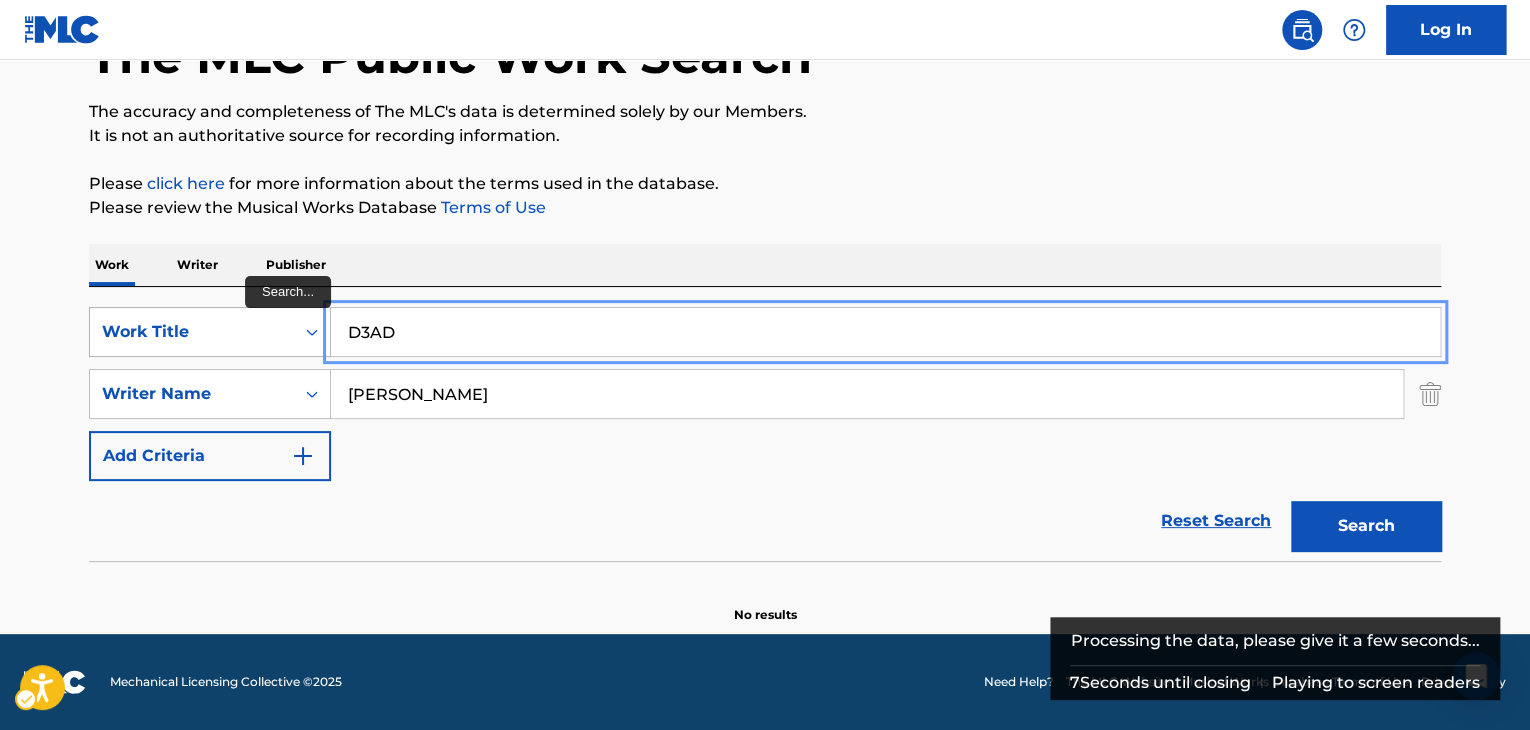 drag, startPoint x: 653, startPoint y: 333, endPoint x: 234, endPoint y: 337, distance: 419.0191 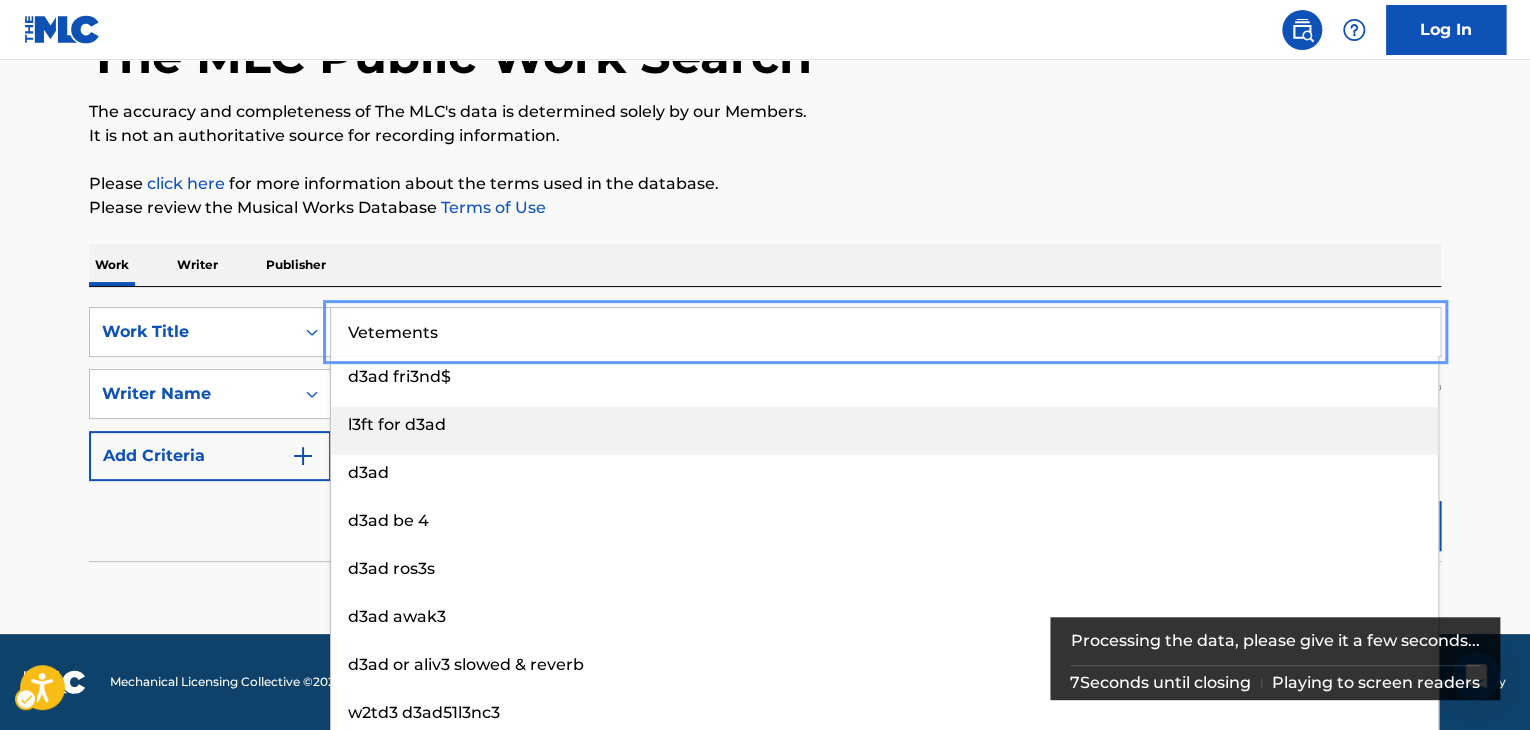 click on "The MLC Public Work Search The accuracy and completeness of The MLC's data is determined solely by our Members. It is not an authoritative source for recording information. Please   click here  | New Window   for more information about the terms used in the database. Please review the Musical Works Database   Terms of Use  | New Window Work Writer Publisher SearchWithCriteria7fc4b8cf-163f-4ec8-b474-f948cba2d82d Work Title Vetements d3ad fri3nd$ l3ft for d3ad d3ad d3ad be 4 d3ad ros3s d3ad awak3 d3ad or aliv3 slowed & reverb w2td3 d3ad51l3nc3 p.s. i'm d3ad back from th3 d3ad SearchWithCriteria8b76f8fb-d669-454f-b75c-e31ec5168ca2 Writer Name [PERSON_NAME] Add Criteria Reset Search Search No results" at bounding box center (765, 278) 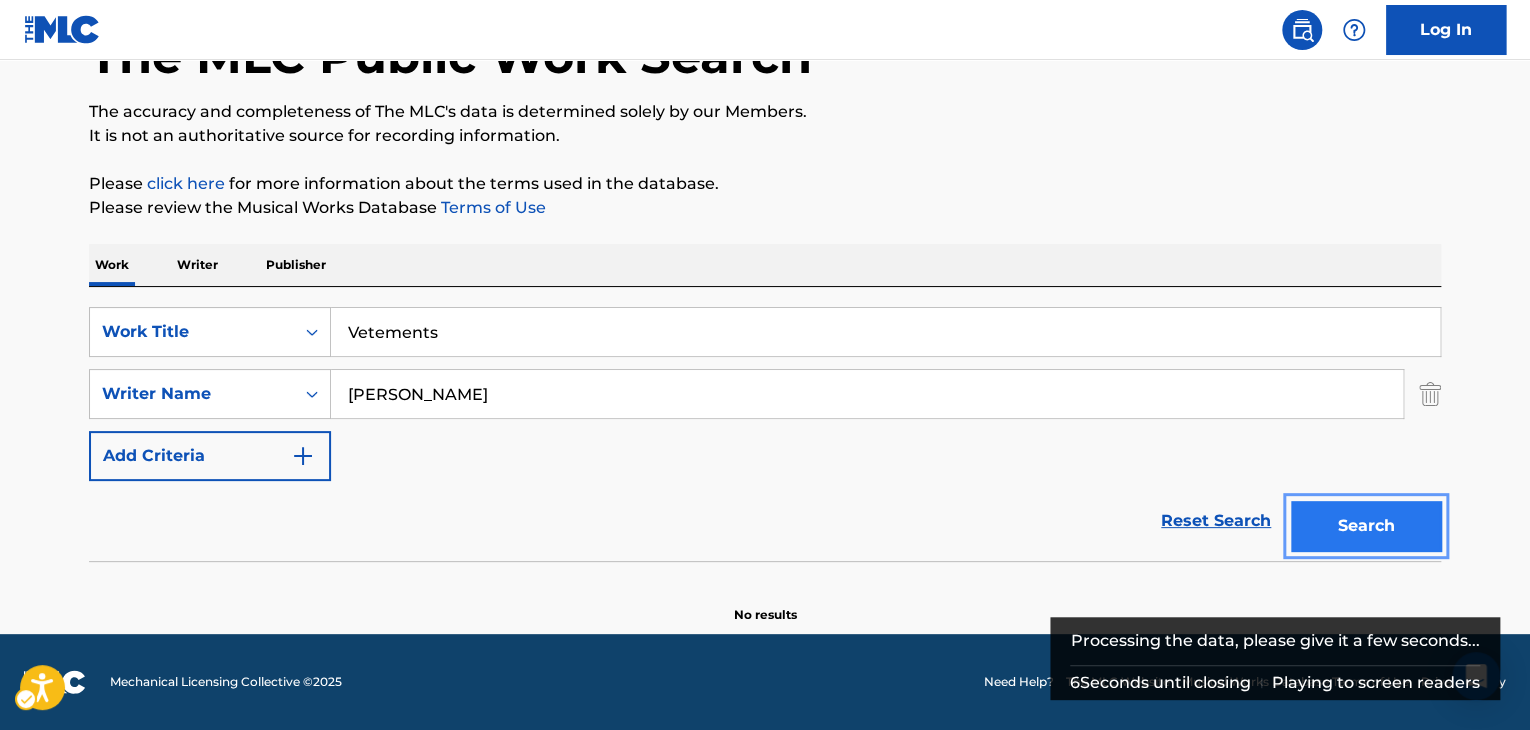 click on "Search" at bounding box center [1366, 526] 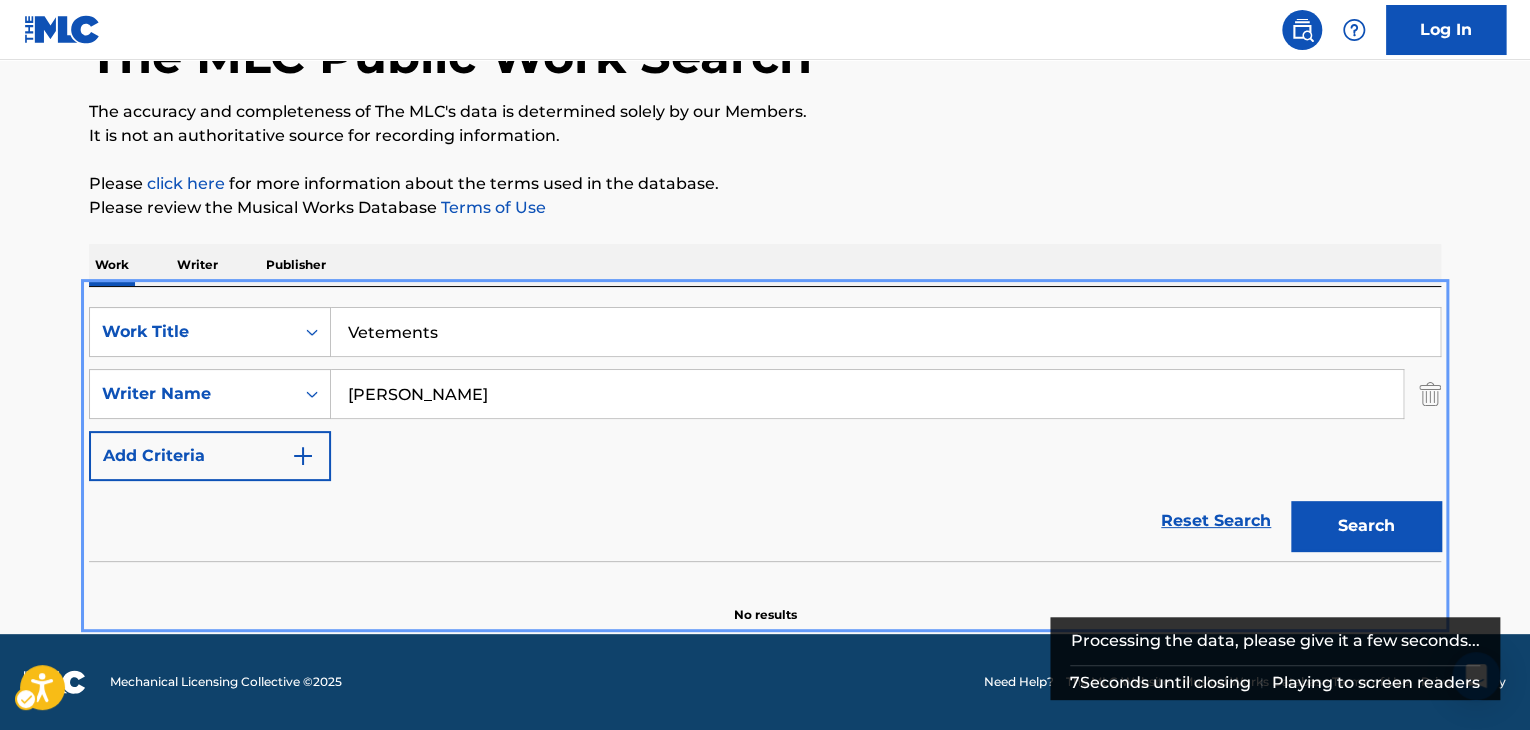 click on "SearchWithCriteria7fc4b8cf-163f-4ec8-b474-f948cba2d82d Work Title Vetements SearchWithCriteria8b76f8fb-d669-454f-b75c-e31ec5168ca2 Writer Name [PERSON_NAME] Add Criteria" at bounding box center [765, 394] 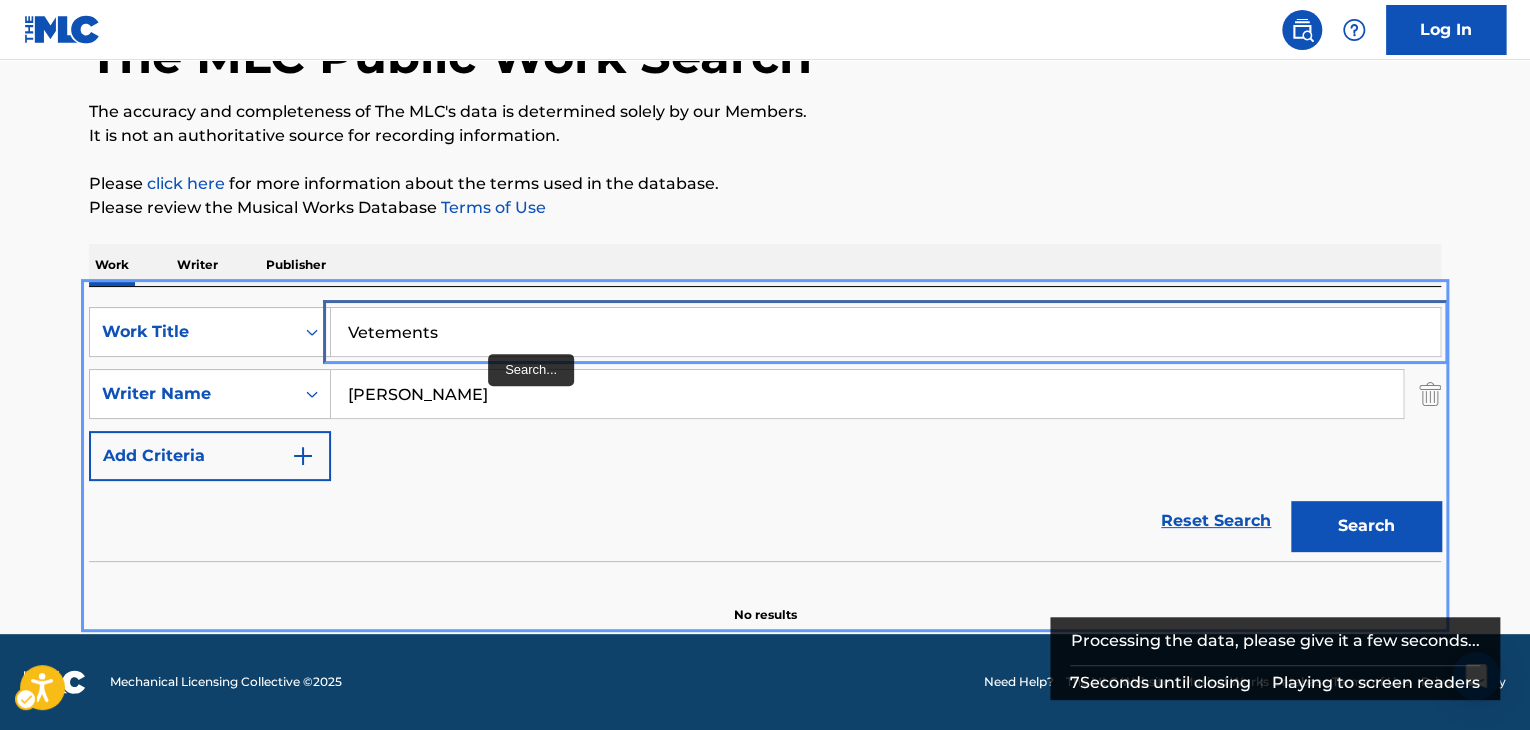 drag, startPoint x: 492, startPoint y: 344, endPoint x: 412, endPoint y: 350, distance: 80.224686 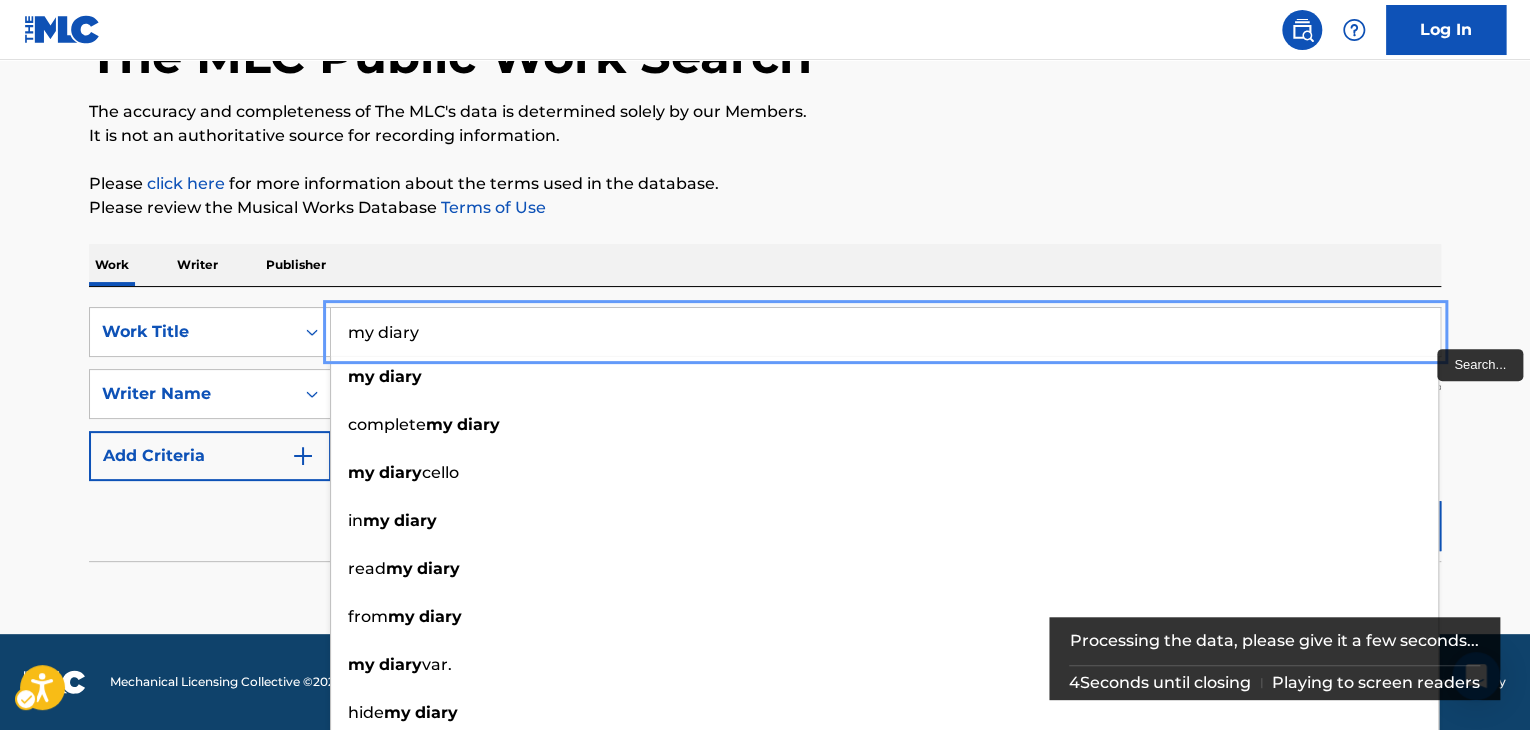click on "The MLC Public Work Search The accuracy and completeness of The MLC's data is determined solely by our Members. It is not an authoritative source for recording information. Please   click here  | New Window   for more information about the terms used in the database. Please review the Musical Works Database   Terms of Use  | New Window Work Writer Publisher SearchWithCriteria7fc4b8cf-163f-4ec8-b474-f948cba2d82d Work Title my diary my   diary complete  my   diary my   diary  cello in  my   diary read  my   diary from  my   diary my   diary  var. hide  my   diary writing  my   diary here's  my   diary SearchWithCriteria8b76f8fb-d669-454f-b75c-e31ec5168ca2 Writer Name [PERSON_NAME] Add Criteria Reset Search Search No results" at bounding box center (765, 278) 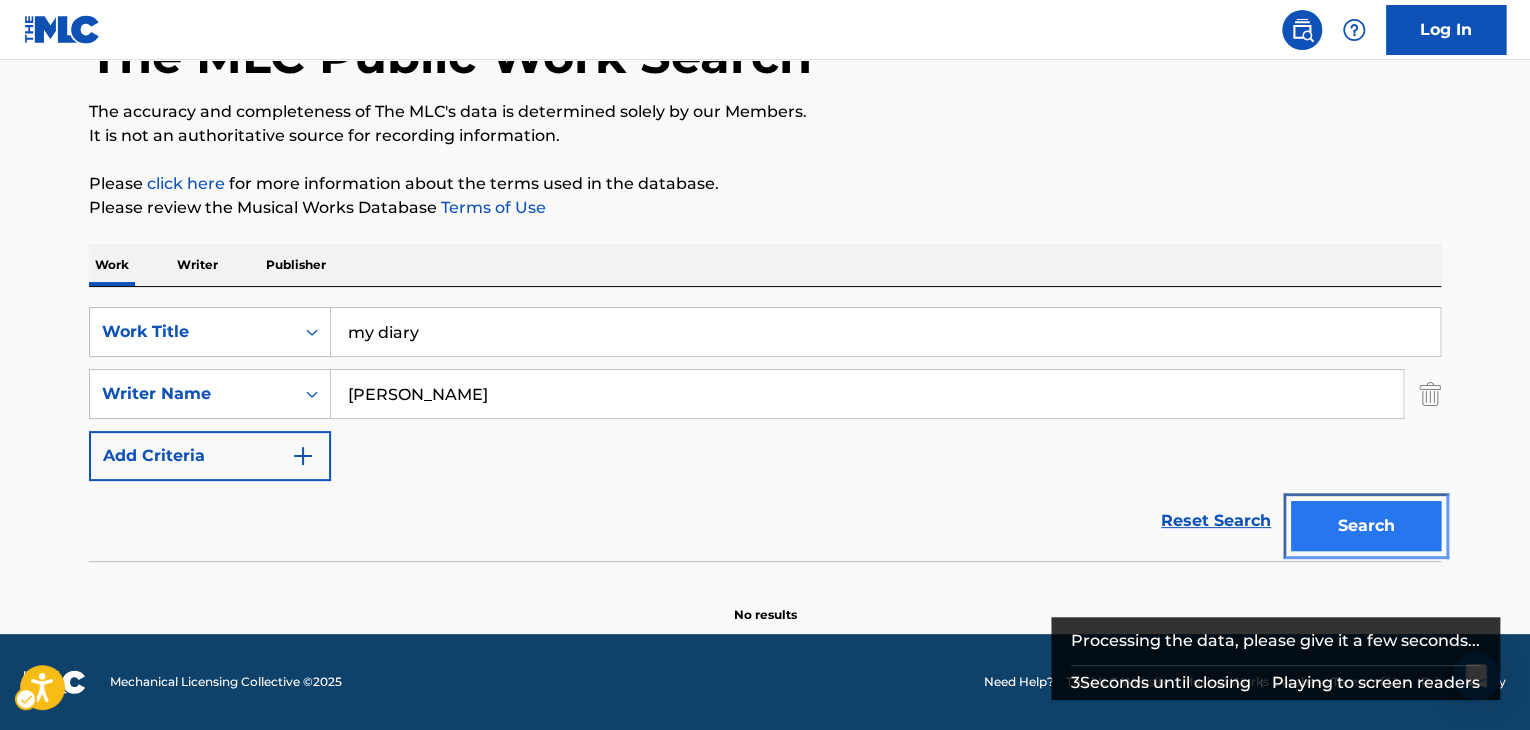 click on "Search" at bounding box center [1366, 526] 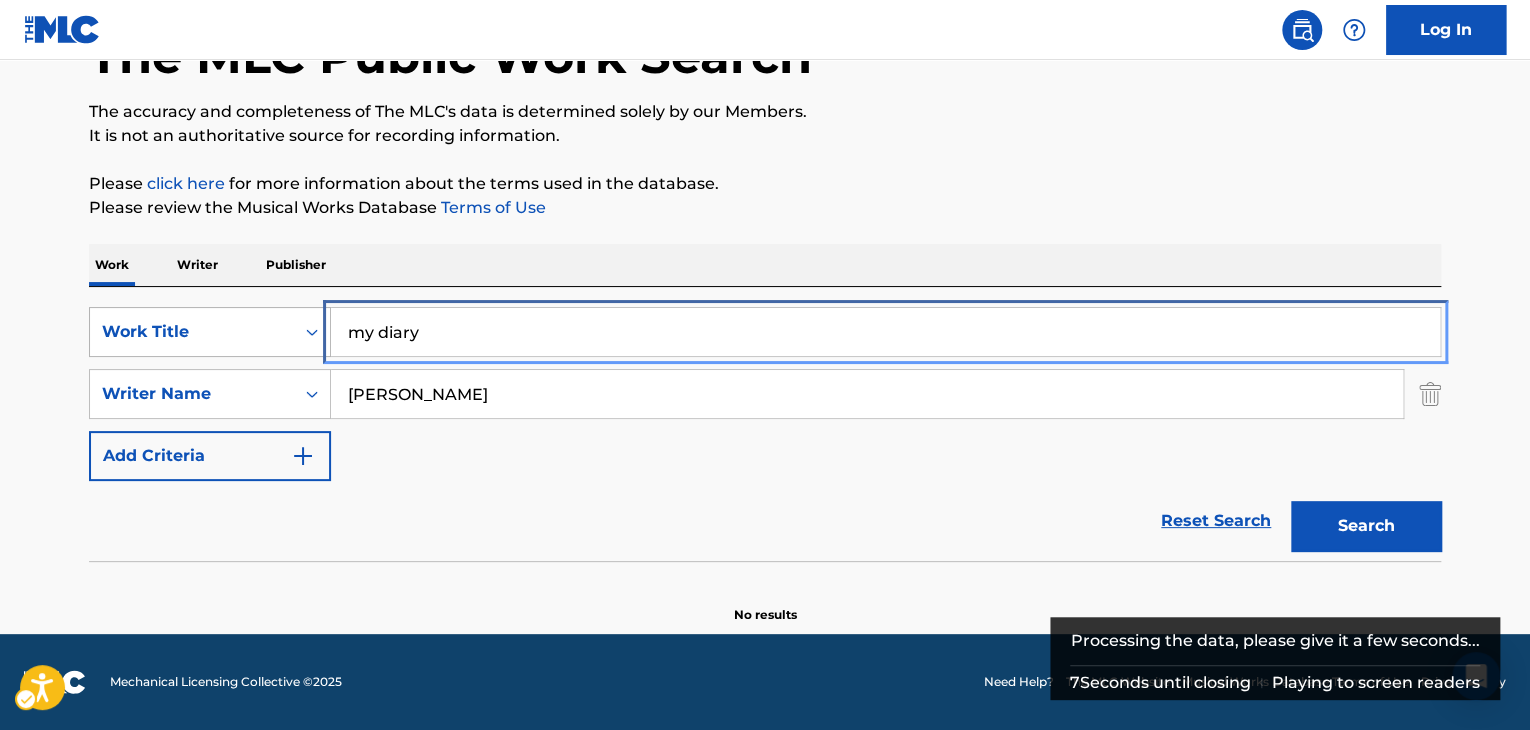 click on "SearchWithCriteria7fc4b8cf-163f-4ec8-b474-f948cba2d82d Work Title my diary" at bounding box center [765, 332] 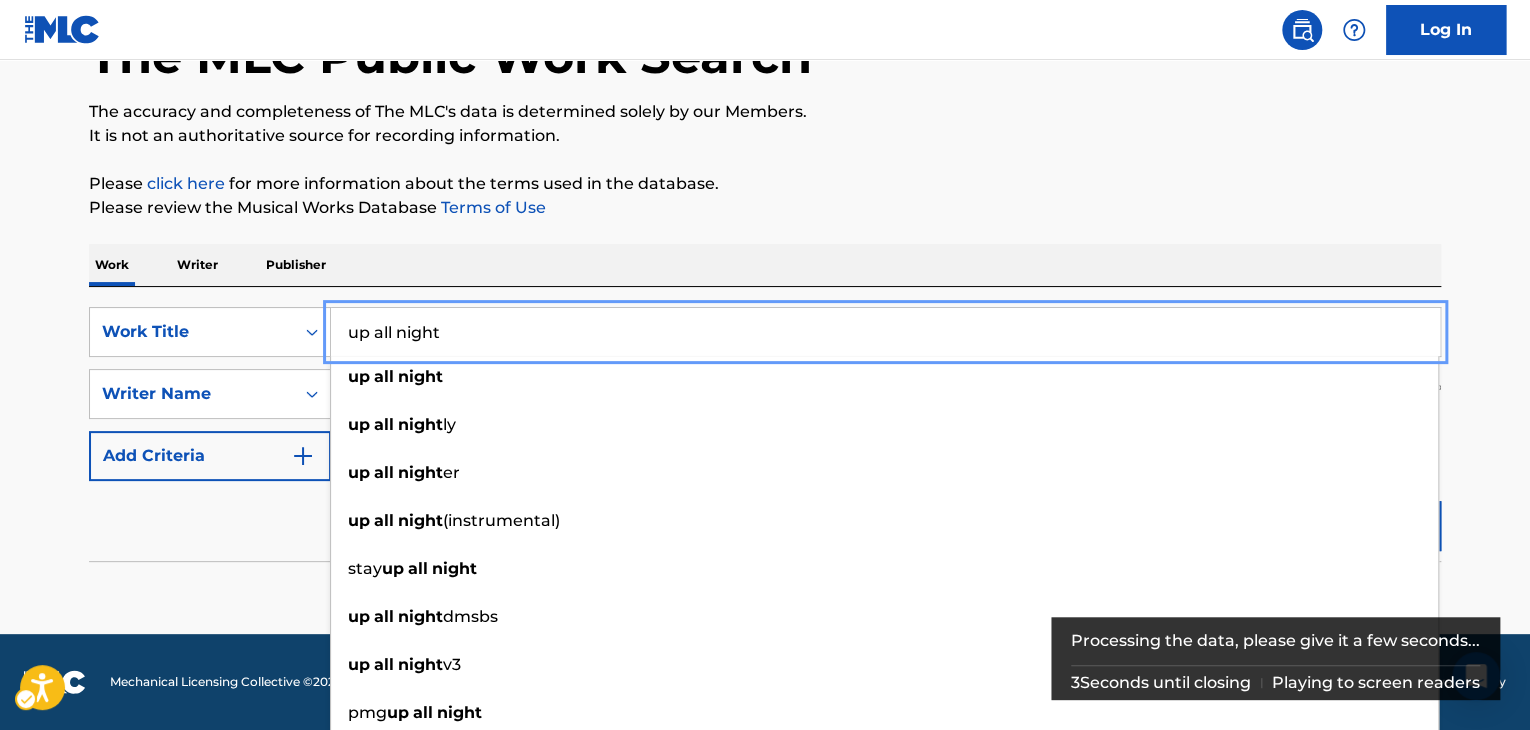 click on "The MLC Public Work Search The accuracy and completeness of The MLC's data is determined solely by our Members. It is not an authoritative source for recording information. Please   click here  | New Window   for more information about the terms used in the database. Please review the Musical Works Database   Terms of Use  | New Window Work Writer Publisher SearchWithCriteria7fc4b8cf-163f-4ec8-b474-f948cba2d82d Work Title up all night up   all   night up   all   night ly up   all   night er up   all   night  (instrumental) stay  up   all   night up   all   night  dmsbs up   all   night  v3 pmg  up   all   night stayin  up   all   night staying  up   all   night SearchWithCriteria8b76f8fb-d669-454f-b75c-e31ec5168ca2 Writer Name [PERSON_NAME] Add Criteria Reset Search Search No results" at bounding box center [765, 278] 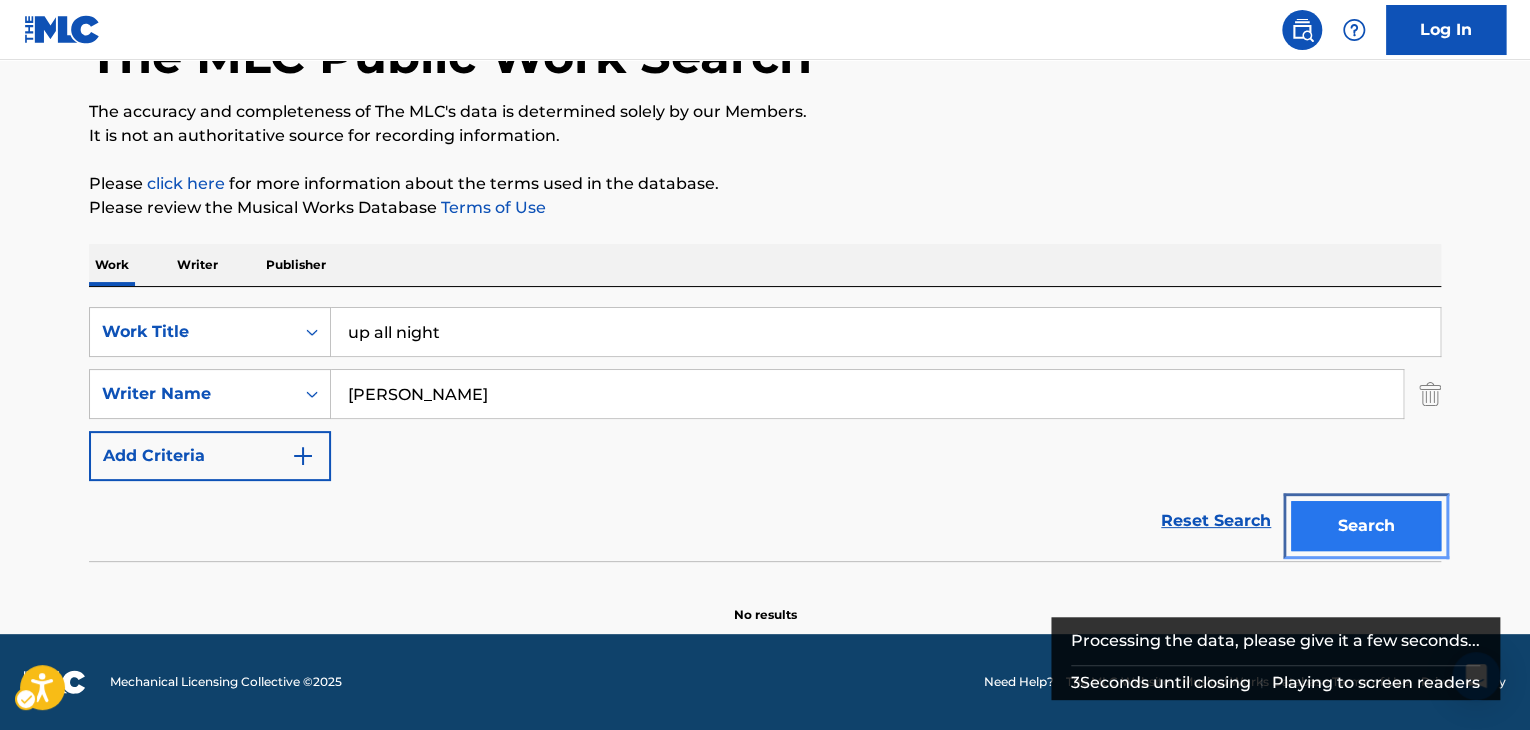 click on "Search" at bounding box center (1366, 526) 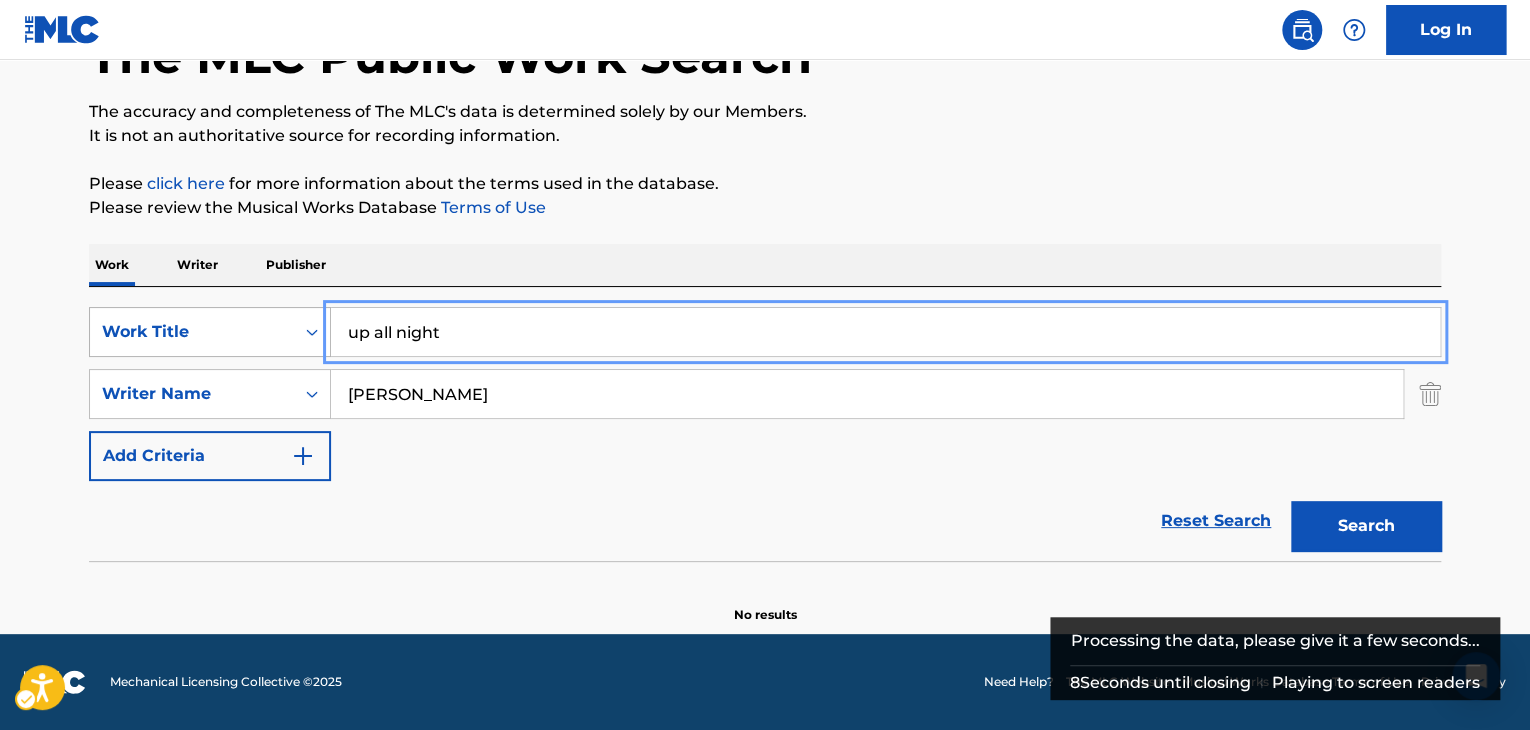 drag, startPoint x: 842, startPoint y: 313, endPoint x: 329, endPoint y: 346, distance: 514.0603 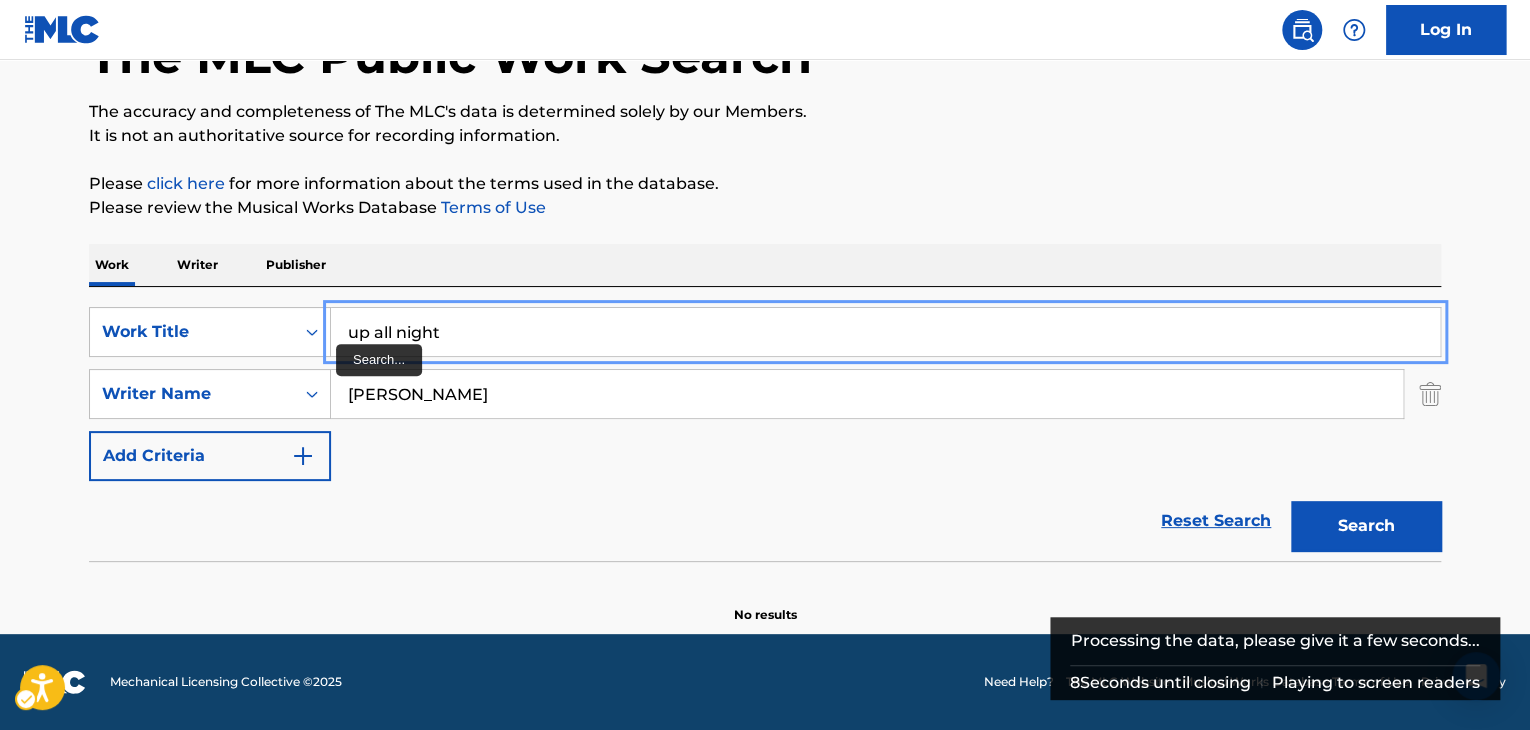 paste on "Wazawai" 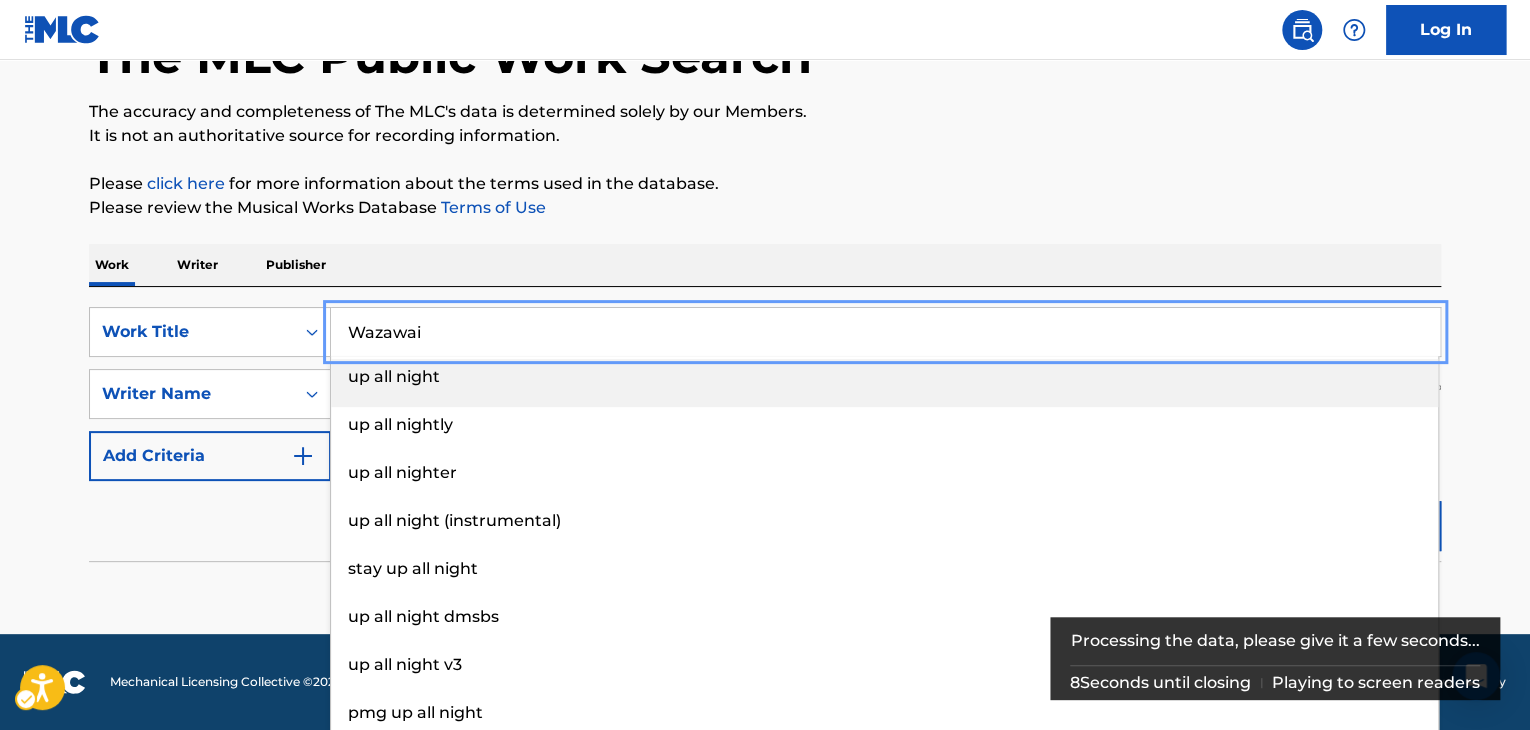click on "The MLC Public Work Search The accuracy and completeness of The MLC's data is determined solely by our Members. It is not an authoritative source for recording information. Please   click here  | New Window   for more information about the terms used in the database. Please review the Musical Works Database   Terms of Use  | New Window Work Writer Publisher SearchWithCriteria7fc4b8cf-163f-4ec8-b474-f948cba2d82d Work Title Wazawai up all night up all nightly up all nighter up all night (instrumental) stay up all night up all night dmsbs up all night v3 pmg up all night stayin up all night staying up all night SearchWithCriteria8b76f8fb-d669-454f-b75c-e31ec5168ca2 Writer Name [PERSON_NAME] Add Criteria Reset Search Search No results" at bounding box center (765, 278) 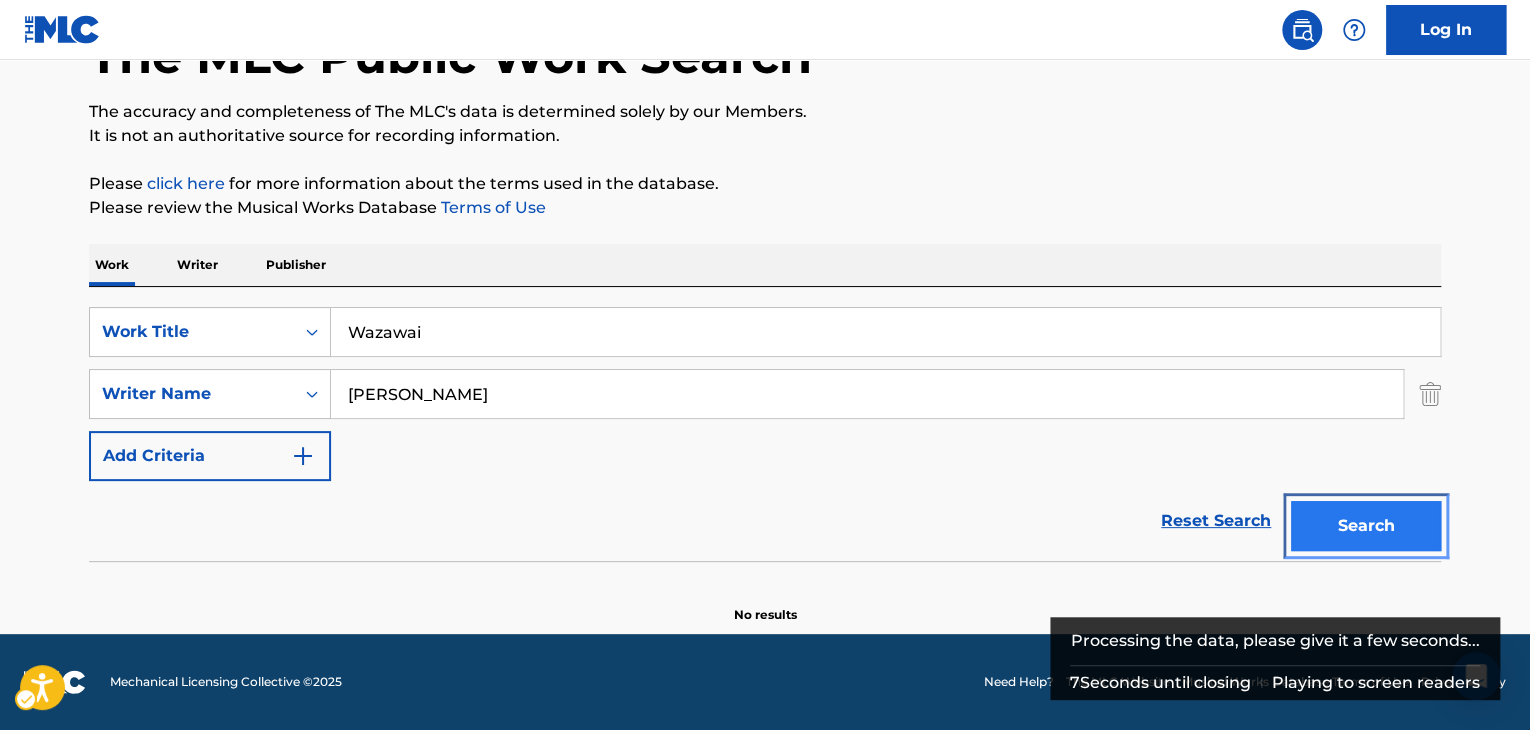 click on "Search" at bounding box center [1366, 526] 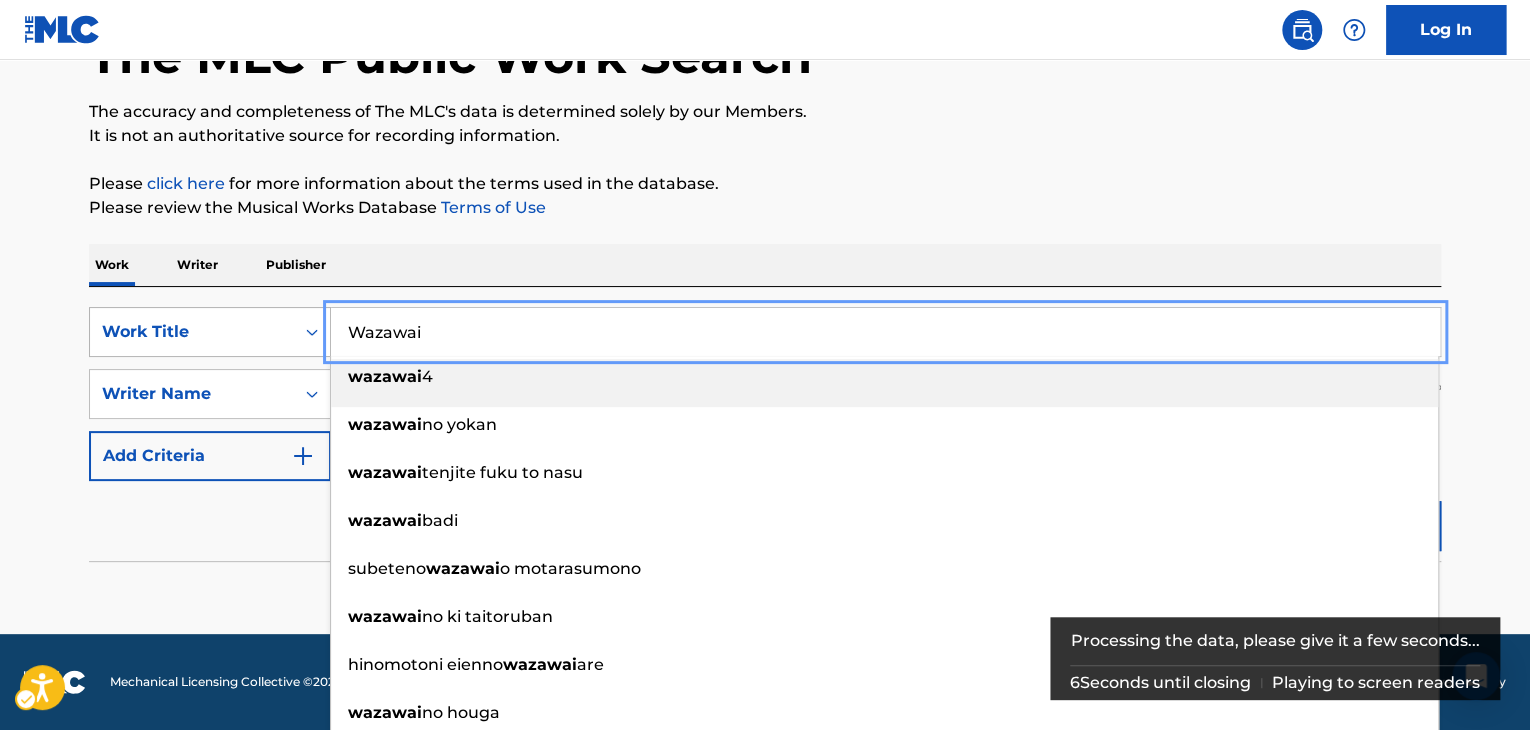 drag, startPoint x: 865, startPoint y: 345, endPoint x: 244, endPoint y: 349, distance: 621.0129 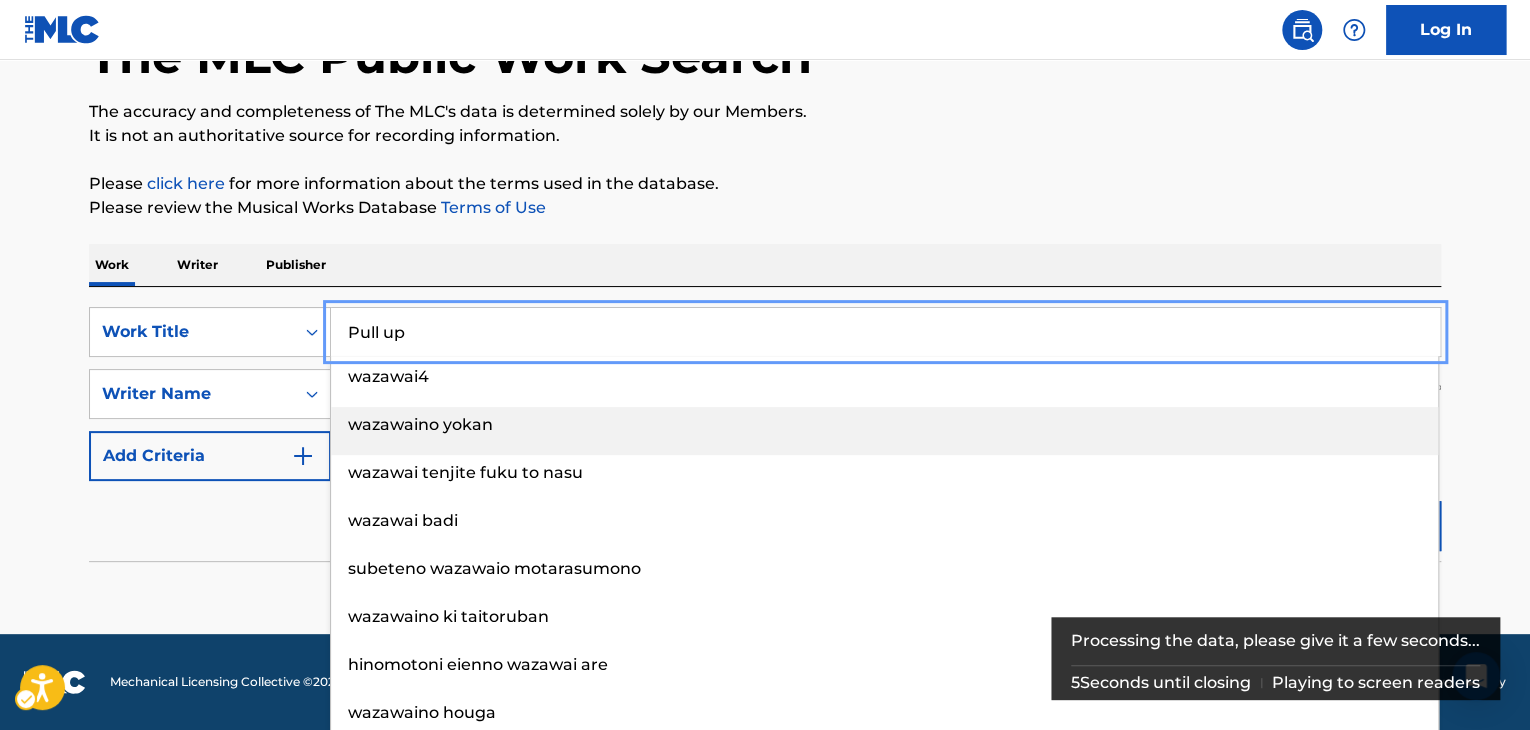 click on "The MLC Public Work Search The accuracy and completeness of The MLC's data is determined solely by our Members. It is not an authoritative source for recording information. Please   click here  | New Window   for more information about the terms used in the database. Please review the Musical Works Database   Terms of Use  | New Window Work Writer Publisher SearchWithCriteria7fc4b8cf-163f-4ec8-b474-f948cba2d82d Work Title Pull up wazawai4 wazawaino yokan wazawai tenjite fuku to nasu wazawai badi subeteno wazawaio motarasumono wazawaino ki taitoruban hinomotoni eienno wazawai are wazawaino houga wazawaino maebure wazawaino hajimari SearchWithCriteria8b76f8fb-d669-454f-b75c-e31ec5168ca2 Writer Name [PERSON_NAME] Add Criteria Reset Search Search No results" at bounding box center (765, 278) 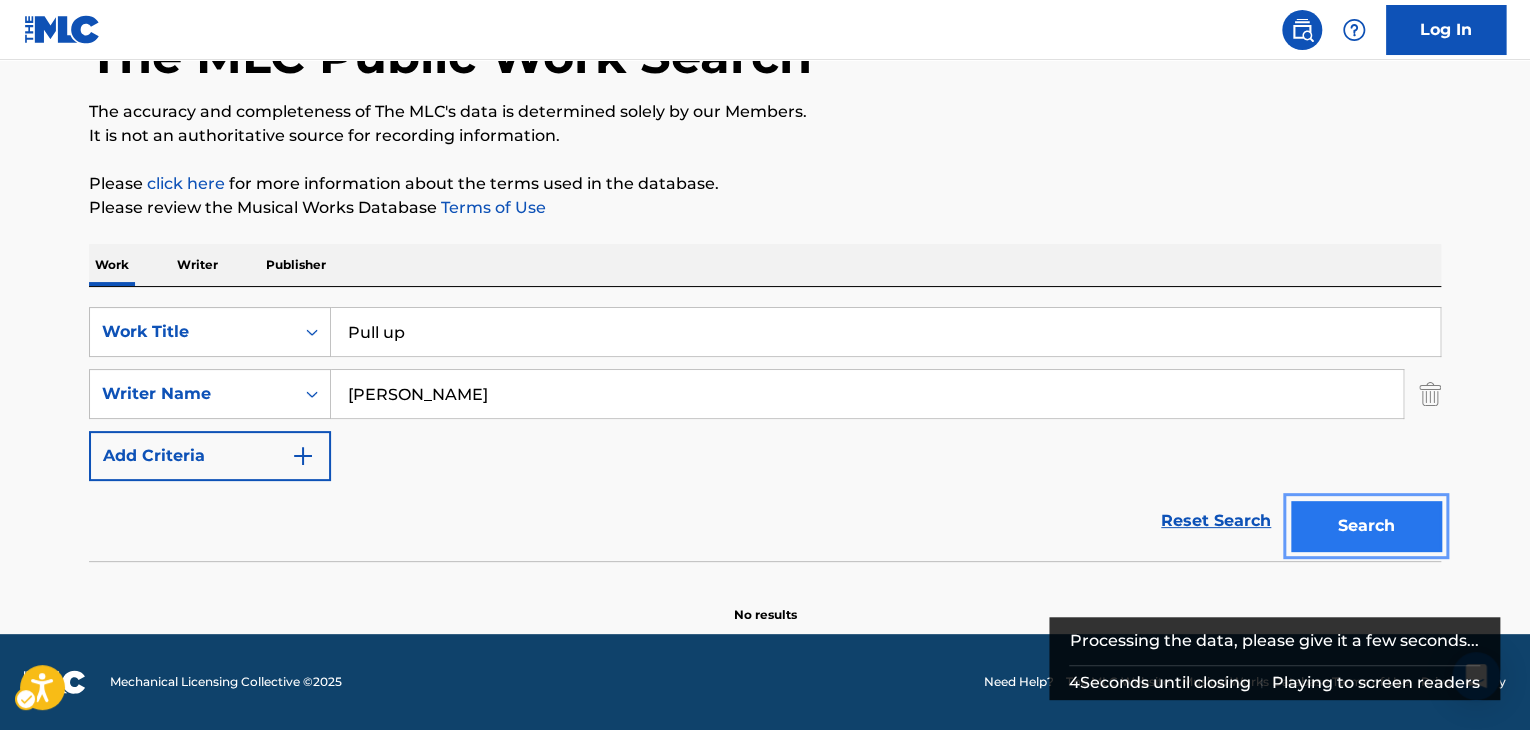 click on "Search" at bounding box center (1366, 526) 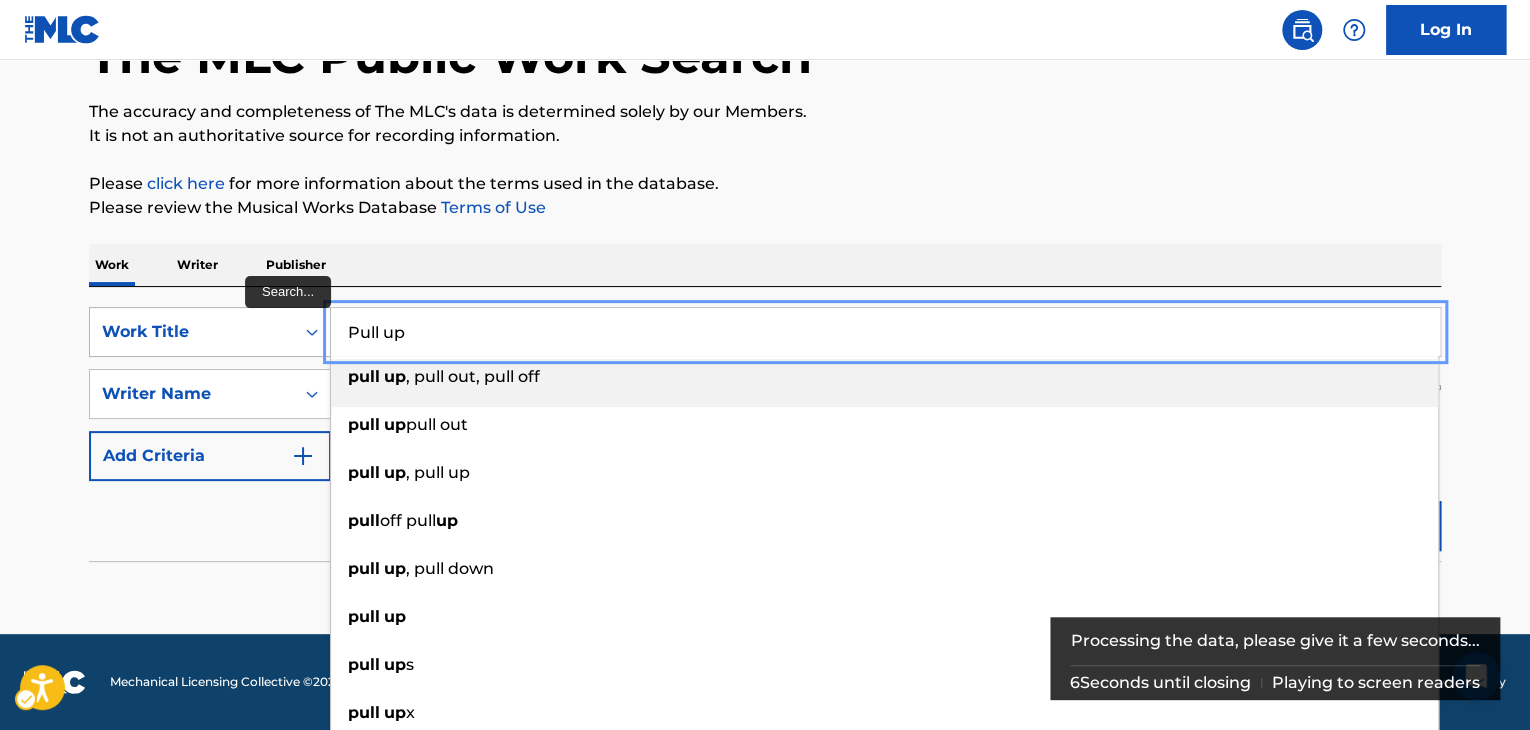 drag, startPoint x: 412, startPoint y: 337, endPoint x: 248, endPoint y: 340, distance: 164.02744 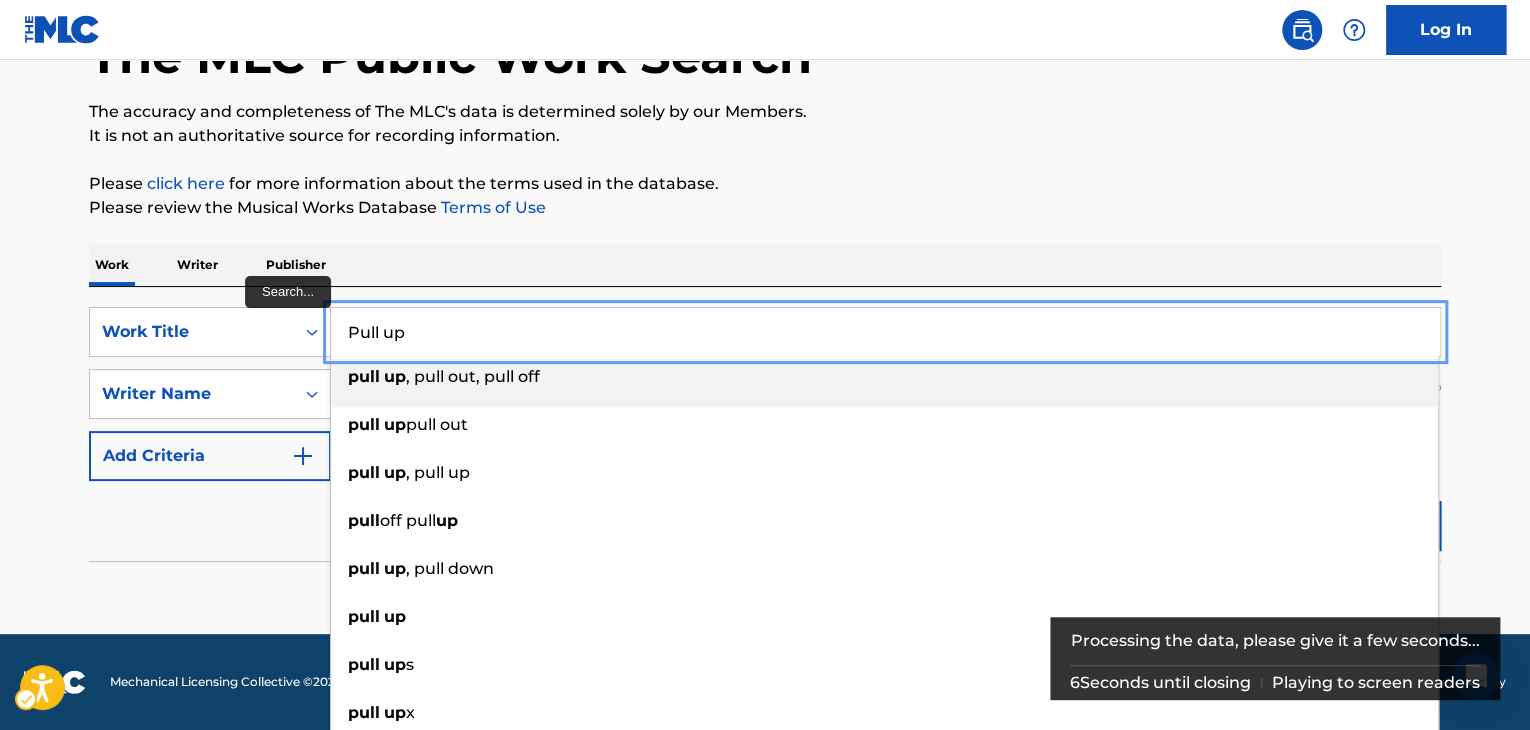 paste on "Views" 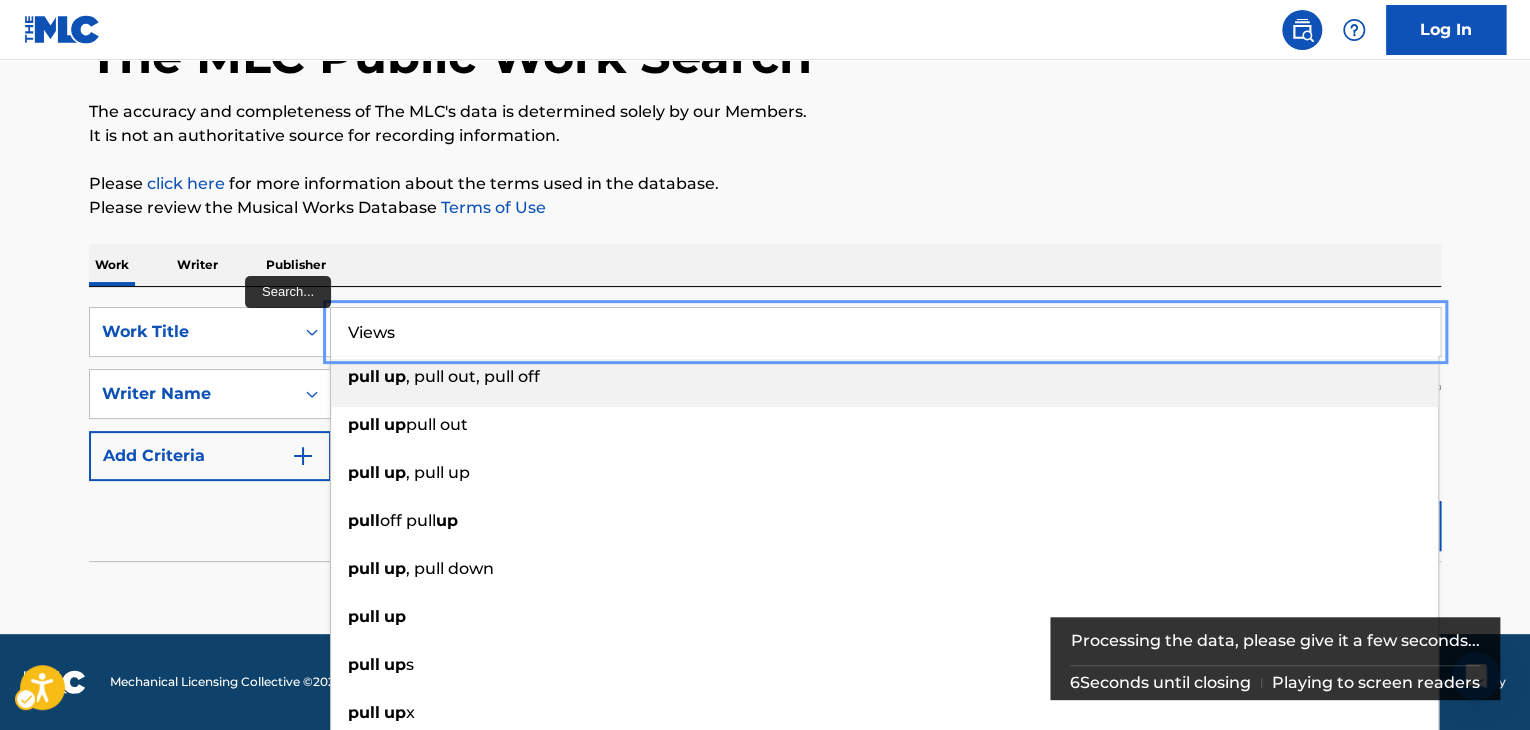 click on "The MLC Public Work Search The accuracy and completeness of The MLC's data is determined solely by our Members. It is not an authoritative source for recording information. Please   click here  | New Window   for more information about the terms used in the database. Please review the Musical Works Database   Terms of Use  | New Window Work Writer Publisher SearchWithCriteria7fc4b8cf-163f-4ec8-b474-f948cba2d82d Work Title Views pull   up , pull out, pull off pull   up  pull out pull   up , pull up pull  off pull  up pull   up , pull down pull   up pull   up s pull   up x pull   up p pull   up on SearchWithCriteria8b76f8fb-d669-454f-b75c-e31ec5168ca2 Writer Name [PERSON_NAME] Add Criteria Reset Search Search No results" at bounding box center [765, 278] 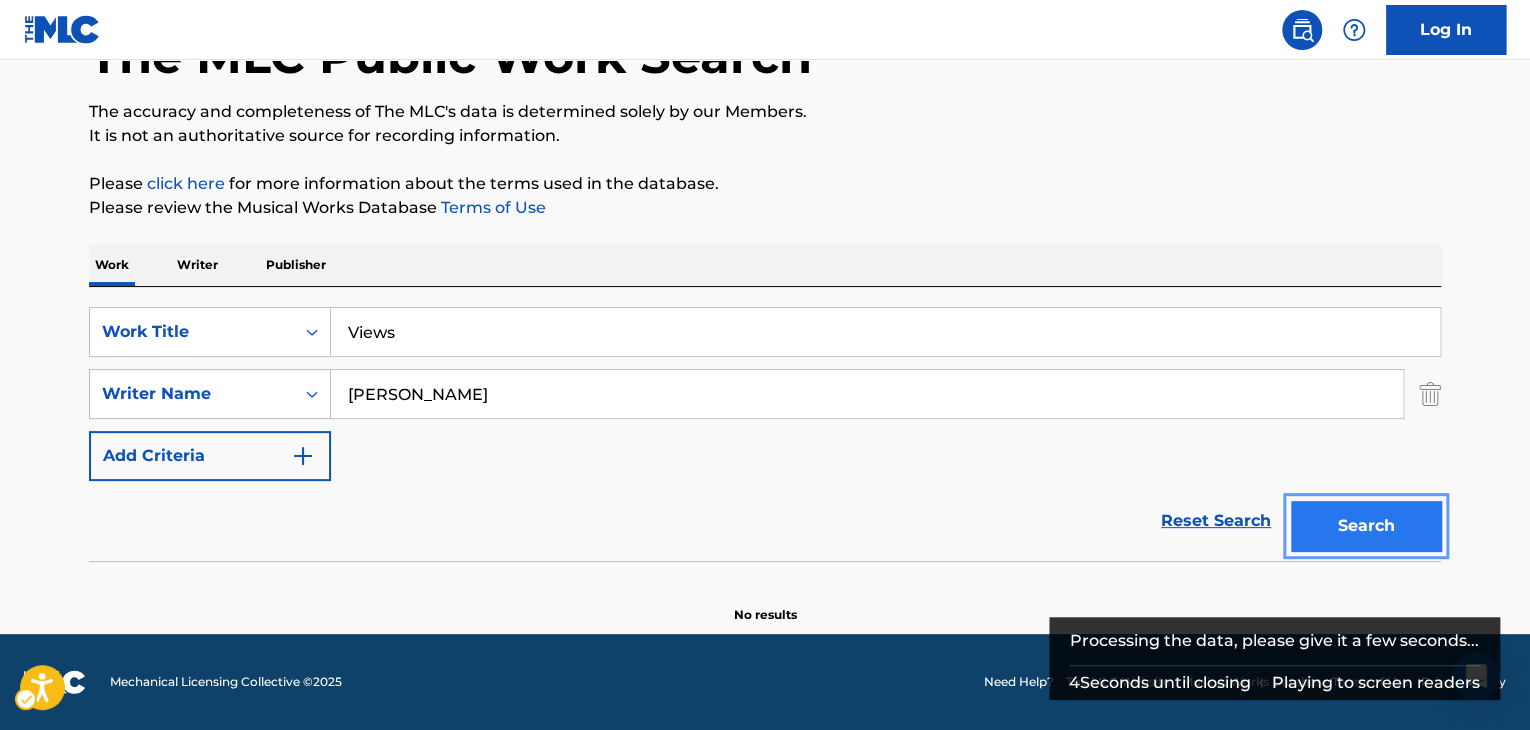 click on "Search" at bounding box center (1366, 526) 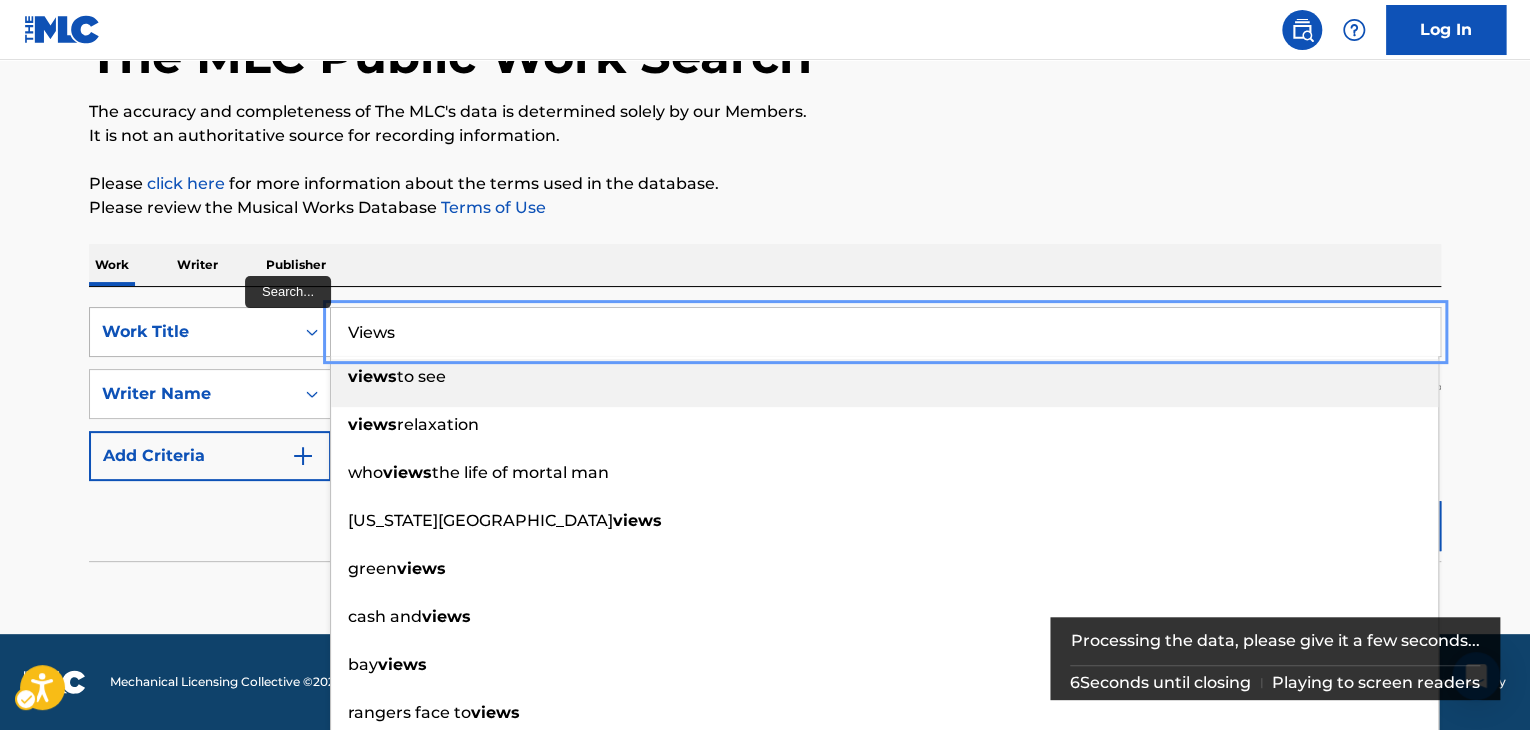 drag, startPoint x: 503, startPoint y: 325, endPoint x: 313, endPoint y: 349, distance: 191.5098 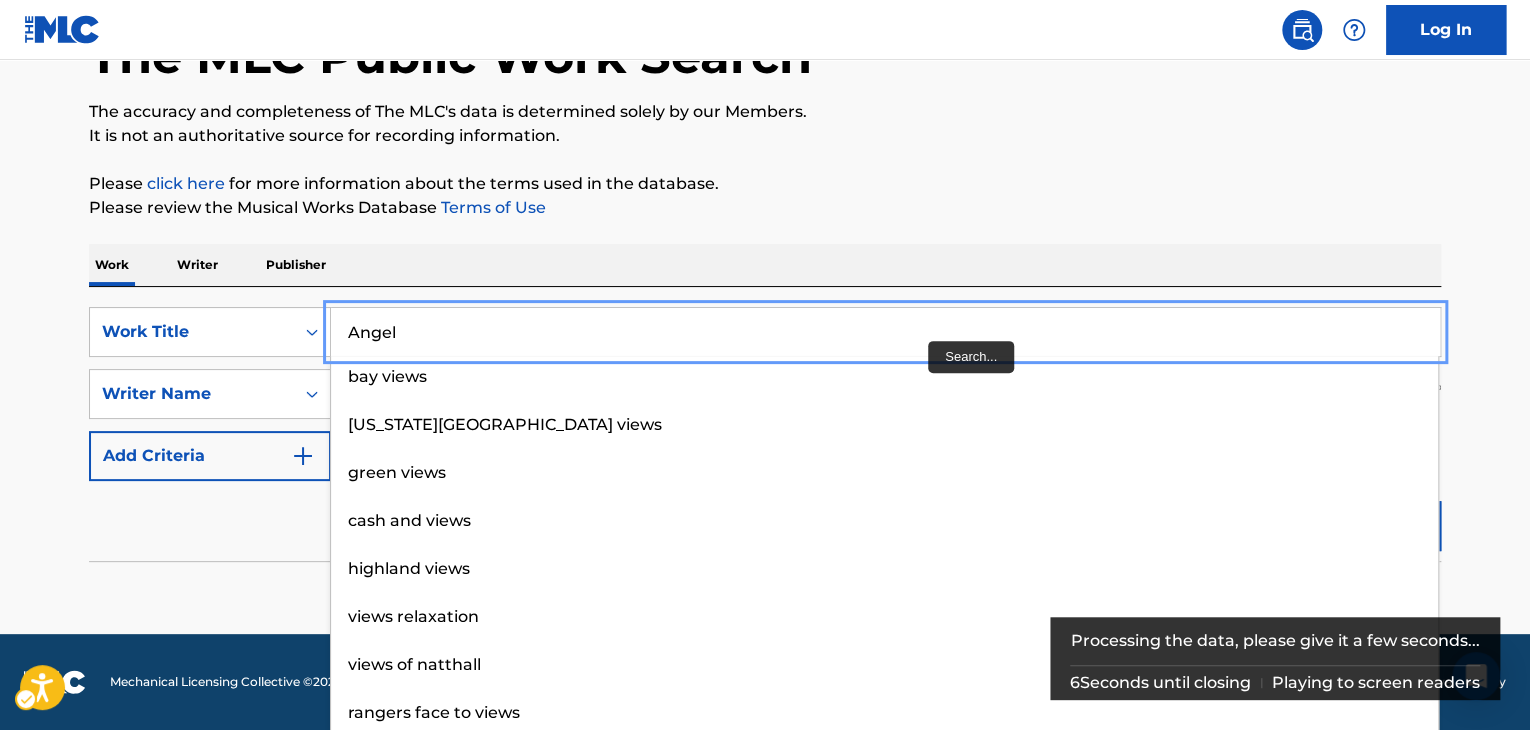 click on "The MLC Public Work Search The accuracy and completeness of The MLC's data is determined solely by our Members. It is not an authoritative source for recording information. Please   click here  | New Window   for more information about the terms used in the database. Please review the Musical Works Database   Terms of Use  | New Window Work Writer Publisher SearchWithCriteria7fc4b8cf-163f-4ec8-b474-f948cba2d82d Work Title [GEOGRAPHIC_DATA] views [US_STATE][GEOGRAPHIC_DATA] views green views cash and views highland views views relaxation views of natthall rangers face to views best views views to see SearchWithCriteria8b76f8fb-d669-454f-b75c-e31ec5168ca2 Writer Name [PERSON_NAME] Add Criteria Reset Search Search No results" at bounding box center [765, 278] 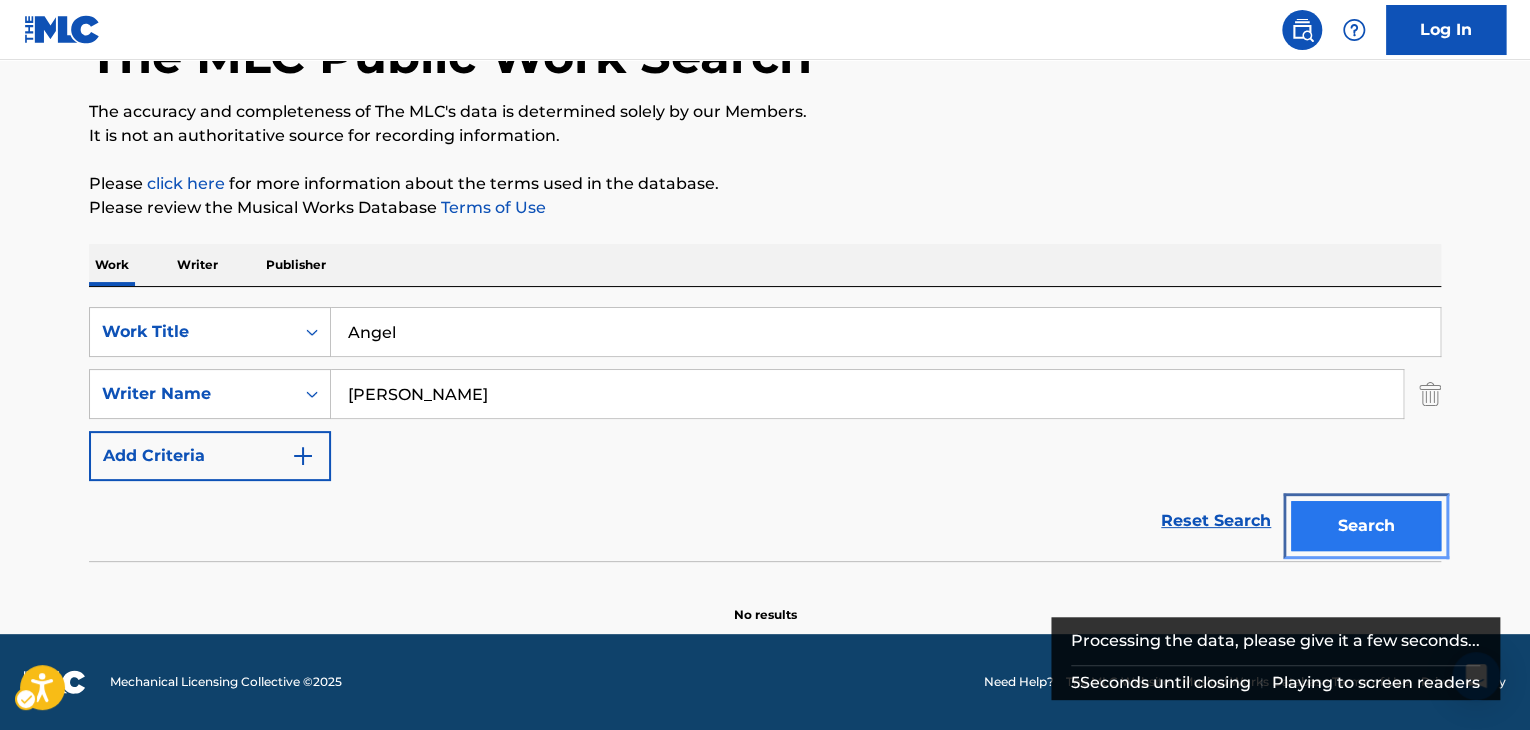 click on "Search" at bounding box center (1366, 526) 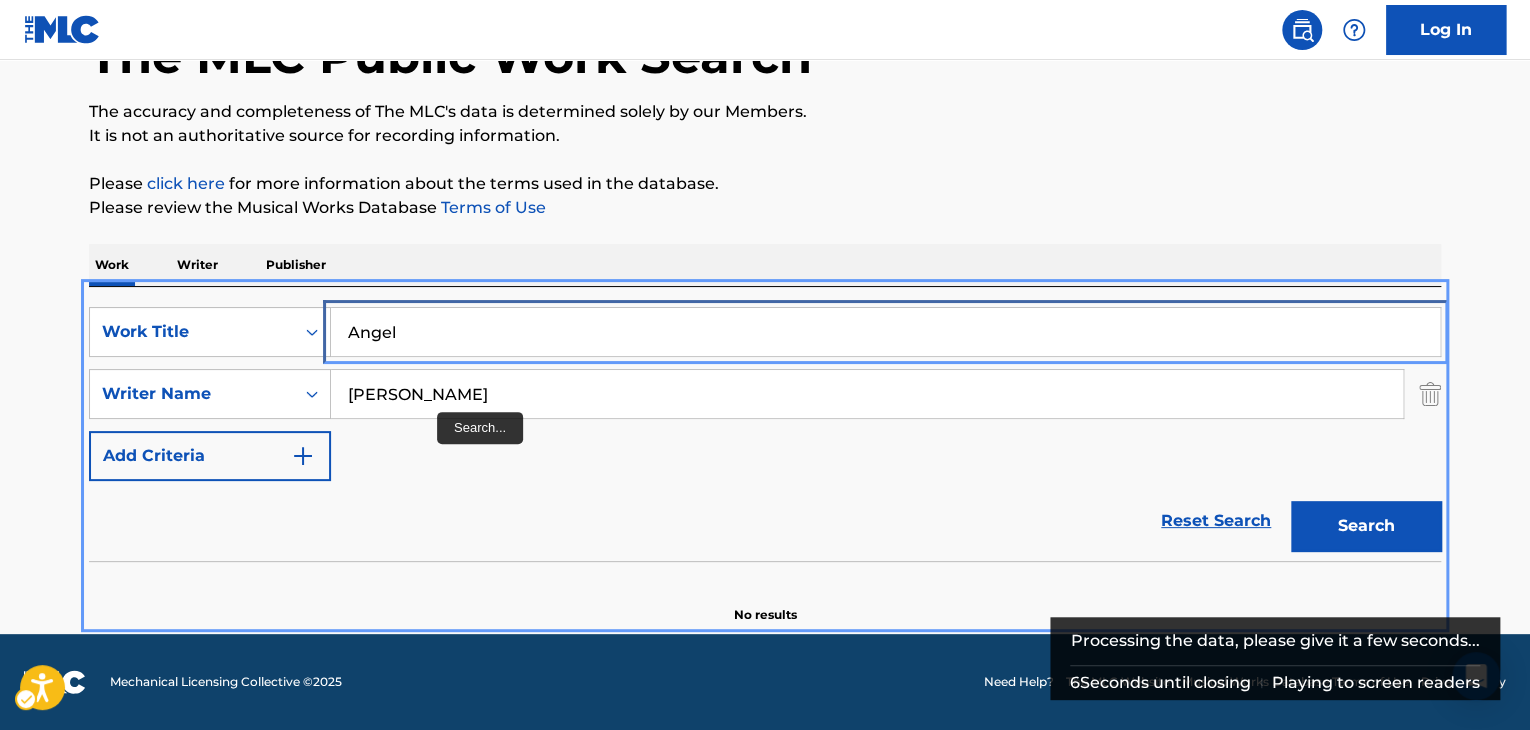 click on "SearchWithCriteria7fc4b8cf-163f-4ec8-b474-f948cba2d82d Work Title Angel" at bounding box center (765, 332) 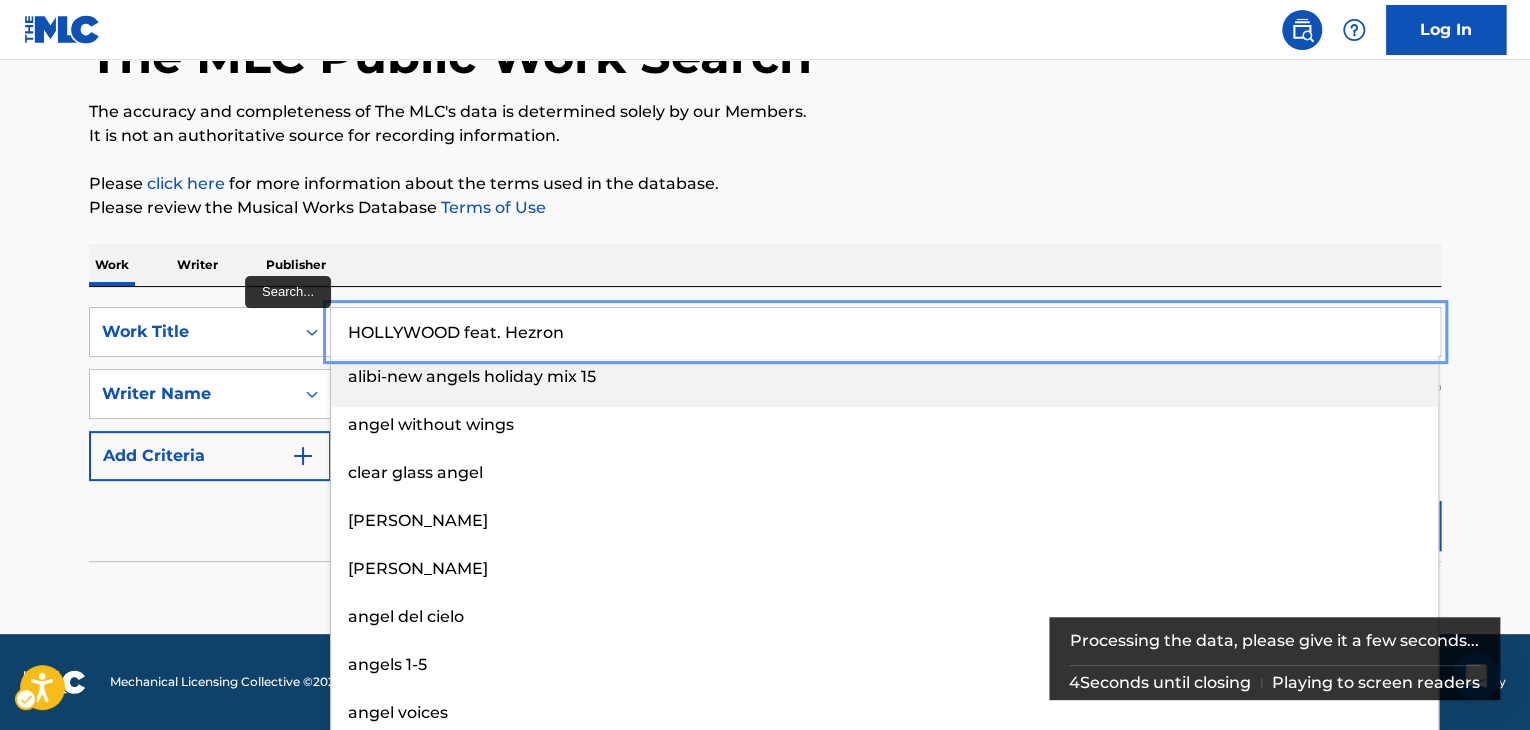 click on "The MLC Public Work Search The accuracy and completeness of The MLC's data is determined solely by our Members. It is not an authoritative source for recording information. Please   click here  | New Window   for more information about the terms used in the database. Please review the Musical Works Database   Terms of Use  | New Window Work Writer Publisher SearchWithCriteria7fc4b8cf-163f-4ec8-b474-f948cba2d82d Work Title HOLLYWOOD feat. Hezron alibi-new angels holiday mix 15 angel without wings clear glass angel [PERSON_NAME] [PERSON_NAME] del cielo angels 1-5 angel voices angelic cinematic angel SearchWithCriteria8b76f8fb-d669-454f-b75c-e31ec5168ca2 Writer Name [PERSON_NAME] Add Criteria Reset Search Search No results" at bounding box center (765, 278) 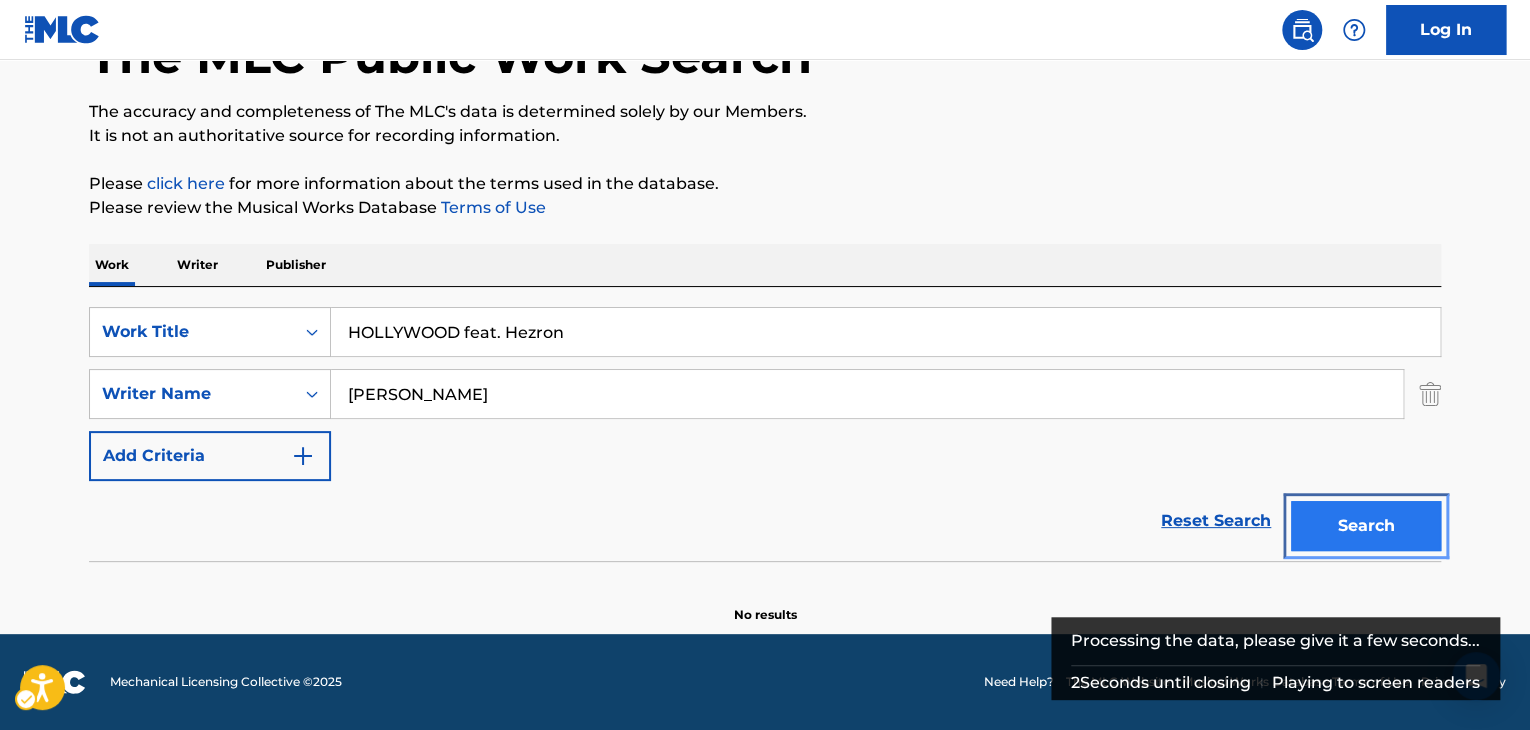 click on "Search" at bounding box center [1366, 526] 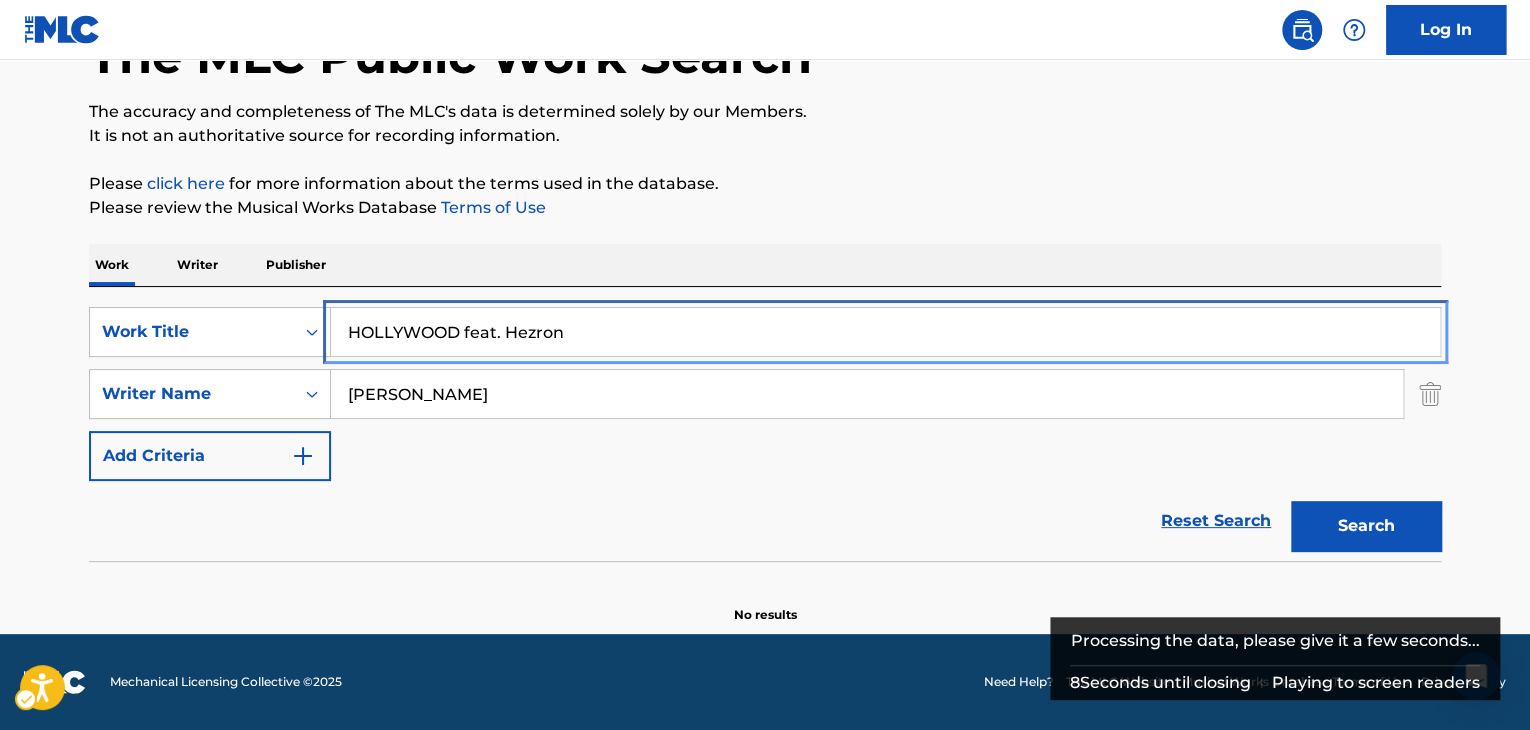 drag, startPoint x: 464, startPoint y: 351, endPoint x: 358, endPoint y: 358, distance: 106.23088 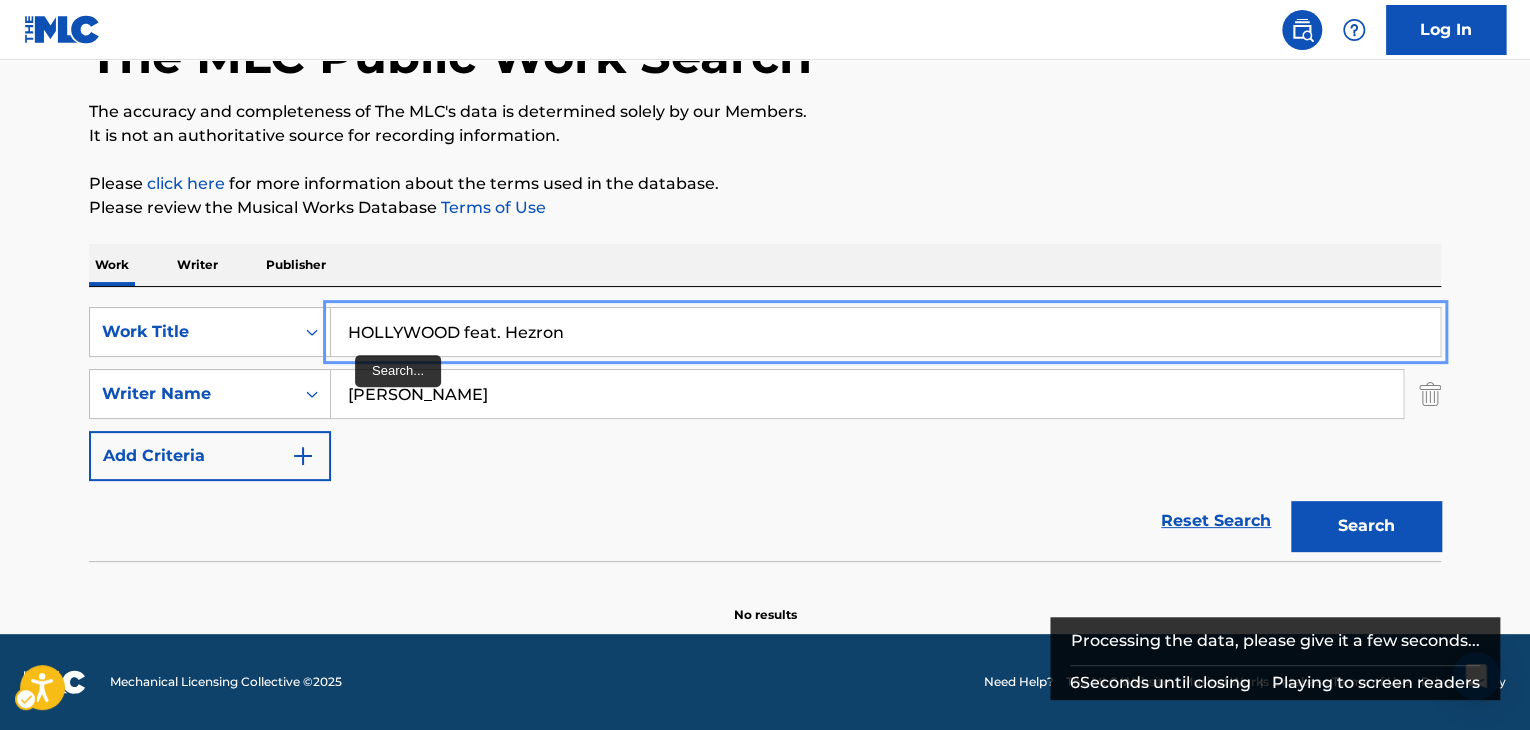 click on "HOLLYWOOD feat. Hezron" at bounding box center [885, 332] 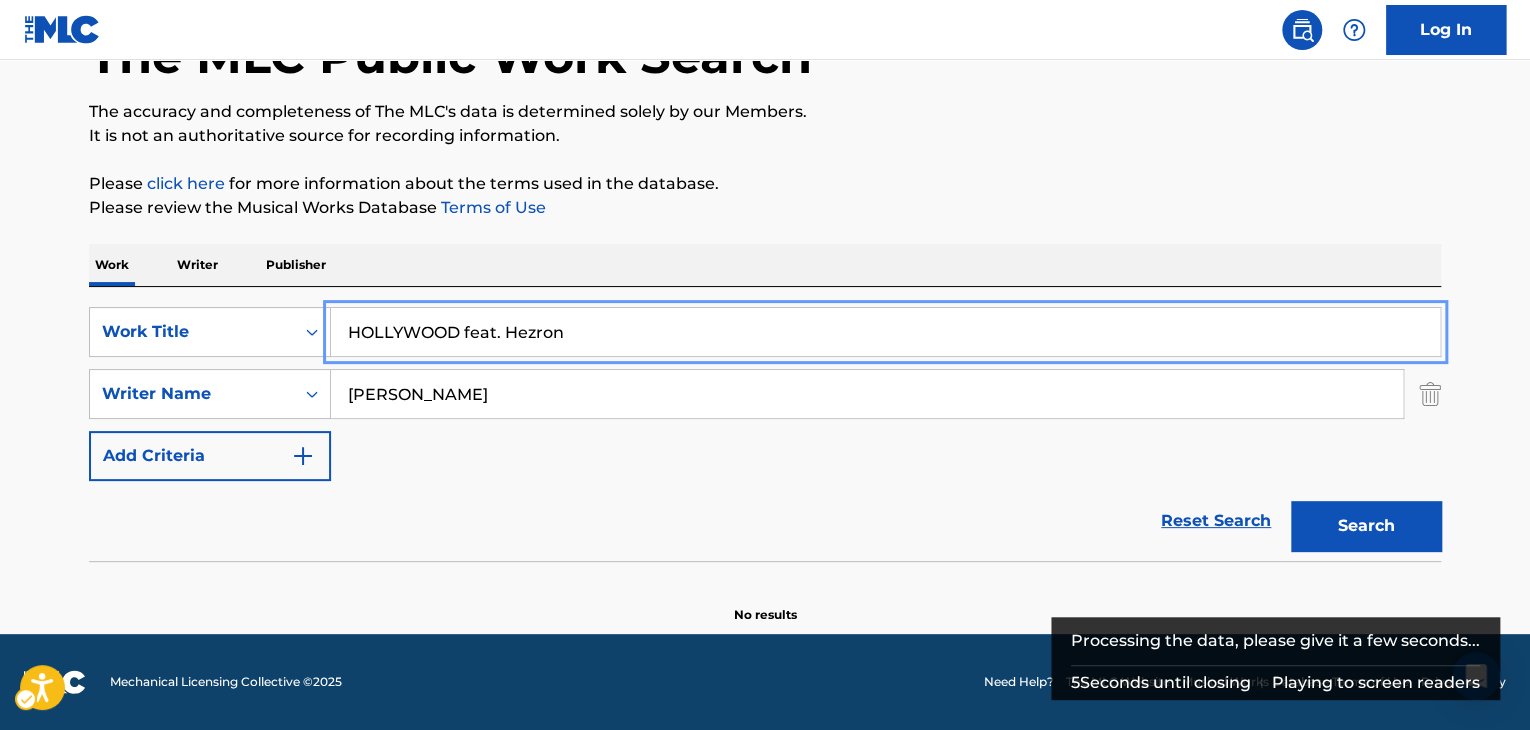 drag, startPoint x: 435, startPoint y: 341, endPoint x: 401, endPoint y: 341, distance: 34 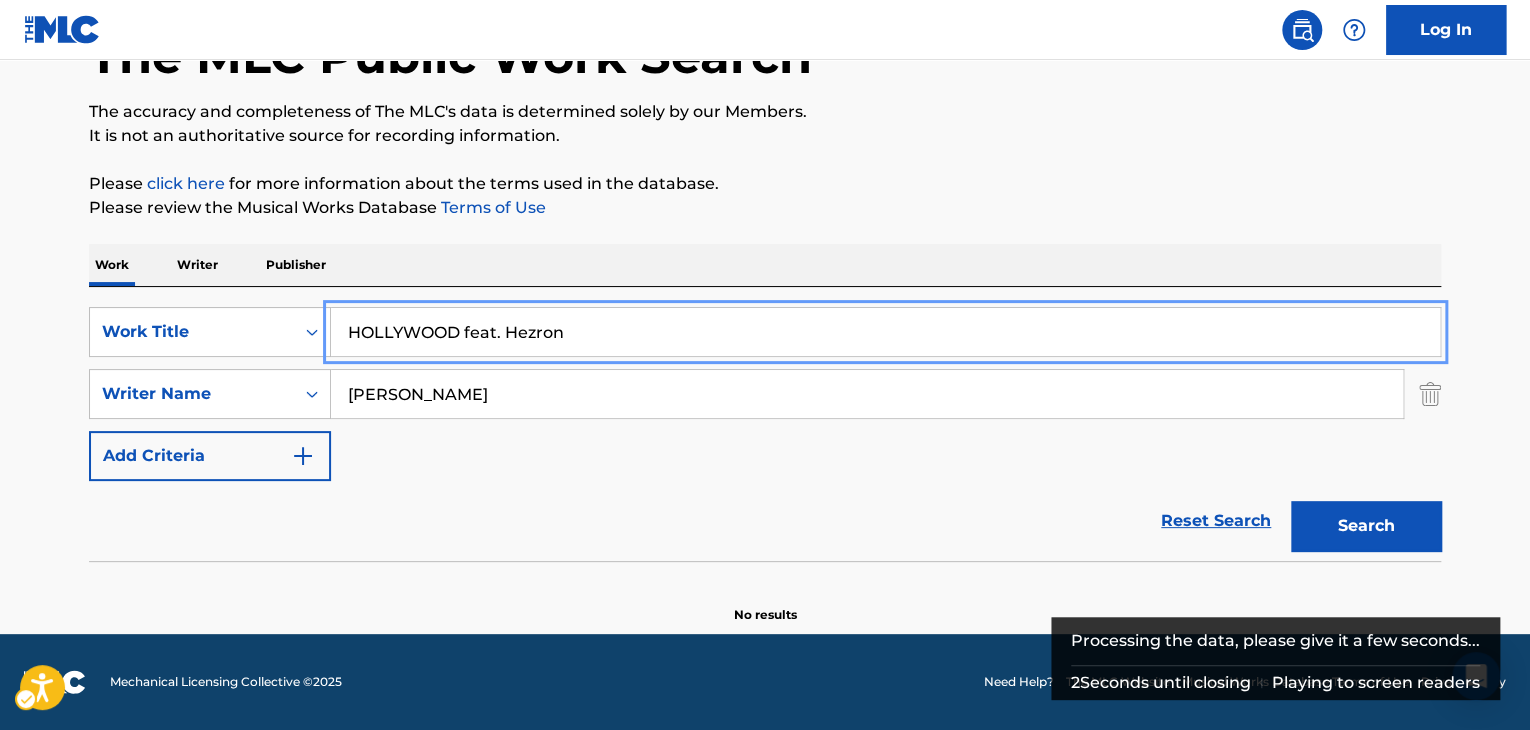 click on "HOLLYWOOD feat. Hezron" at bounding box center (885, 332) 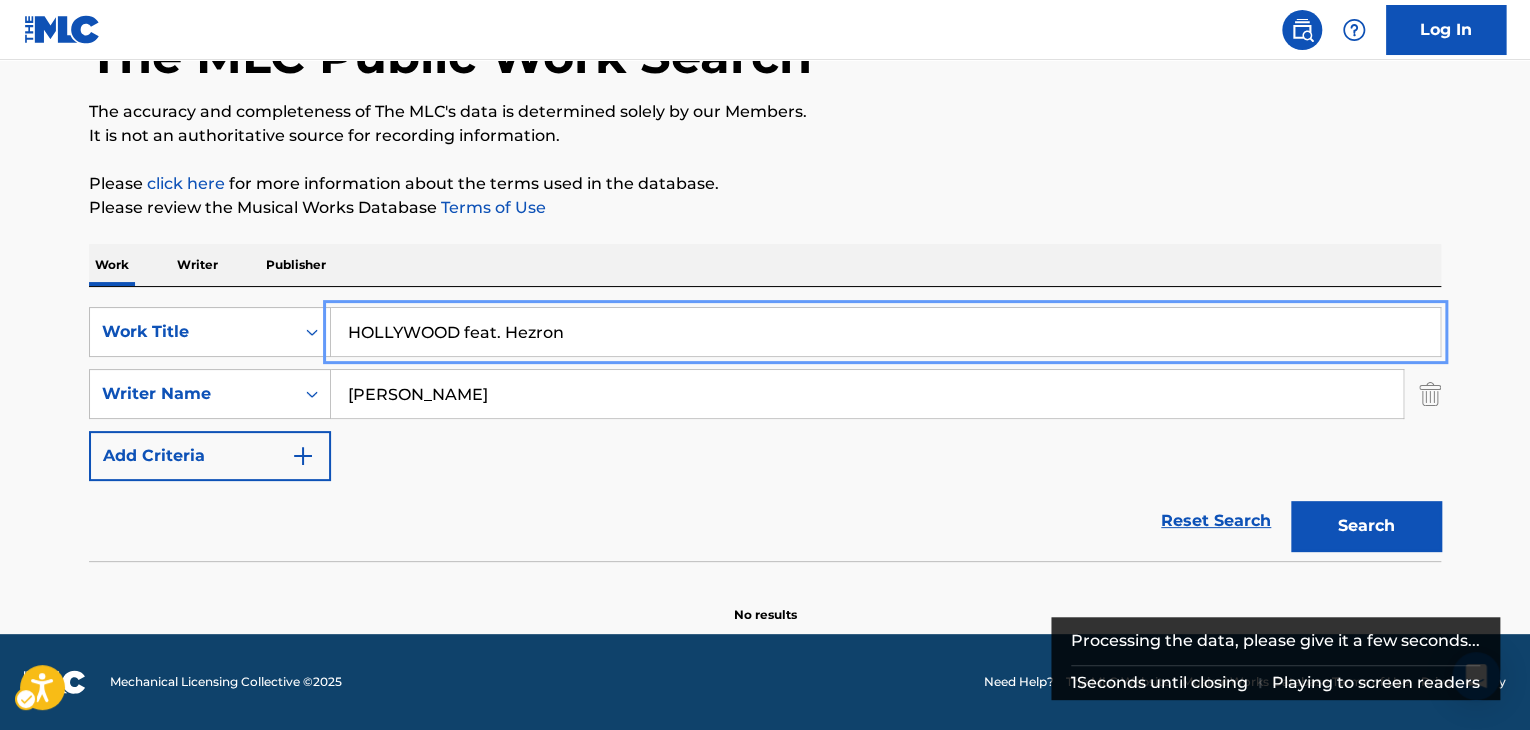 drag, startPoint x: 559, startPoint y: 336, endPoint x: 392, endPoint y: 336, distance: 167 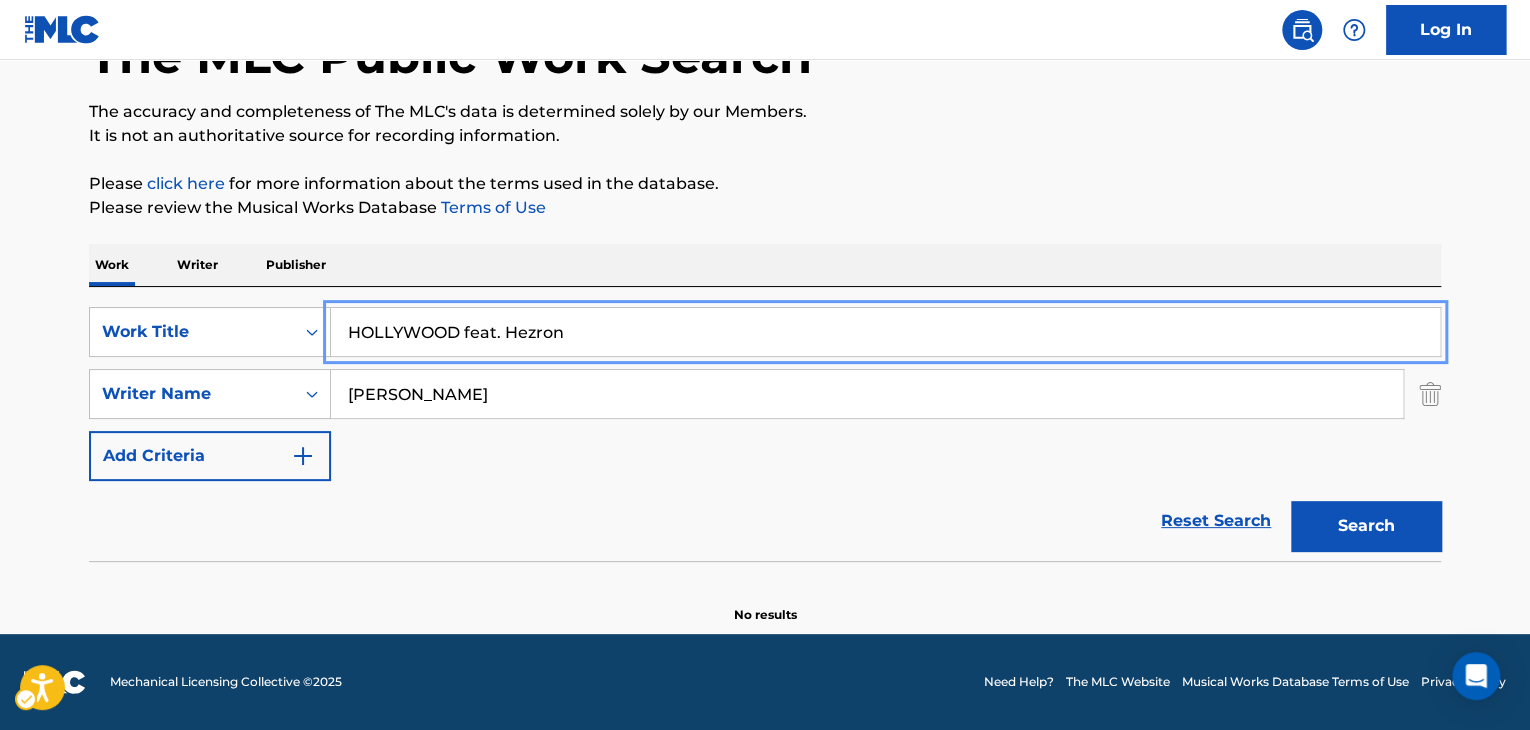 paste on "Not Fazed" 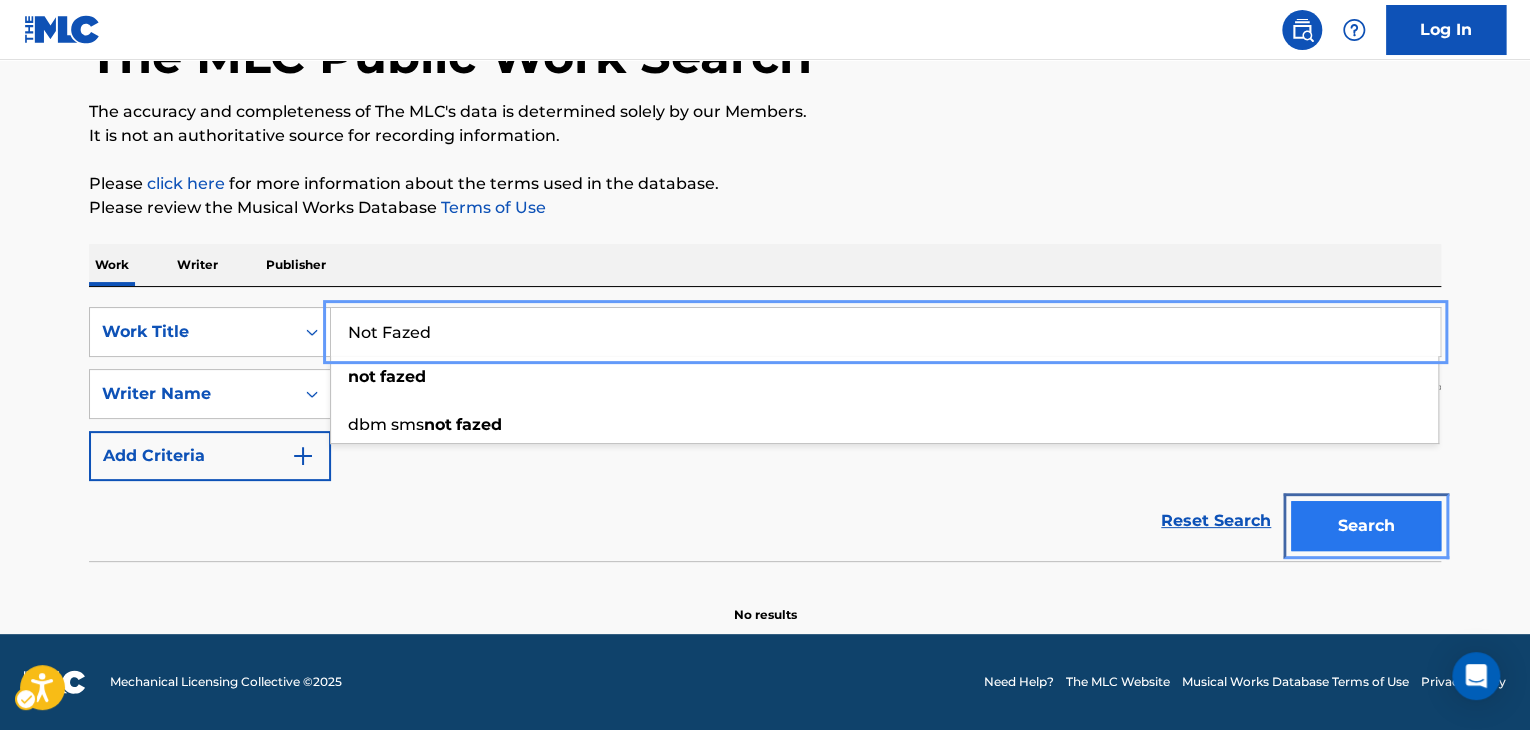 click on "Search" at bounding box center (1366, 526) 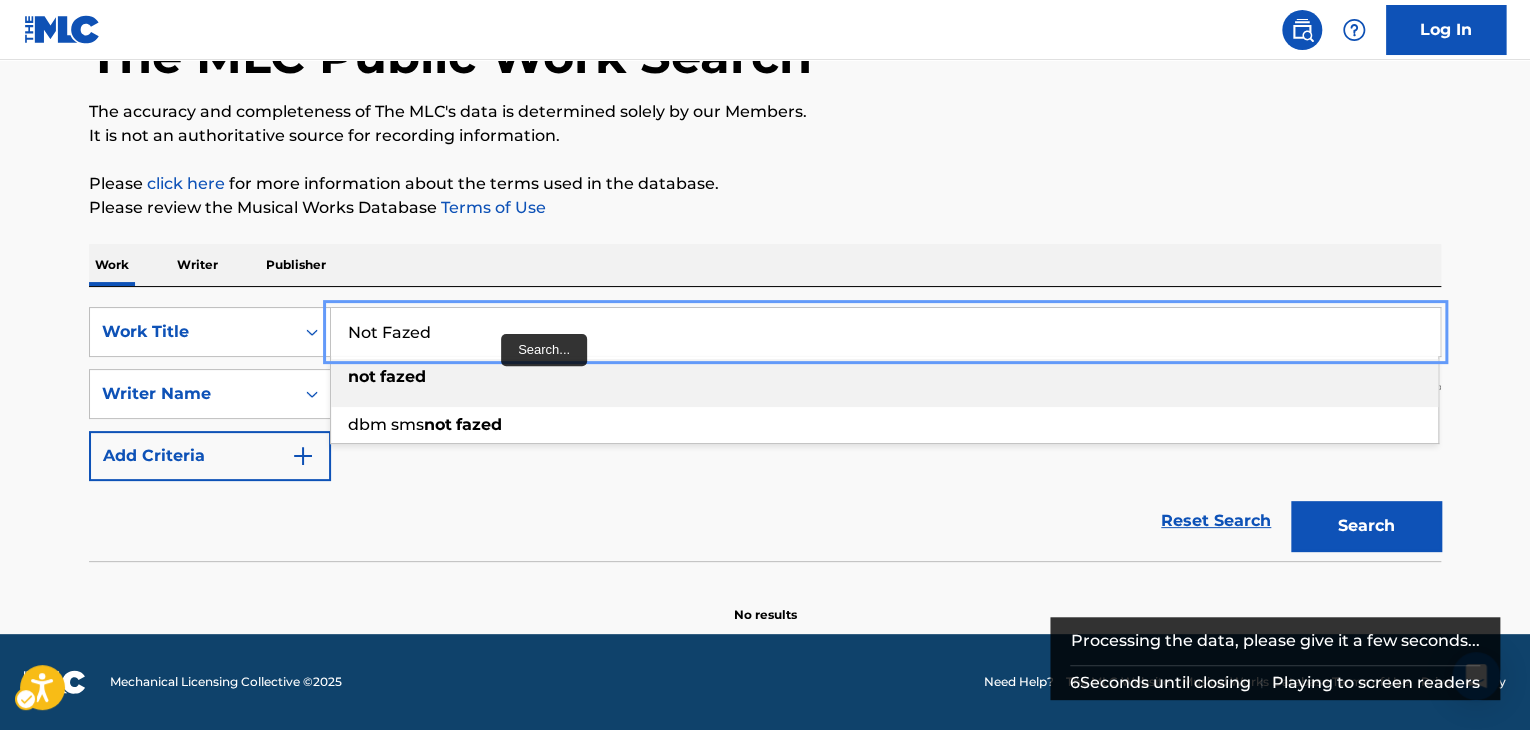 drag, startPoint x: 500, startPoint y: 333, endPoint x: 340, endPoint y: 341, distance: 160.19987 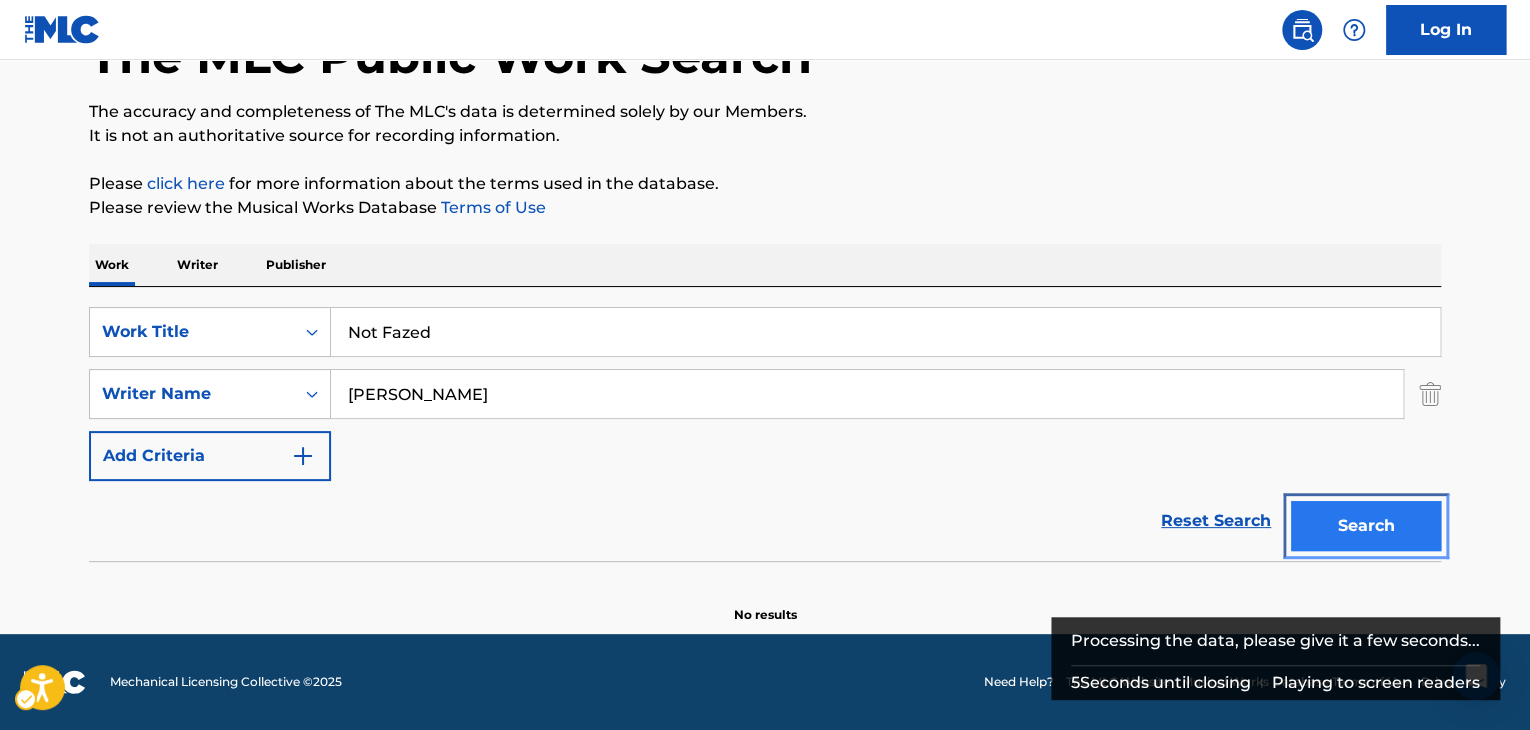 click on "Search" at bounding box center [1366, 526] 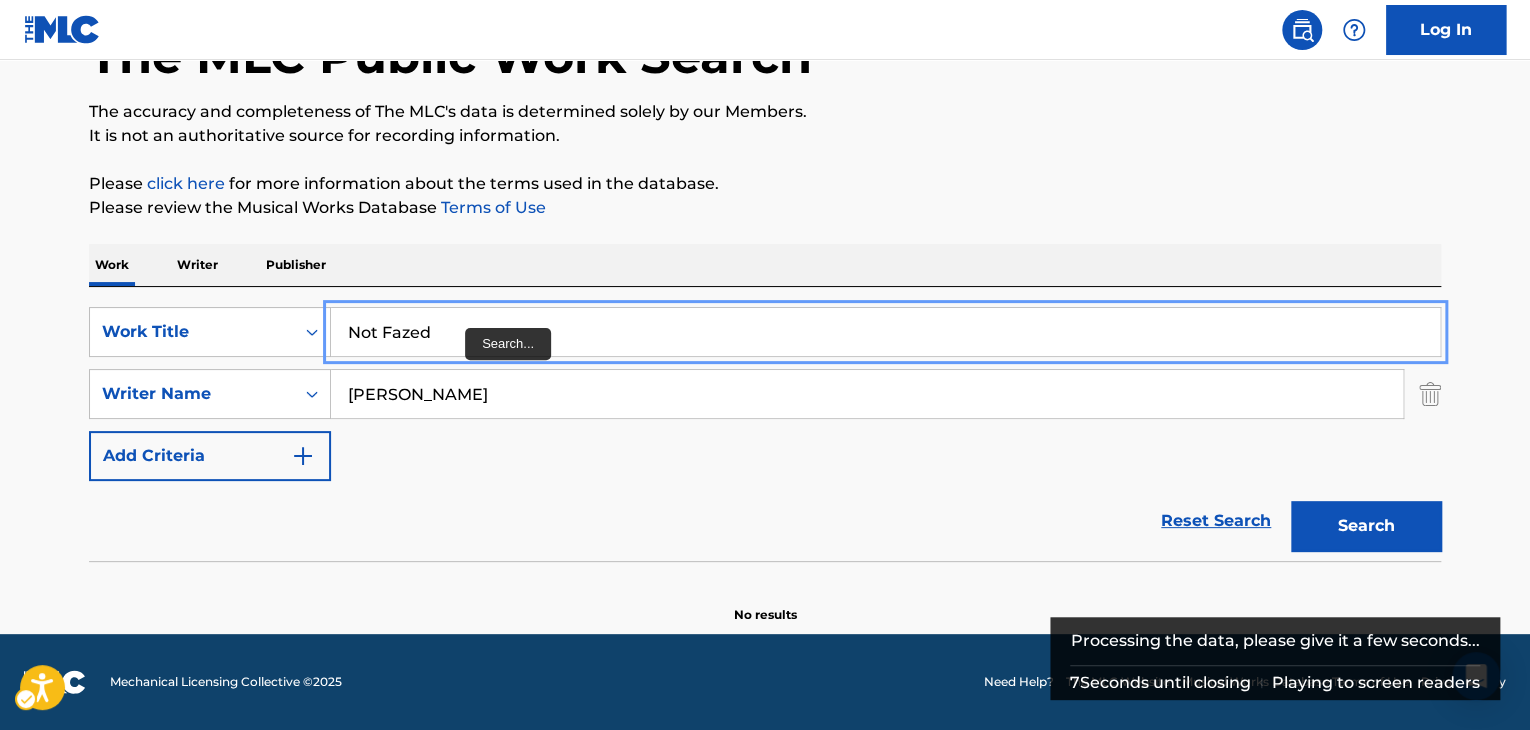 click on "Not Fazed" at bounding box center (885, 332) 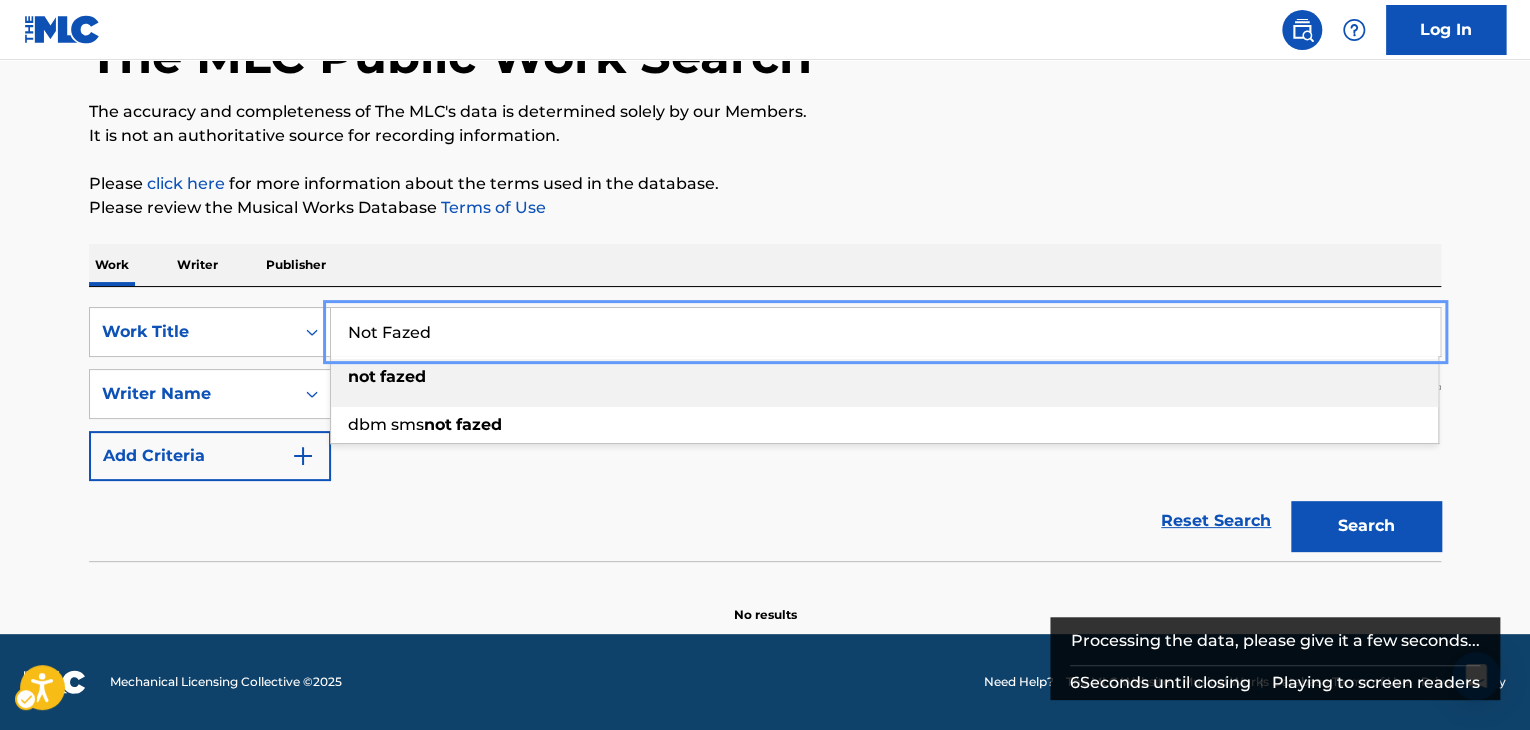 paste on "COLORS" 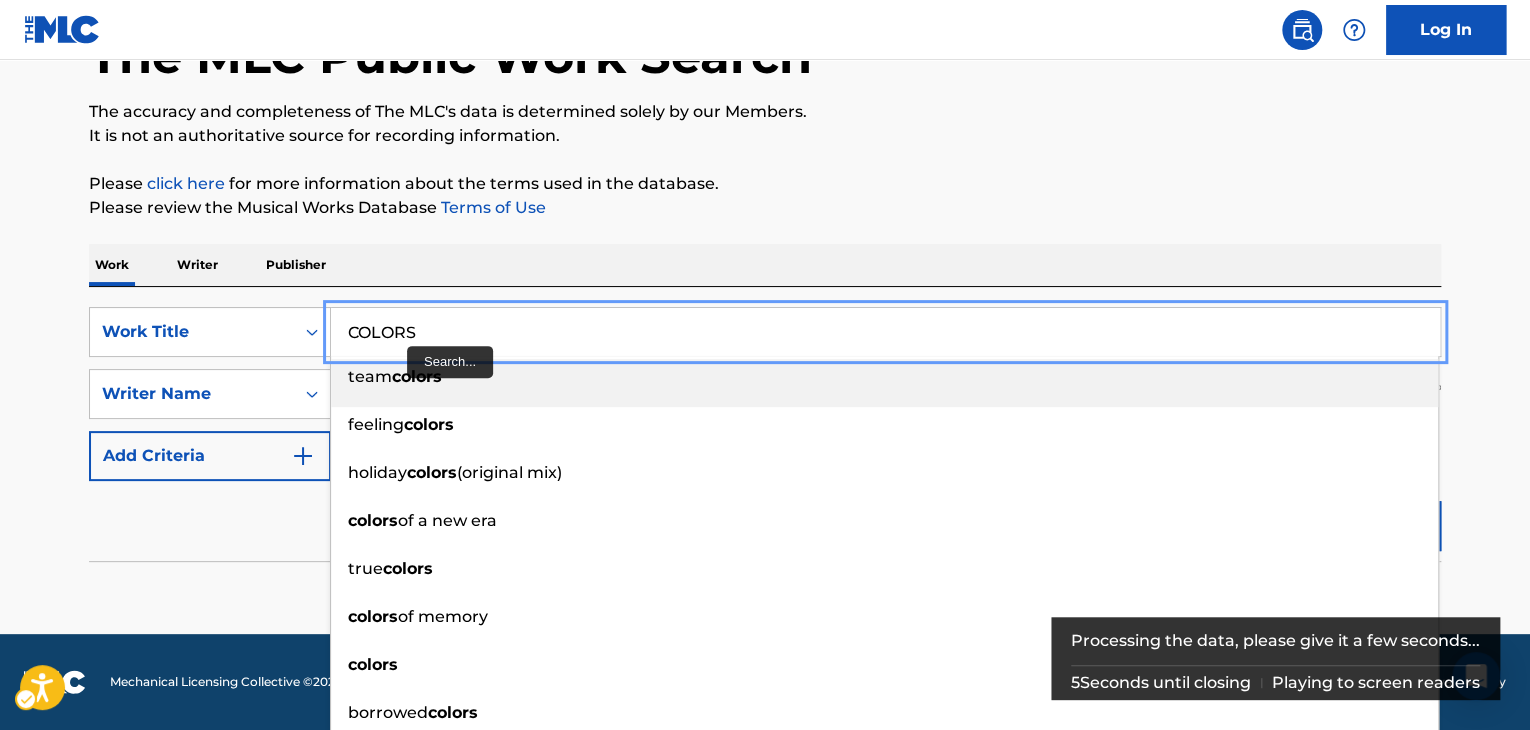 click on "COLORS" at bounding box center (885, 332) 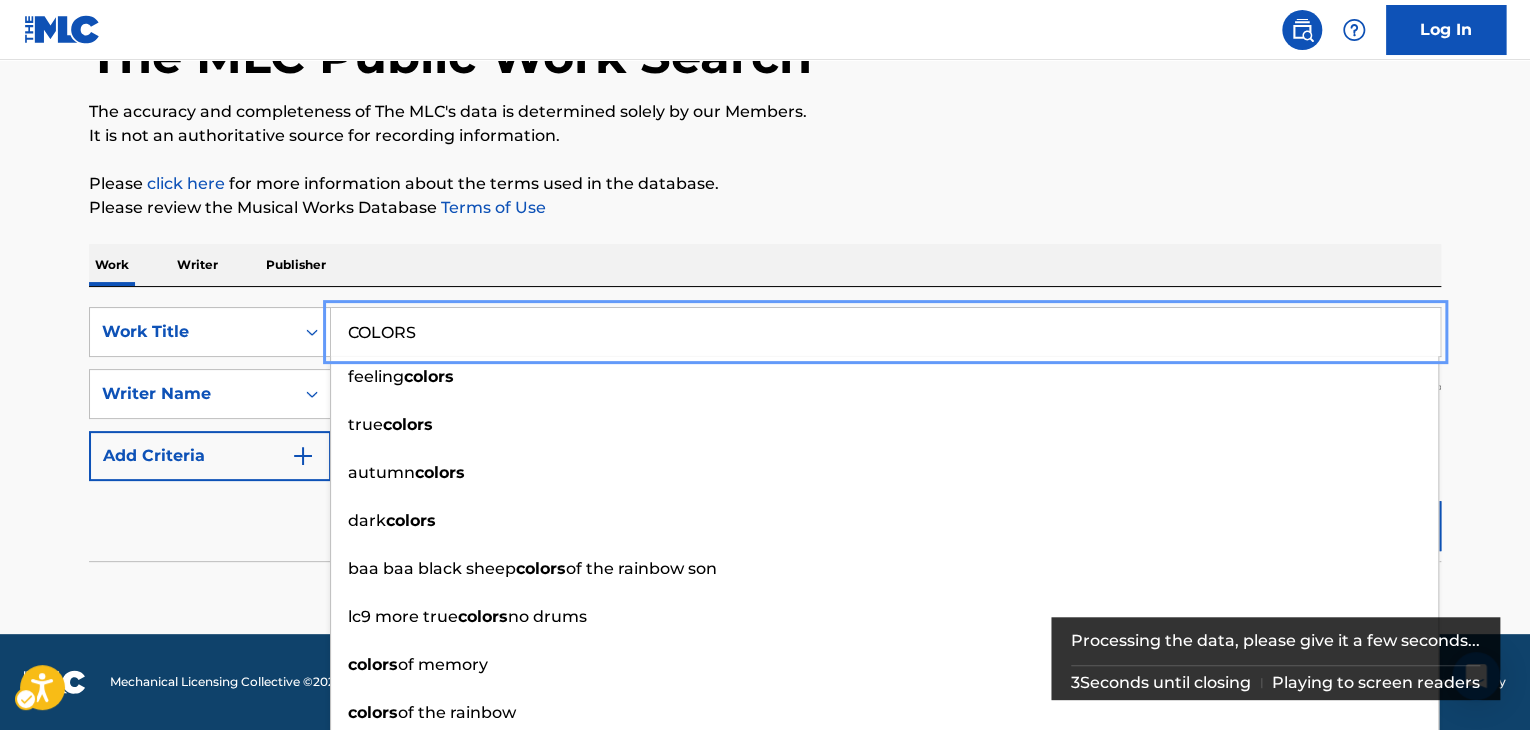 click on "The MLC Public Work Search The accuracy and completeness of The MLC's data is determined solely by our Members. It is not an authoritative source for recording information. Please   click here  | New Window   for more information about the terms used in the database. Please review the Musical Works Database   Terms of Use  | New Window Work Writer Publisher SearchWithCriteria7fc4b8cf-163f-4ec8-b474-f948cba2d82d Work Title COLORS feeling  colors true  colors autumn  colors dark  colors baa baa black sheep  colors  of the rainbow son lc9 more true  colors  no drums colors  of memory colors  of the rainbow colors mixed  colors SearchWithCriteria8b76f8fb-d669-454f-b75c-e31ec5168ca2 Writer Name [PERSON_NAME] Add Criteria Reset Search Search No results" at bounding box center (765, 278) 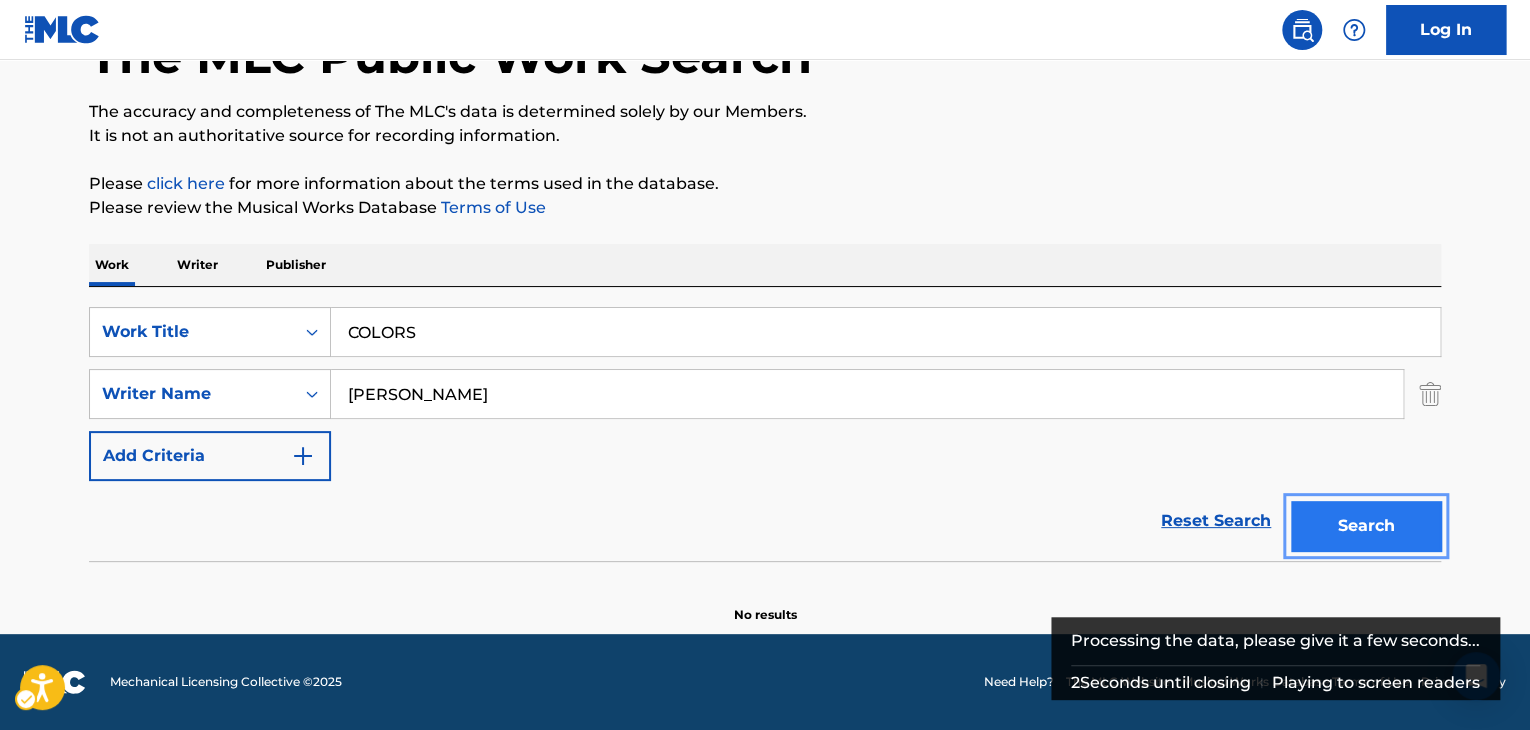 click on "Search" at bounding box center [1366, 526] 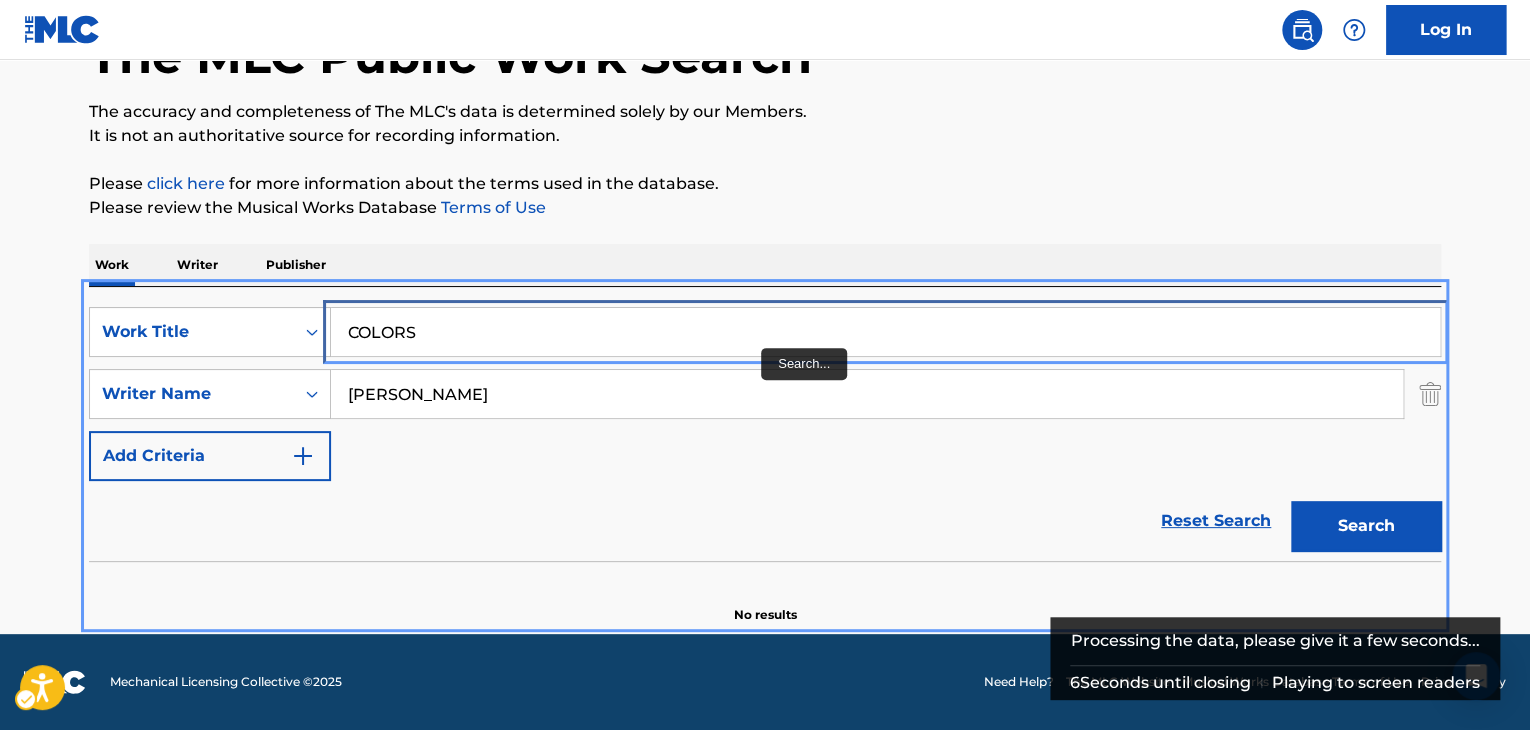 drag, startPoint x: 601, startPoint y: 343, endPoint x: 812, endPoint y: 385, distance: 215.1395 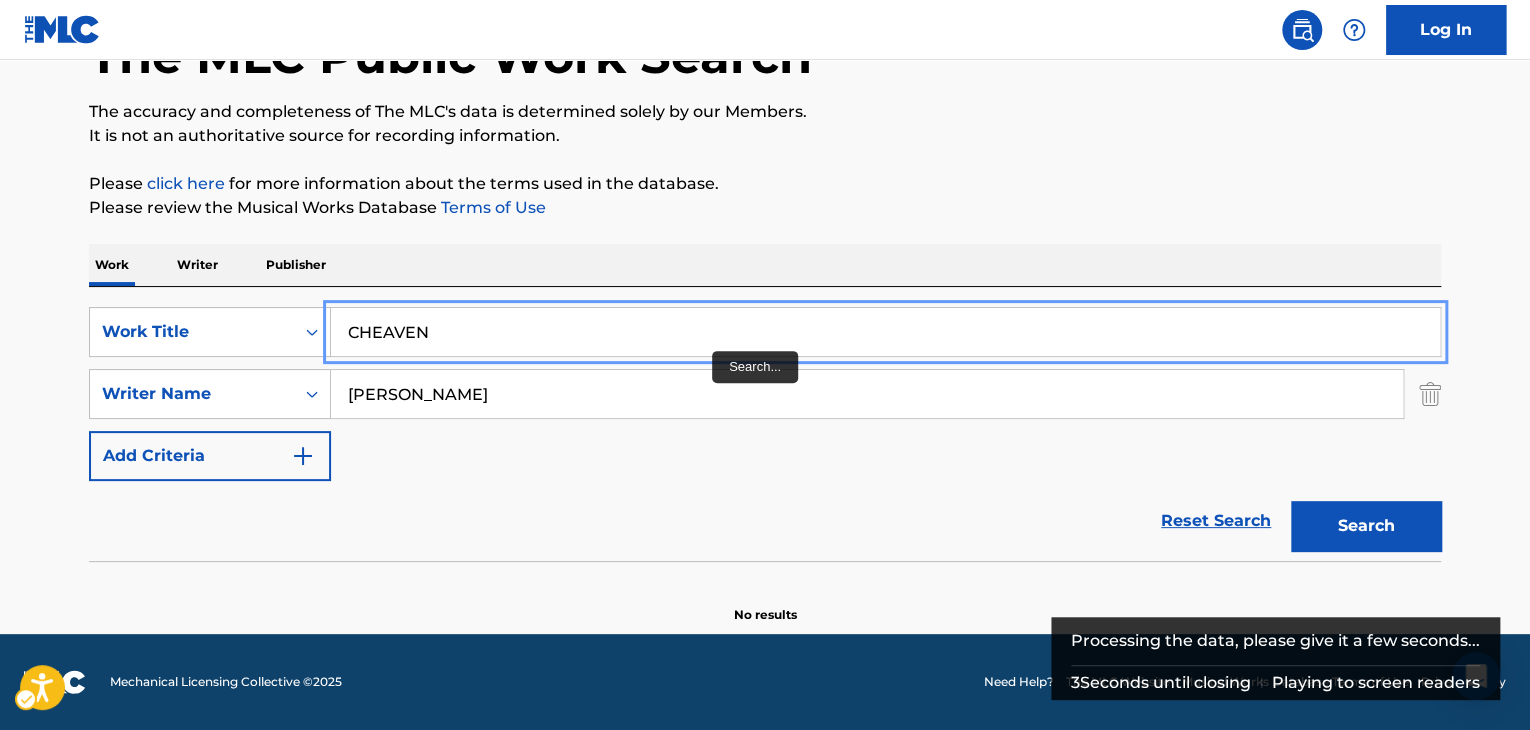 click on "CHEAVEN" at bounding box center (885, 332) 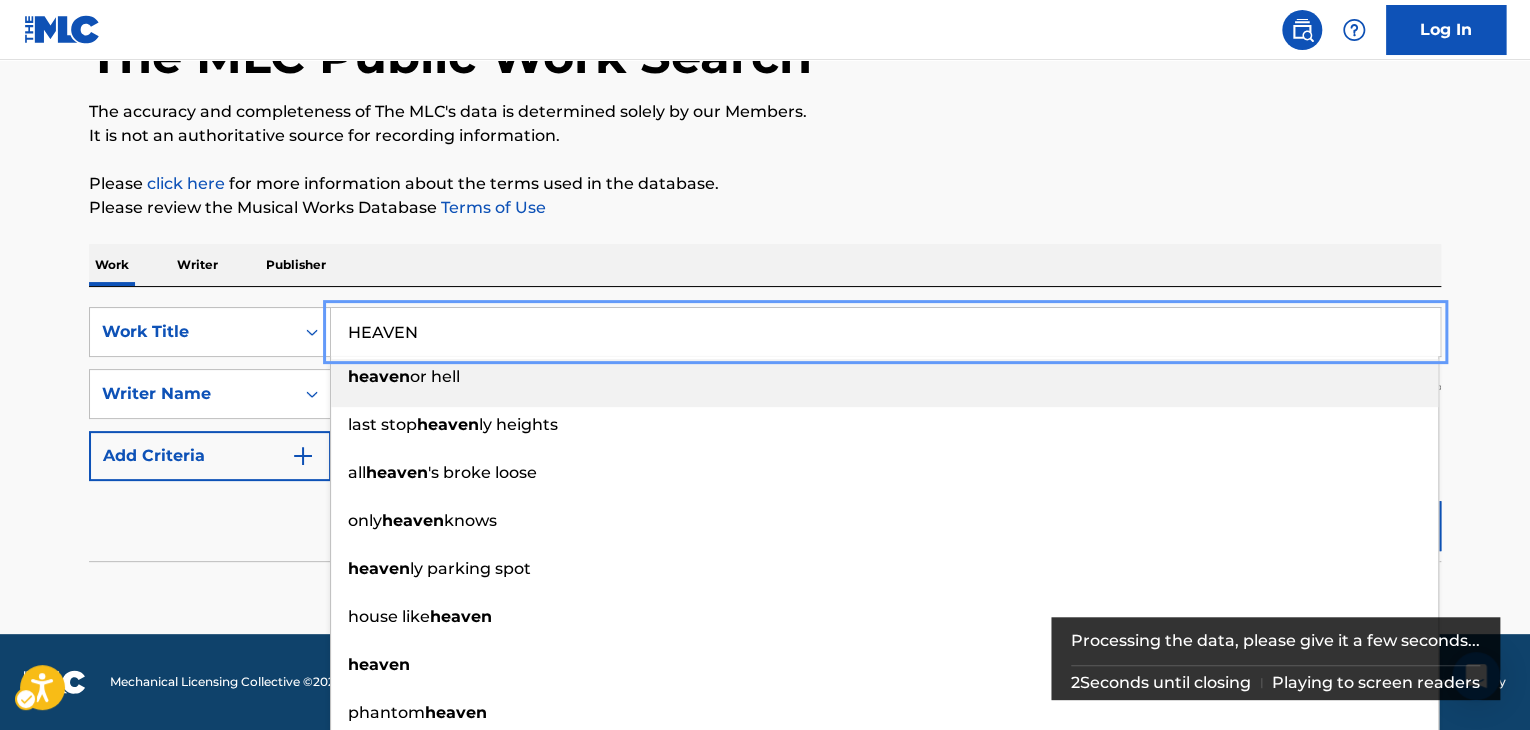 click on "The MLC Public Work Search The accuracy and completeness of The MLC's data is determined solely by our Members. It is not an authoritative source for recording information. Please   click here  | New Window   for more information about the terms used in the database. Please review the Musical Works Database   Terms of Use  | New Window Work Writer Publisher SearchWithCriteria7fc4b8cf-163f-4ec8-b474-f948cba2d82d Work Title HEAVEN heaven  or hell last stop  heaven ly heights all  heaven 's broke loose only  heaven  knows heaven ly parking spot house like  heaven heaven phantom  heaven holy spirit  heaven ly dove im gonna see  heaven SearchWithCriteria8b76f8fb-d669-454f-b75c-e31ec5168ca2 Writer Name [PERSON_NAME] Add Criteria Reset Search Search No results" at bounding box center (765, 278) 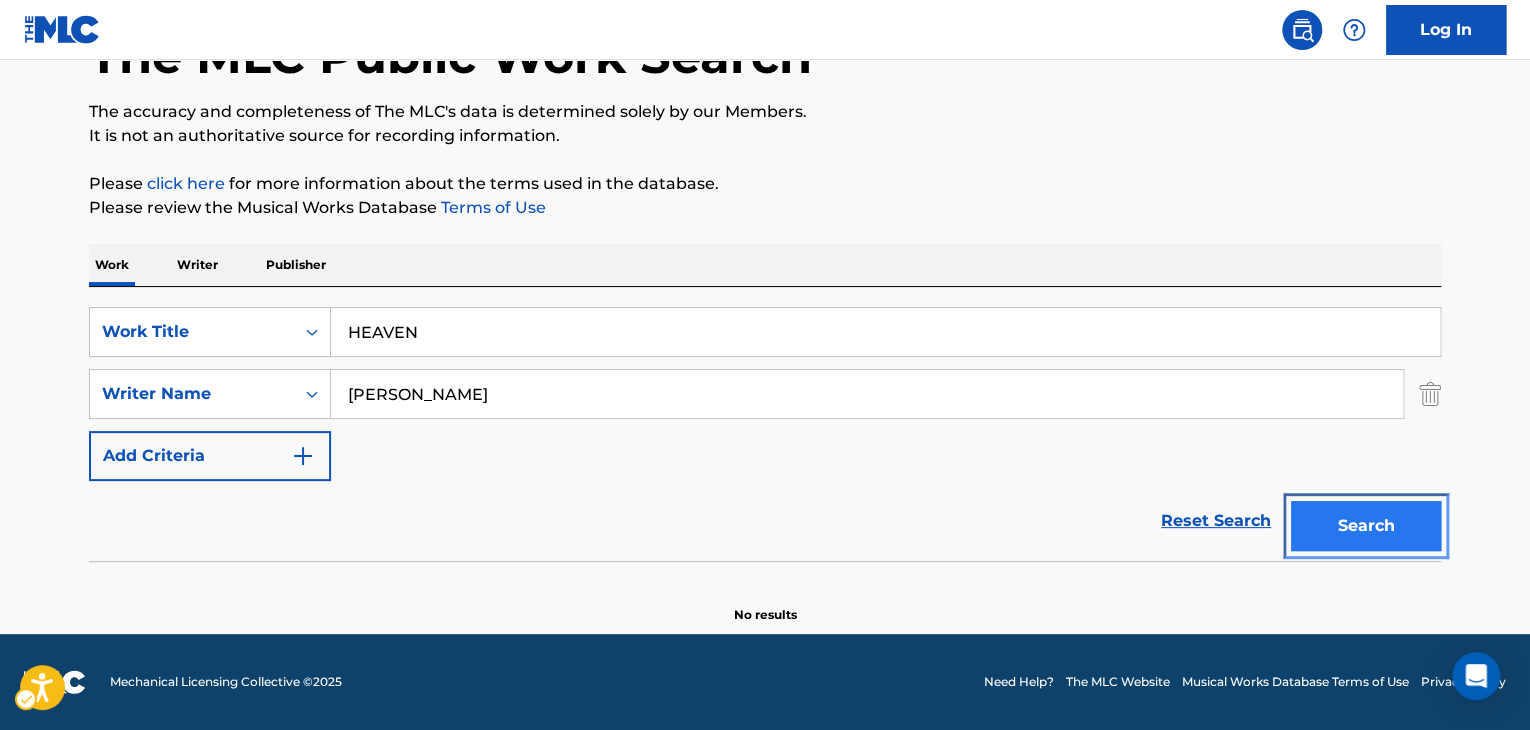 click on "Search" at bounding box center [1366, 526] 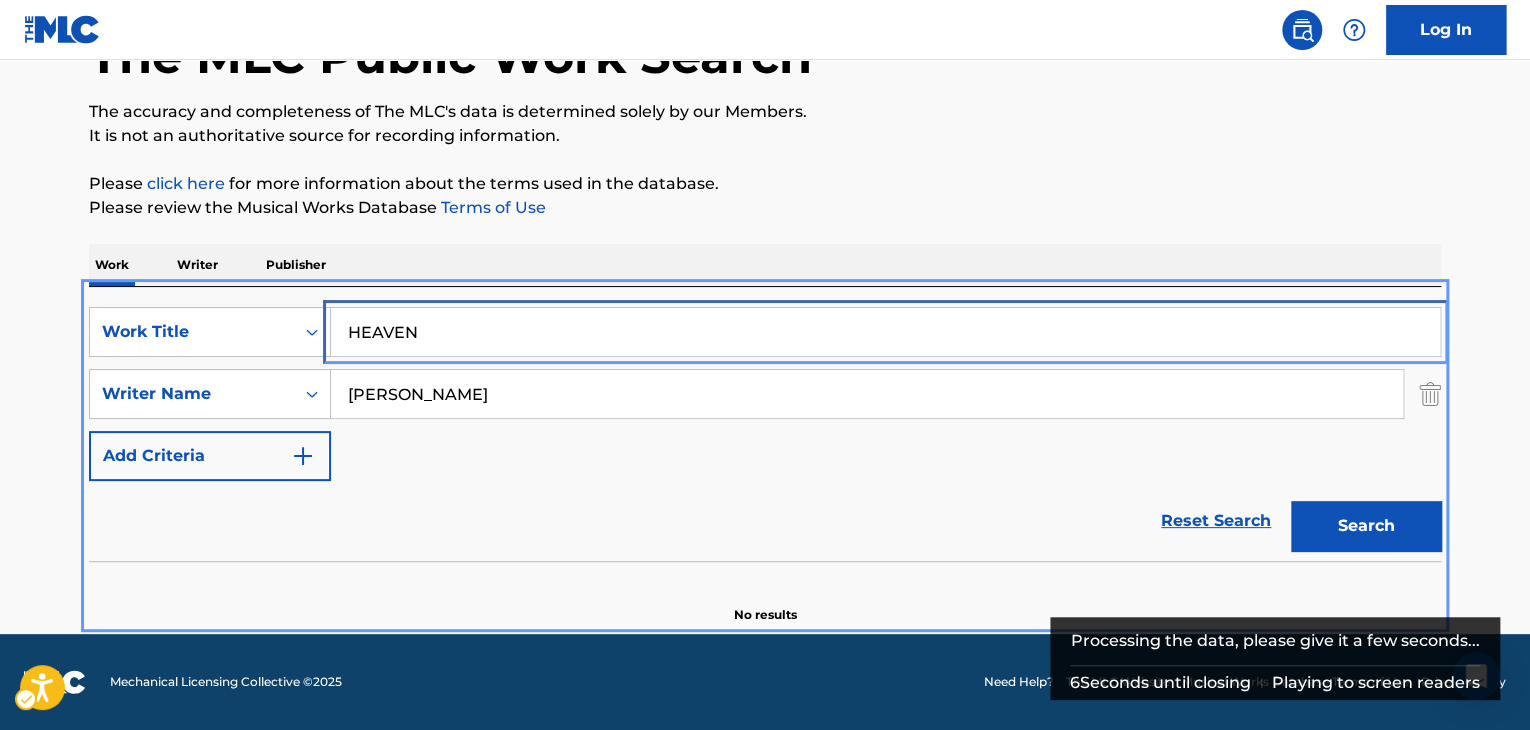 click on "SearchWithCriteria7fc4b8cf-163f-4ec8-b474-f948cba2d82d Work Title HEAVEN" at bounding box center (765, 332) 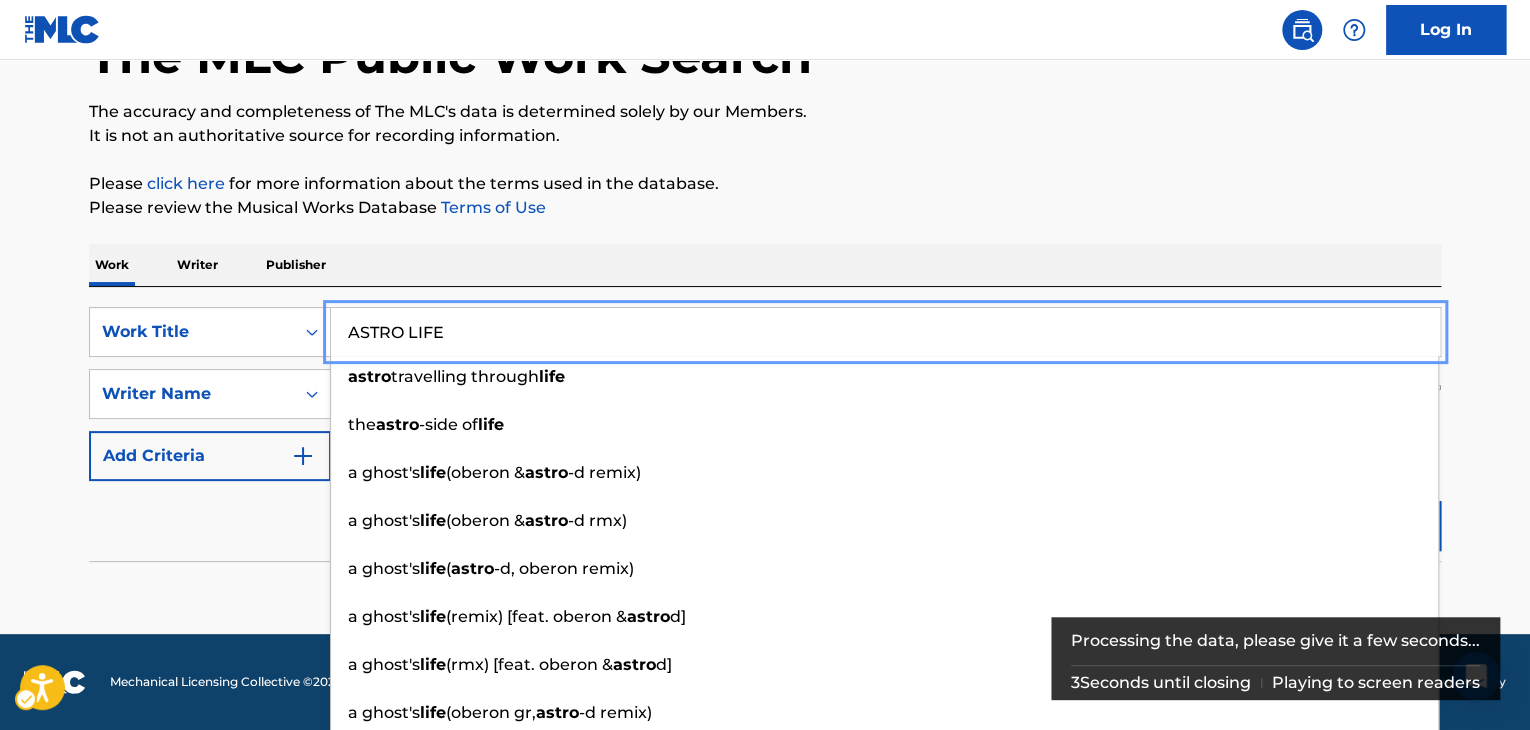 click on "The MLC Public Work Search The accuracy and completeness of The MLC's data is determined solely by our Members. It is not an authoritative source for recording information. Please   click here  | New Window   for more information about the terms used in the database. Please review the Musical Works Database   Terms of Use  | New Window Work Writer Publisher SearchWithCriteria7fc4b8cf-163f-4ec8-b474-f948cba2d82d Work Title ASTRO LIFE astro  travelling through  life the  astro -side of  life a ghost's  life  (oberon &  astro -d remix) a ghost's  life  ([PERSON_NAME] &  astro -d rmx) a ghost's  life  ( astro -d, oberon remix) a ghost's  life  (remix) [feat. [PERSON_NAME] &  astro  d] a ghost's  life  (rmx) [feat. oberon &  astro  d] a ghost's  life  ([PERSON_NAME],  astro -d remix) a ghost's  life  (workout remix) [feat. [PERSON_NAME] &  astro  d] a ghost's  life  ([DATE] remix) [feat. oberon &  astro  d] SearchWithCriteria8b76f8fb-d669-454f-b75c-e31ec5168ca2 Writer Name [PERSON_NAME] Add Criteria Reset Search Search No results" at bounding box center [765, 298] 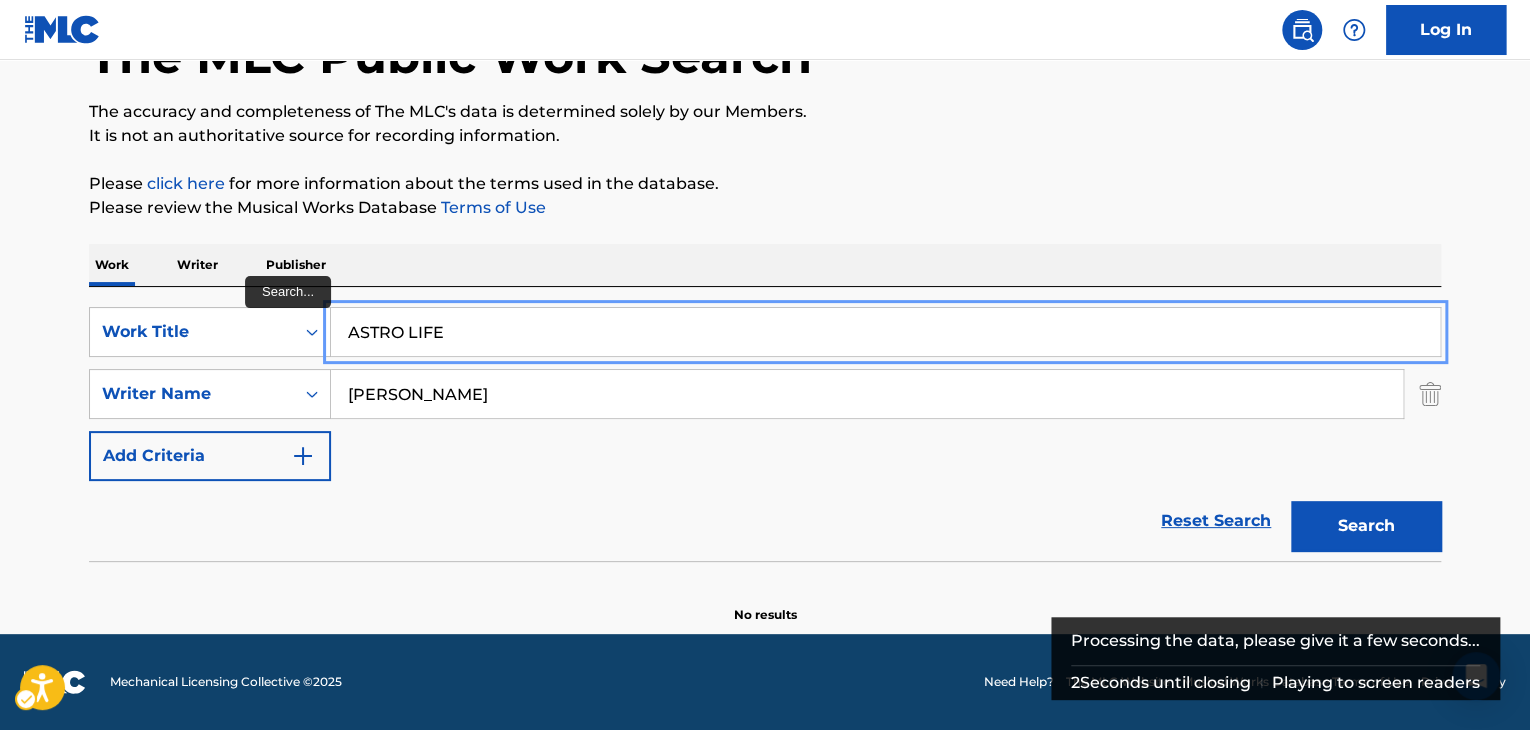 drag, startPoint x: 525, startPoint y: 342, endPoint x: 358, endPoint y: 333, distance: 167.24234 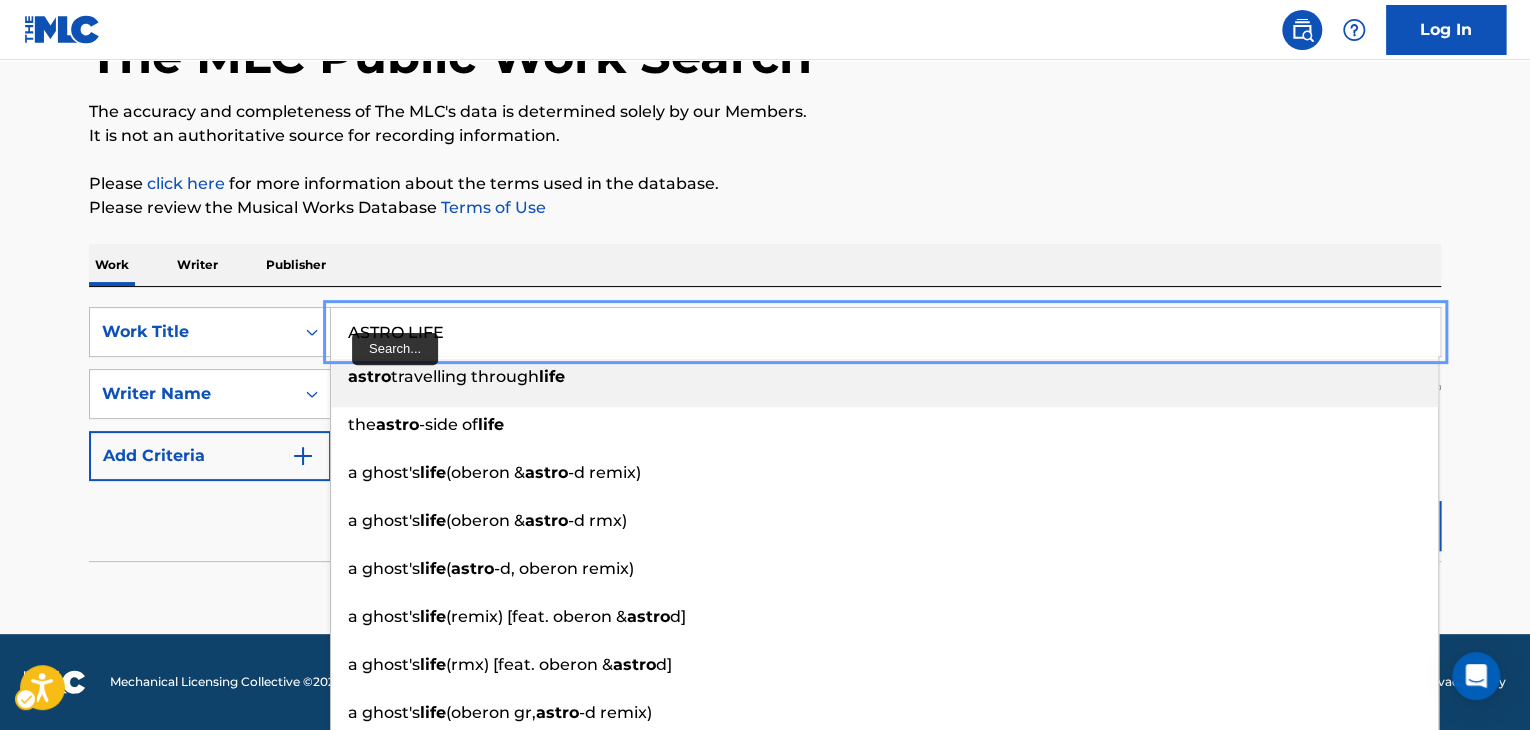 click on "The MLC Public Work Search The accuracy and completeness of The MLC's data is determined solely by our Members. It is not an authoritative source for recording information. Please   click here  | New Window   for more information about the terms used in the database. Please review the Musical Works Database   Terms of Use  | New Window Work Writer Publisher SearchWithCriteria7fc4b8cf-163f-4ec8-b474-f948cba2d82d Work Title ASTRO LIFE astro  travelling through  life the  astro -side of  life a ghost's  life  (oberon &  astro -d remix) a ghost's  life  ([PERSON_NAME] &  astro -d rmx) a ghost's  life  ( astro -d, oberon remix) a ghost's  life  (remix) [feat. [PERSON_NAME] &  astro  d] a ghost's  life  (rmx) [feat. oberon &  astro  d] a ghost's  life  ([PERSON_NAME],  astro -d remix) a ghost's  life  (workout remix) [feat. [PERSON_NAME] &  astro  d] a ghost's  life  ([DATE] remix) [feat. oberon &  astro  d] SearchWithCriteria8b76f8fb-d669-454f-b75c-e31ec5168ca2 Writer Name [PERSON_NAME] Add Criteria Reset Search Search No results" at bounding box center [765, 278] 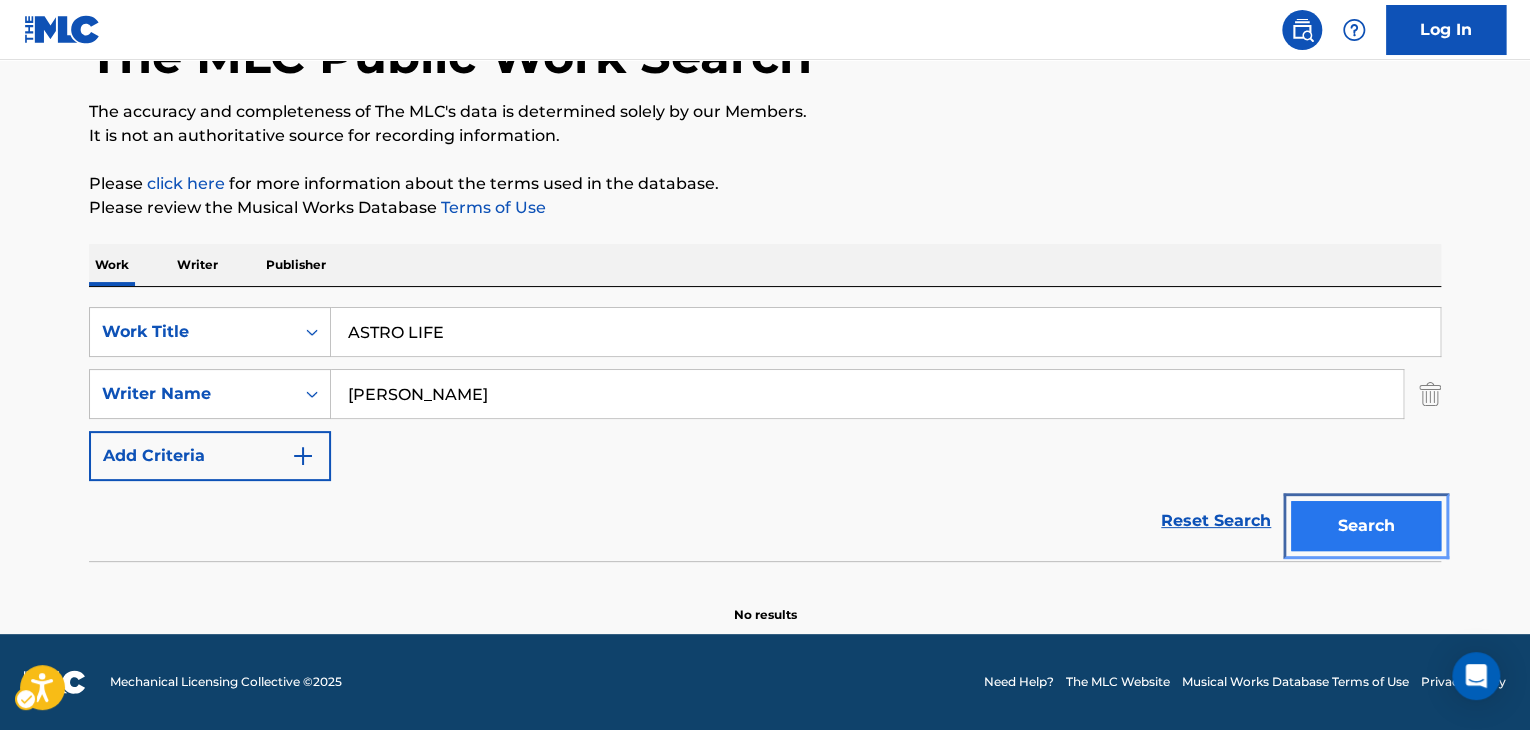 click on "Search" at bounding box center [1366, 526] 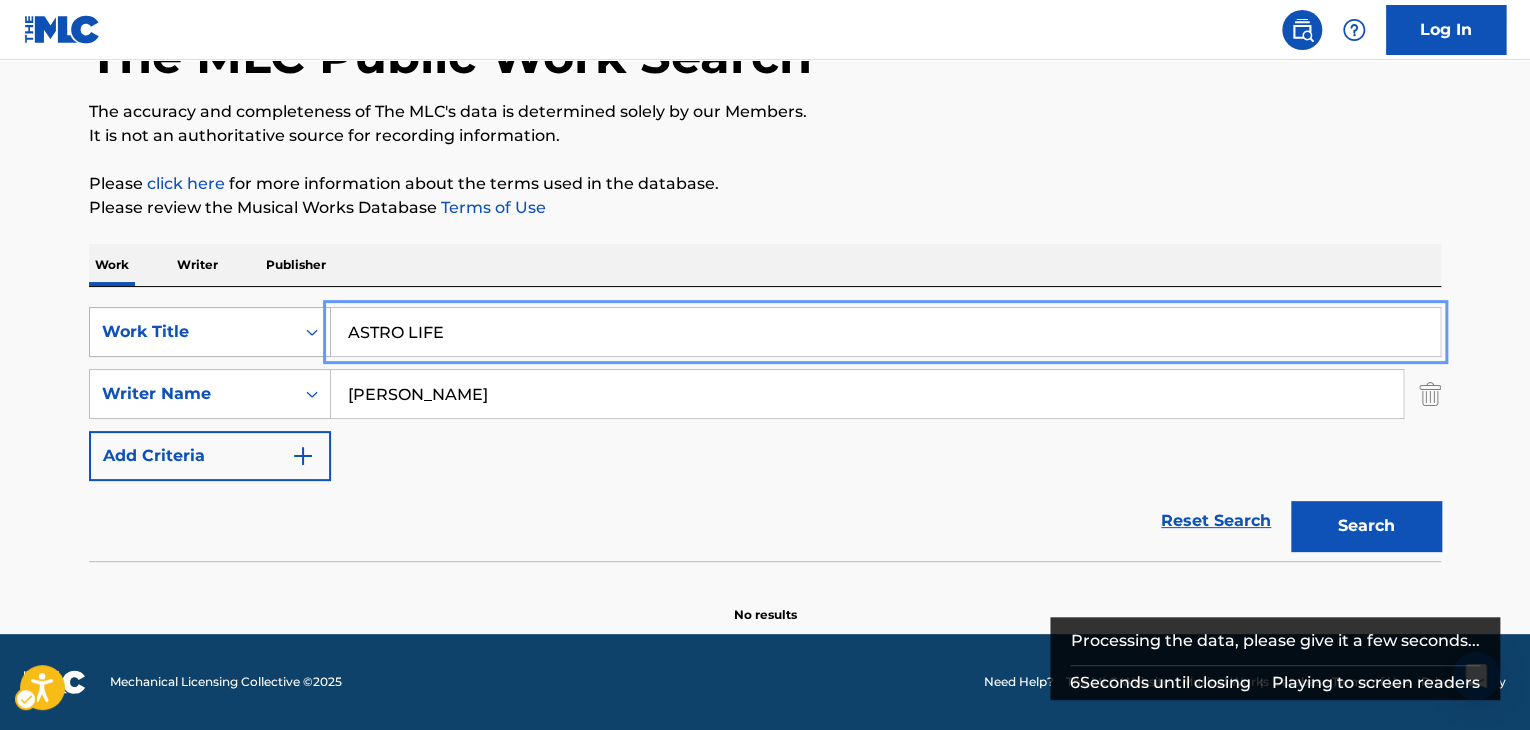 drag, startPoint x: 491, startPoint y: 337, endPoint x: 298, endPoint y: 337, distance: 193 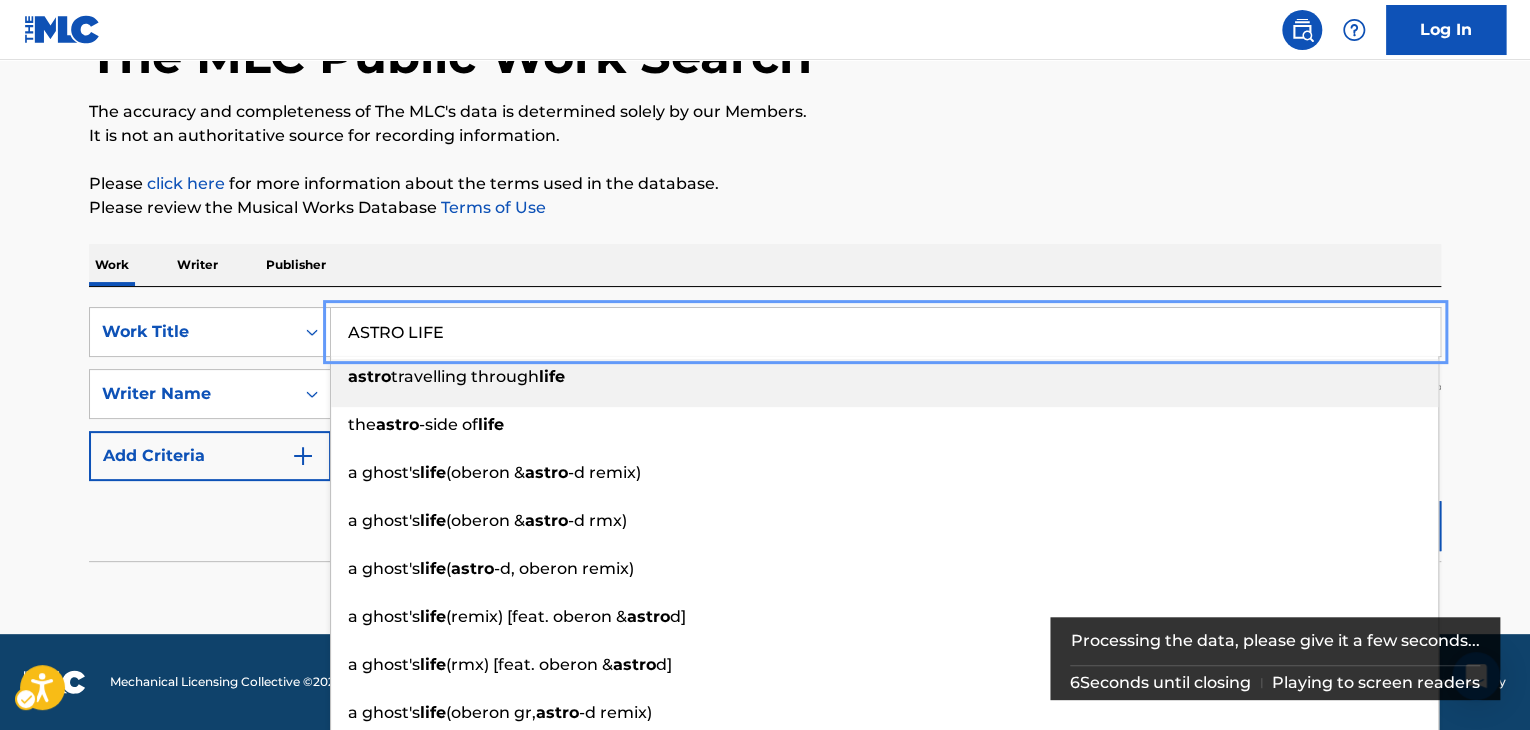 paste on "SOUL IN M" 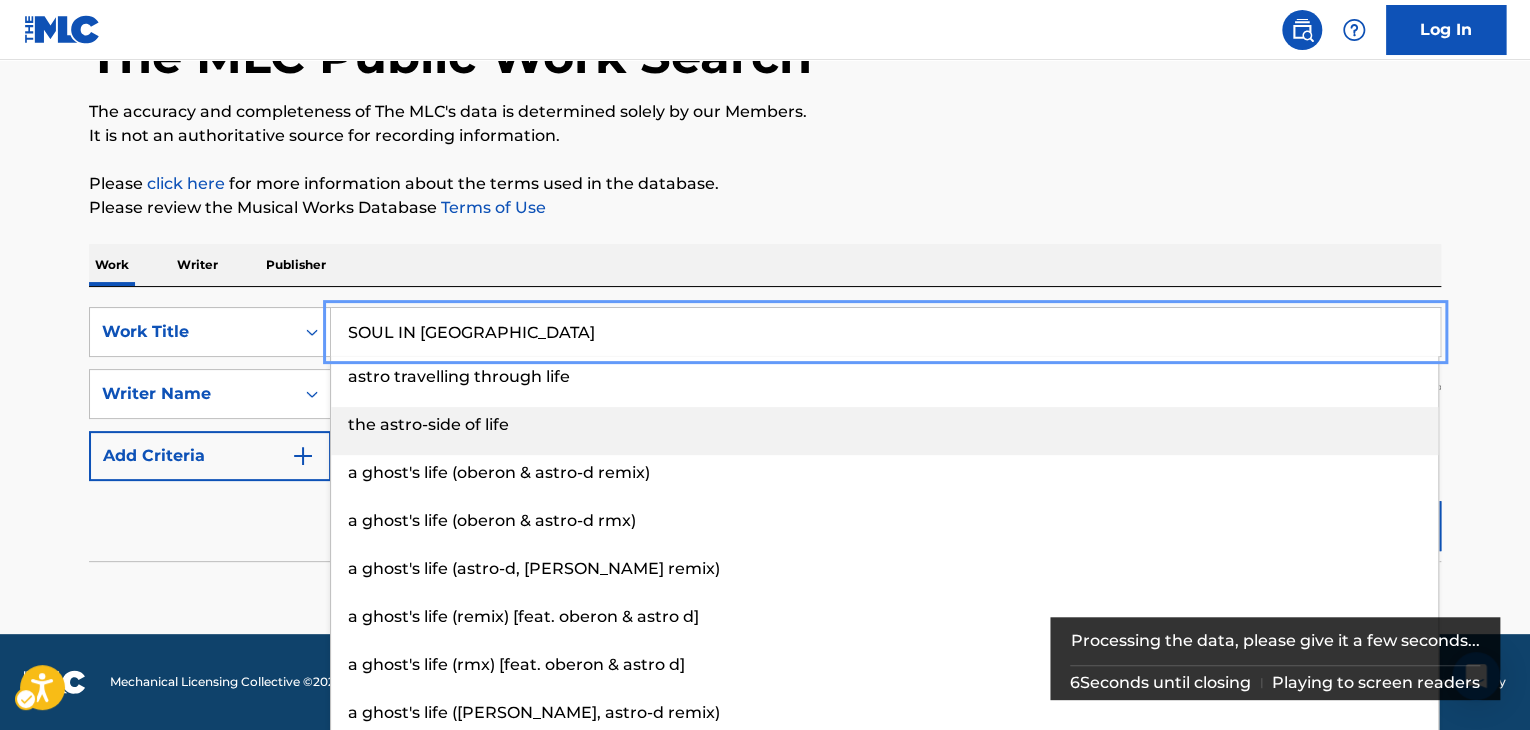 click on "The MLC Public Work Search The accuracy and completeness of The MLC's data is determined solely by our Members. It is not an authoritative source for recording information. Please   click here  | New Window   for more information about the terms used in the database. Please review the Musical Works Database   Terms of Use  | New Window Work Writer Publisher SearchWithCriteria7fc4b8cf-163f-4ec8-b474-f948cba2d82d Work Title SOUL IN ME astro travelling through life the astro-side of life a ghost's life (oberon & astro-d remix) a ghost's life ([PERSON_NAME] & astro-d rmx) a ghost's life (astro-d, oberon remix) a ghost's life (remix) [feat. [PERSON_NAME] & astro d] a ghost's life (rmx) [feat. oberon & astro d] a ghost's life ([PERSON_NAME], astro-d remix) a ghost's life (workout remix) [feat. [PERSON_NAME] & astro d] a ghost's life ([DATE] remix) [feat. oberon & astro d] SearchWithCriteria8b76f8fb-d669-454f-b75c-e31ec5168ca2 Writer Name [PERSON_NAME] Add Criteria Reset Search Search No results" at bounding box center [765, 278] 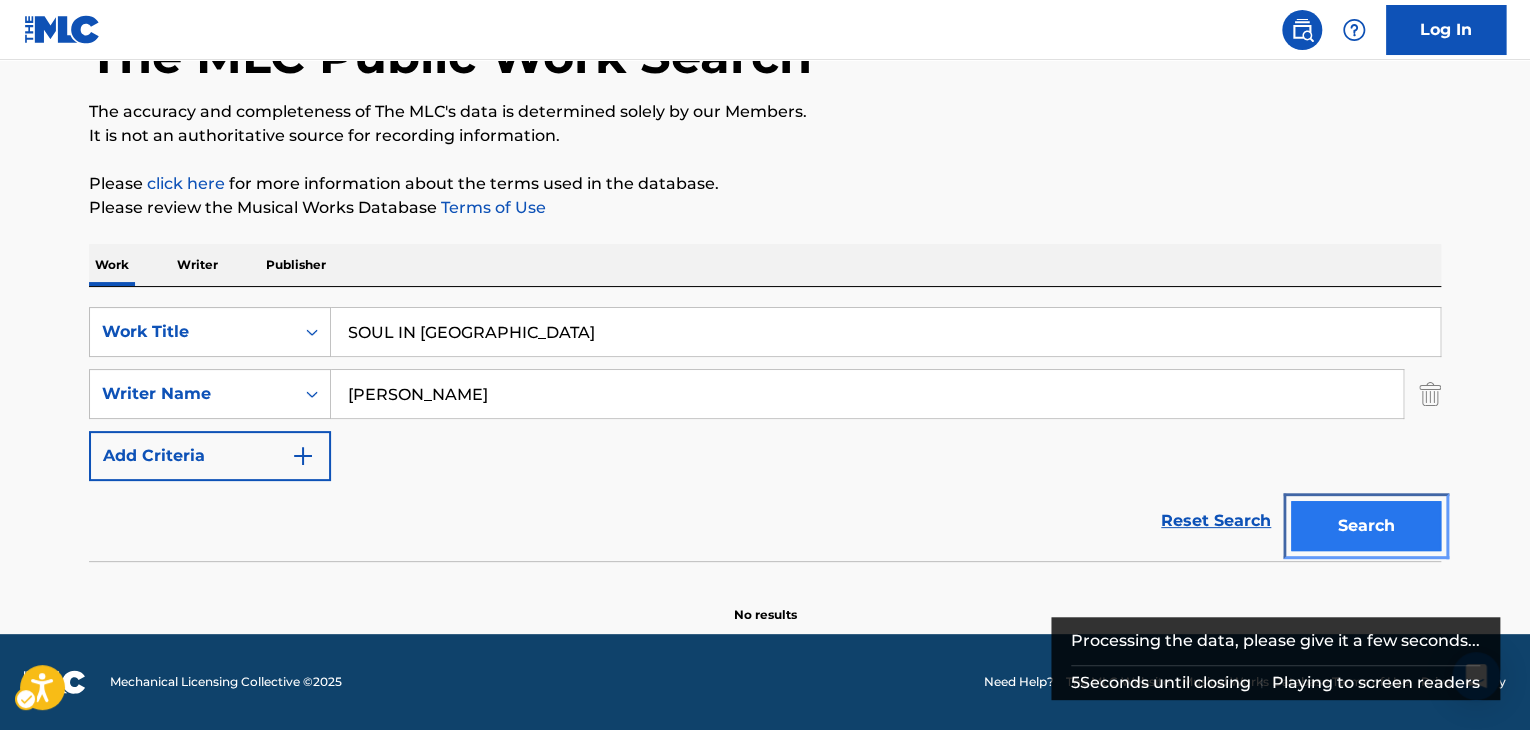 click on "Search" at bounding box center [1366, 526] 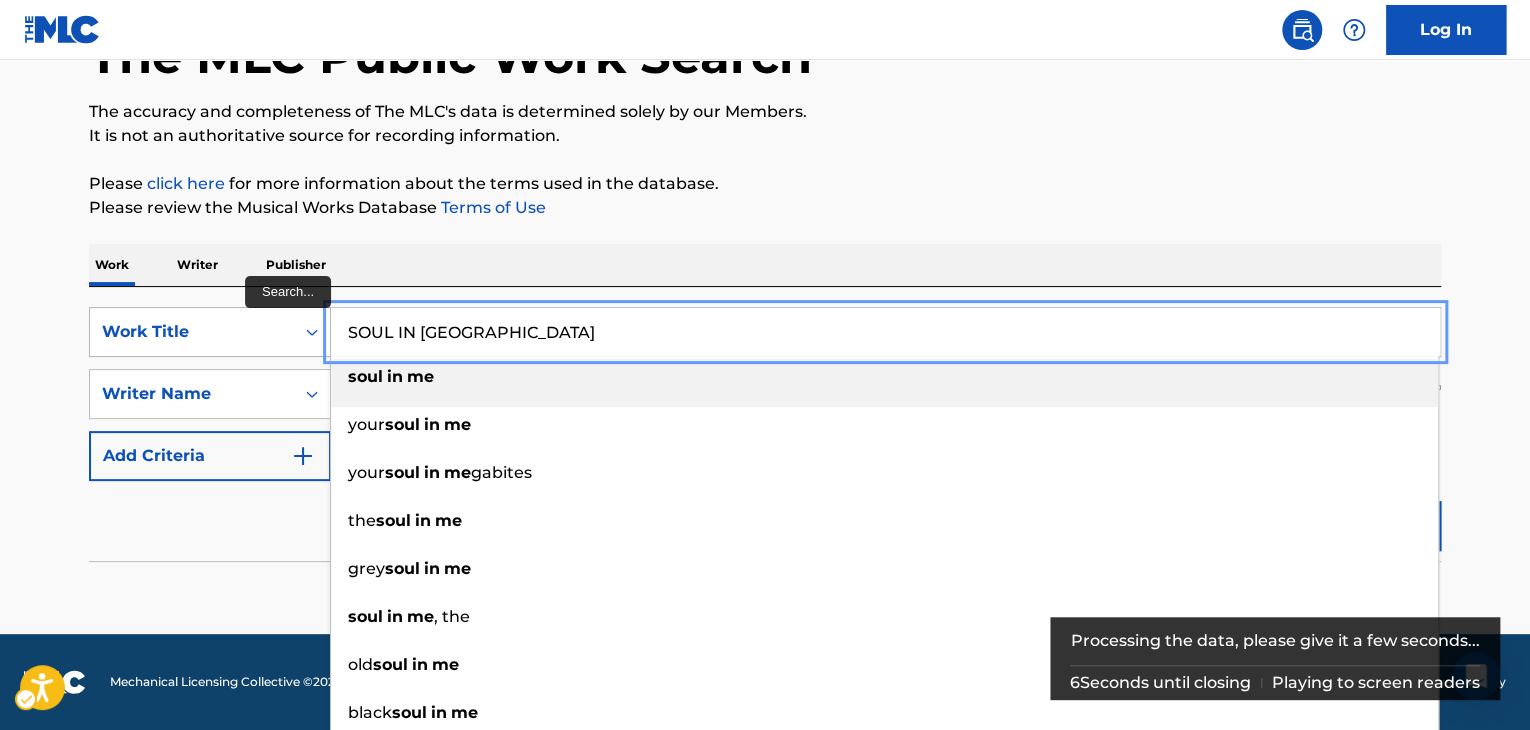 drag, startPoint x: 424, startPoint y: 343, endPoint x: 308, endPoint y: 343, distance: 116 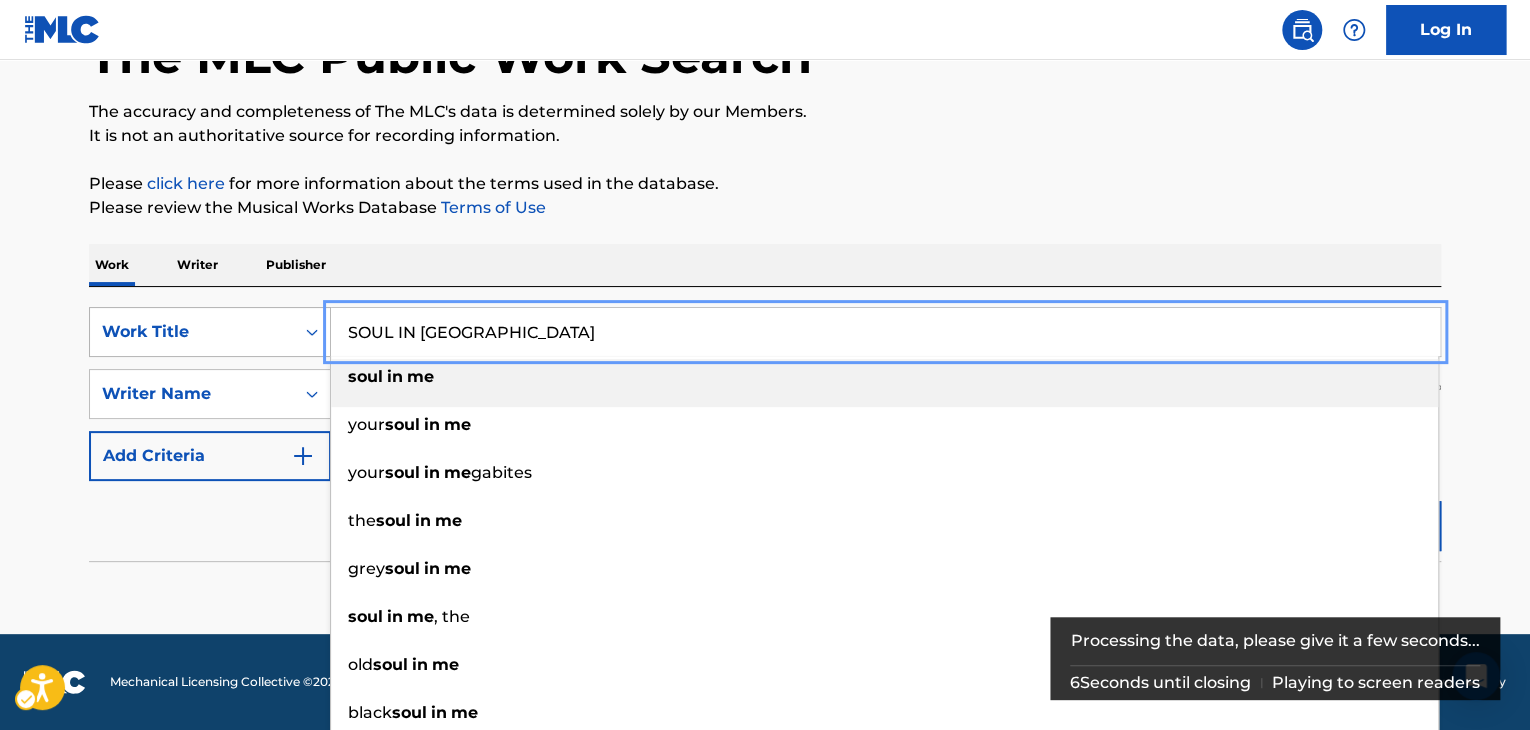 paste on "Holy World" 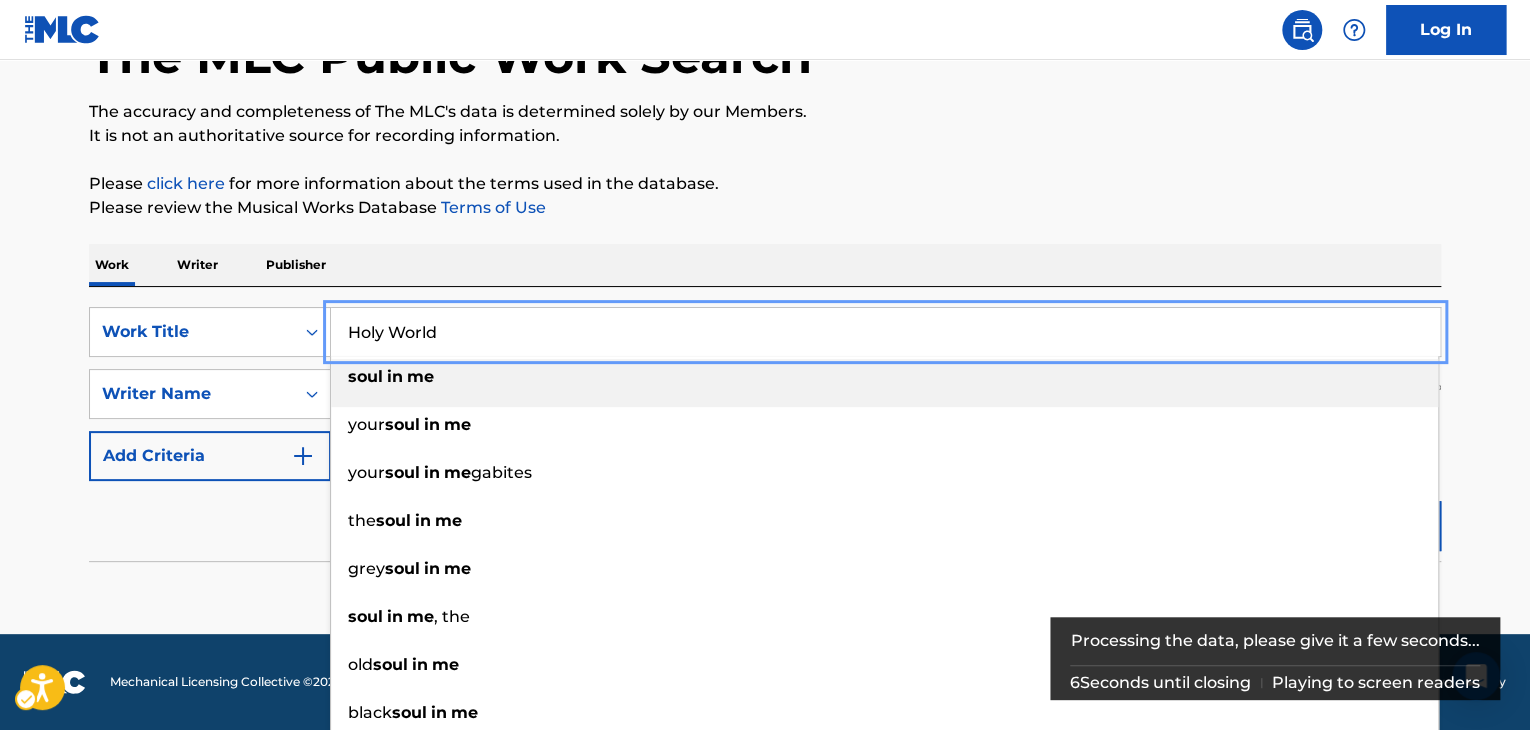 click on "The MLC Public Work Search The accuracy and completeness of The MLC's data is determined solely by our Members. It is not an authoritative source for recording information. Please   click here  | New Window   for more information about the terms used in the database. Please review the Musical Works Database   Terms of Use  | New Window Work Writer Publisher SearchWithCriteria7fc4b8cf-163f-4ec8-b474-f948cba2d82d Work Title Holy World soul   in   me your  soul   in   me your  soul   in   me gabites the  soul   in   me grey  soul   in   me soul   in   me , the old  soul   in   me black  soul   in   me your lost  soul   in   me left my  soul   in   me mphis SearchWithCriteria8b76f8fb-d669-454f-b75c-e31ec5168ca2 Writer Name [PERSON_NAME] Add Criteria Reset Search Search No results" at bounding box center (765, 278) 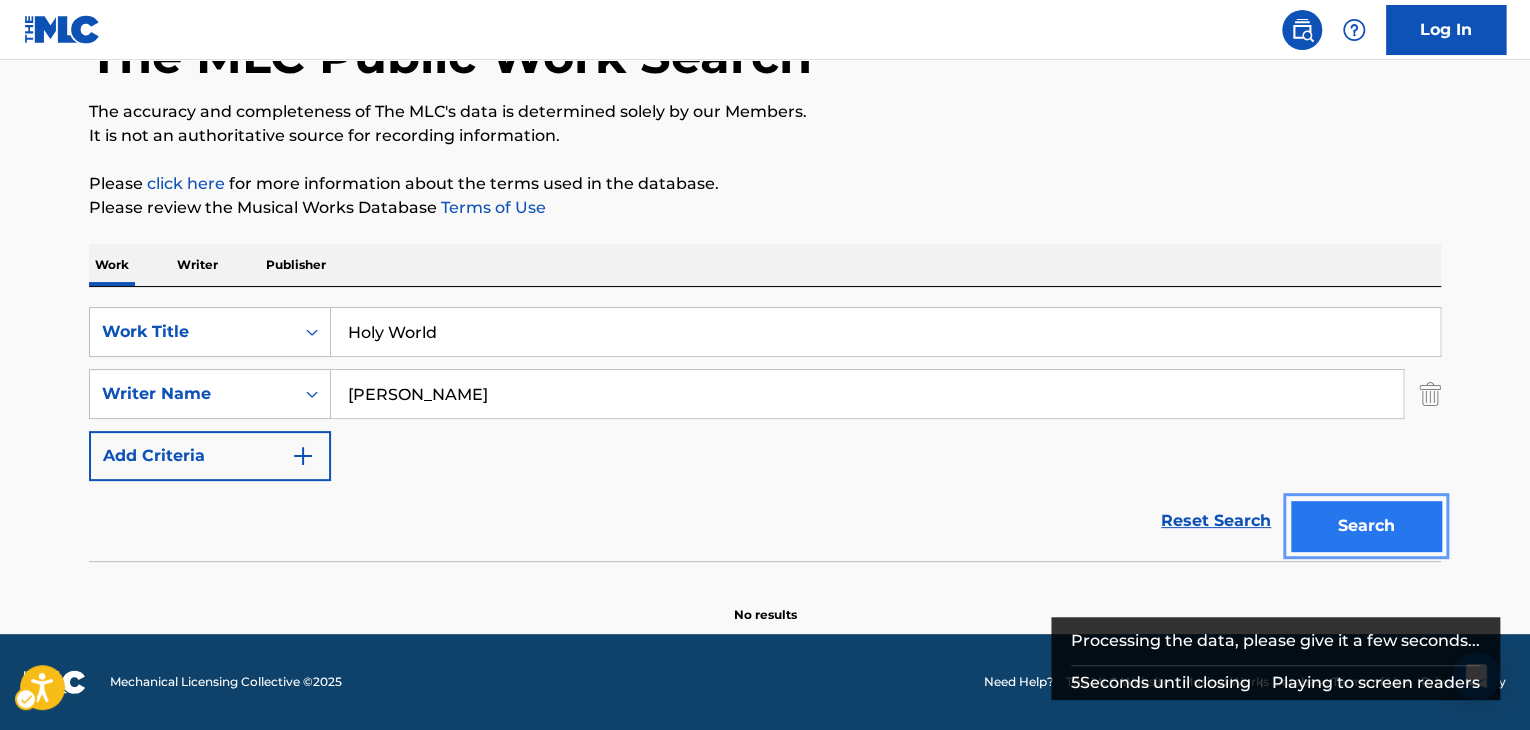 click on "Search" at bounding box center (1366, 526) 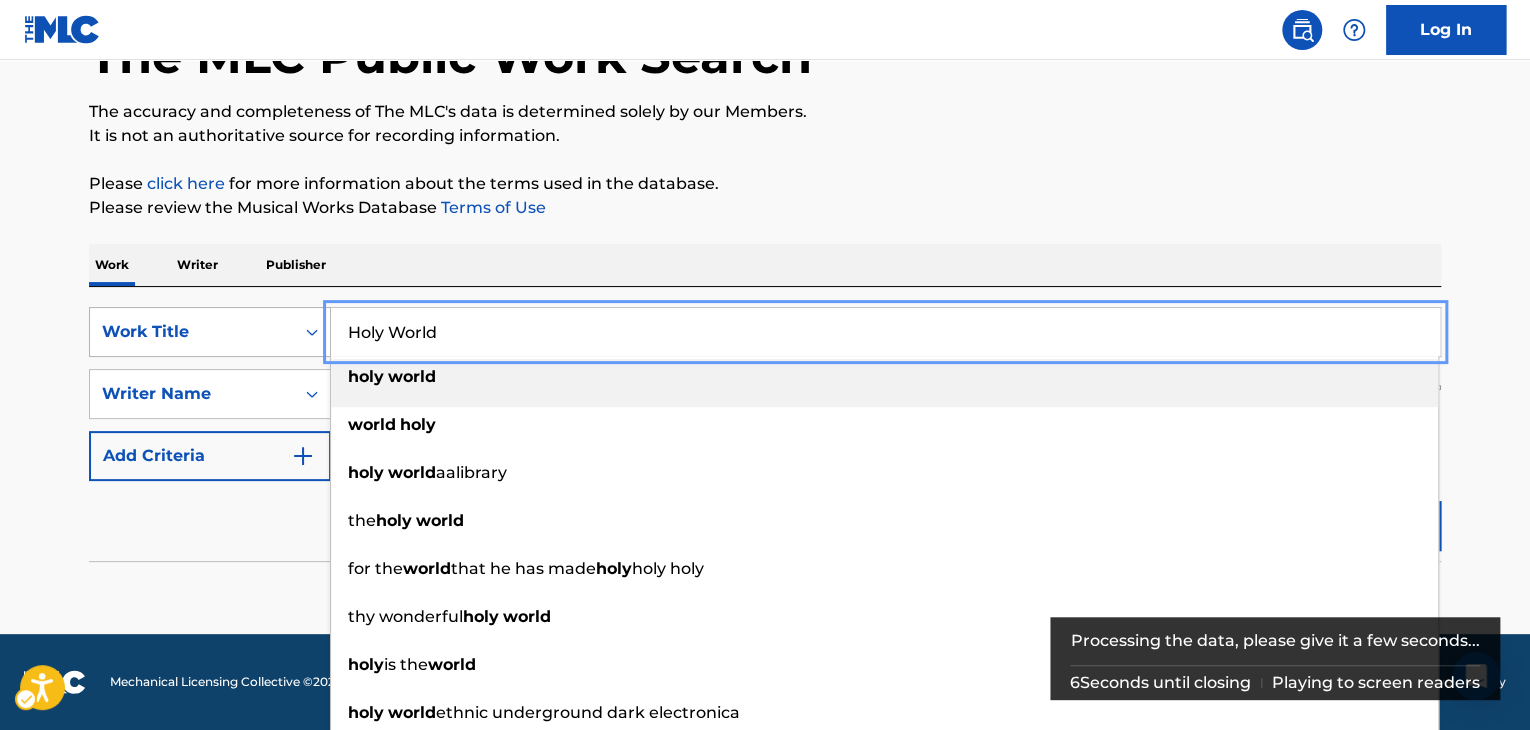 drag, startPoint x: 479, startPoint y: 331, endPoint x: 310, endPoint y: 339, distance: 169.18924 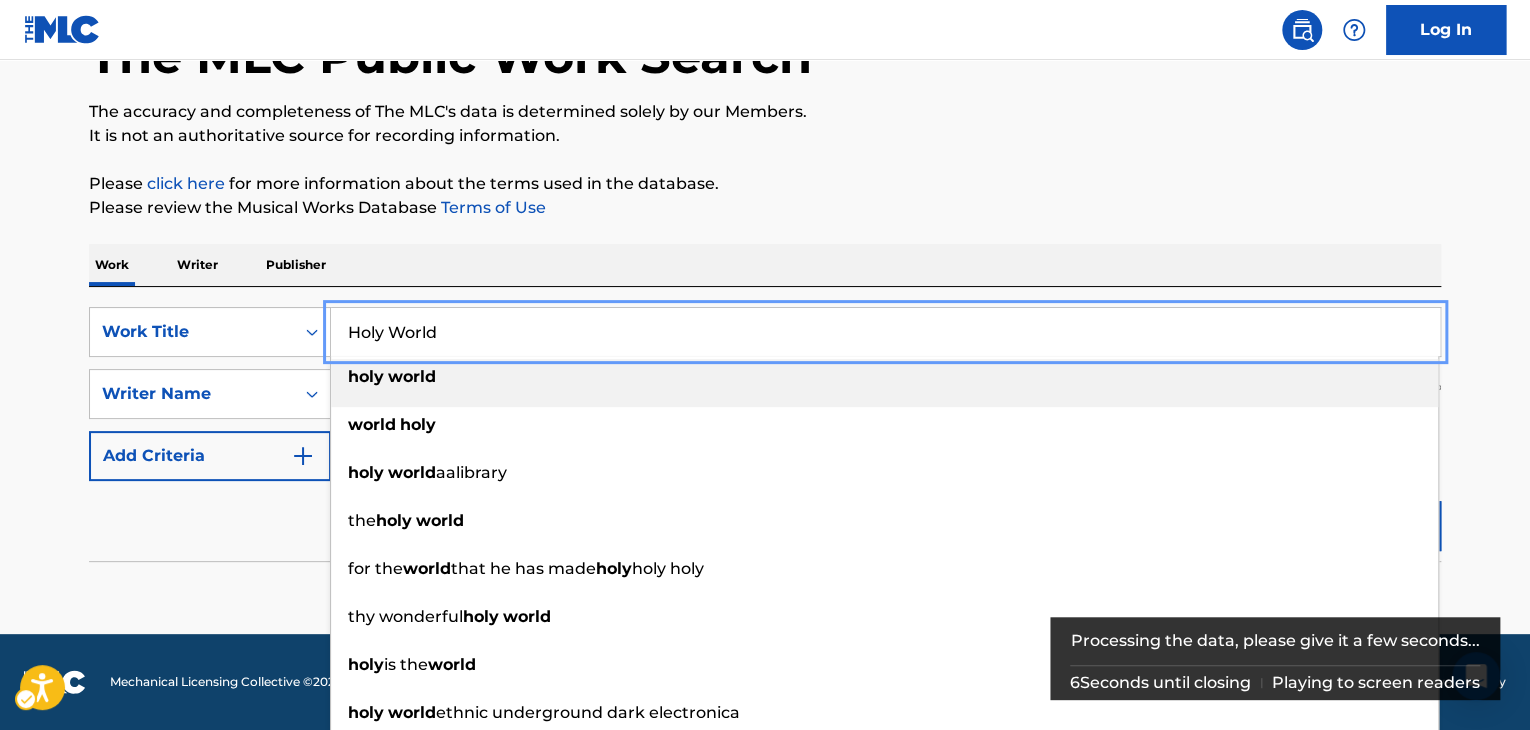 paste on "Nowhere in Space" 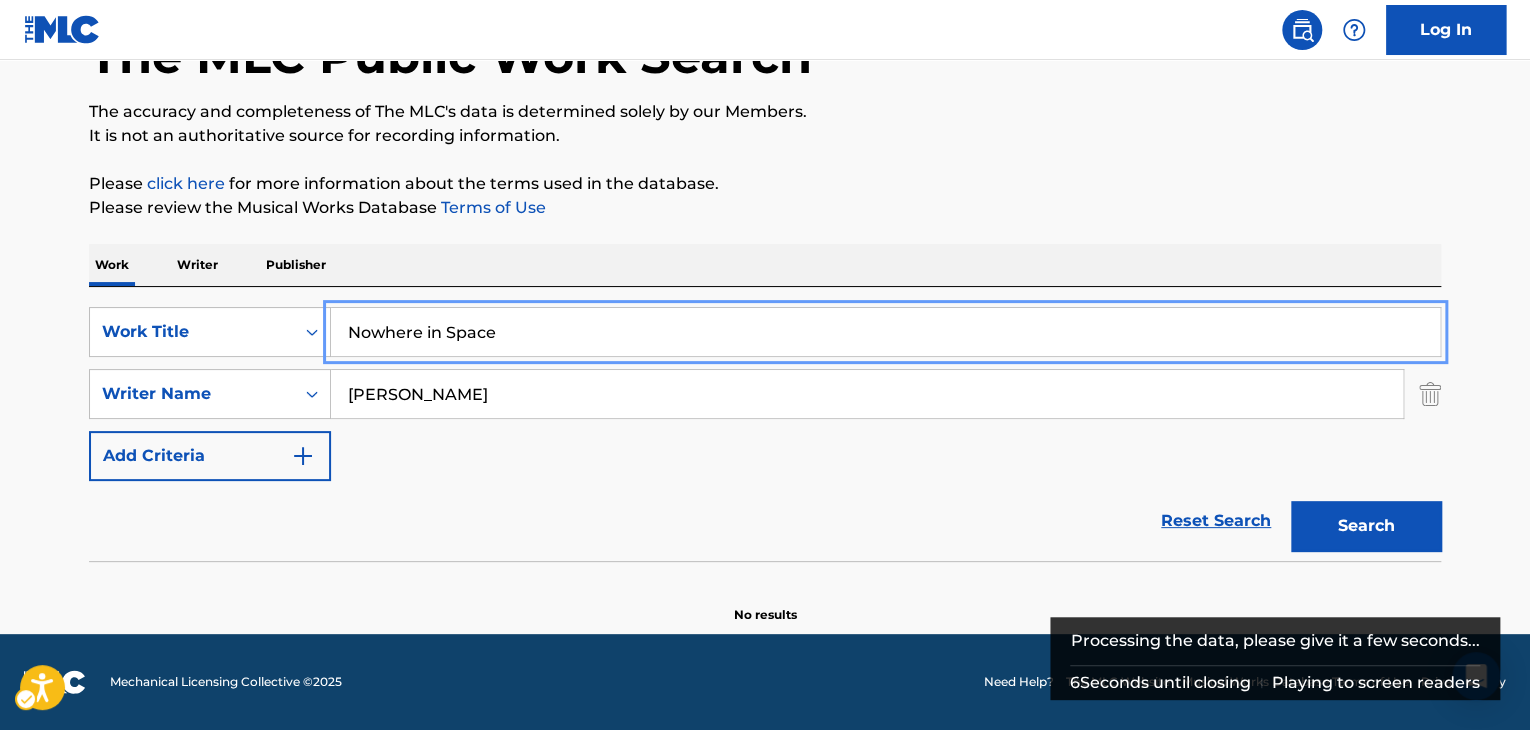 click on "The MLC Public Work Search The accuracy and completeness of The MLC's data is determined solely by our Members. It is not an authoritative source for recording information. Please   click here  | New Window   for more information about the terms used in the database. Please review the Musical Works Database   Terms of Use  | New Window Work Writer Publisher SearchWithCriteria7fc4b8cf-163f-4ec8-b474-f948cba2d82d Work Title Nowhere in Space SearchWithCriteria8b76f8fb-d669-454f-b75c-e31ec5168ca2 Writer Name [PERSON_NAME] Add Criteria Reset Search Search No results" at bounding box center (765, 278) 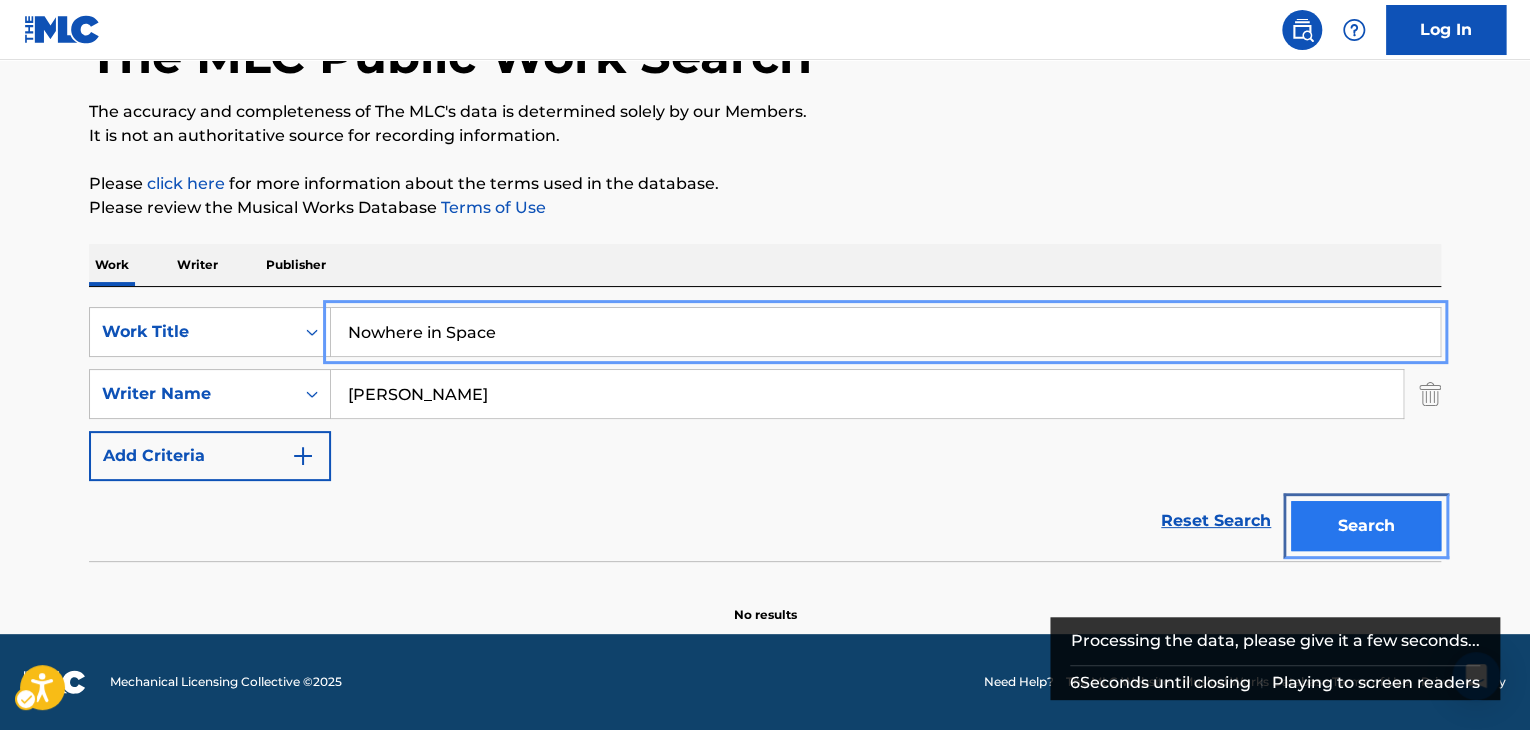 click on "Search" at bounding box center [1366, 526] 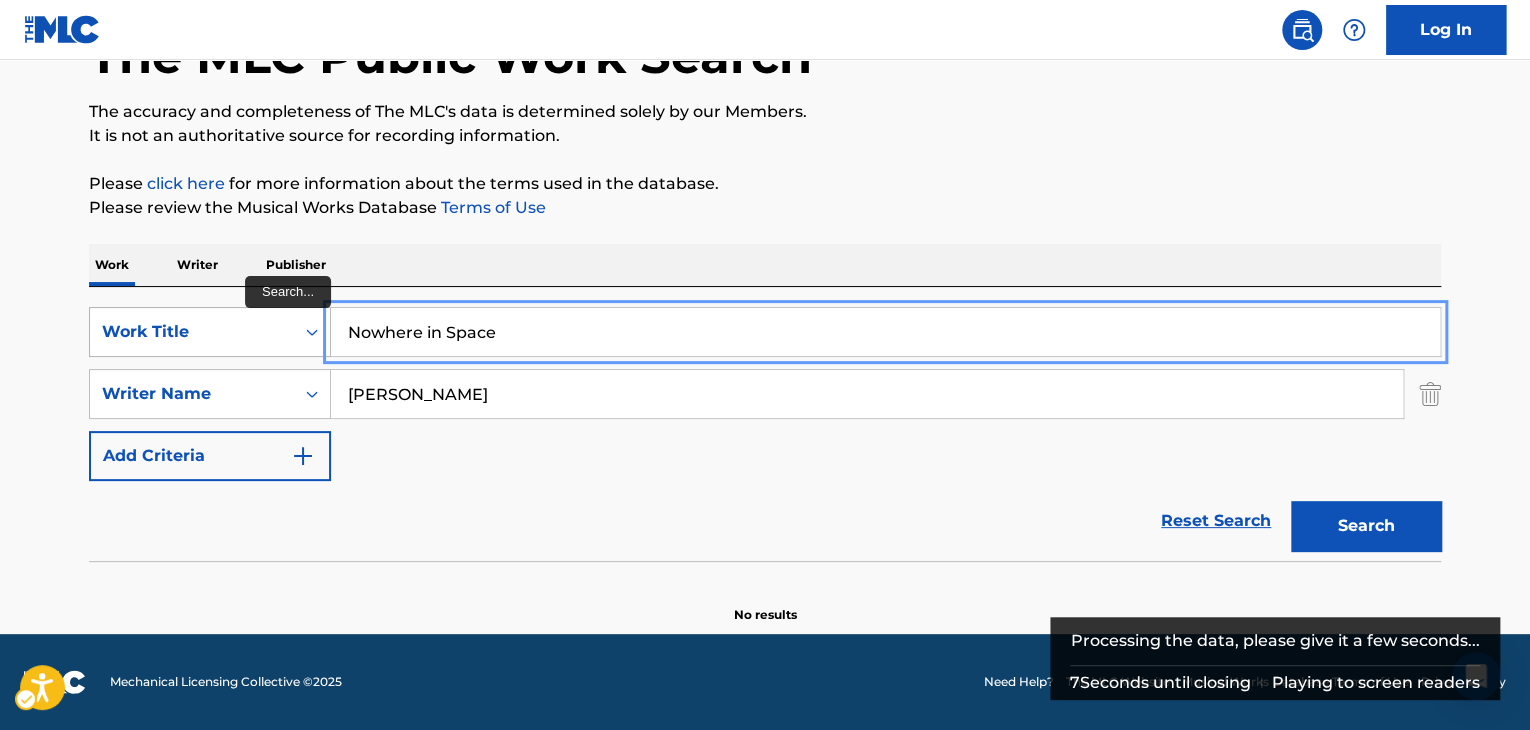 drag, startPoint x: 566, startPoint y: 331, endPoint x: 290, endPoint y: 337, distance: 276.06522 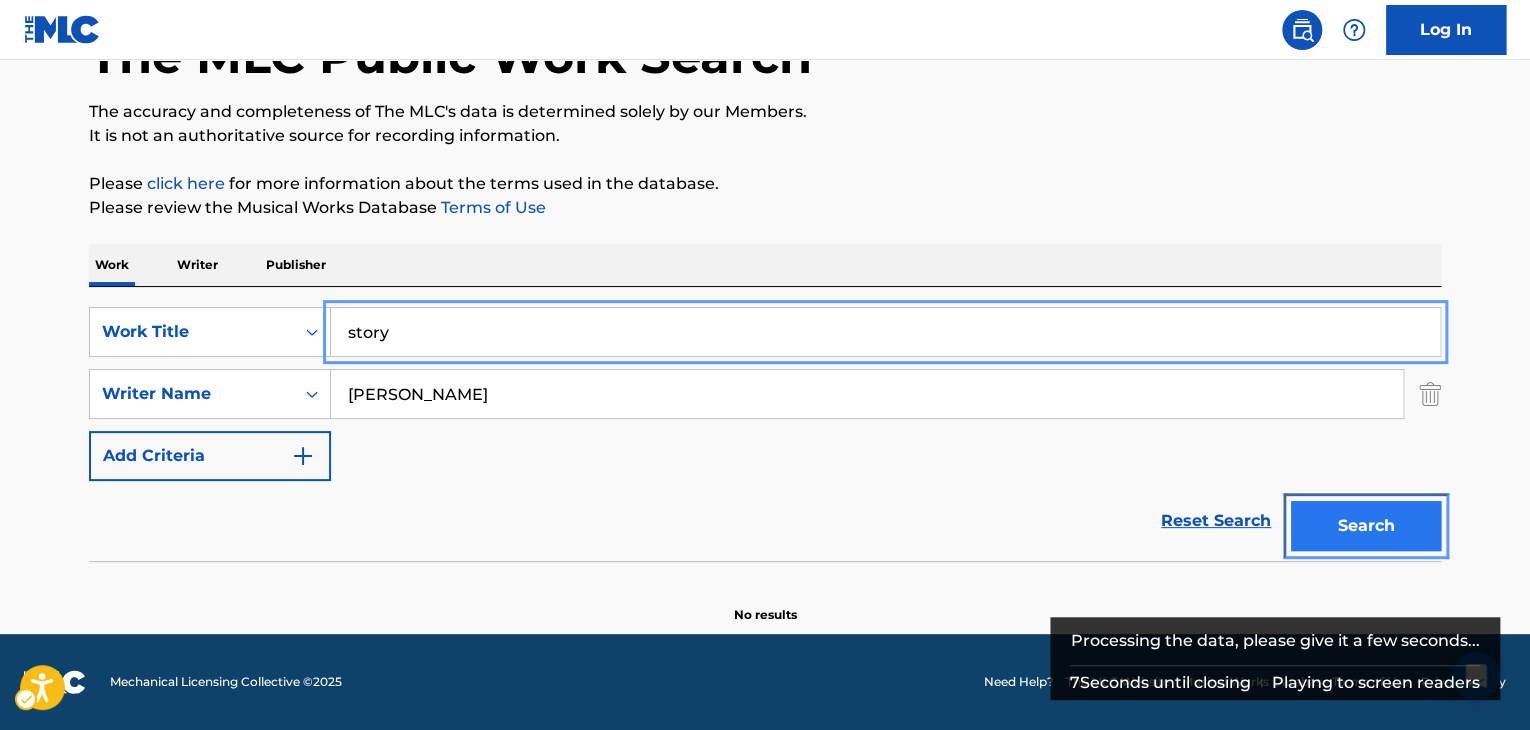 click on "Search" at bounding box center (1366, 526) 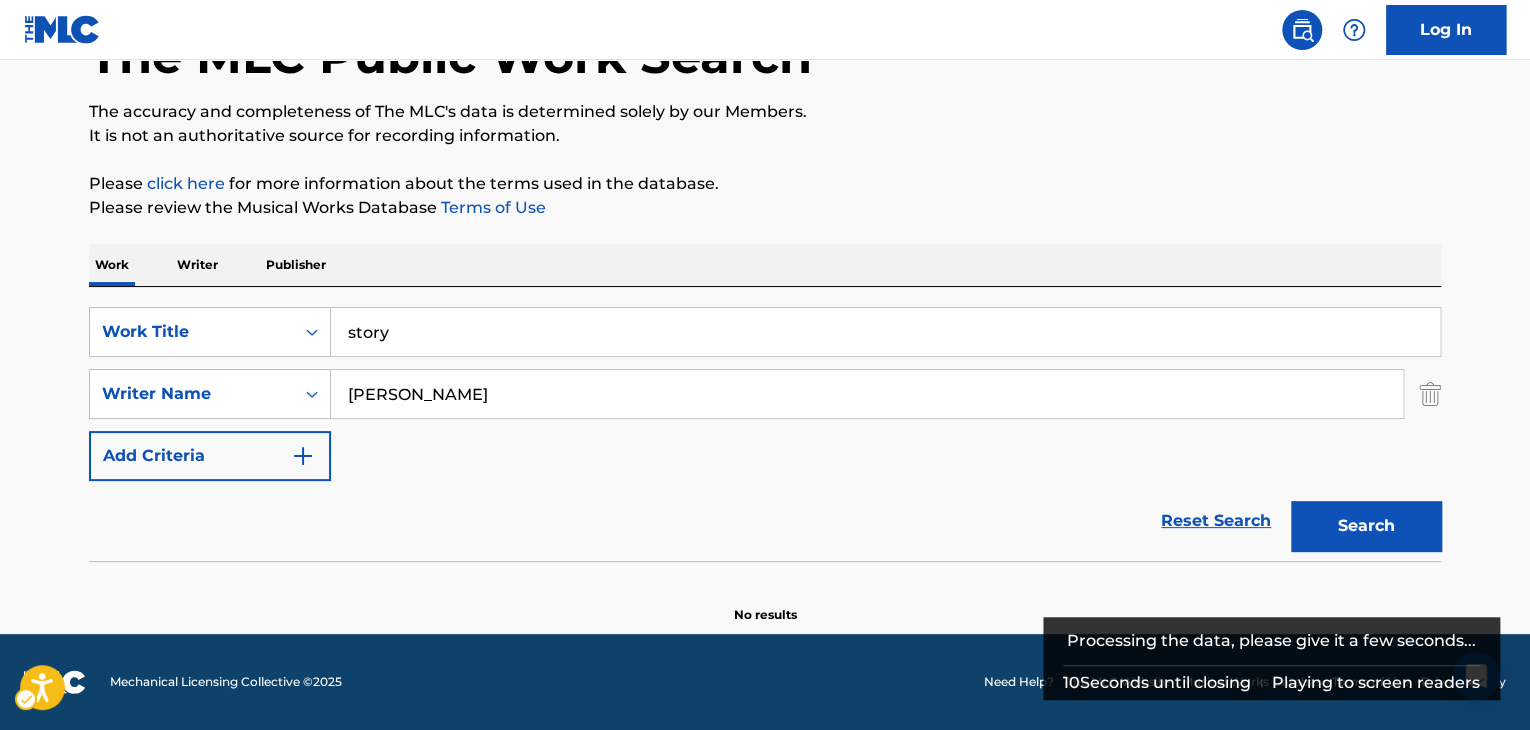 click on "The MLC Public Work Search The accuracy and completeness of The MLC's data is determined solely by our Members. It is not an authoritative source for recording information. Please   click here  | New Window   for more information about the terms used in the database. Please review the Musical Works Database   Terms of Use  | New Window Work Writer Publisher SearchWithCriteria7fc4b8cf-163f-4ec8-b474-f948cba2d82d Work Title story SearchWithCriteria8b76f8fb-d669-454f-b75c-e31ec5168ca2 Writer Name [PERSON_NAME] Add Criteria Reset Search Search No results" at bounding box center (765, 278) 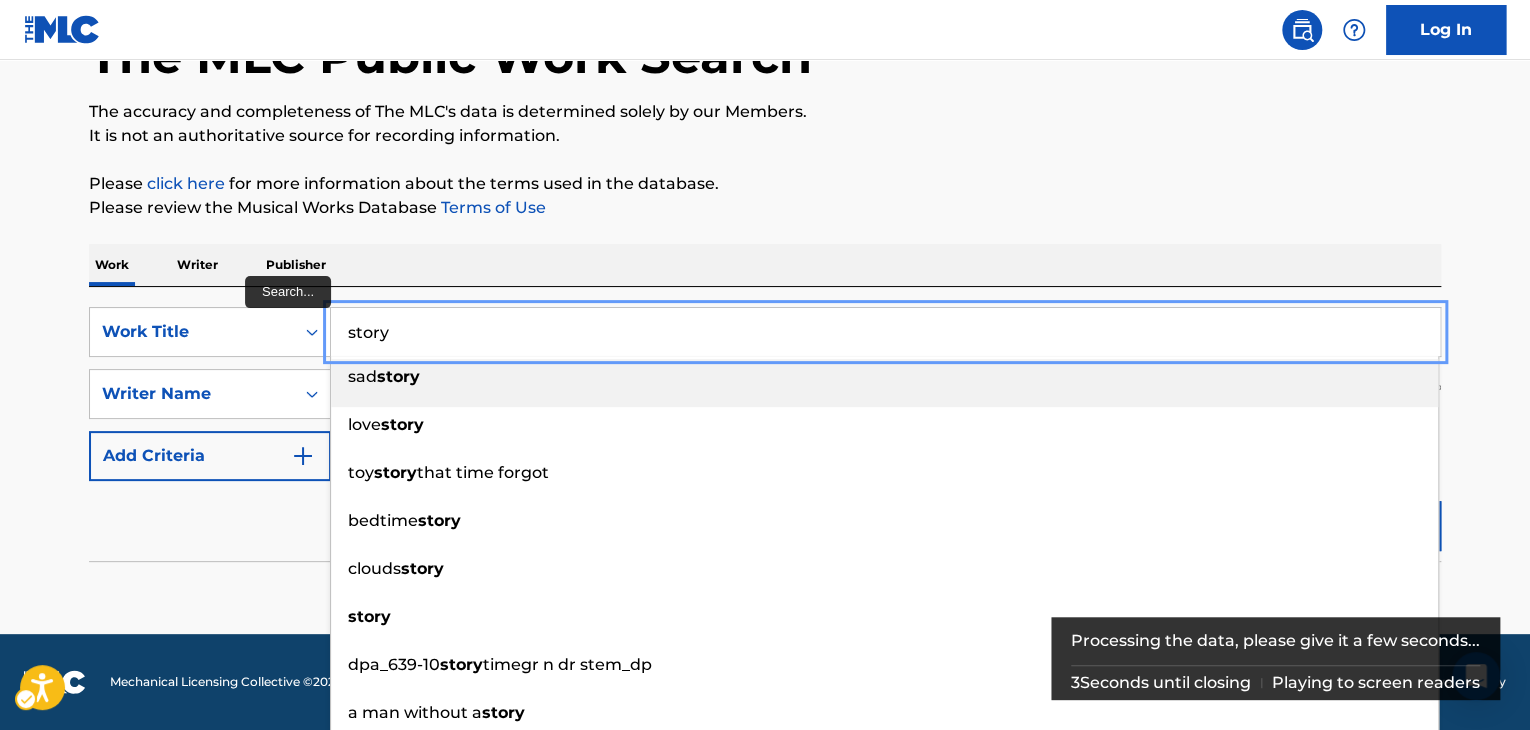 drag, startPoint x: 578, startPoint y: 340, endPoint x: 358, endPoint y: 346, distance: 220.0818 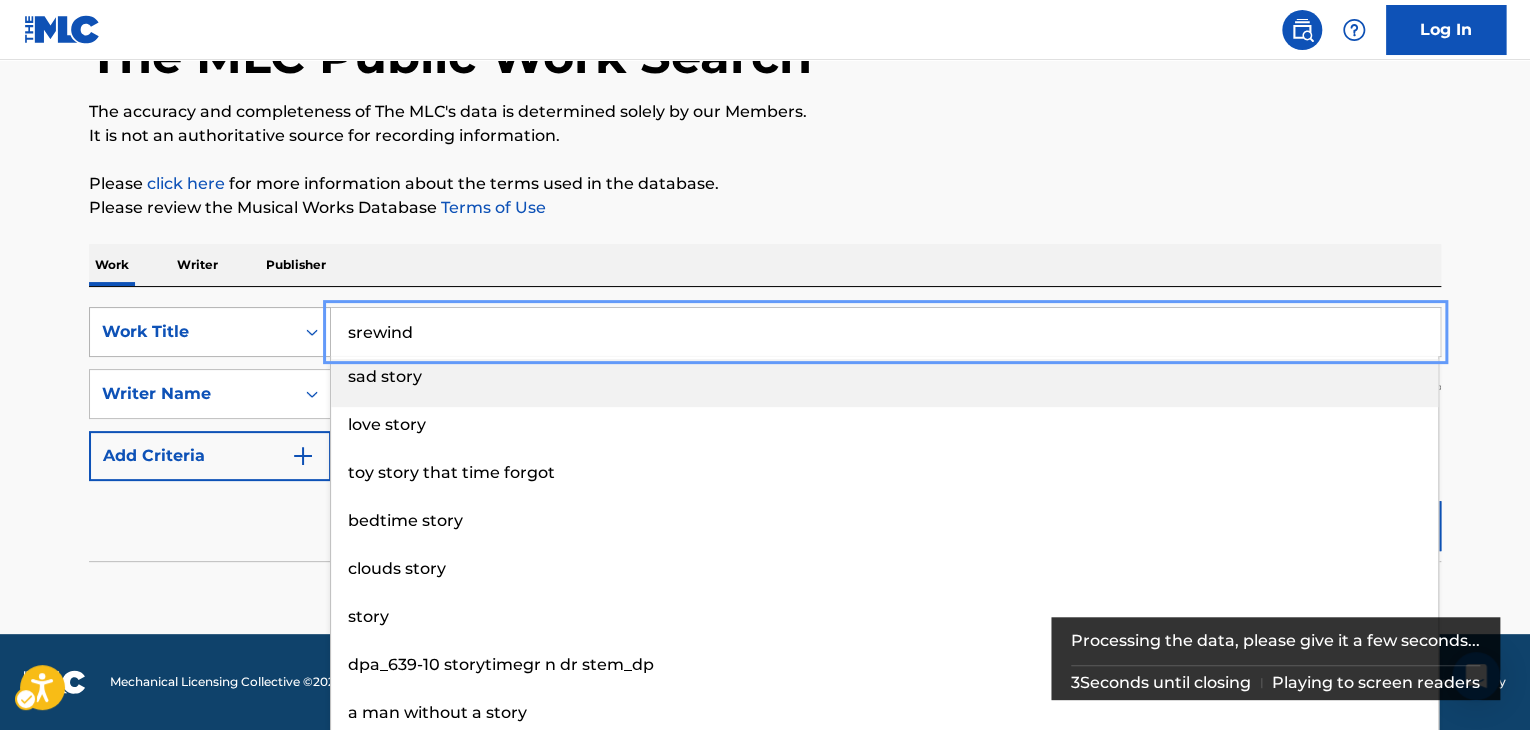 click on "SearchWithCriteria7fc4b8cf-163f-4ec8-b474-f948cba2d82d Work Title srewind sad story love story toy story that time forgot bedtime story clouds story story dpa_639-10 storytimegr n dr stem_dp a man without a story your story full story" at bounding box center (765, 332) 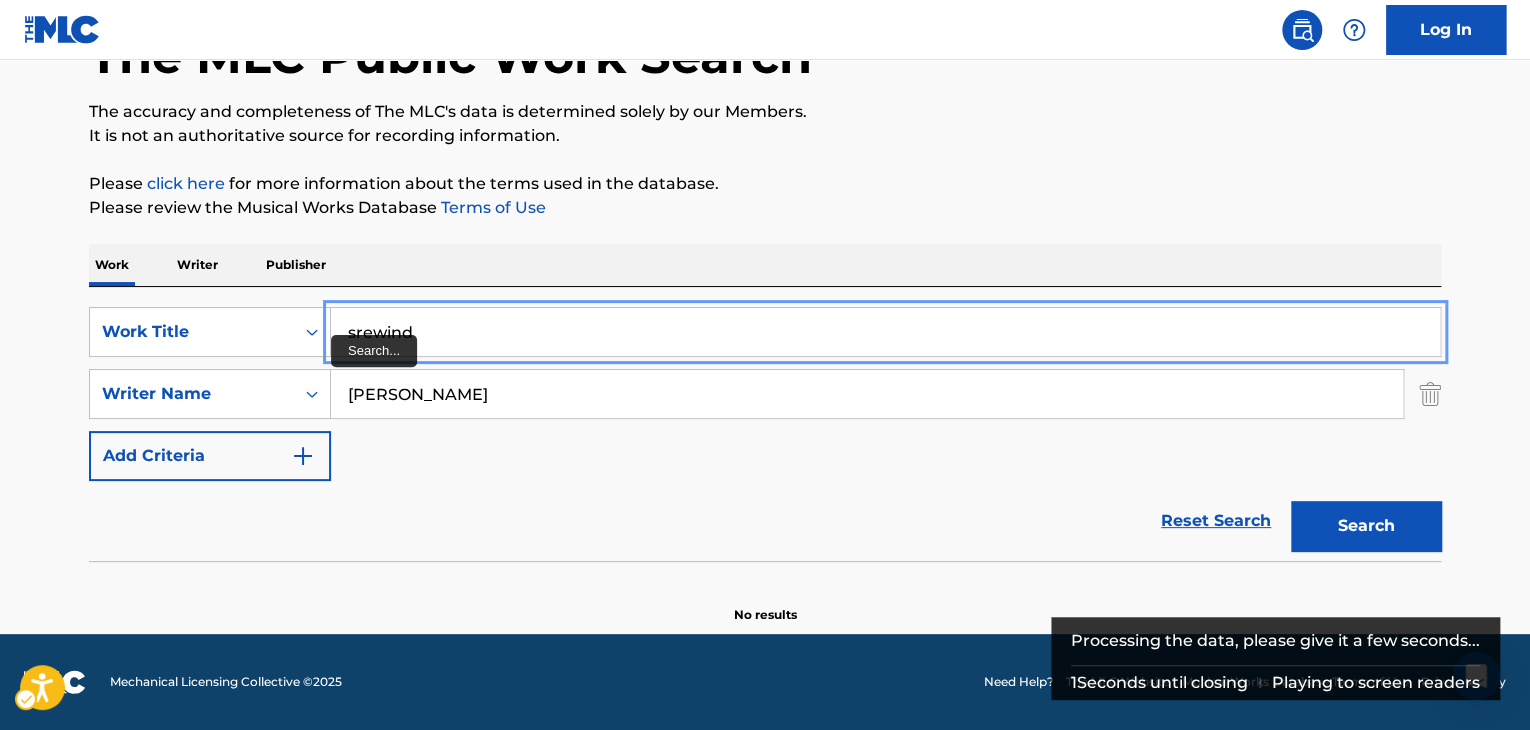 paste 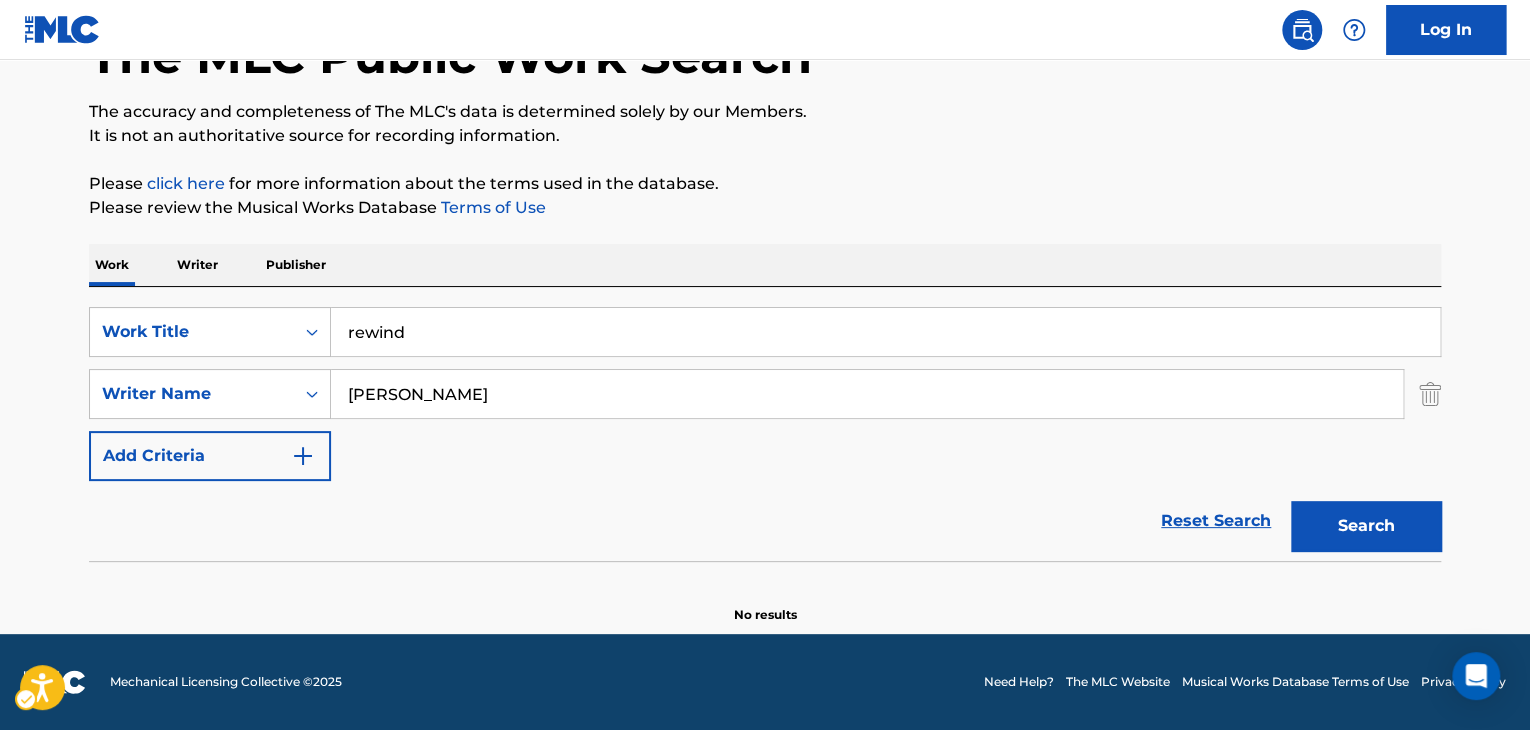 click on "The MLC Public Work Search The accuracy and completeness of The MLC's data is determined solely by our Members. It is not an authoritative source for recording information. Please   click here  | New Window   for more information about the terms used in the database. Please review the Musical Works Database   Terms of Use  | New Window Work Writer Publisher SearchWithCriteria7fc4b8cf-163f-4ec8-b474-f948cba2d82d Work Title rewind SearchWithCriteria8b76f8fb-d669-454f-b75c-e31ec5168ca2 Writer Name [PERSON_NAME] Add Criteria Reset Search Search No results" at bounding box center (765, 278) 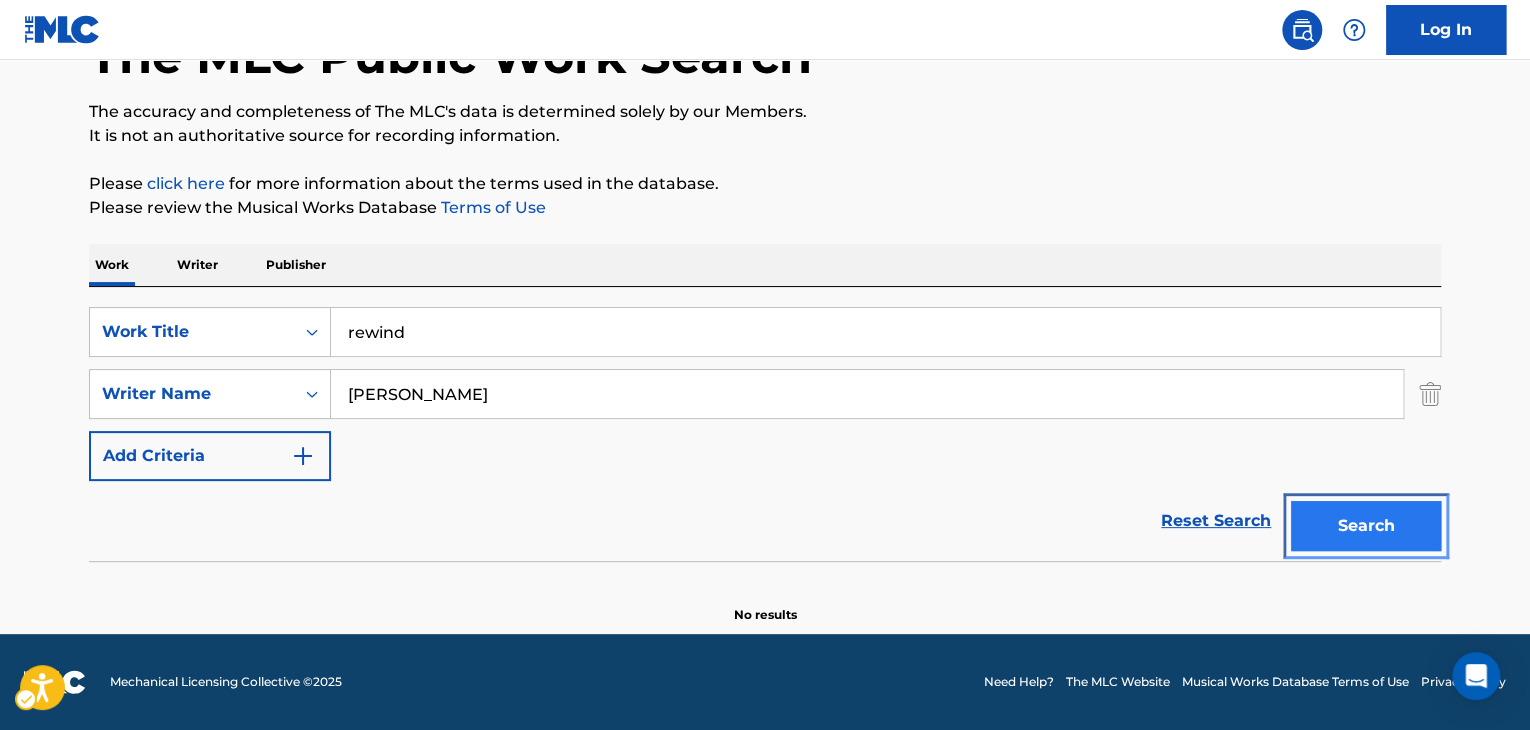 click on "Search" at bounding box center (1366, 526) 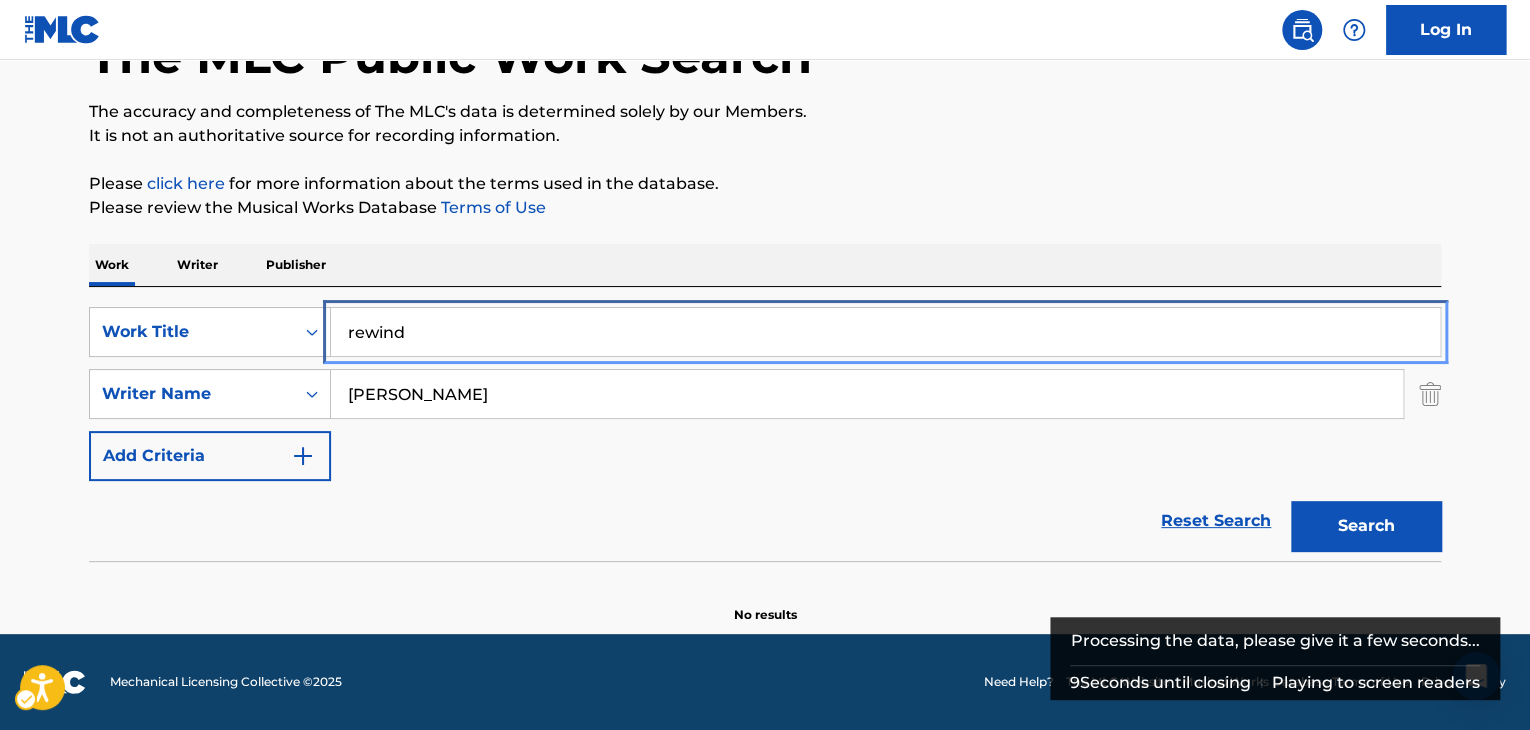 click on "SearchWithCriteria7fc4b8cf-163f-4ec8-b474-f948cba2d82d Work Title rewind" at bounding box center [765, 332] 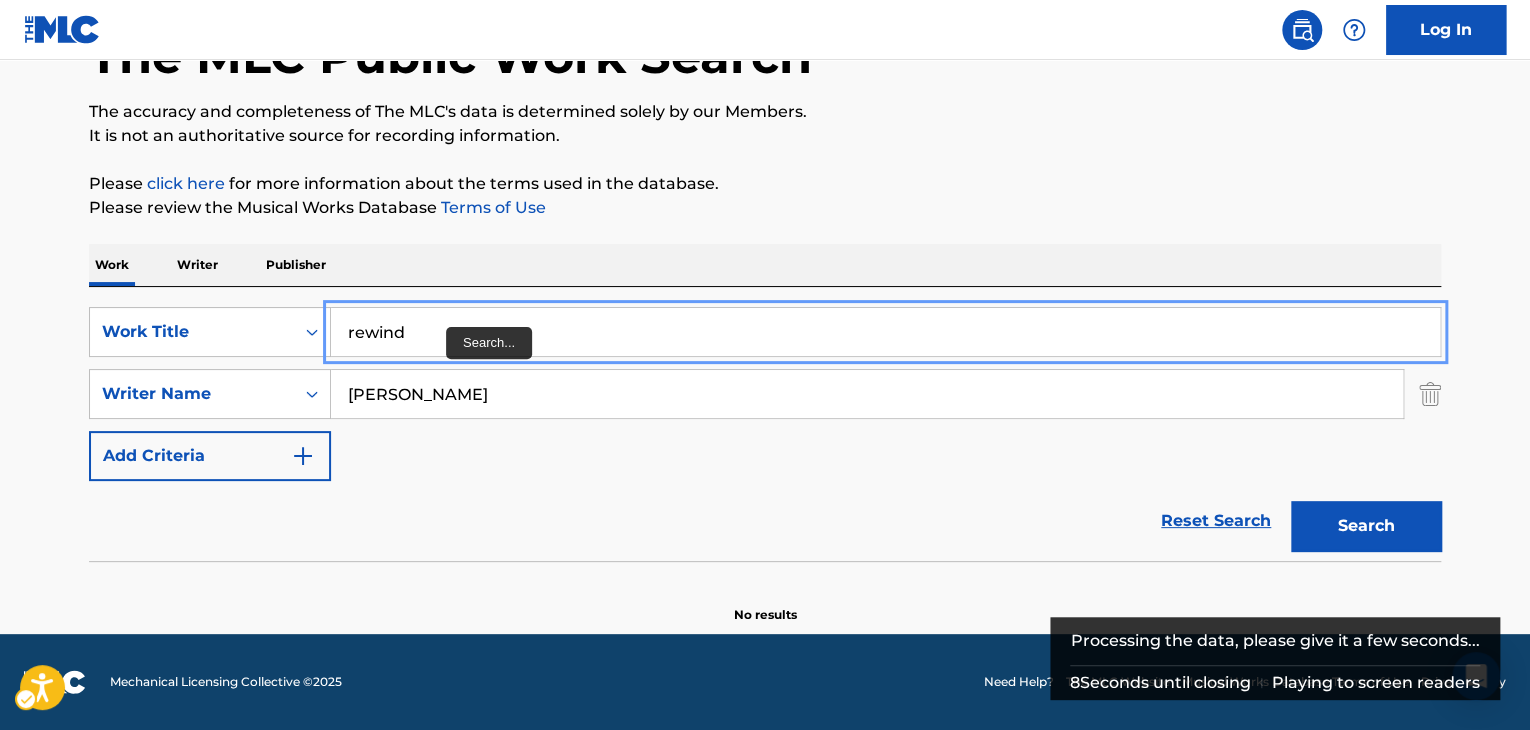 paste on "AKUMAMODE feat. [GEOGRAPHIC_DATA]" 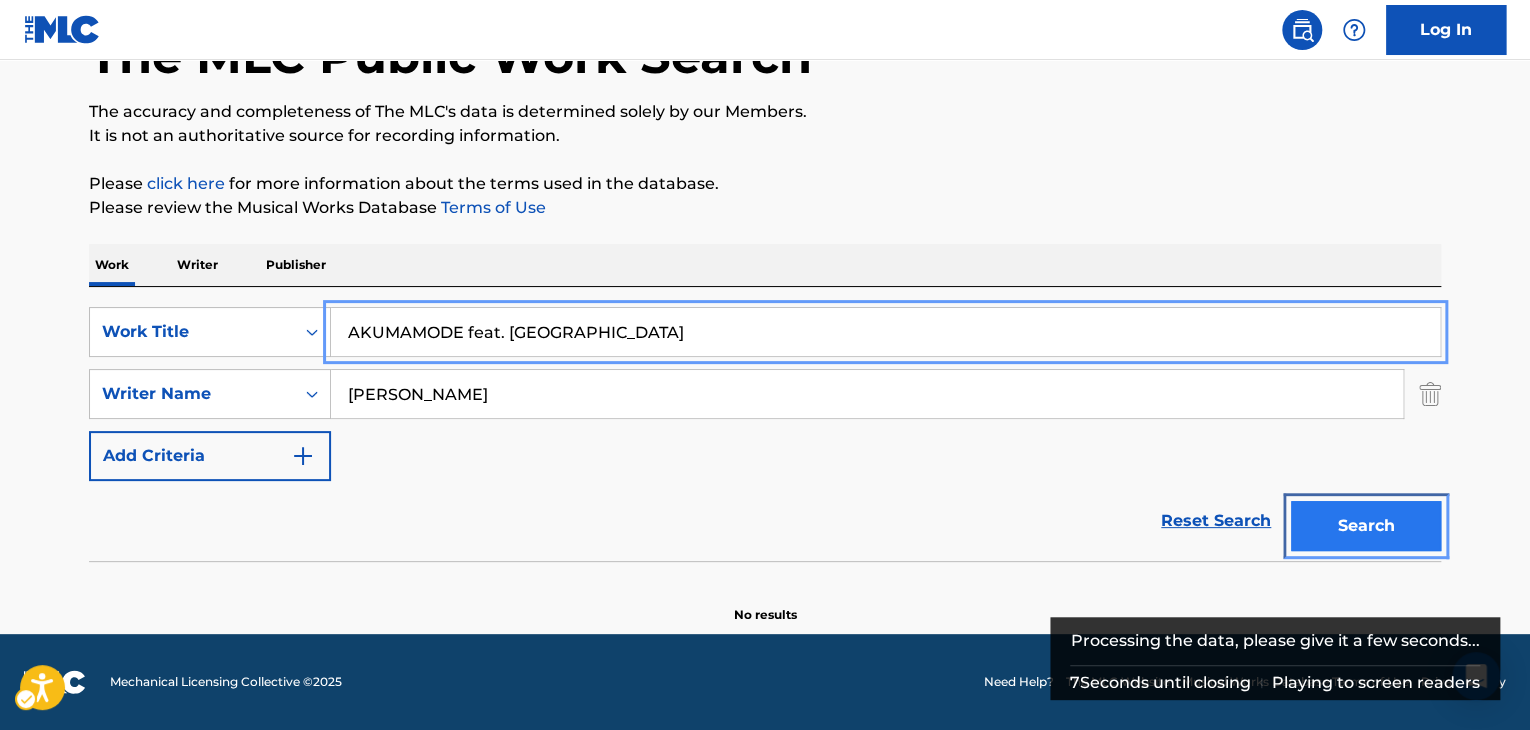 click on "Search" at bounding box center [1366, 526] 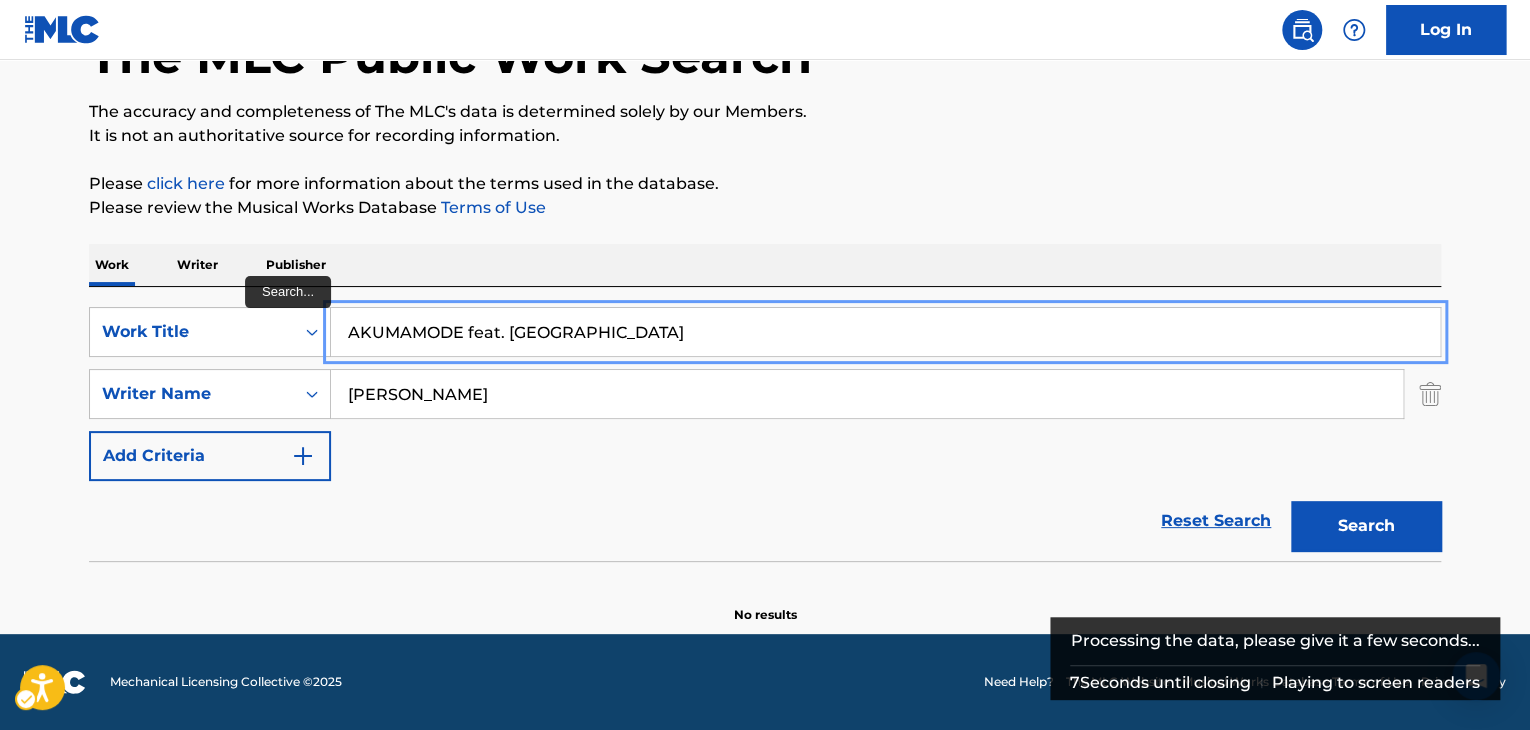 drag, startPoint x: 591, startPoint y: 339, endPoint x: 342, endPoint y: 345, distance: 249.07228 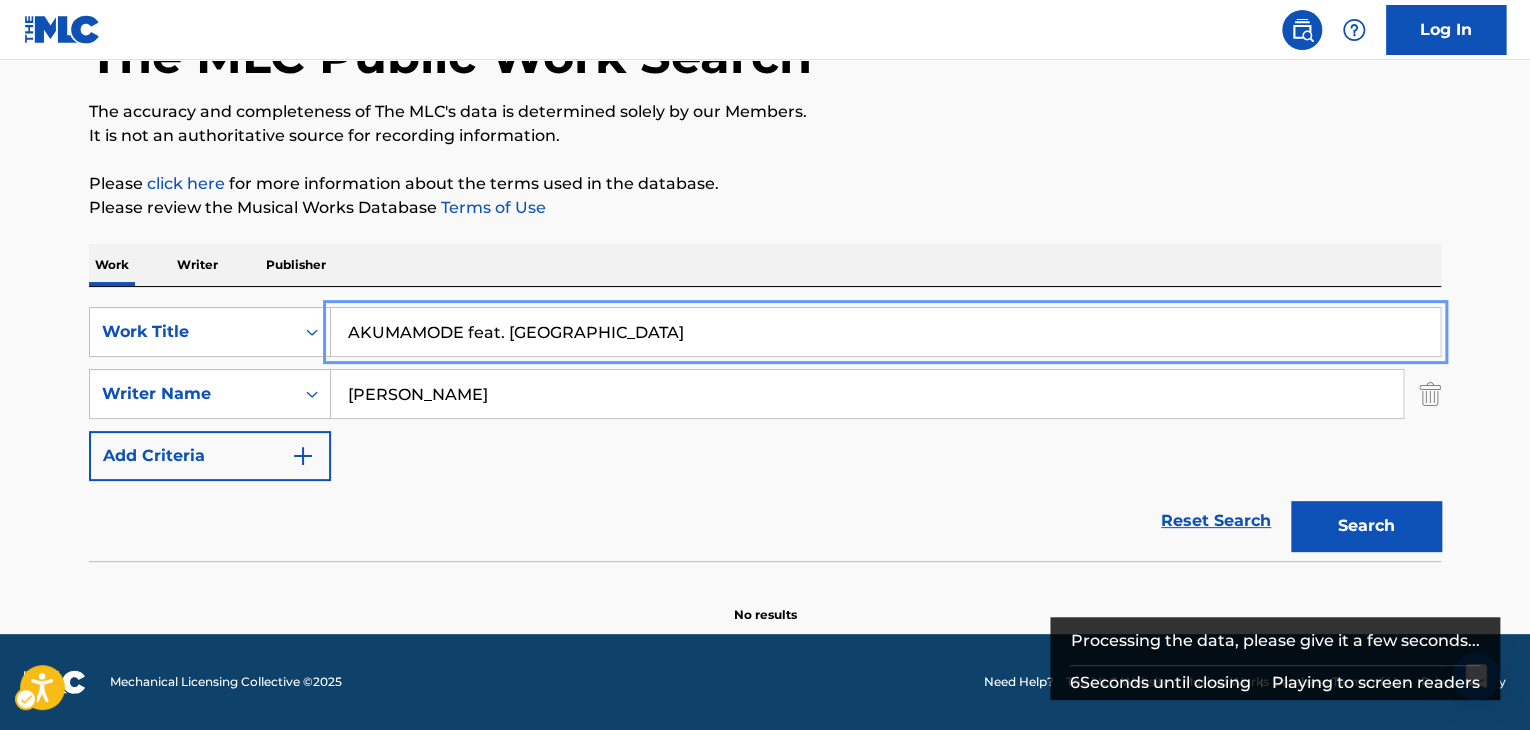 paste on "NIME" 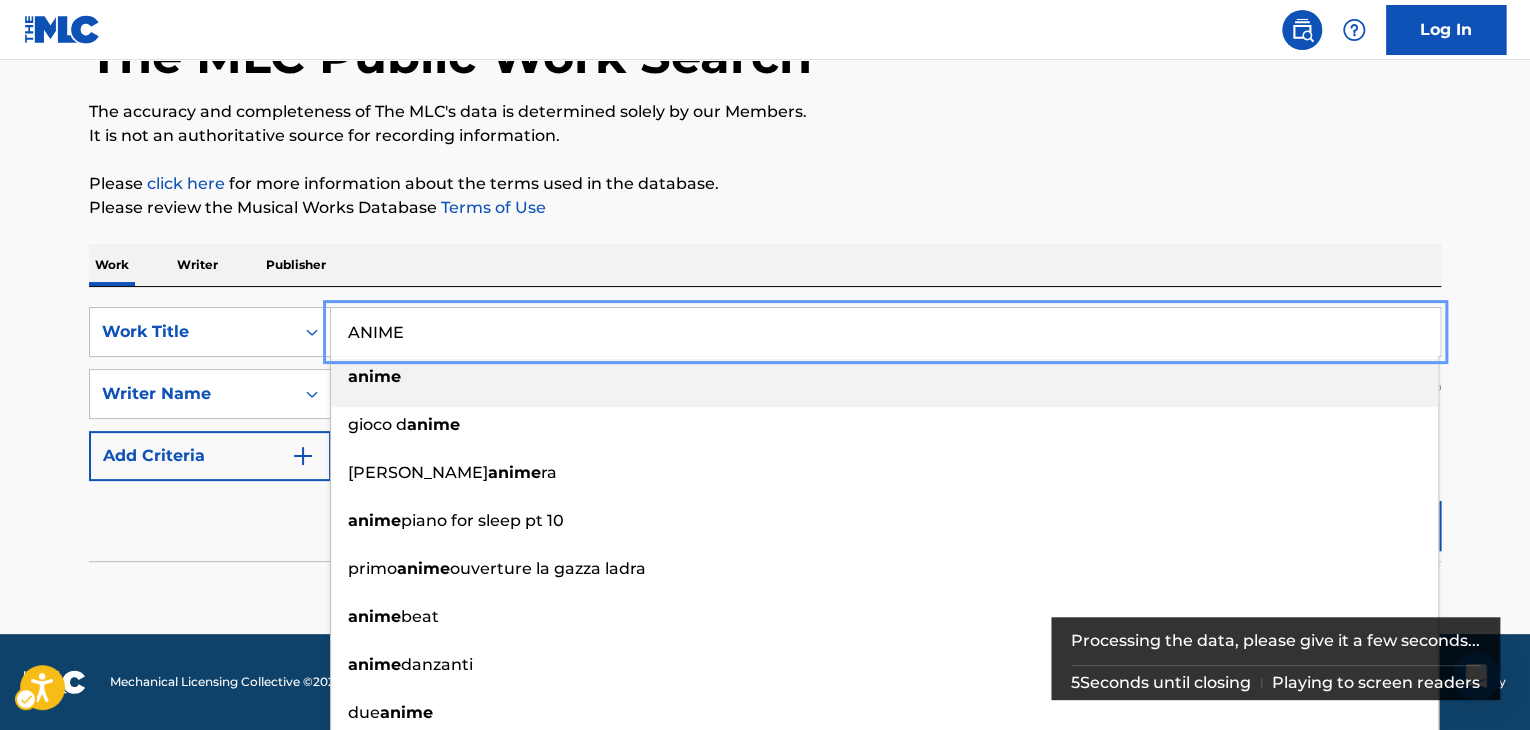 type on "ANIME" 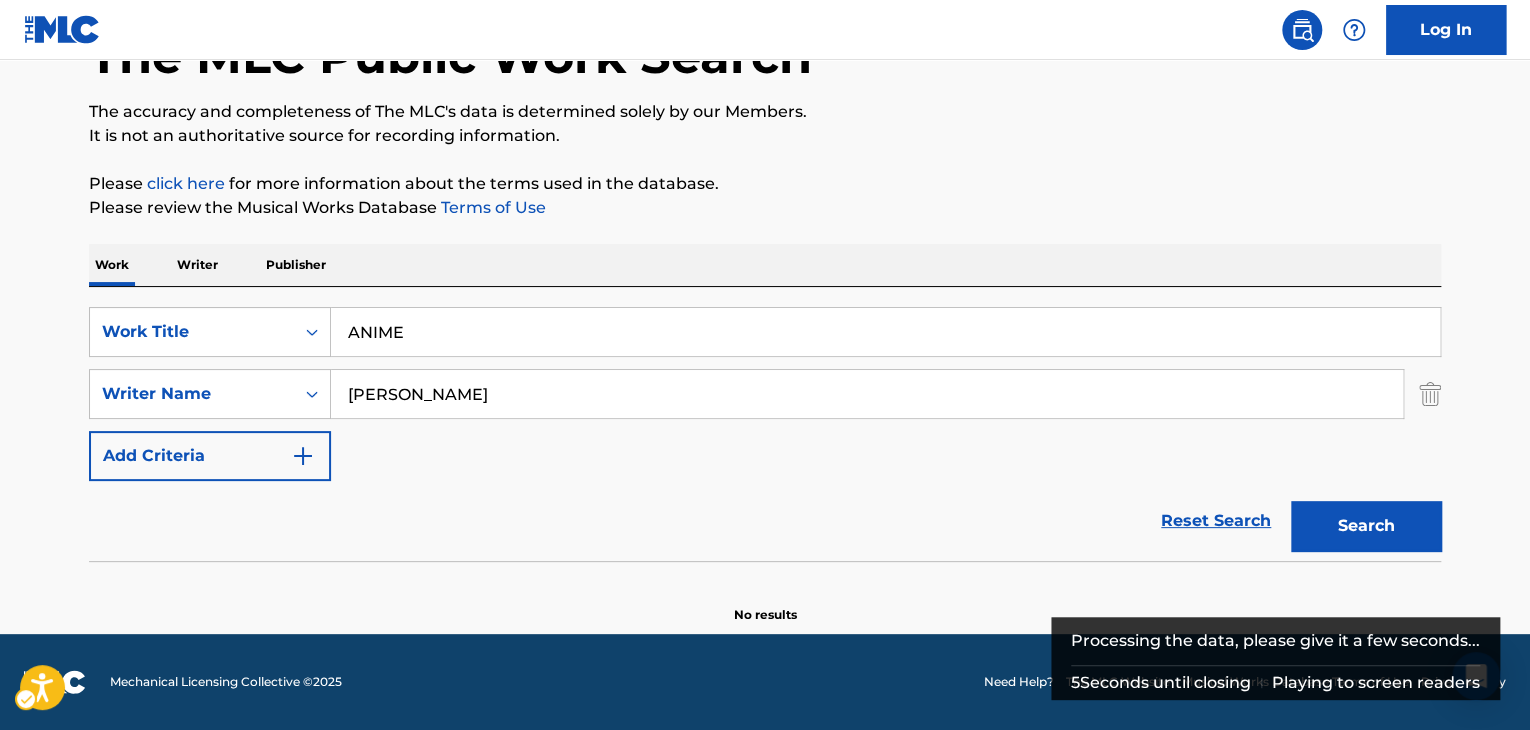 click on "The MLC Public Work Search The accuracy and completeness of The MLC's data is determined solely by our Members. It is not an authoritative source for recording information. Please   click here  | New Window   for more information about the terms used in the database. Please review the Musical Works Database   Terms of Use  | New Window Work Writer Publisher SearchWithCriteria7fc4b8cf-163f-4ec8-b474-f948cba2d82d Work Title ANIME SearchWithCriteria8b76f8fb-d669-454f-b75c-e31ec5168ca2 Writer Name [PERSON_NAME] Add Criteria Reset Search Search No results" at bounding box center (765, 278) 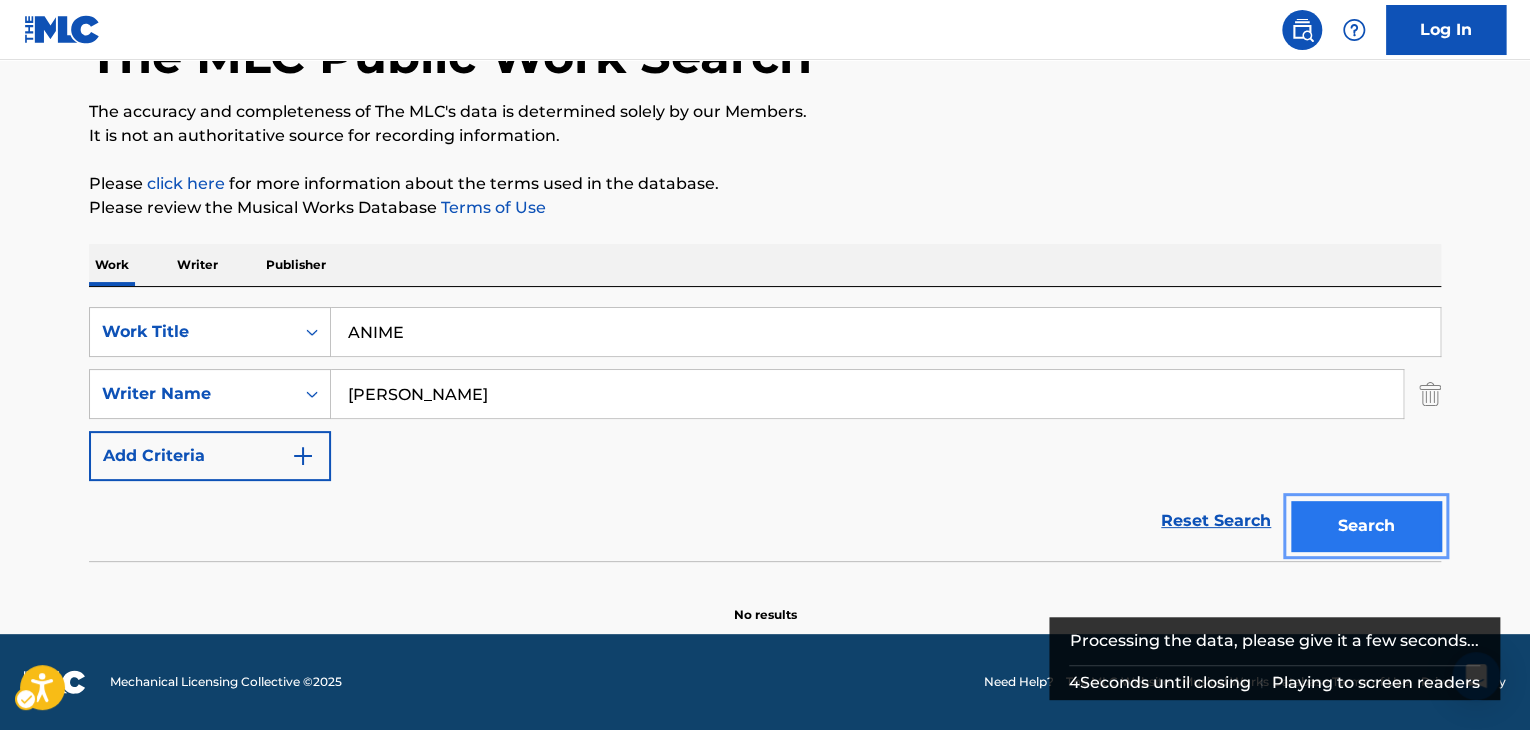 click on "Search" at bounding box center [1366, 526] 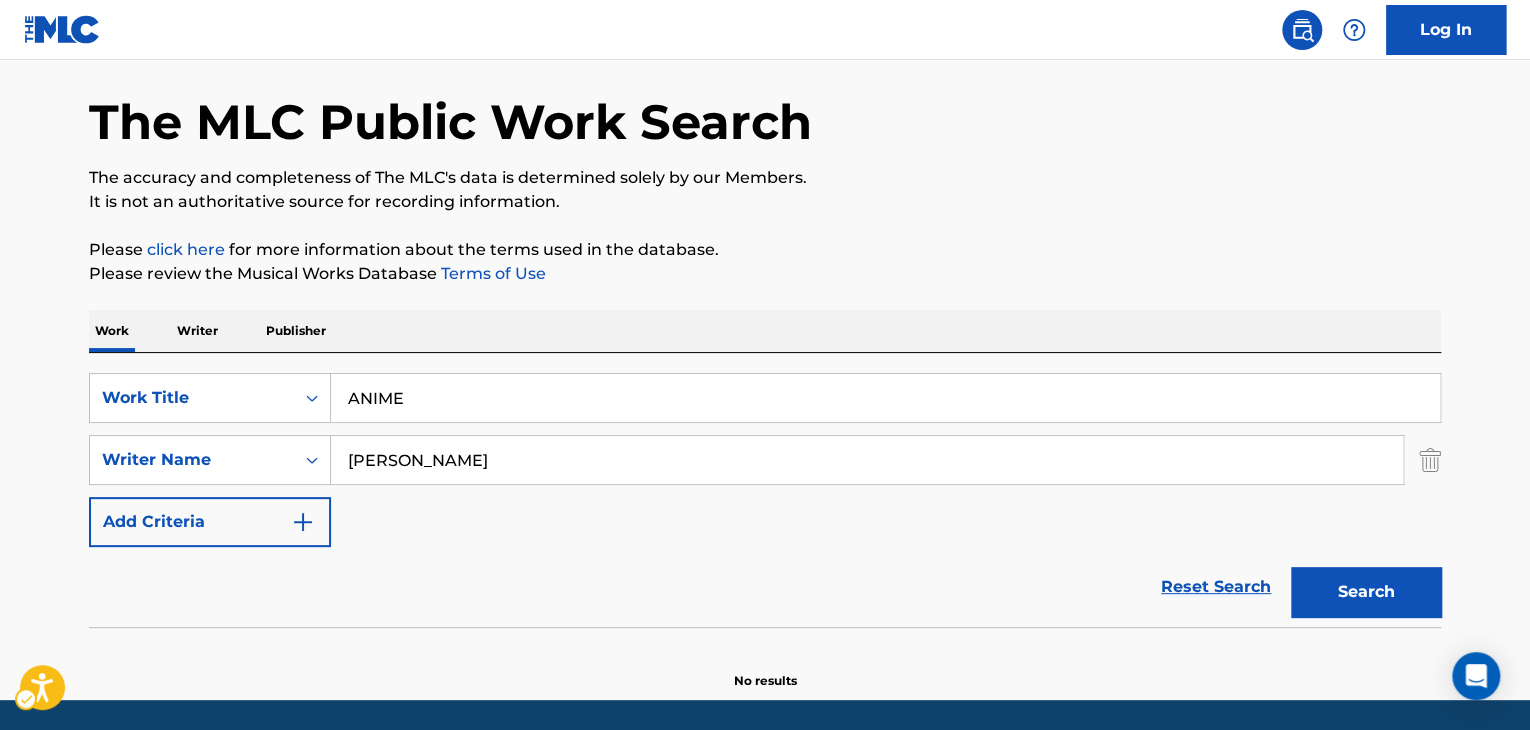 scroll, scrollTop: 0, scrollLeft: 0, axis: both 